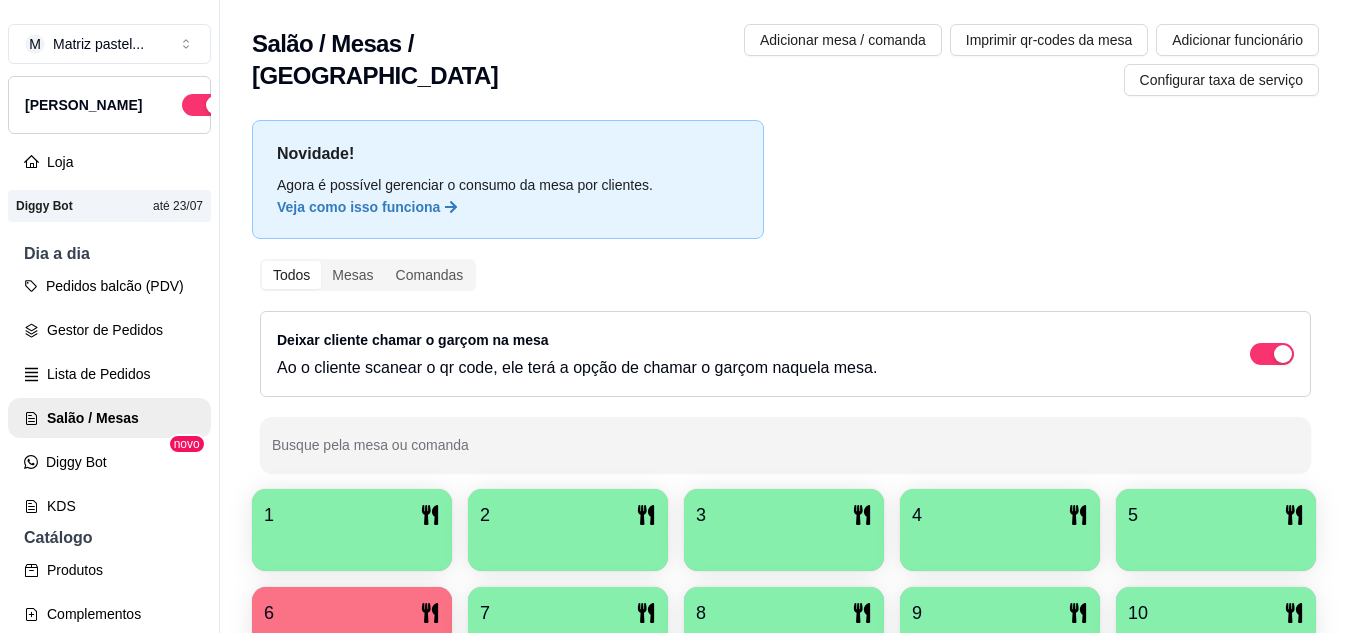scroll, scrollTop: 0, scrollLeft: 0, axis: both 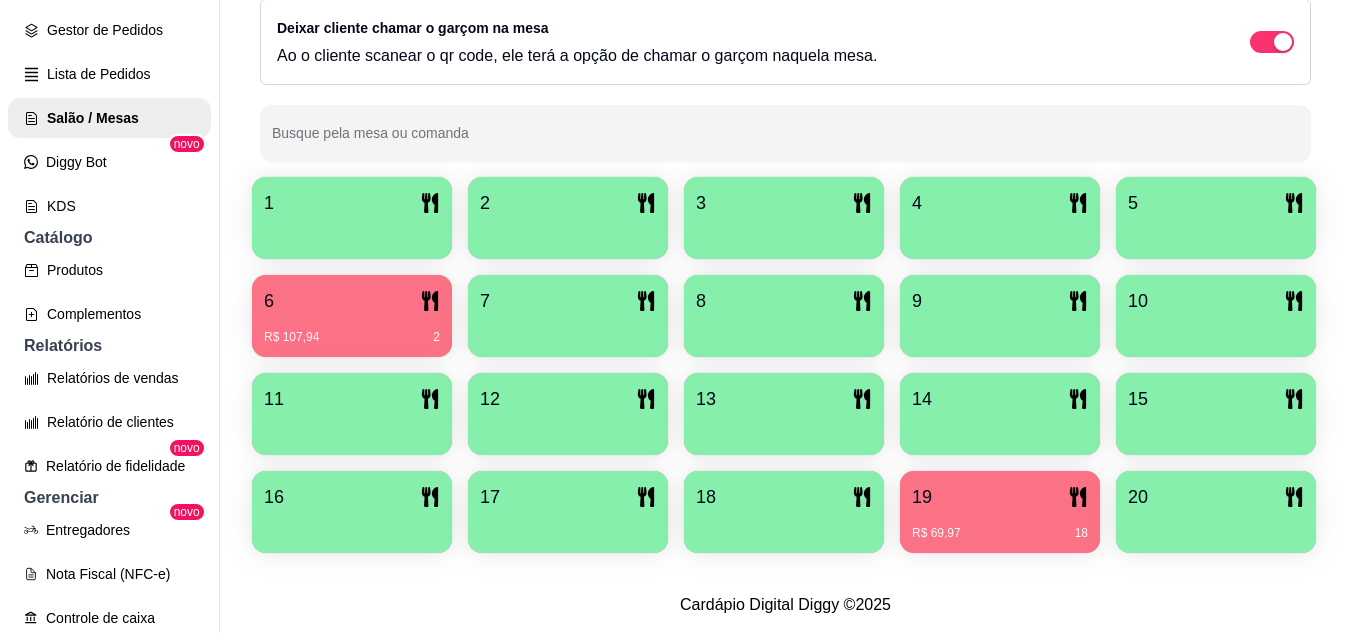 click at bounding box center [1216, 526] 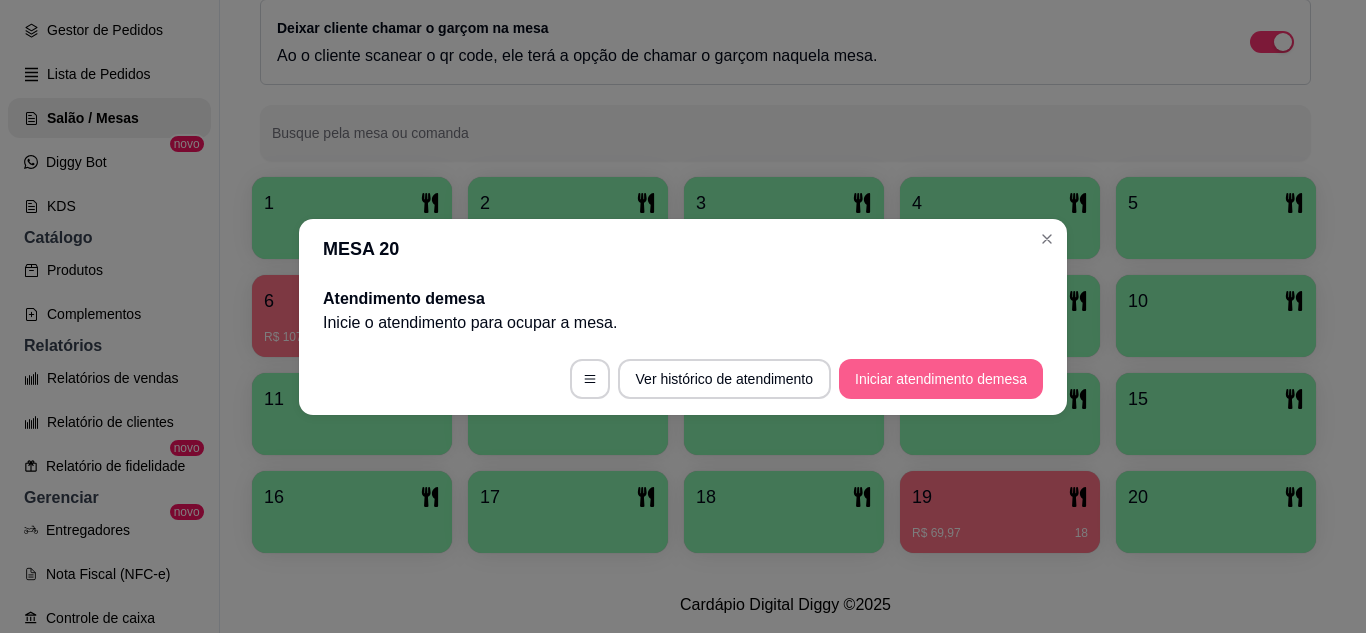 click on "Iniciar atendimento de  mesa" at bounding box center (941, 379) 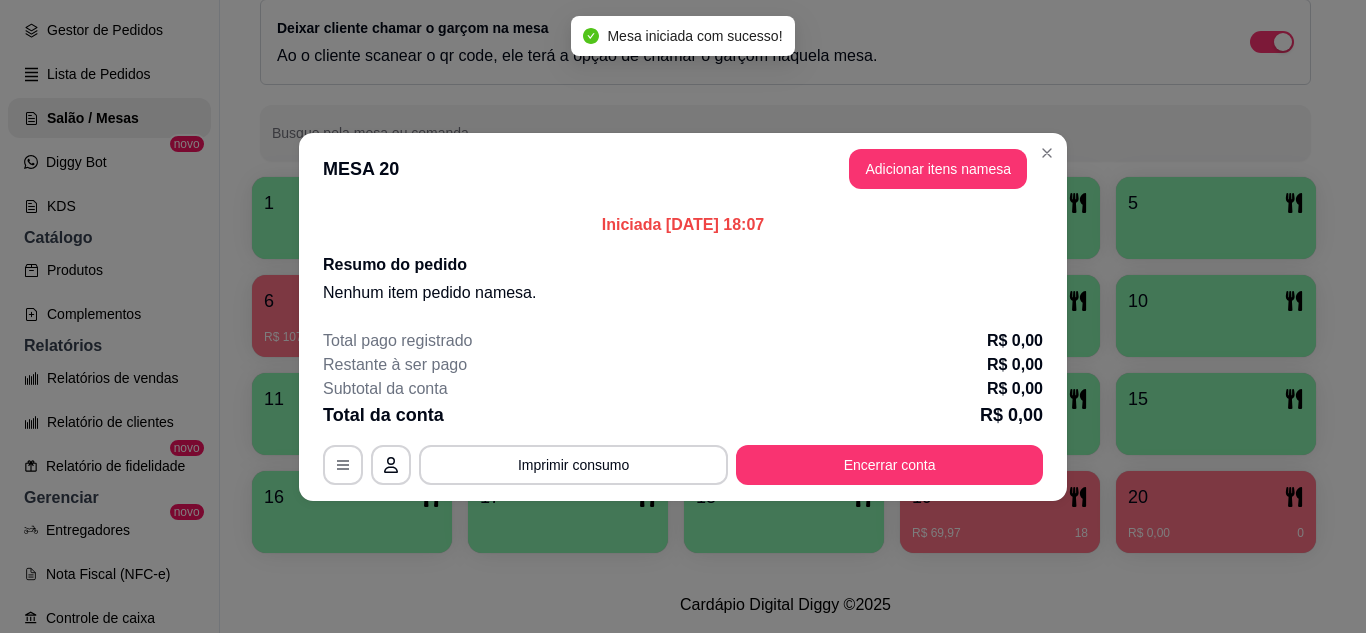 drag, startPoint x: 886, startPoint y: 151, endPoint x: 892, endPoint y: 165, distance: 15.231546 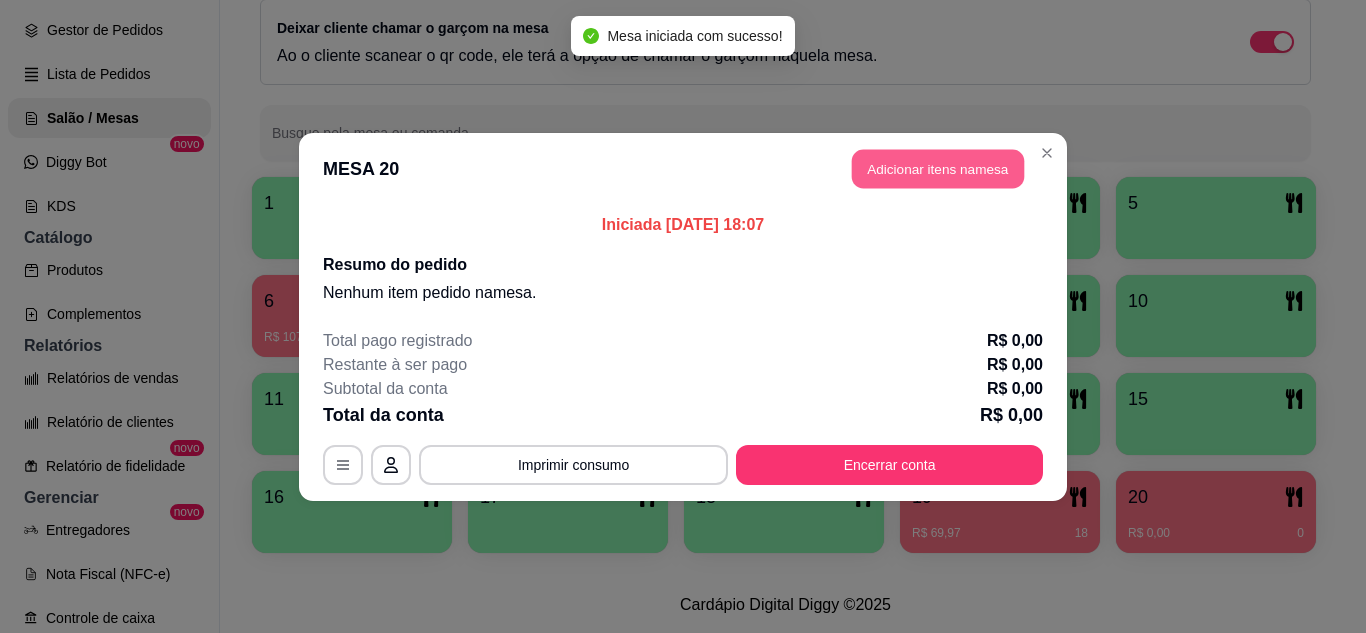 click on "Adicionar itens na  mesa" at bounding box center (938, 168) 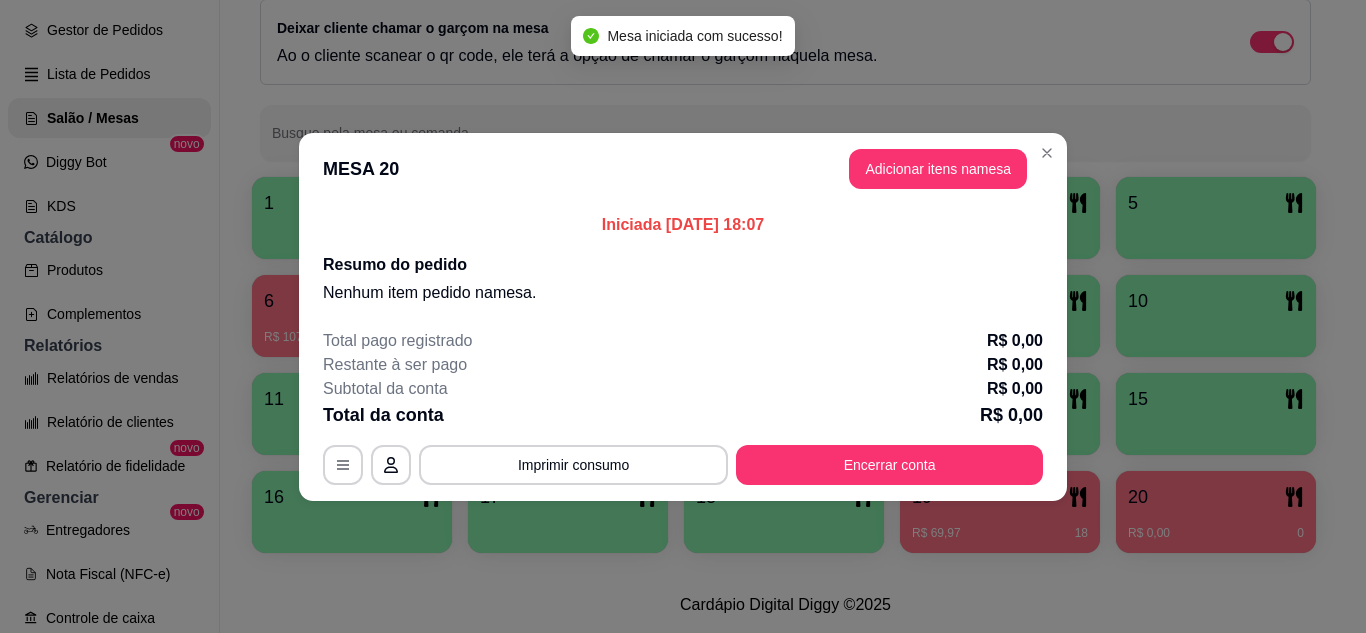 click at bounding box center [472, 129] 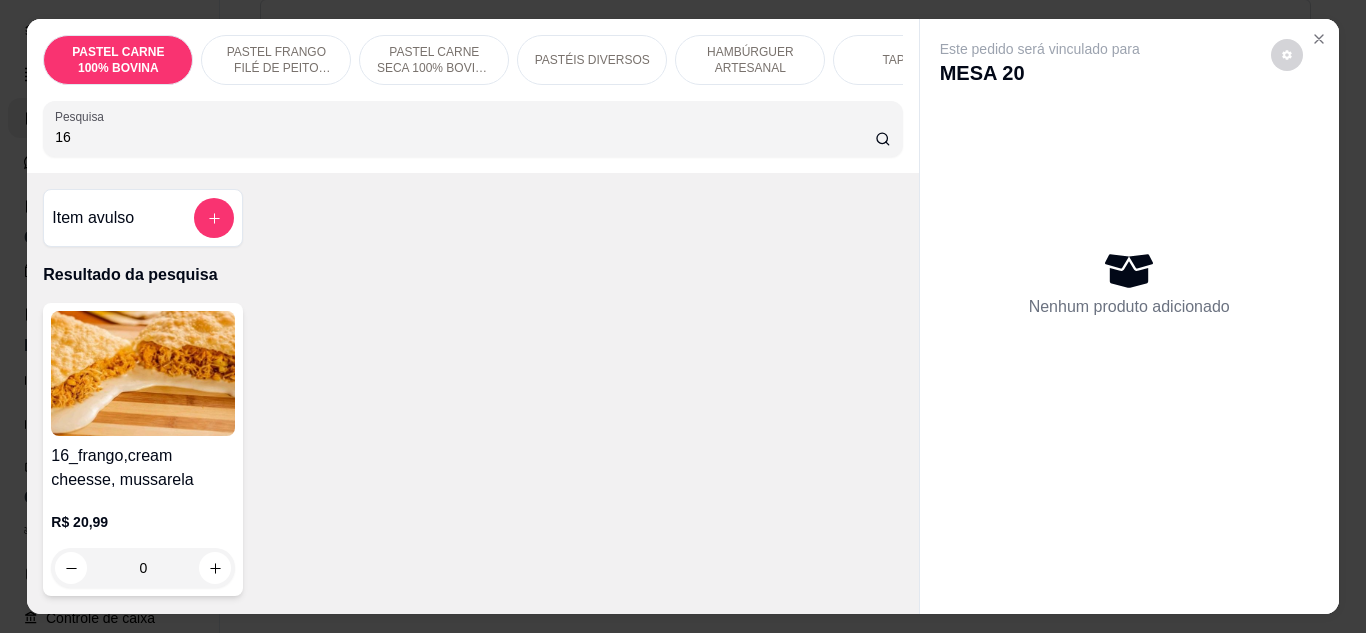 type on "16" 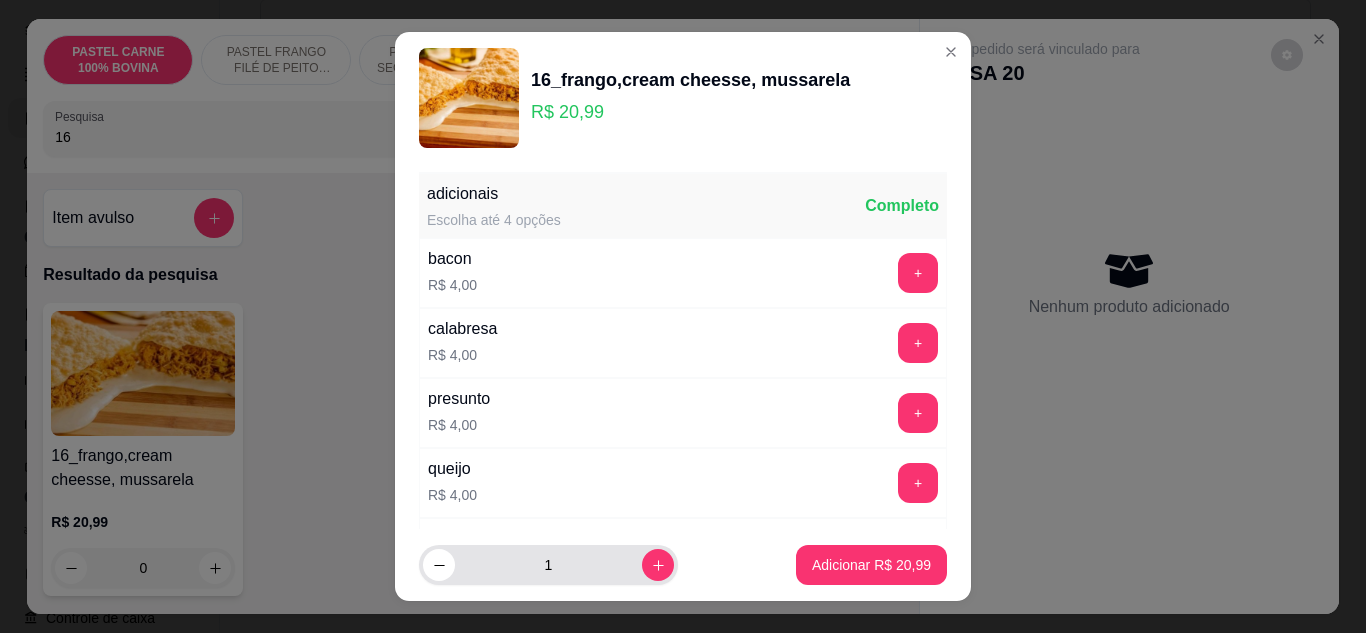 click on "1" at bounding box center [548, 565] 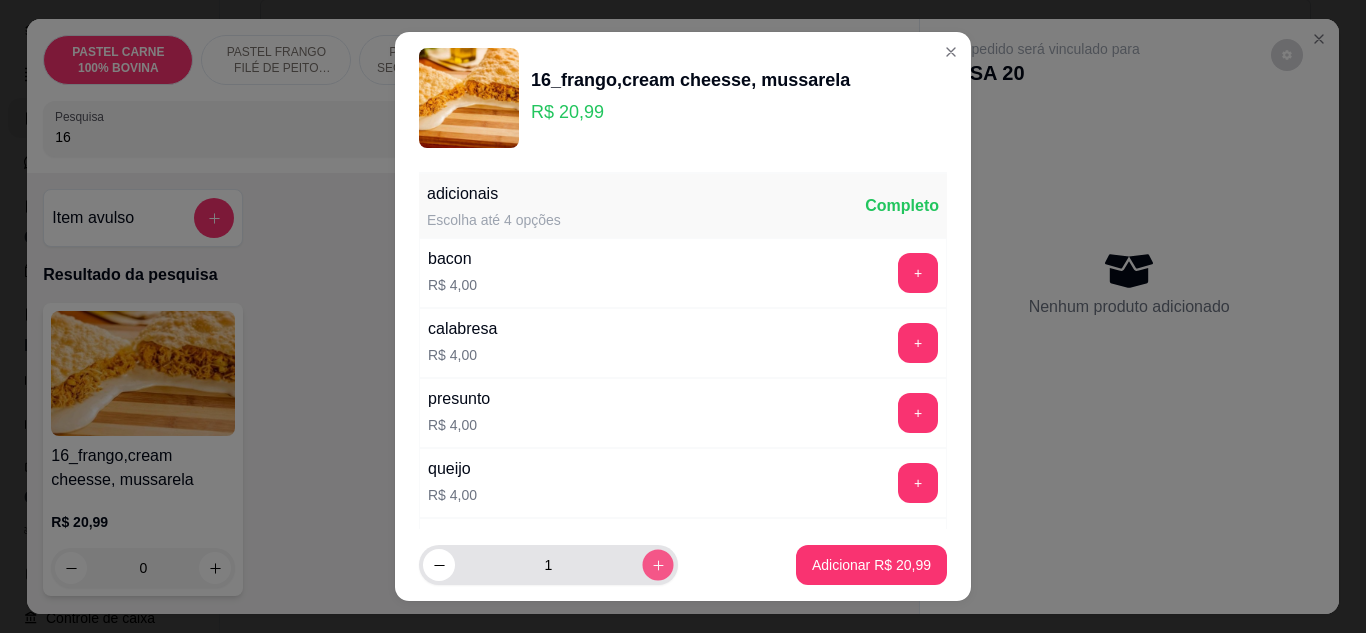click 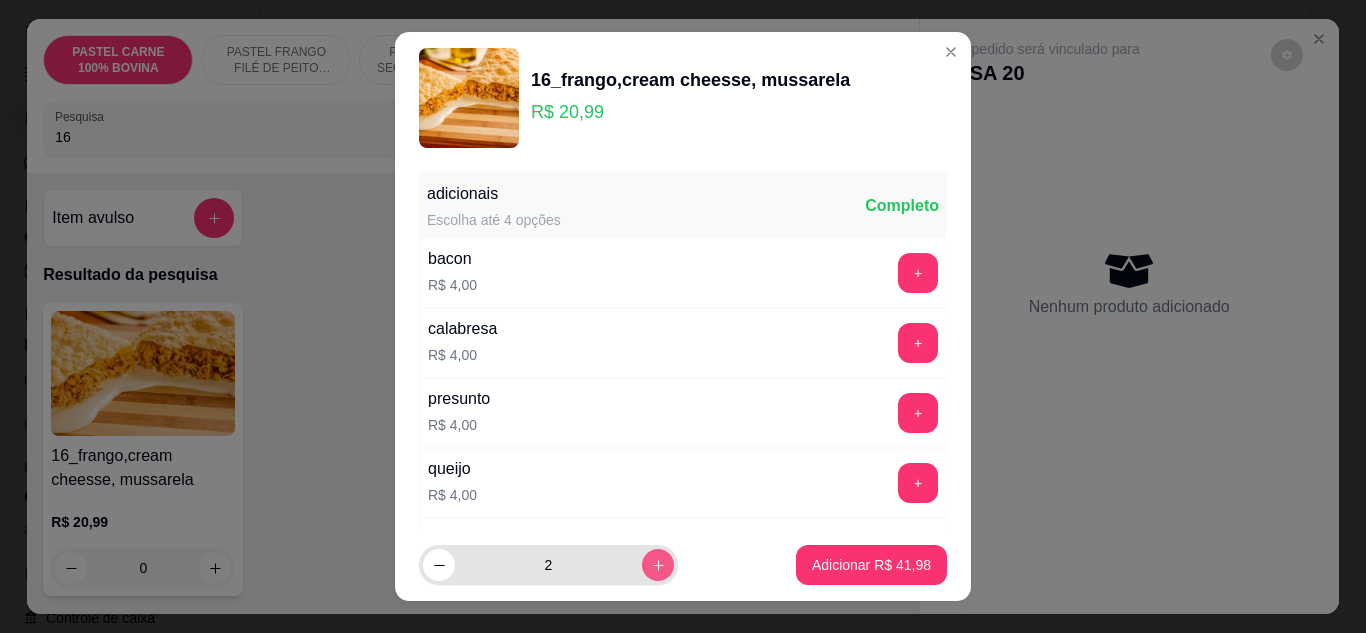click 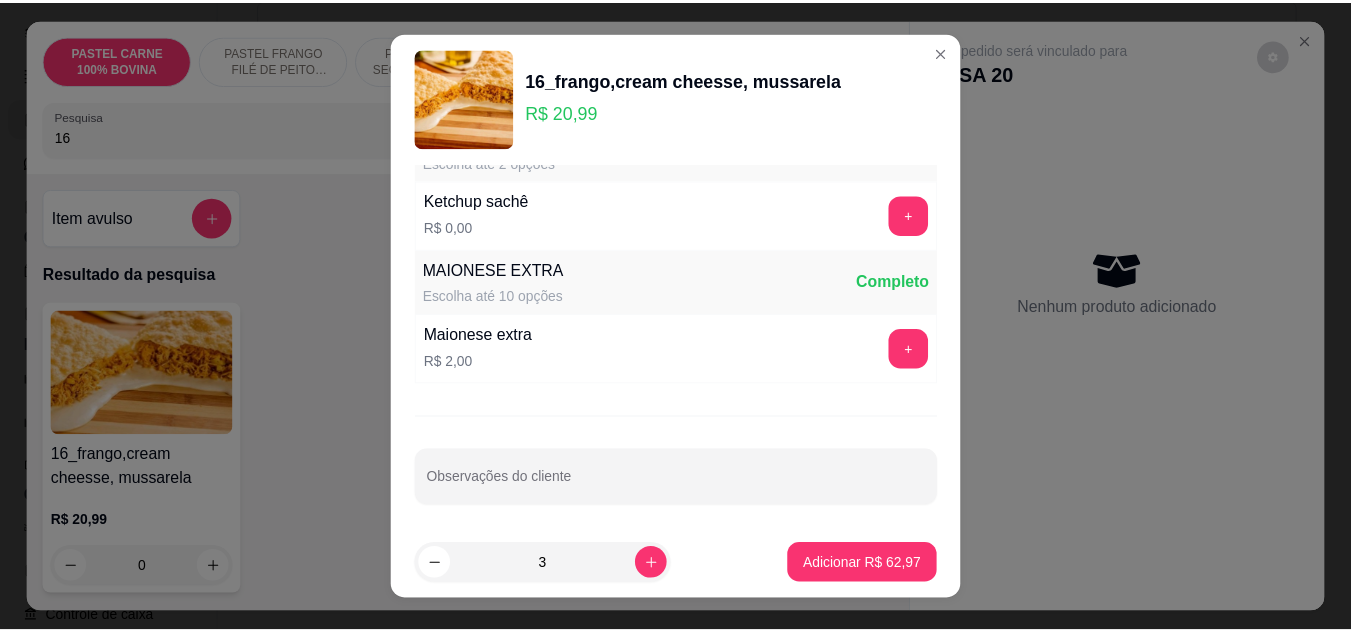 scroll, scrollTop: 1030, scrollLeft: 0, axis: vertical 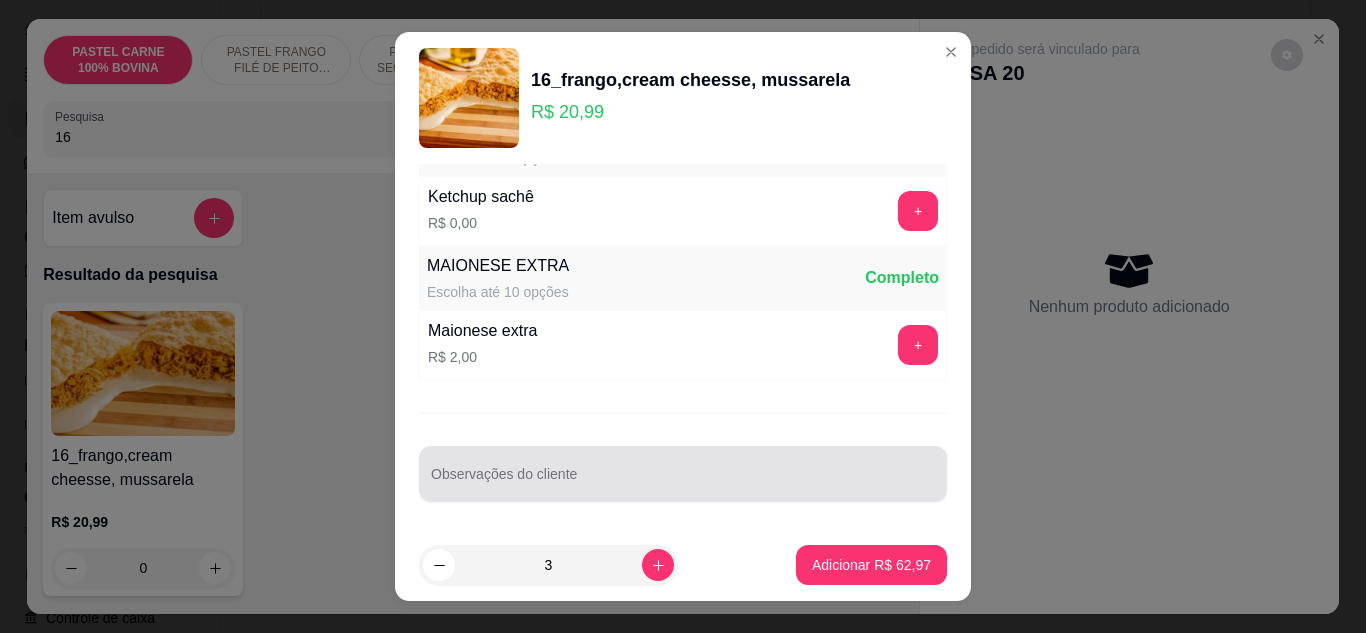 click on "Observações do cliente" at bounding box center [683, 482] 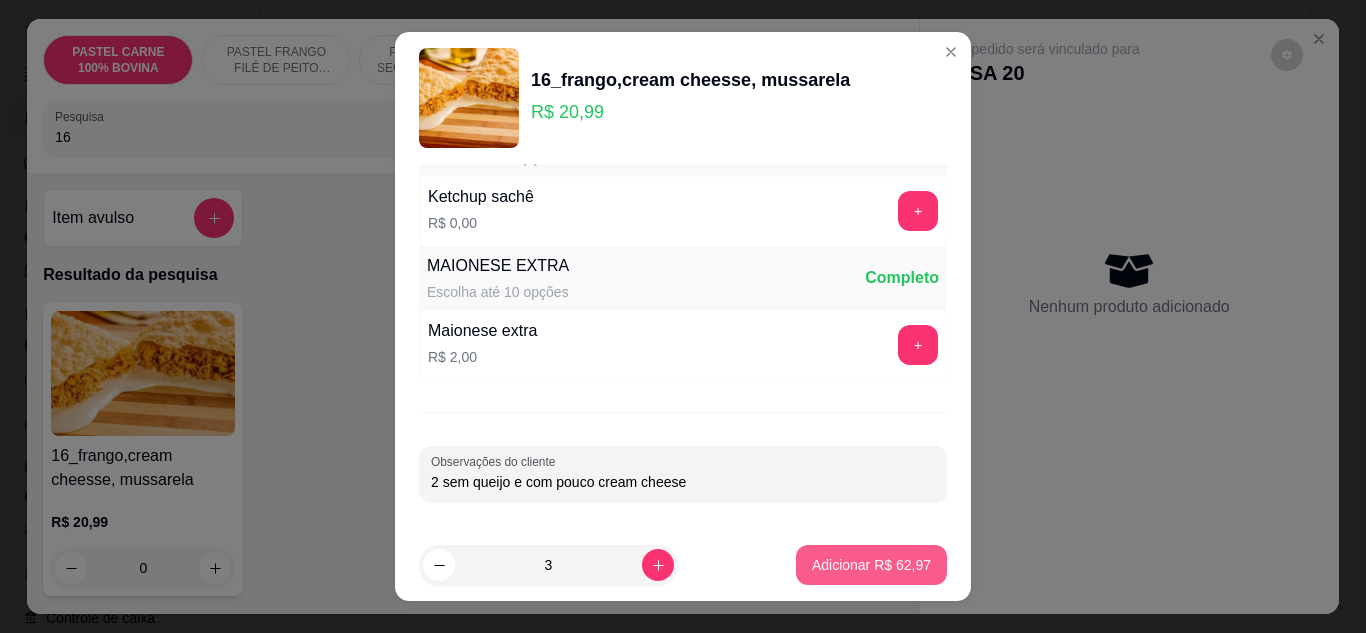 type on "2 sem queijo e com pouco cream cheese" 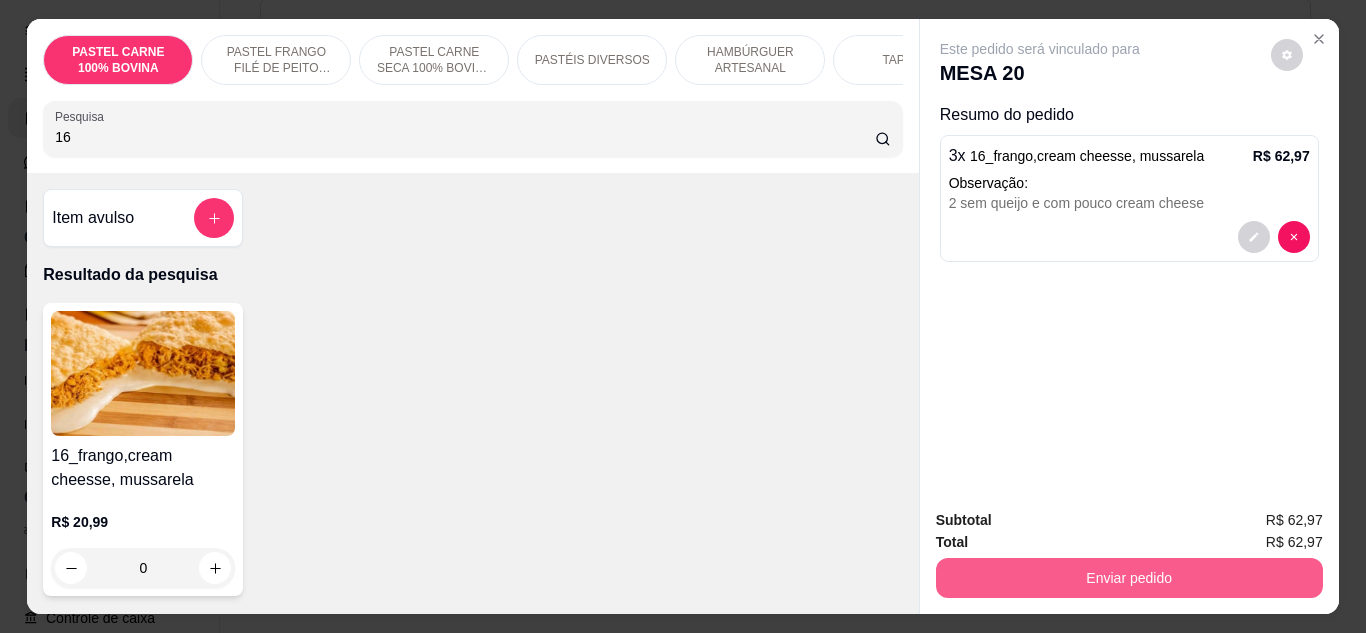 click on "Enviar pedido" at bounding box center (1129, 578) 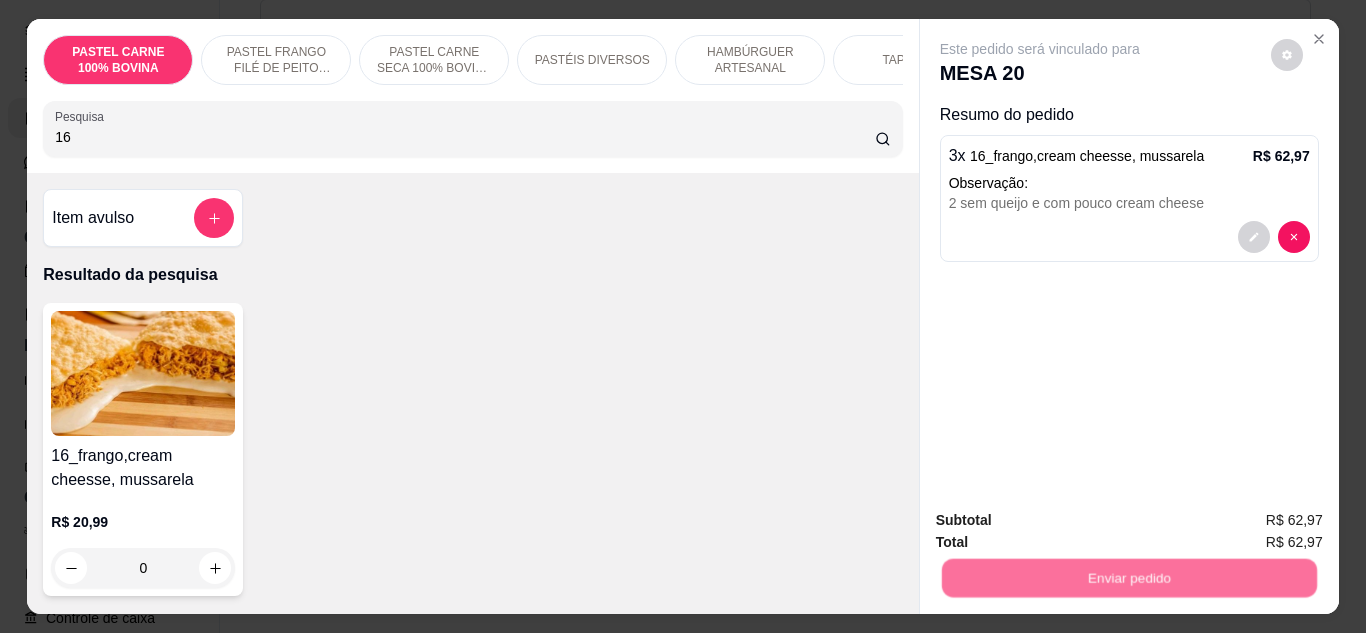 click on "Não registrar e enviar pedido" at bounding box center (1063, 520) 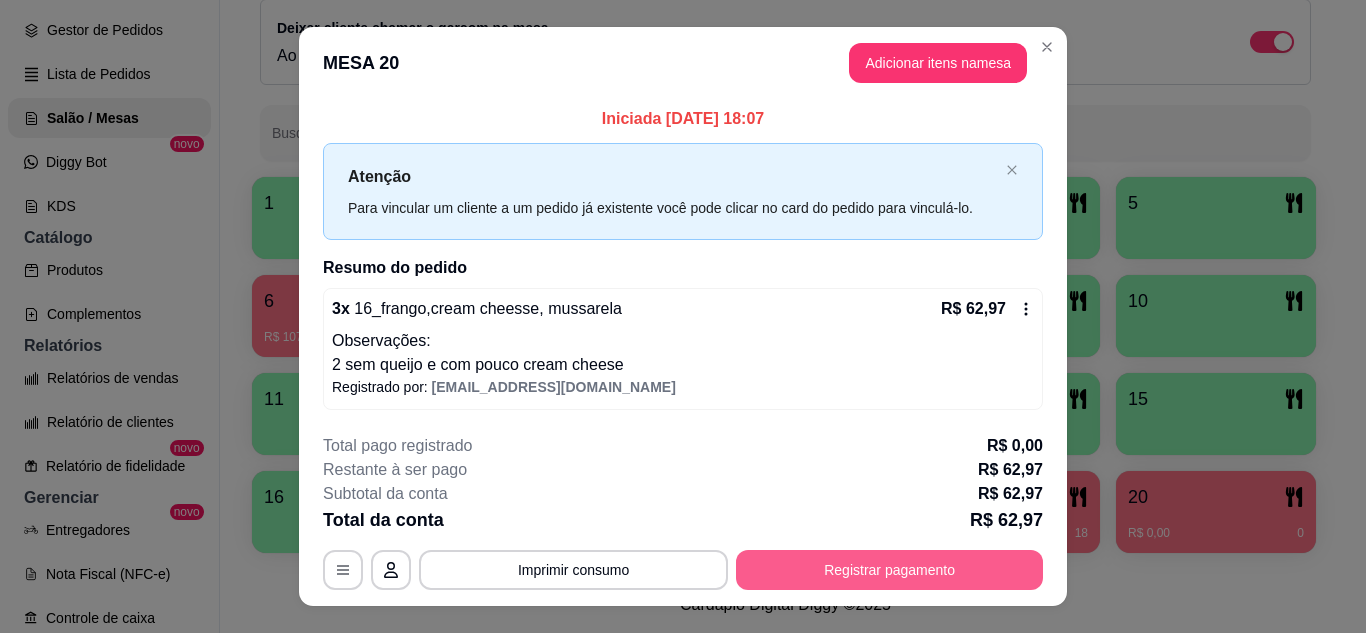 click on "Registrar pagamento" at bounding box center (889, 570) 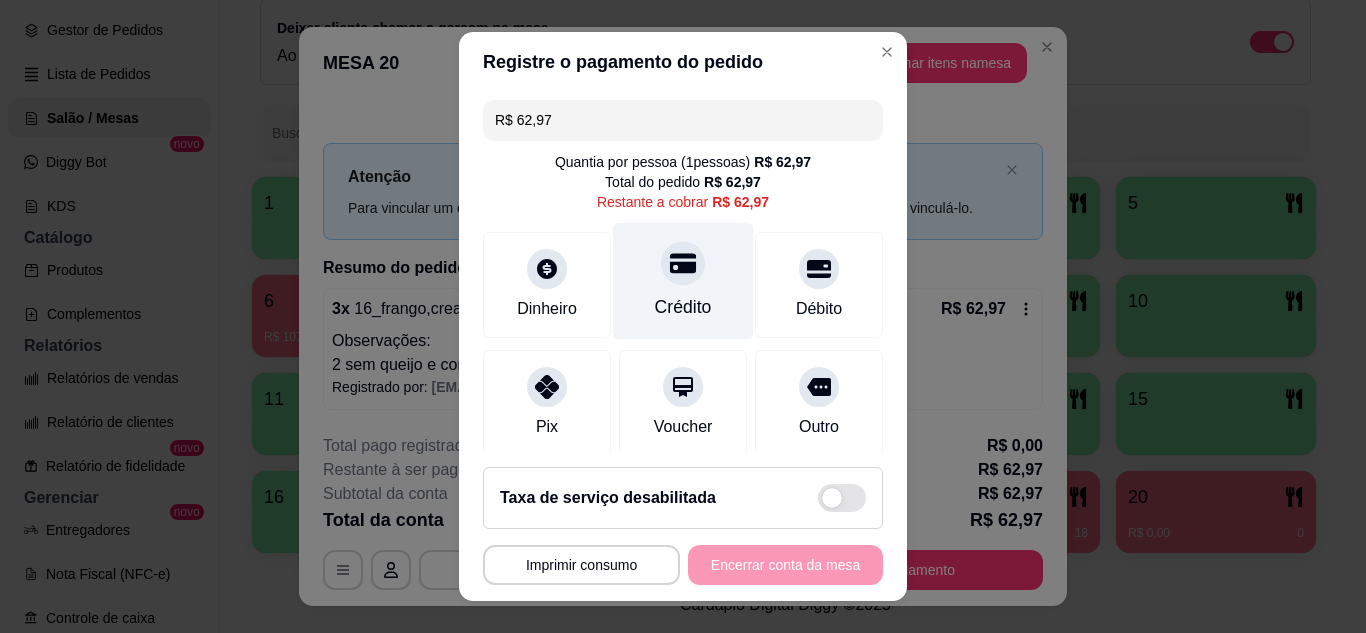 click on "Crédito" at bounding box center (683, 280) 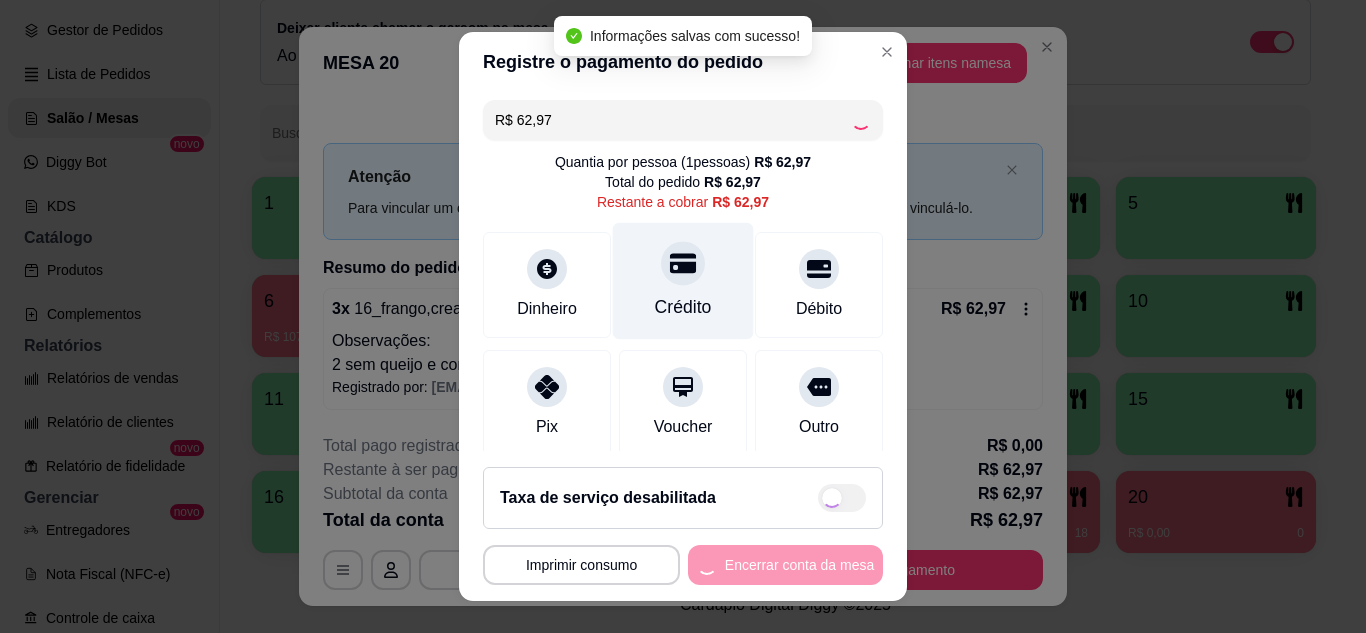 type on "R$ 0,00" 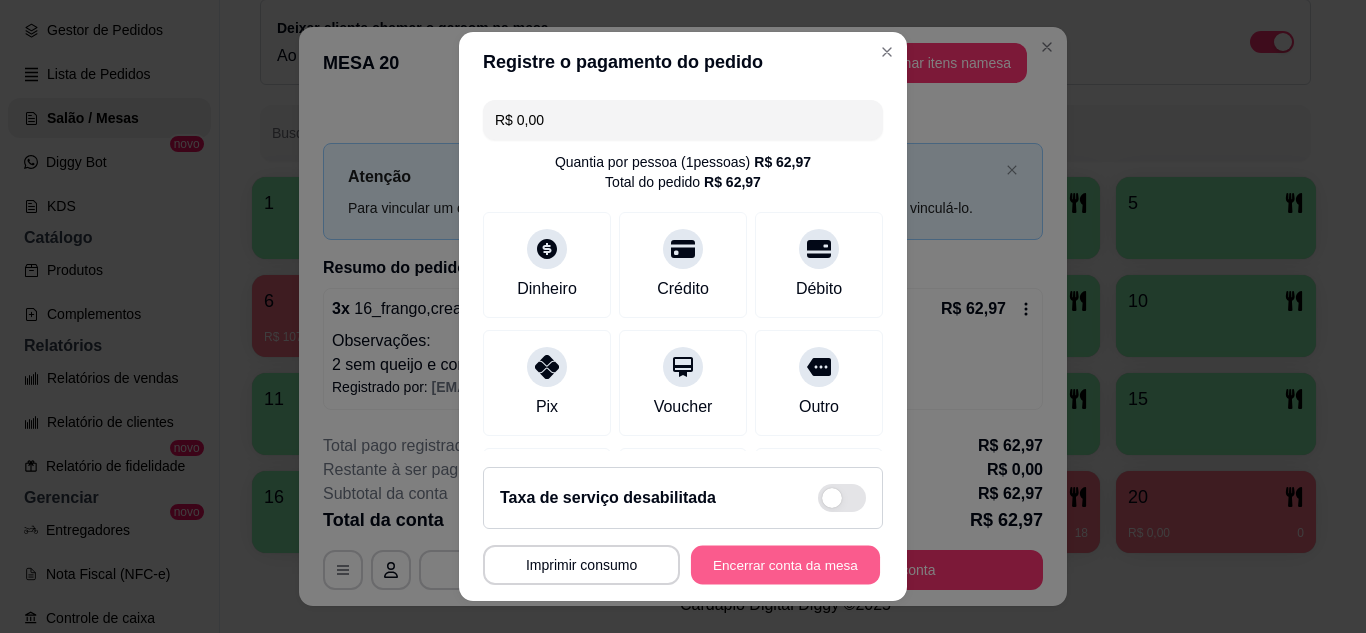 click on "Encerrar conta da mesa" at bounding box center (785, 565) 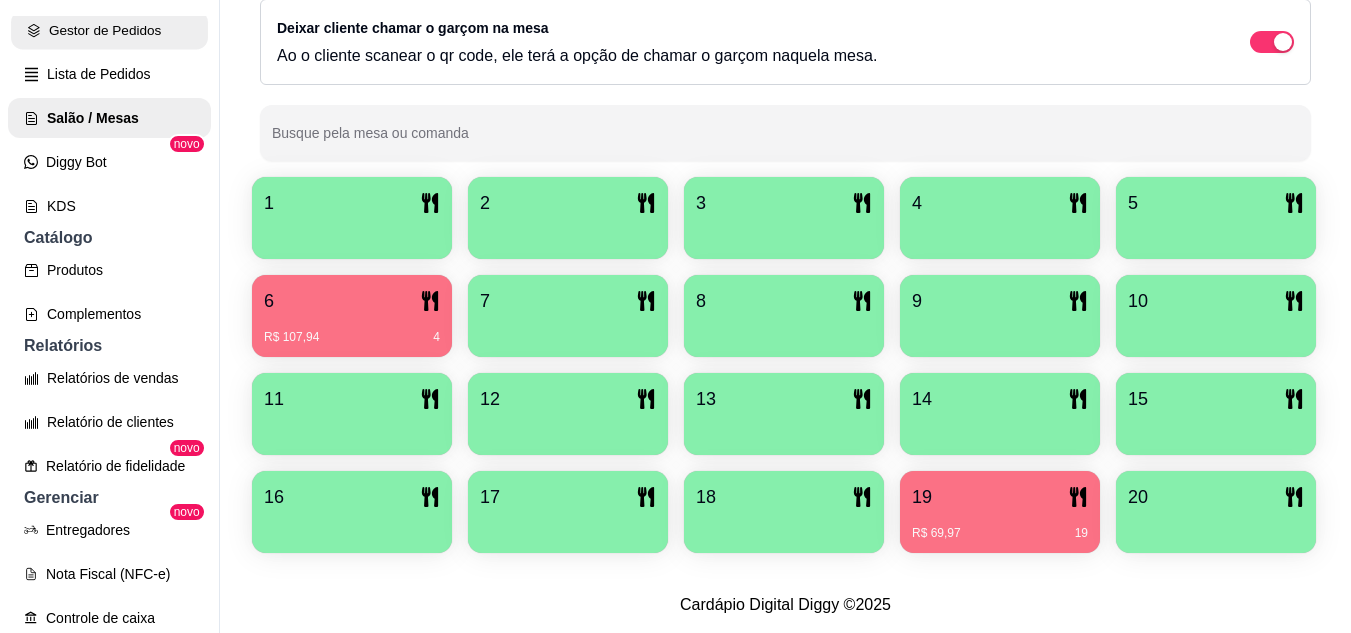 click on "Gestor de Pedidos" at bounding box center [109, 30] 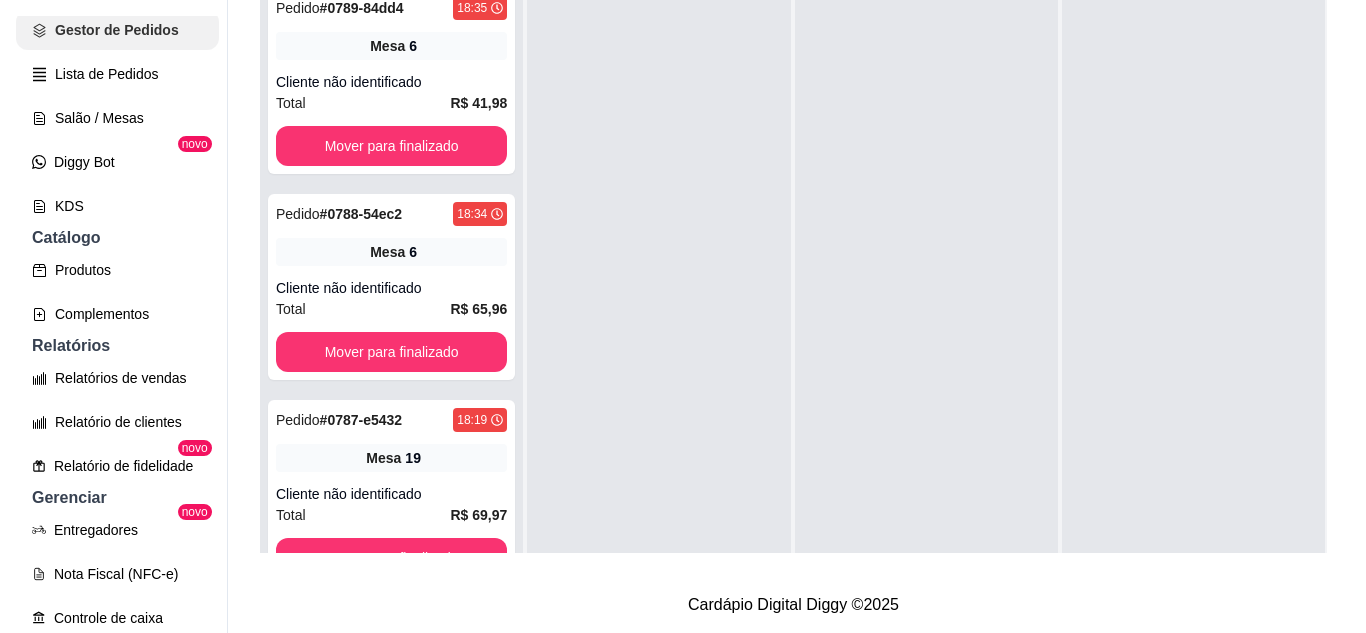 scroll, scrollTop: 0, scrollLeft: 0, axis: both 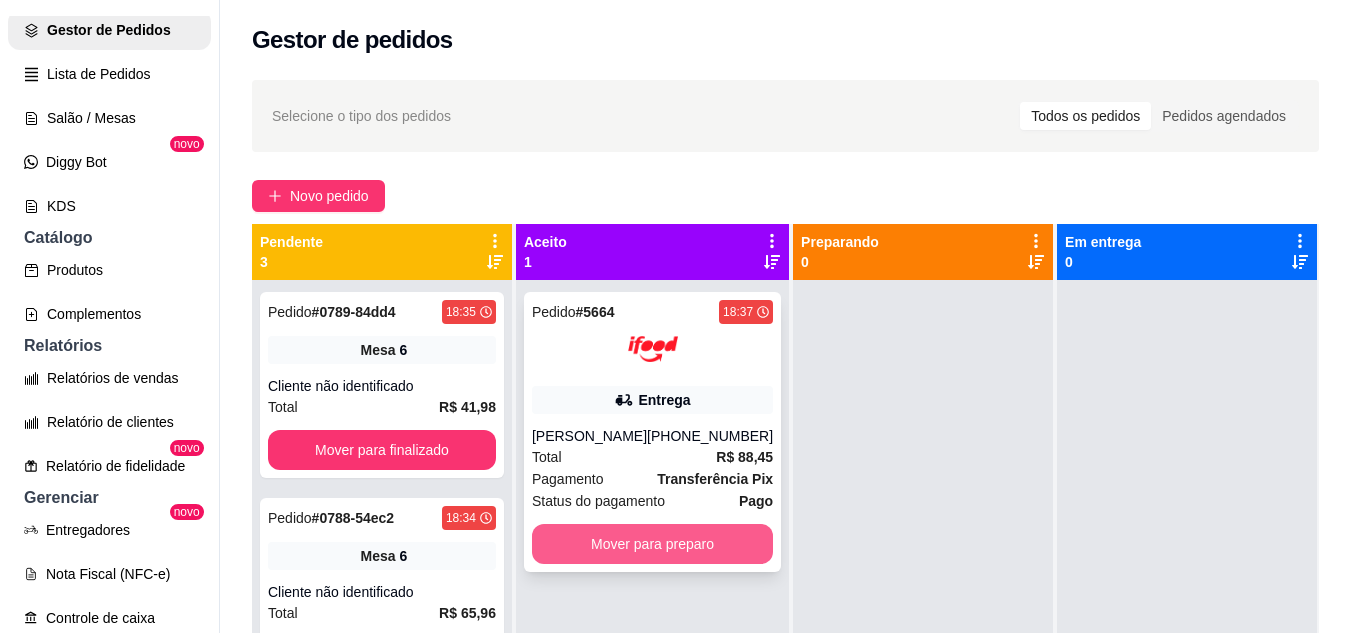 click on "Mover para preparo" at bounding box center (652, 544) 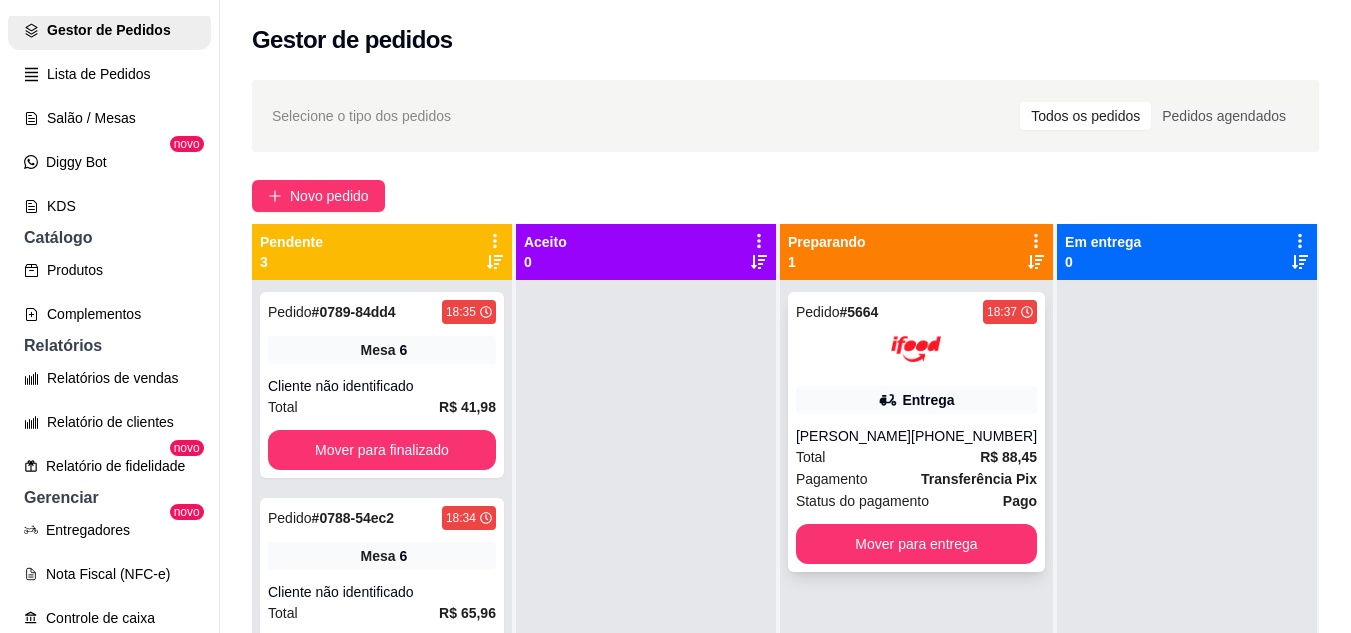 click on "[PERSON_NAME]" at bounding box center (853, 436) 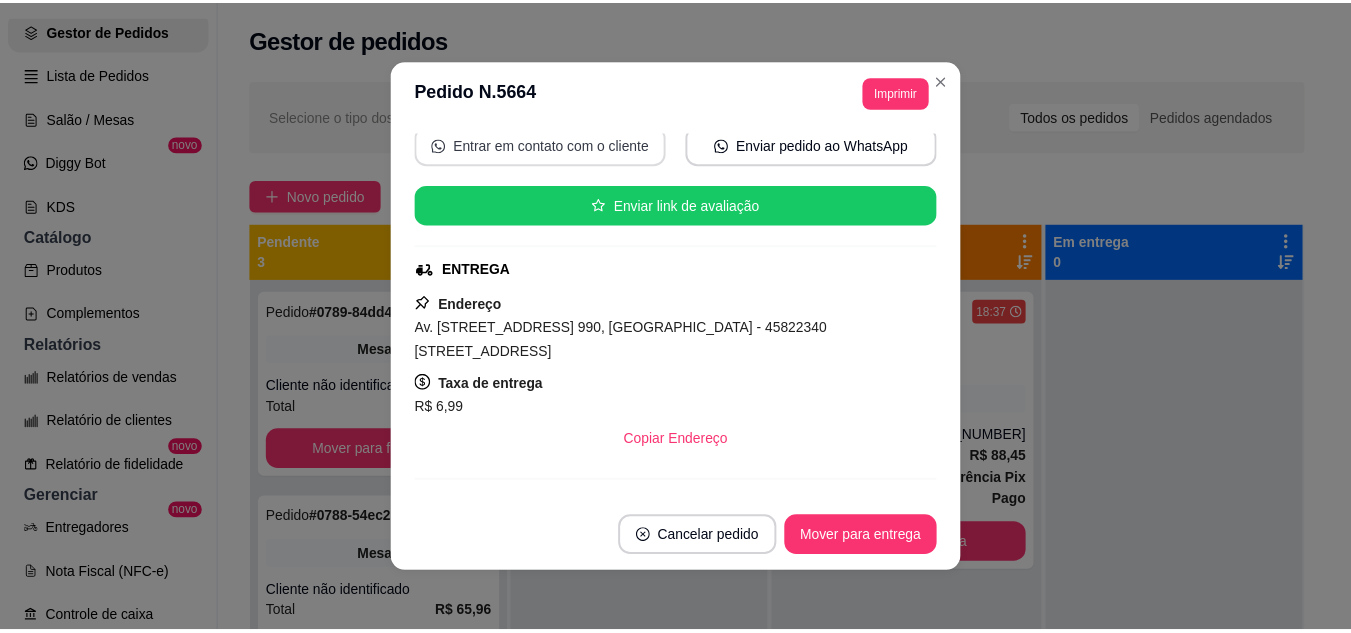 scroll, scrollTop: 300, scrollLeft: 0, axis: vertical 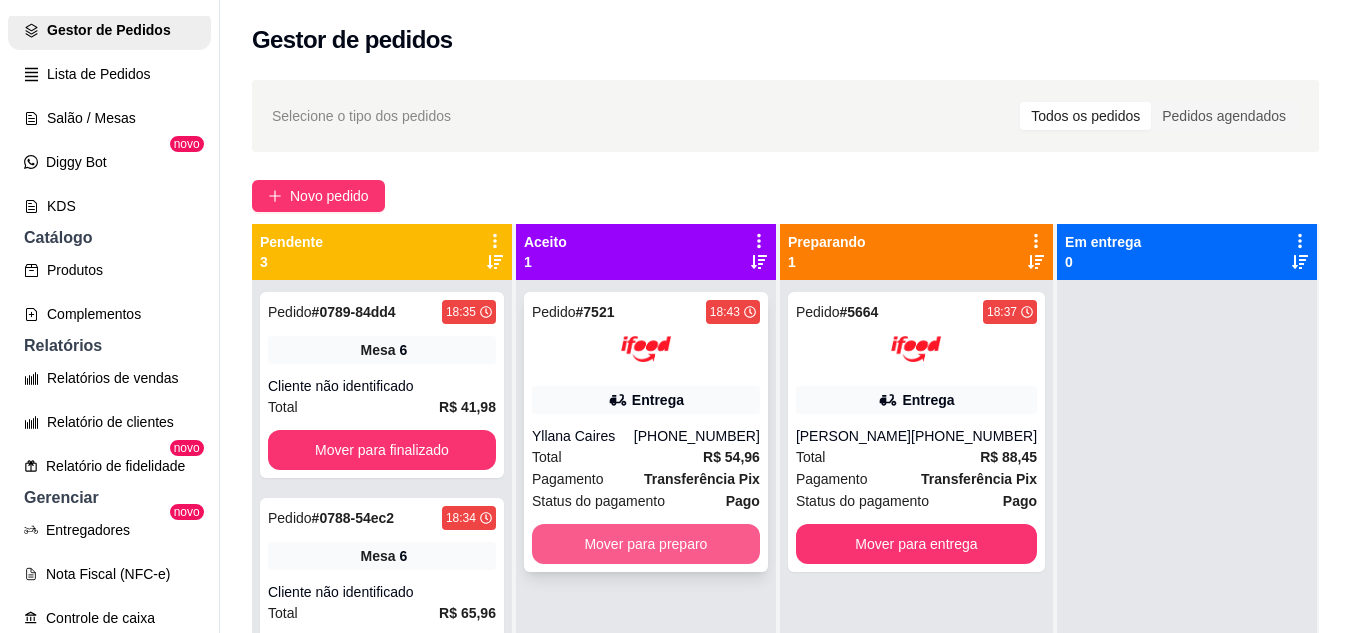 click on "Mover para preparo" at bounding box center [646, 544] 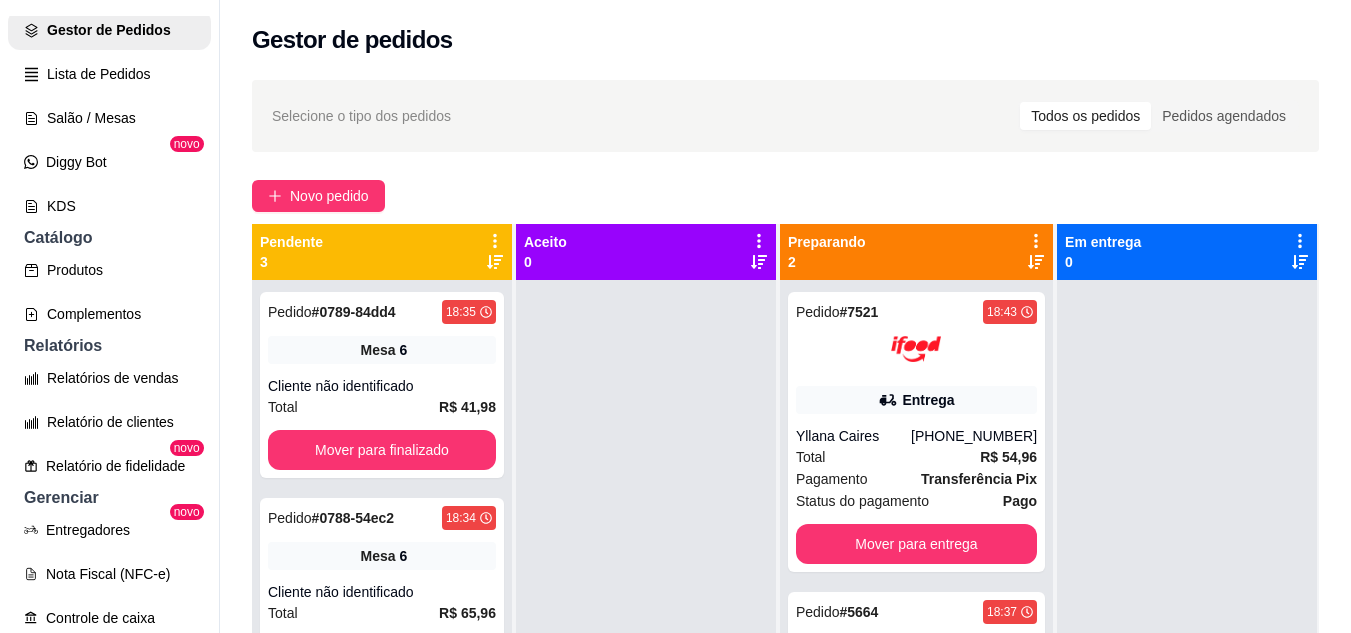 scroll, scrollTop: 56, scrollLeft: 0, axis: vertical 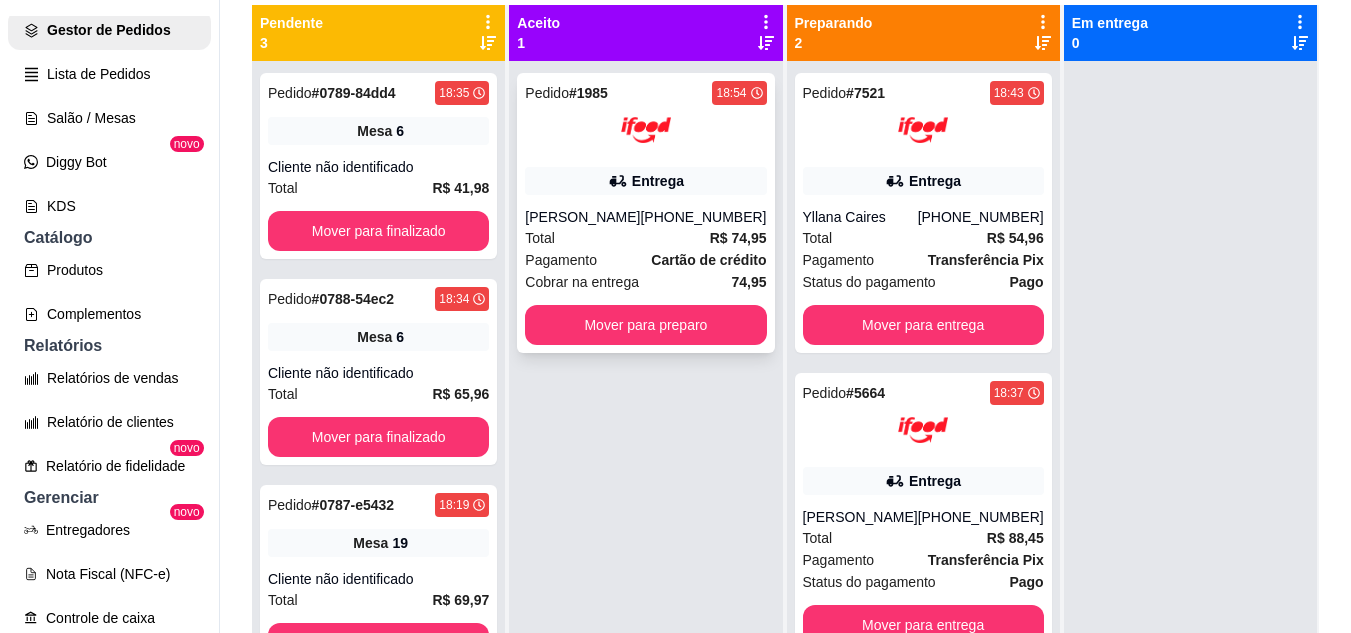 click on "Pedido  # 1985 18:54 Entrega [PERSON_NAME] [PHONE_NUMBER] Total R$ 74,95 Pagamento Cartão de crédito Cobrar na entrega 74,95 Mover para preparo" at bounding box center (645, 213) 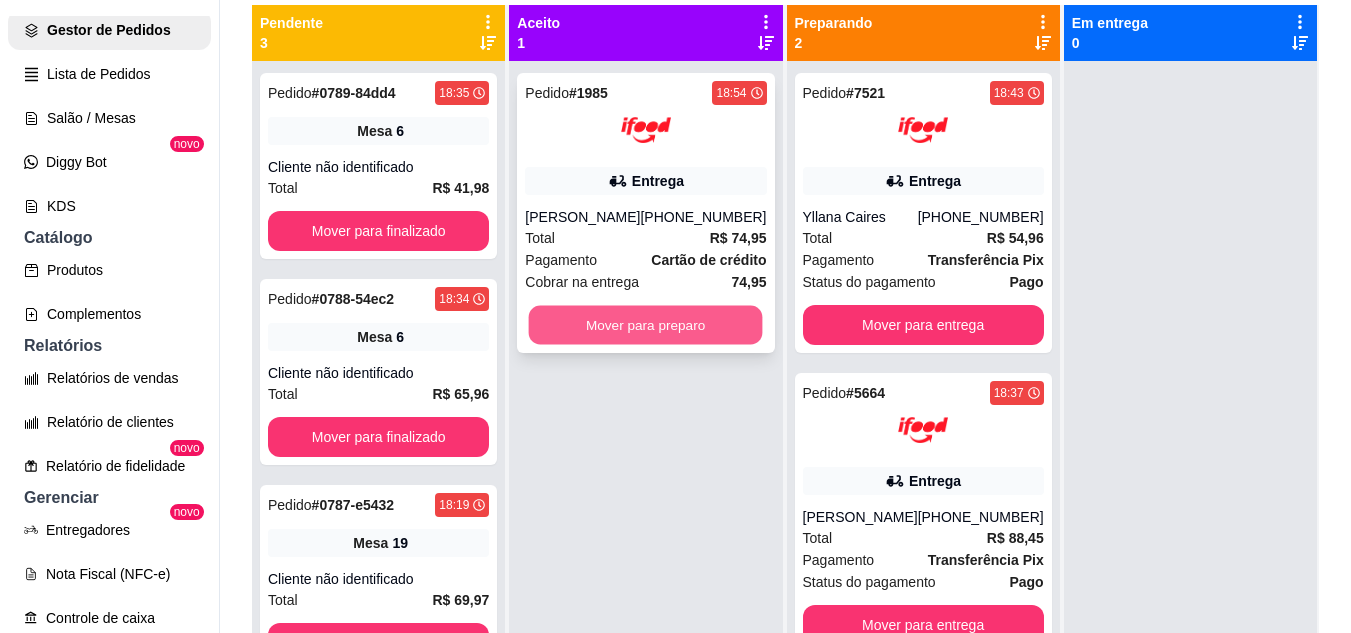 click on "Mover para preparo" at bounding box center (646, 325) 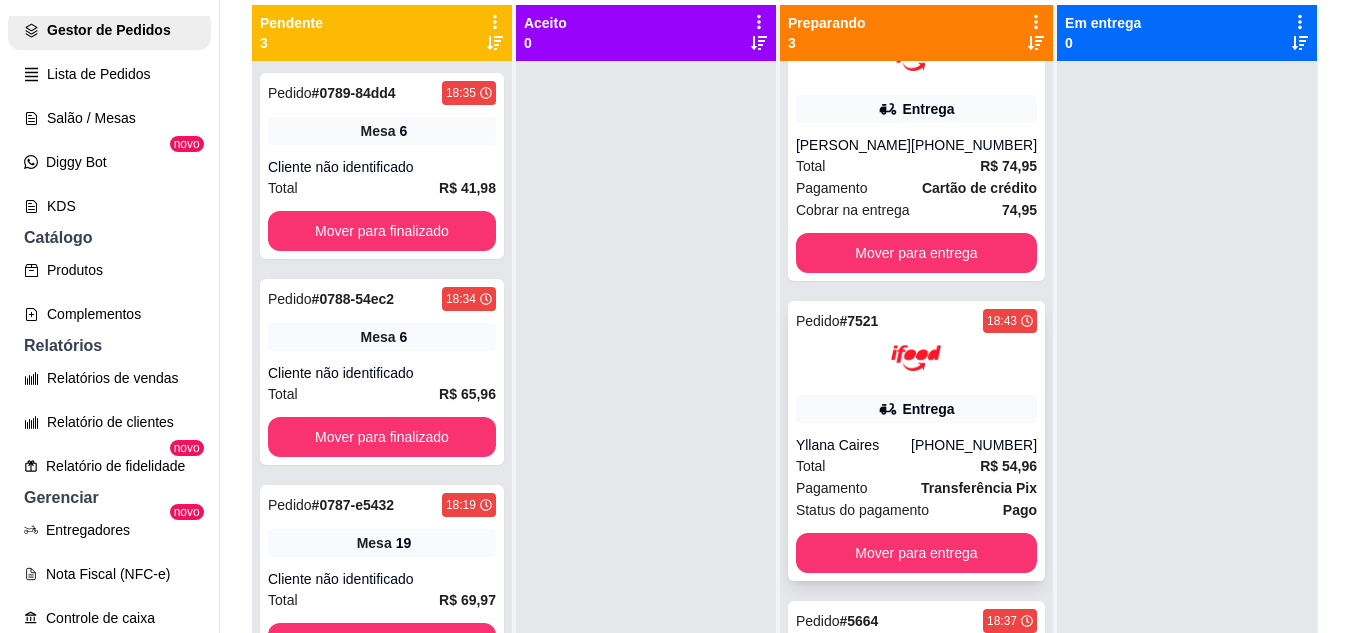scroll, scrollTop: 287, scrollLeft: 0, axis: vertical 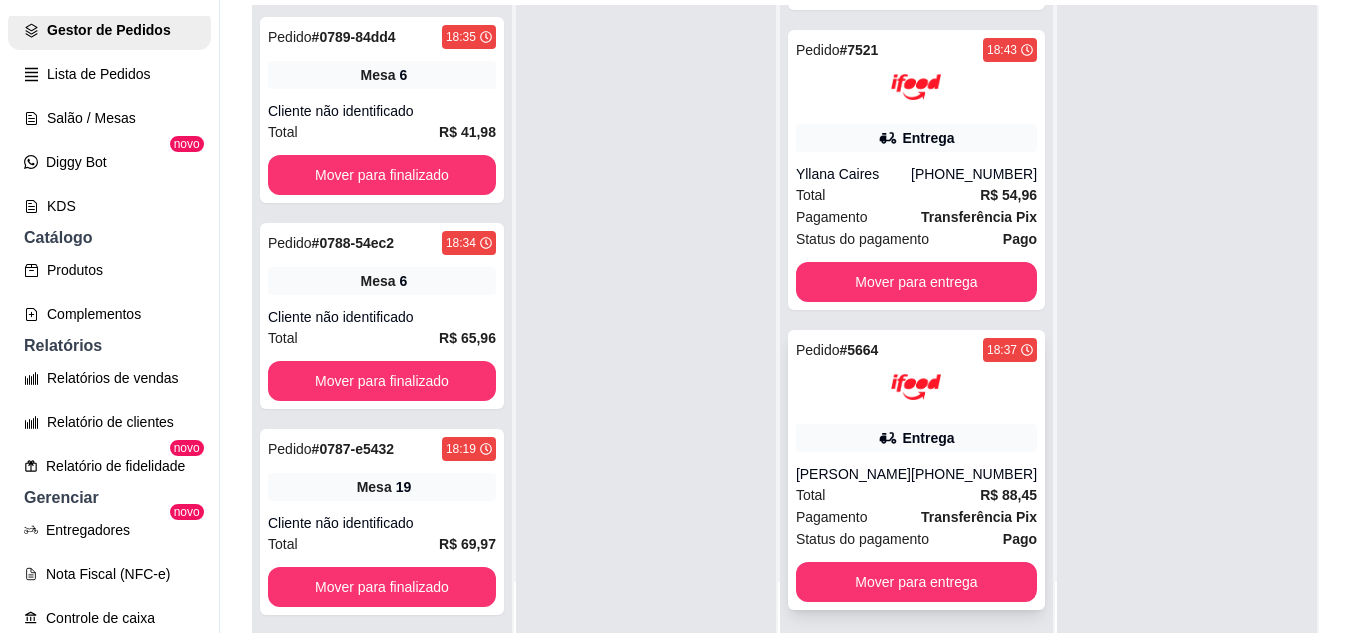 click on "Entrega" at bounding box center (928, 438) 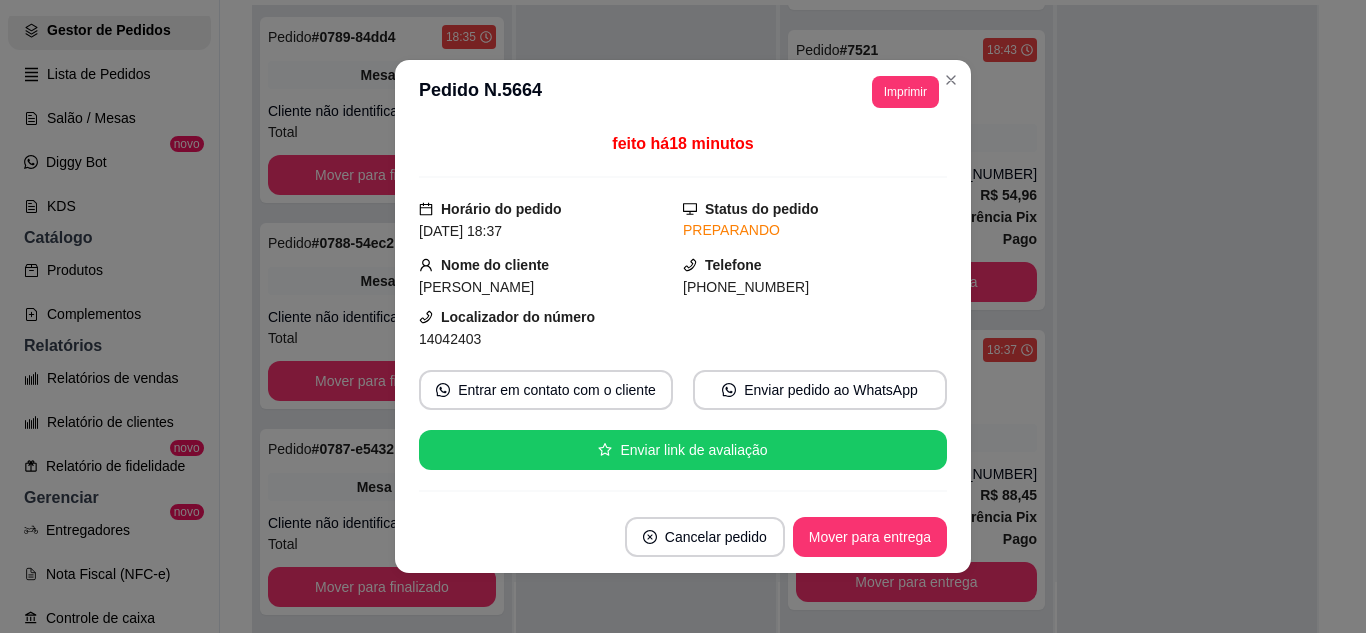 click on "**********" at bounding box center [683, 92] 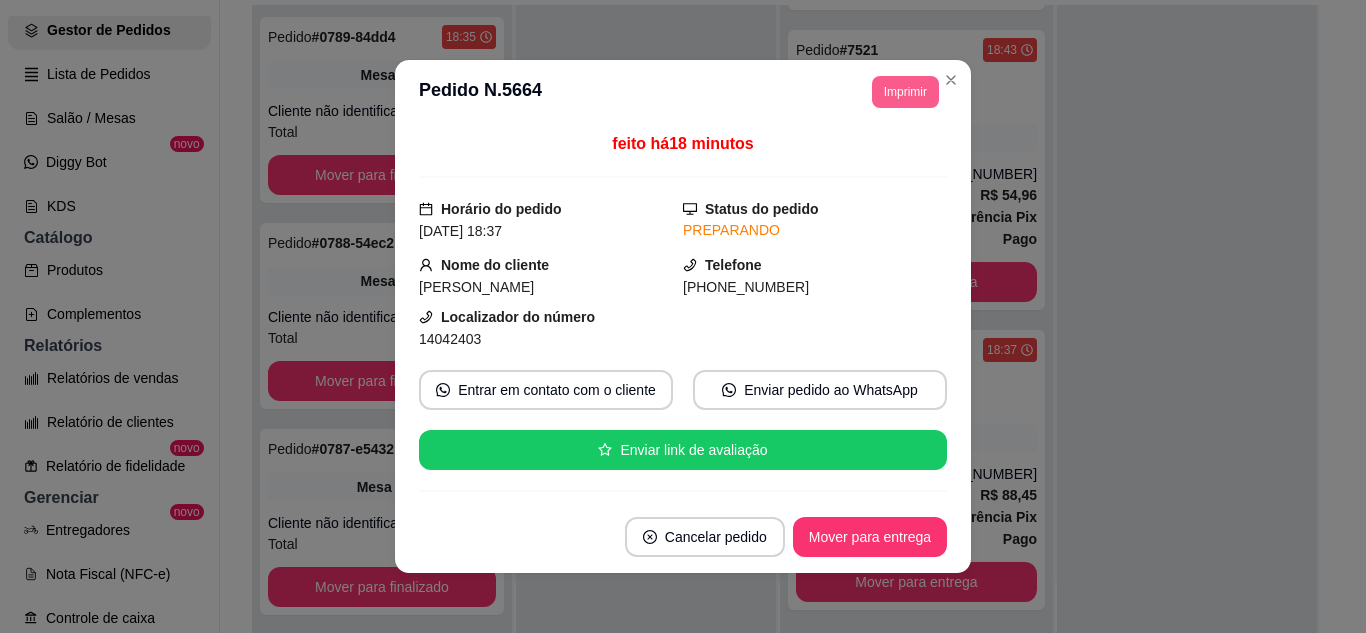 click on "Imprimir" at bounding box center [905, 92] 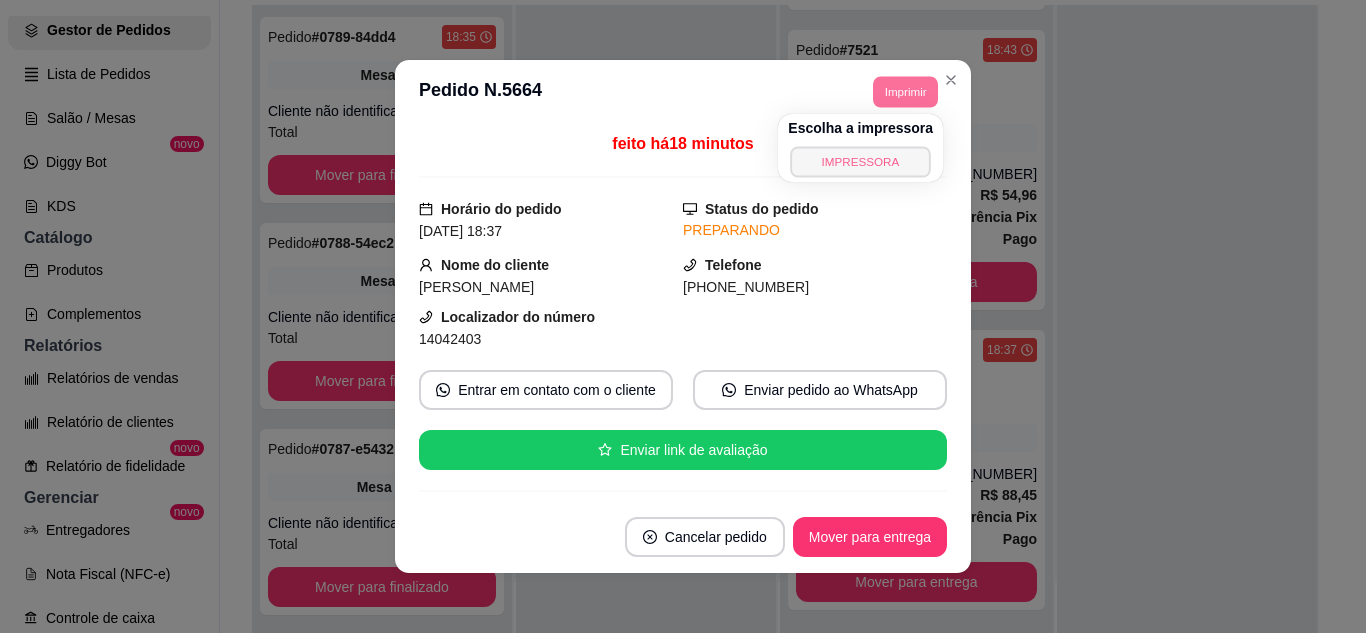 click on "IMPRESSORA" at bounding box center [860, 161] 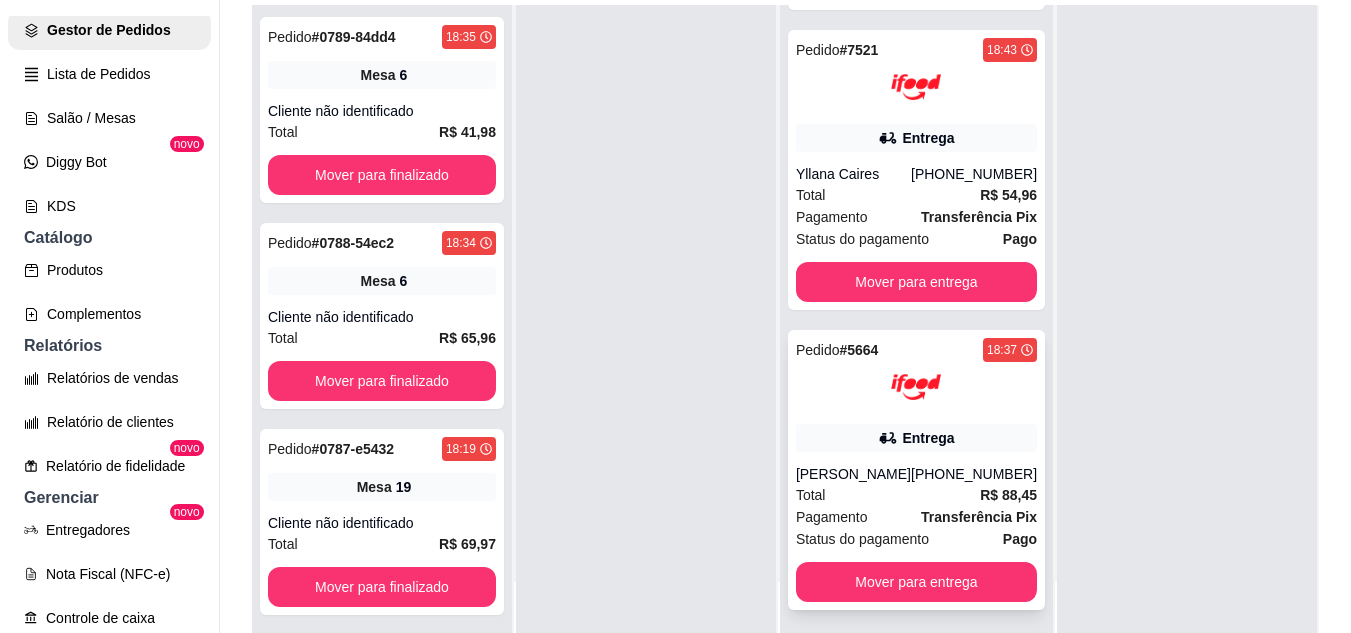 click on "Pedido  # 5664 18:37 Entrega [PERSON_NAME] [PHONE_NUMBER] Total R$ 88,45 Pagamento Transferência Pix Status do pagamento Pago Mover para entrega" at bounding box center (916, 470) 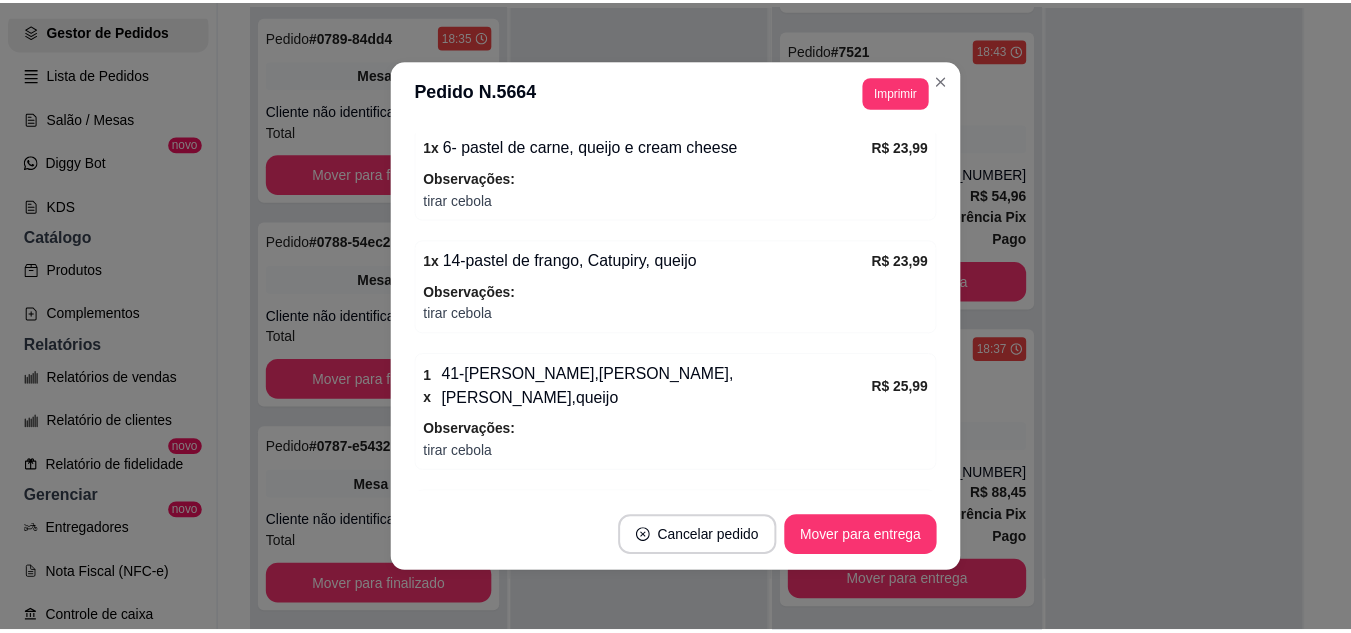 scroll, scrollTop: 800, scrollLeft: 0, axis: vertical 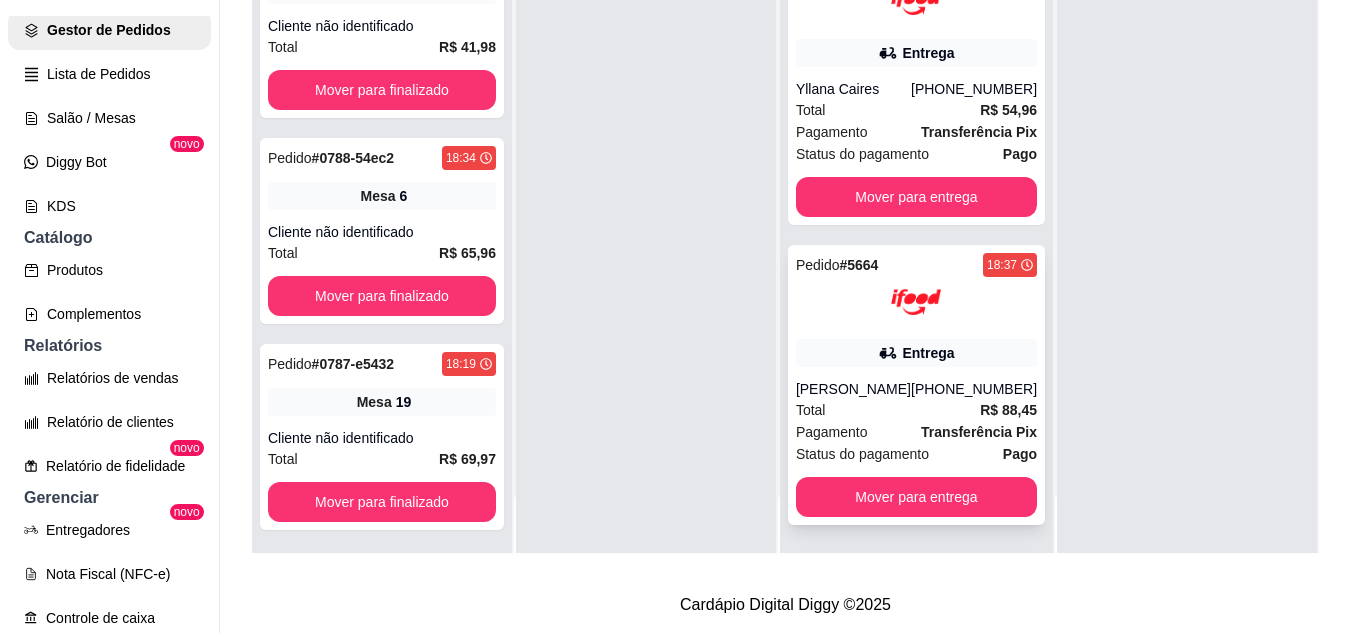 click on "Pagamento" at bounding box center (832, 432) 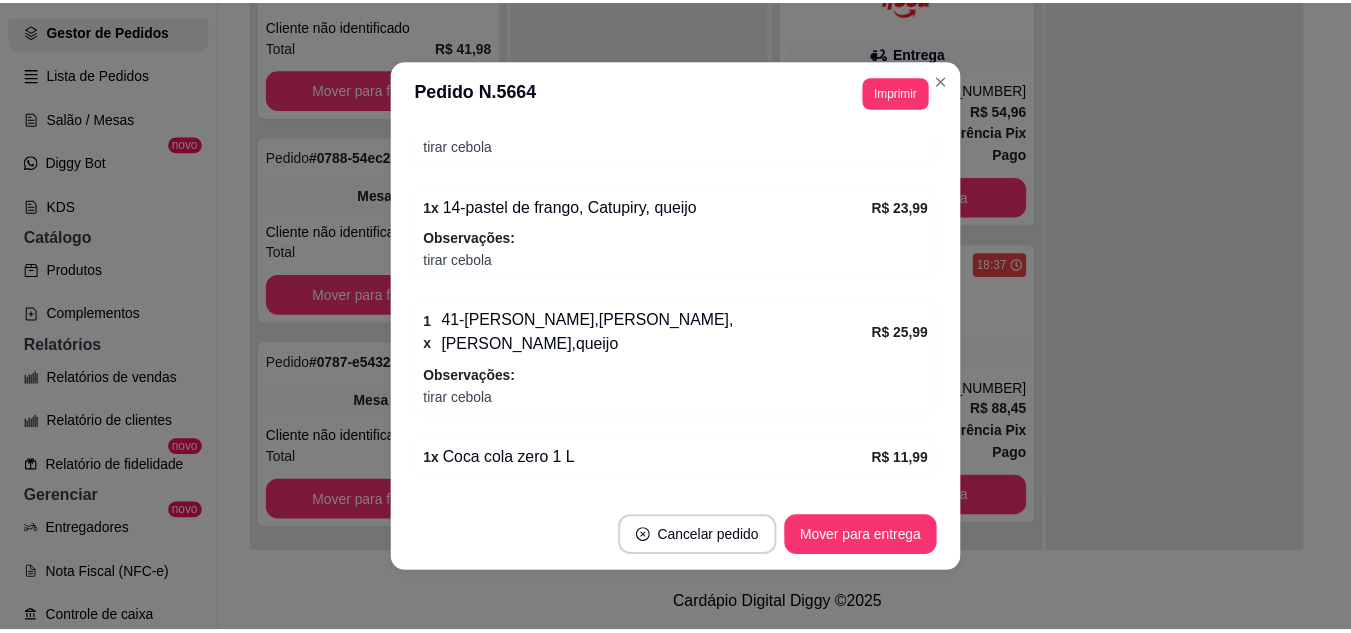 scroll, scrollTop: 988, scrollLeft: 0, axis: vertical 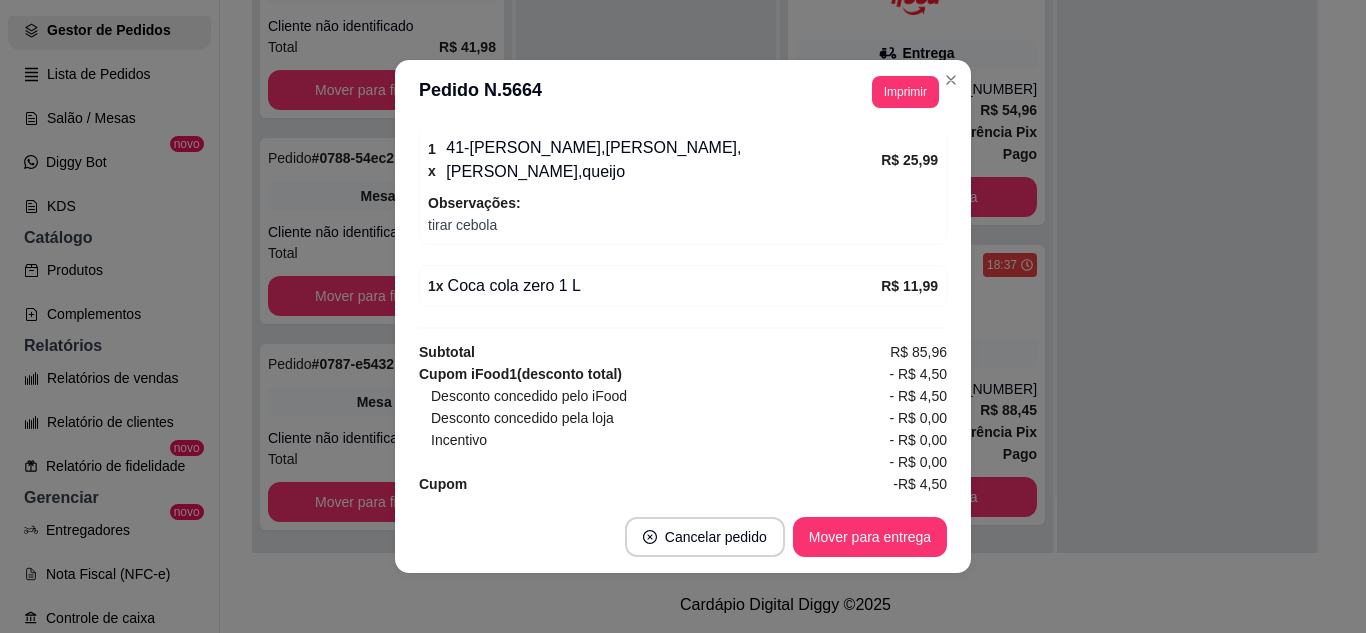 click on "**********" at bounding box center (683, 92) 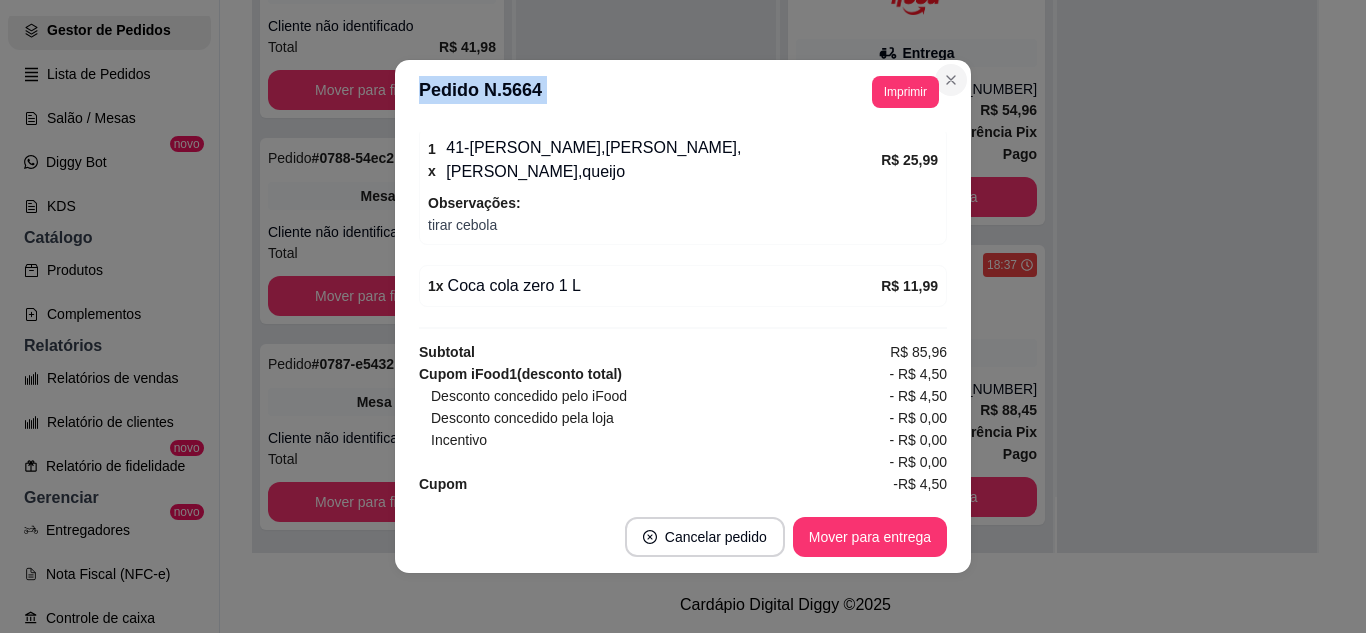 click on "**********" at bounding box center (683, 316) 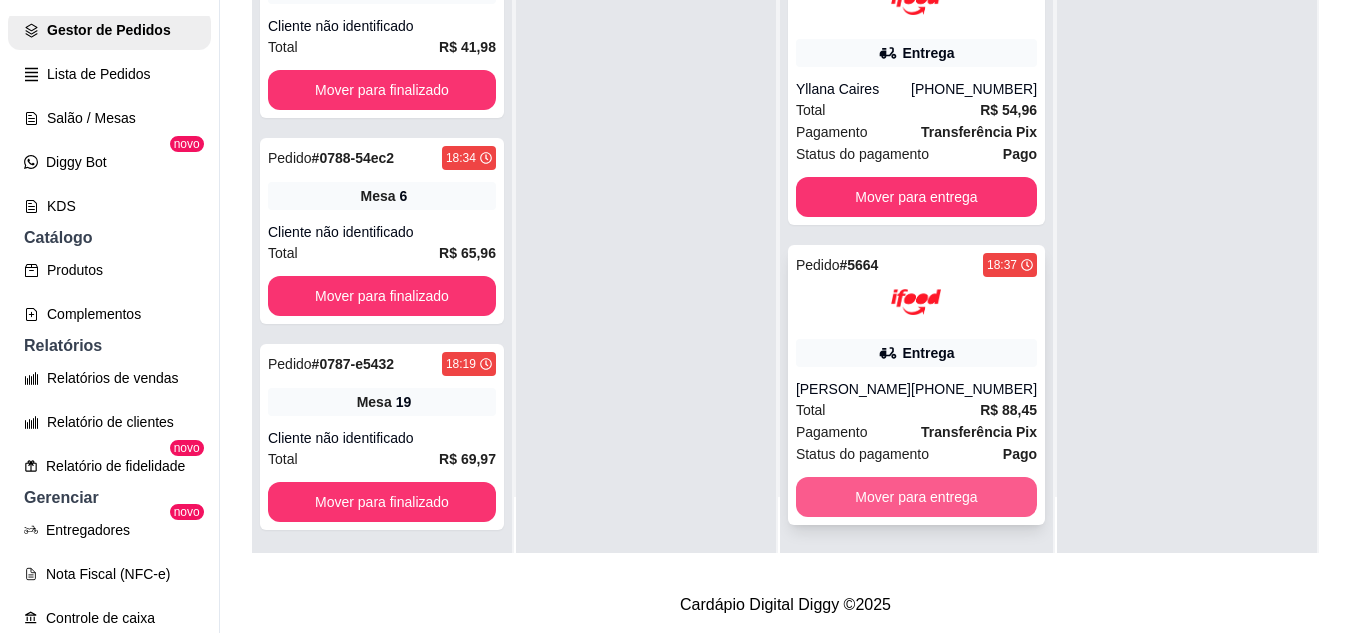 click on "Mover para entrega" at bounding box center (916, 497) 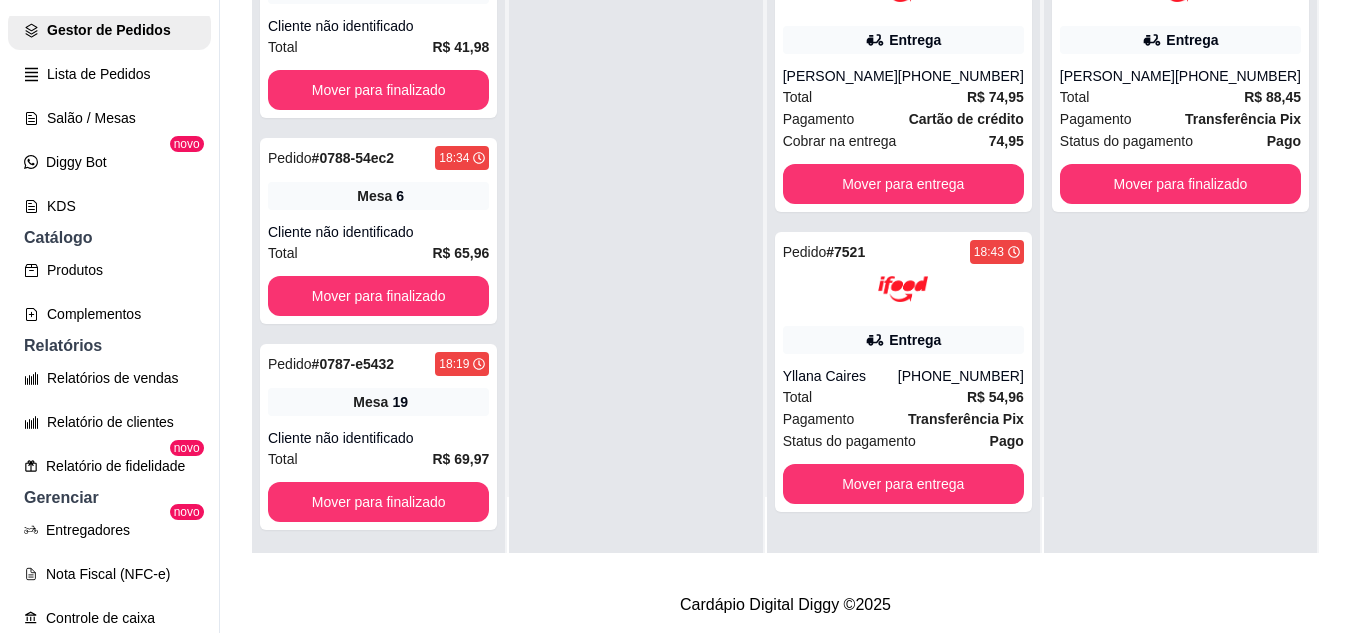scroll, scrollTop: 0, scrollLeft: 0, axis: both 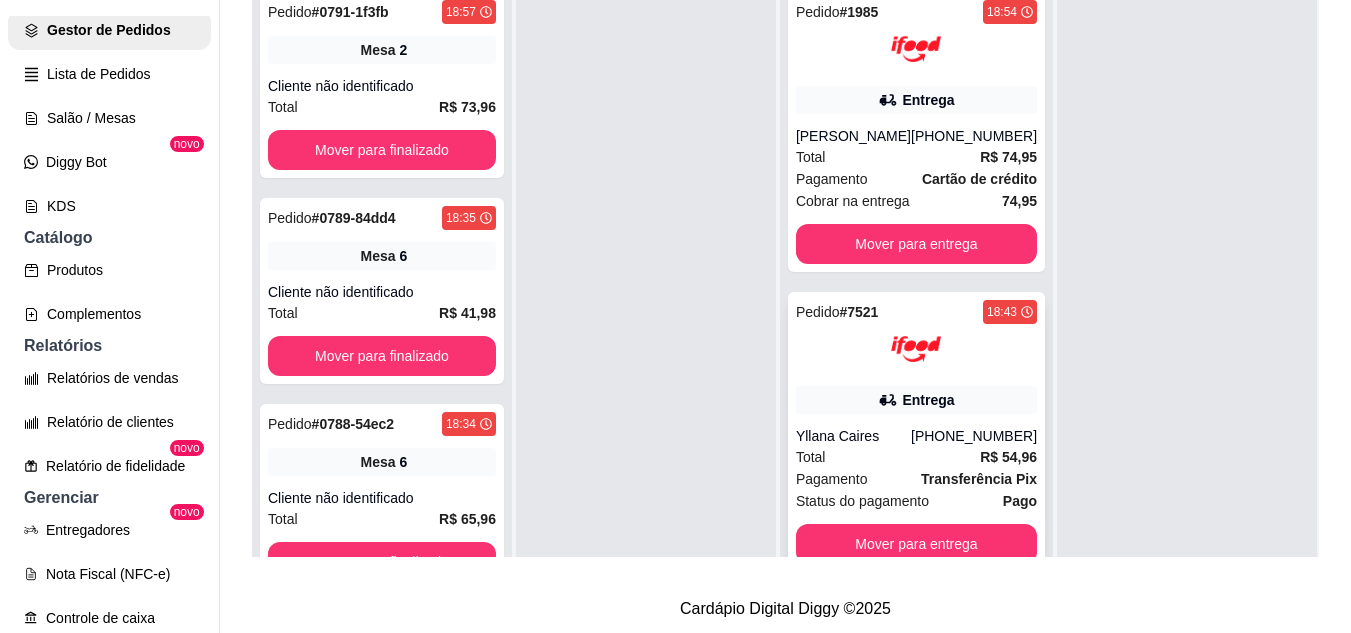 click on "Pedido  # 7521 18:43 Entrega Yllana Caires [PHONE_NUMBER] Total R$ 54,96 Pagamento Transferência Pix Status do pagamento Pago Mover para entrega" at bounding box center (916, 432) 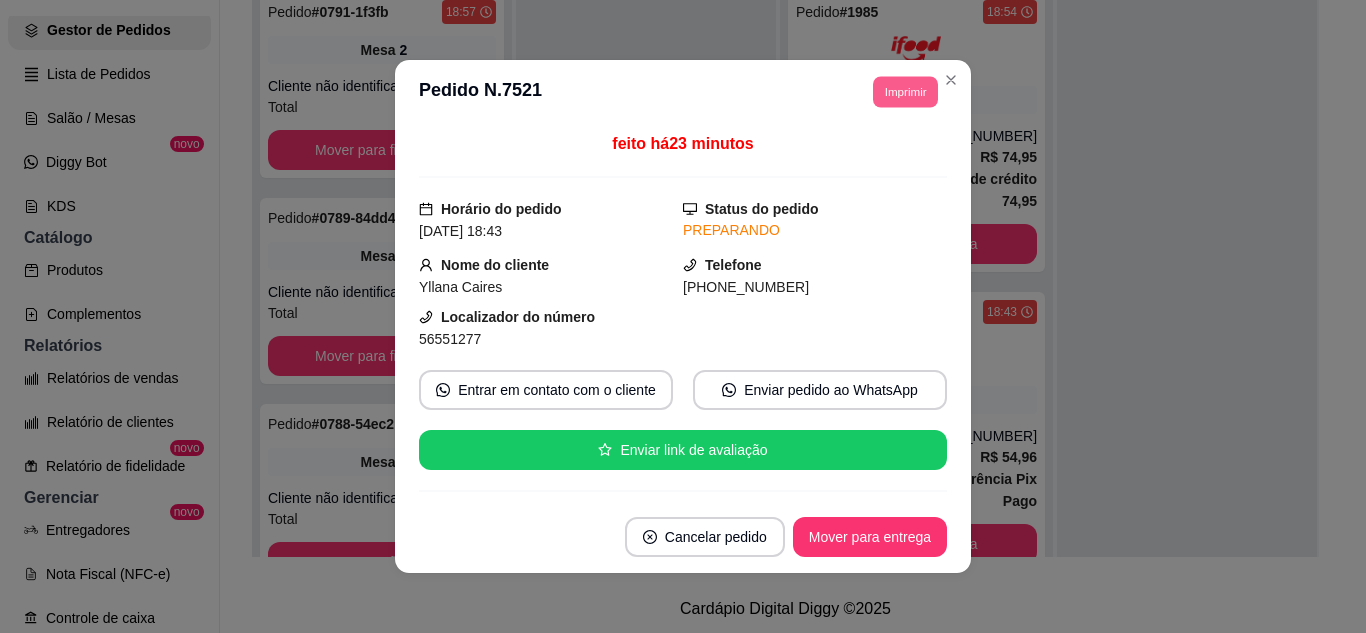 click on "Imprimir" at bounding box center [905, 91] 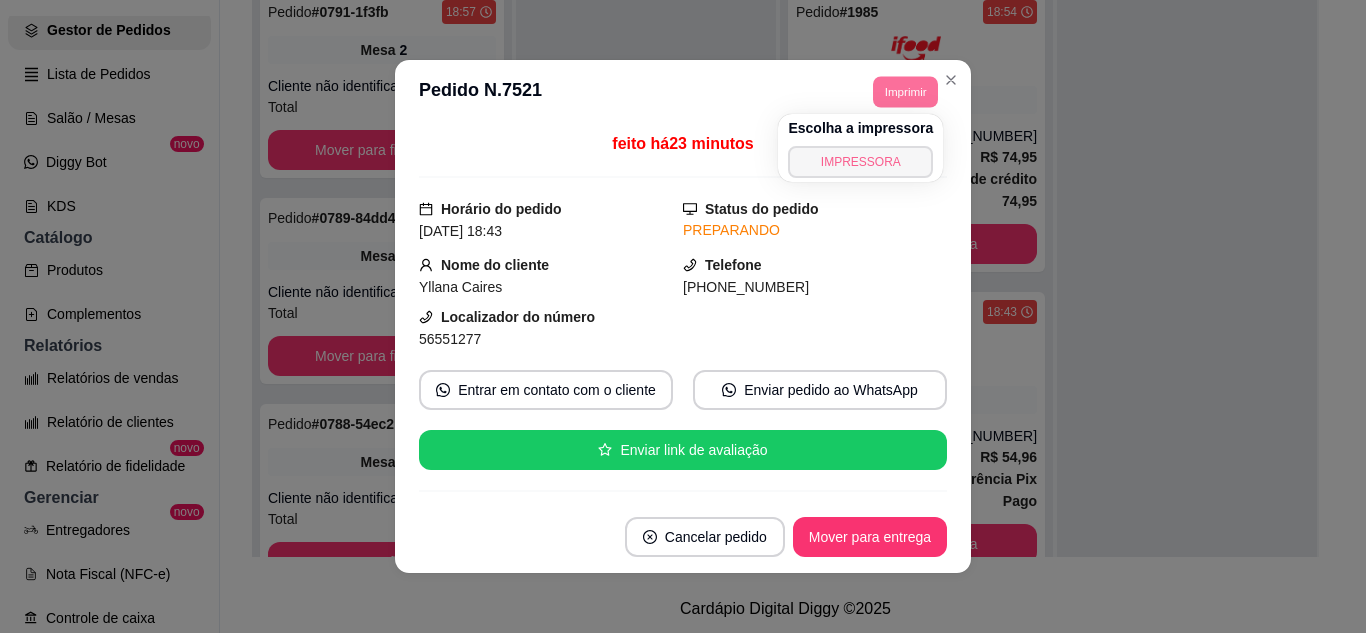 click on "IMPRESSORA" at bounding box center [860, 162] 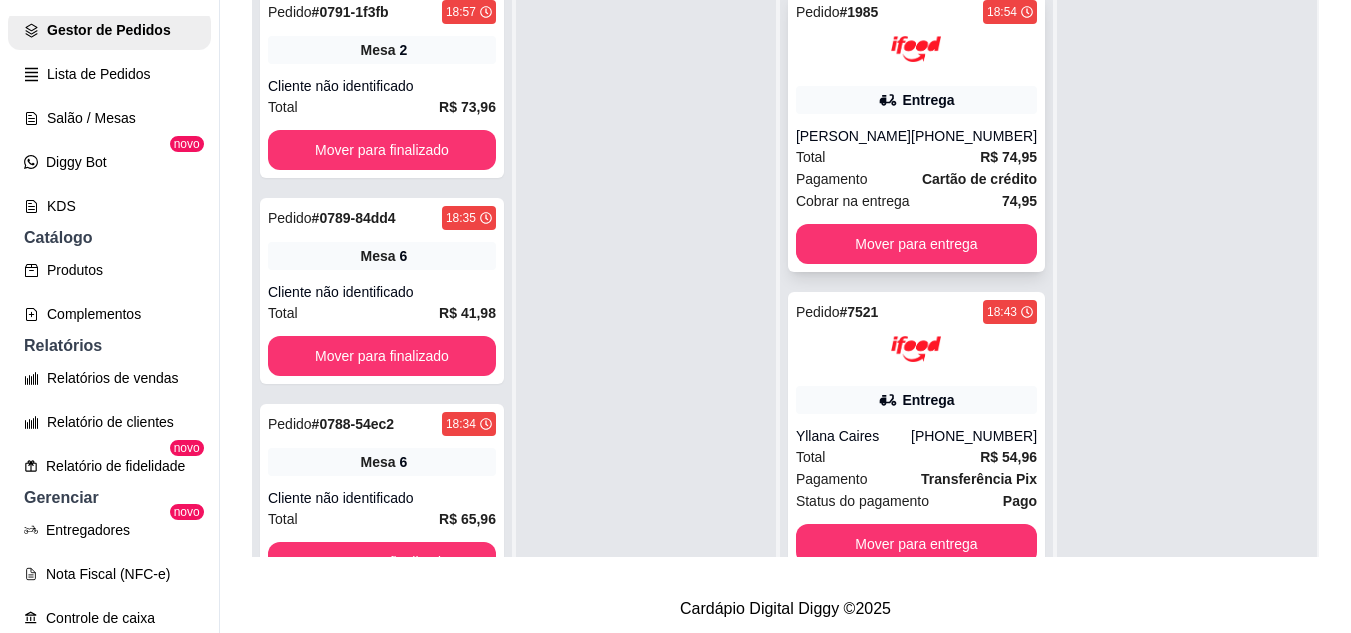 click on "Entrega" at bounding box center [916, 100] 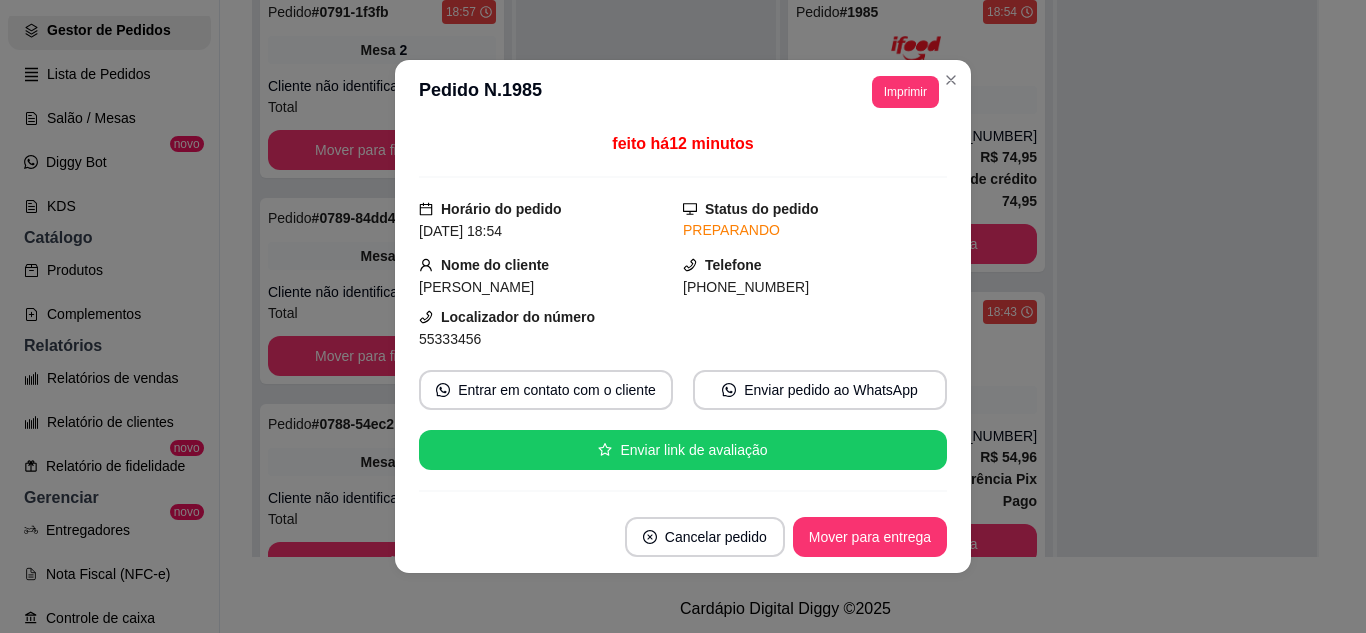 drag, startPoint x: 913, startPoint y: 71, endPoint x: 912, endPoint y: 89, distance: 18.027756 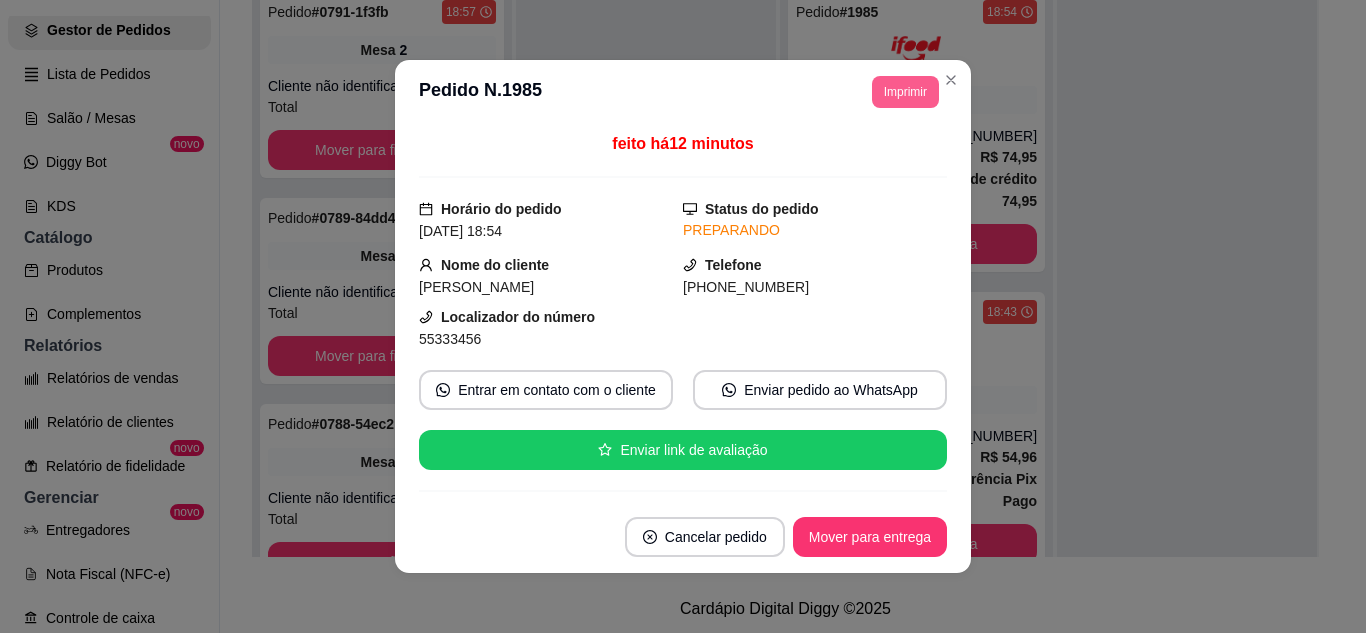 click on "Imprimir" at bounding box center (905, 92) 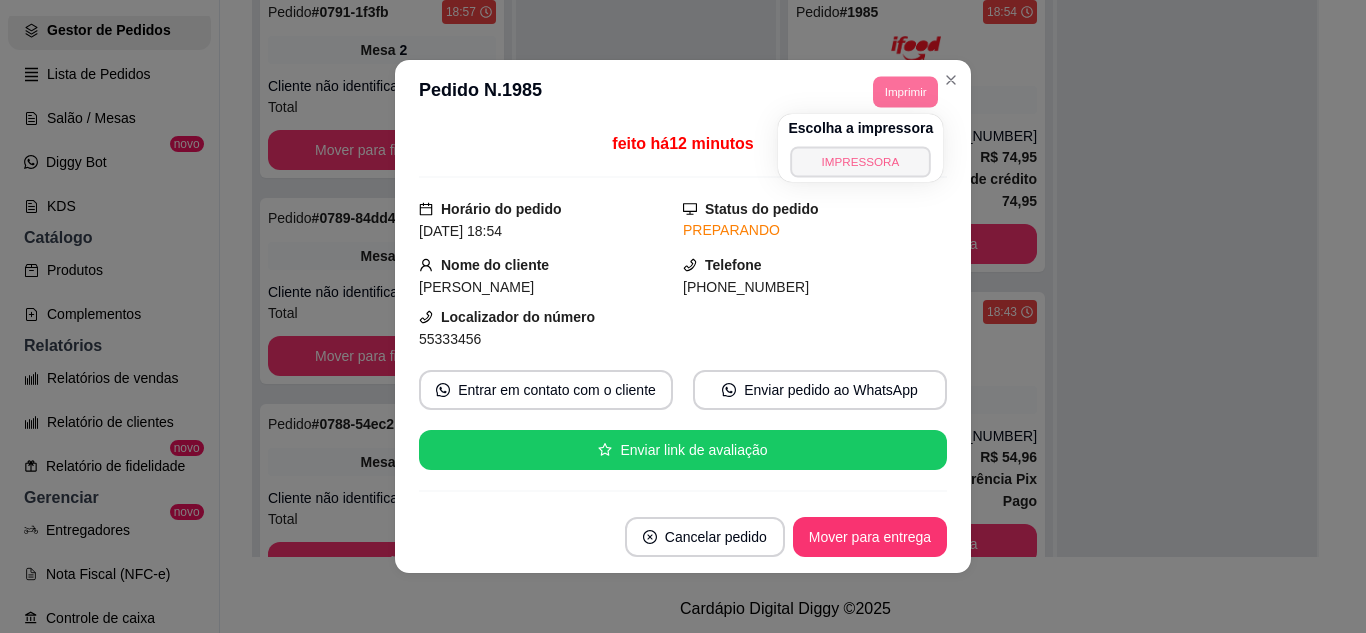 click on "IMPRESSORA" at bounding box center [861, 161] 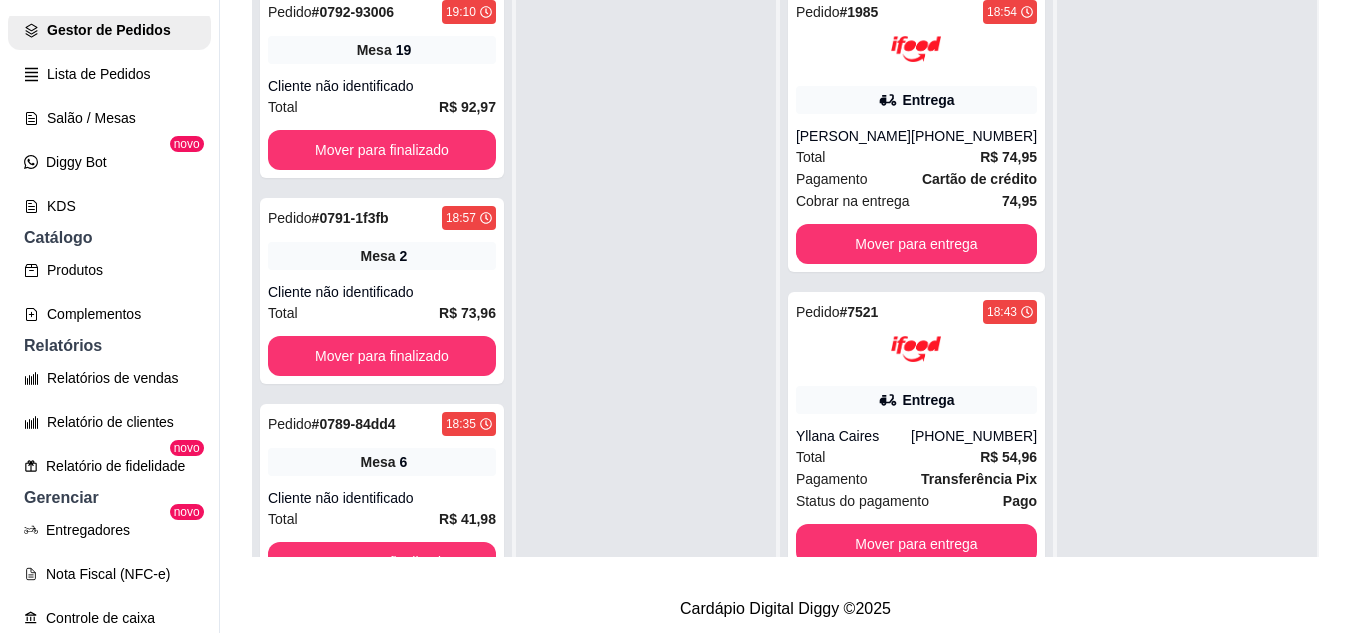 scroll, scrollTop: 319, scrollLeft: 0, axis: vertical 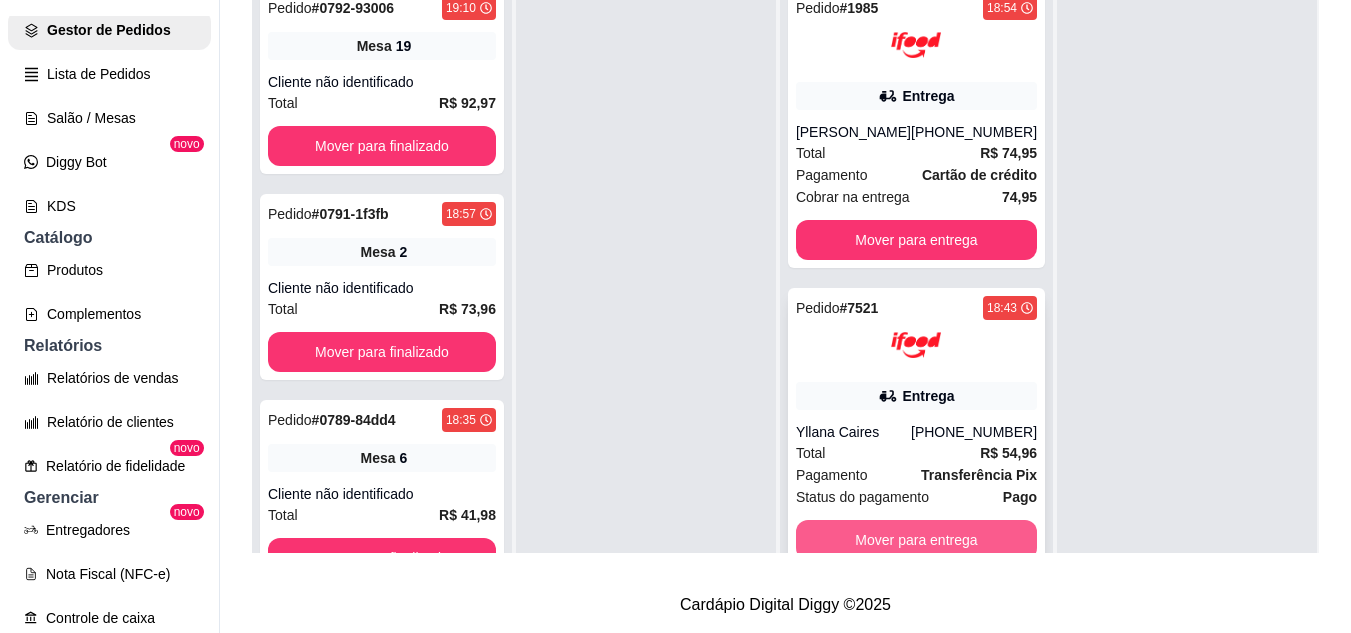 click on "Mover para entrega" at bounding box center (916, 540) 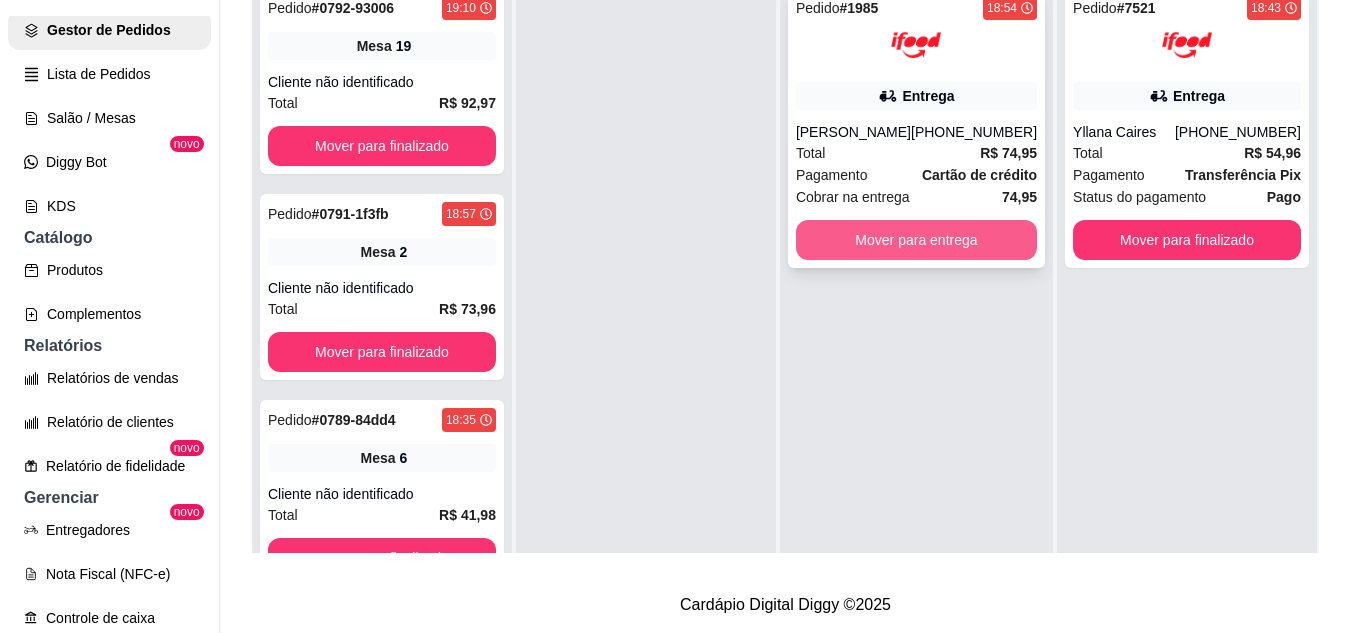 click on "Mover para entrega" at bounding box center (916, 240) 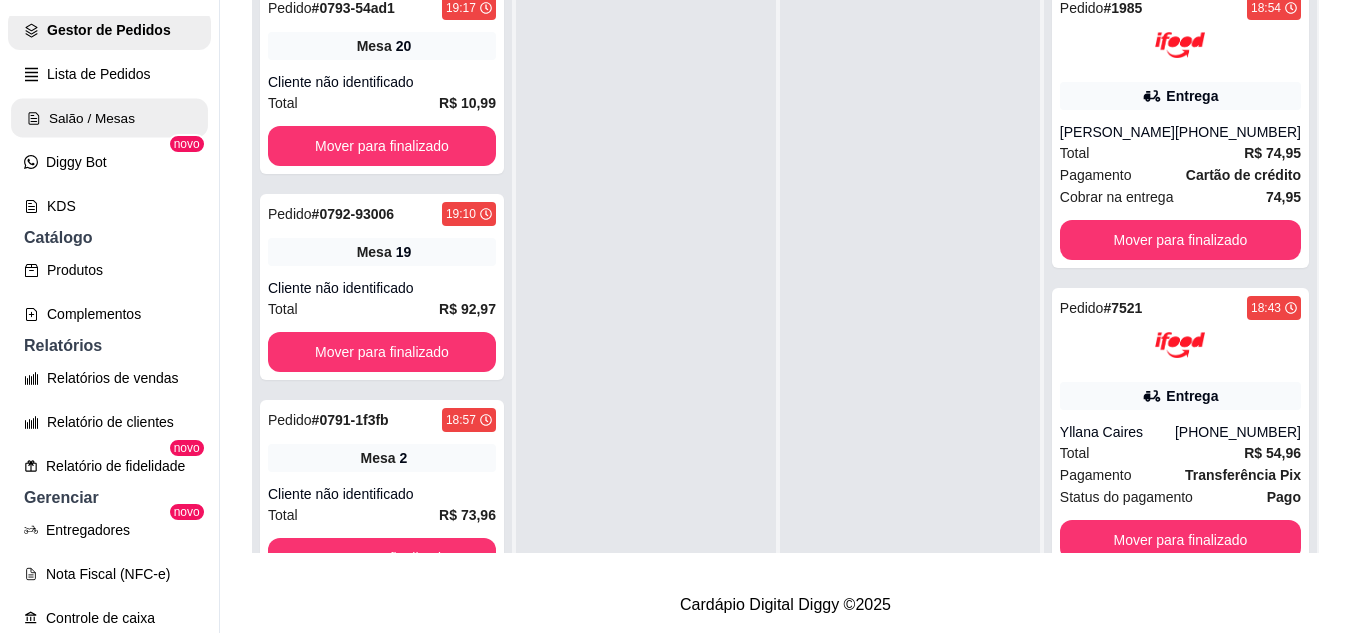 click on "Salão / Mesas" at bounding box center (109, 118) 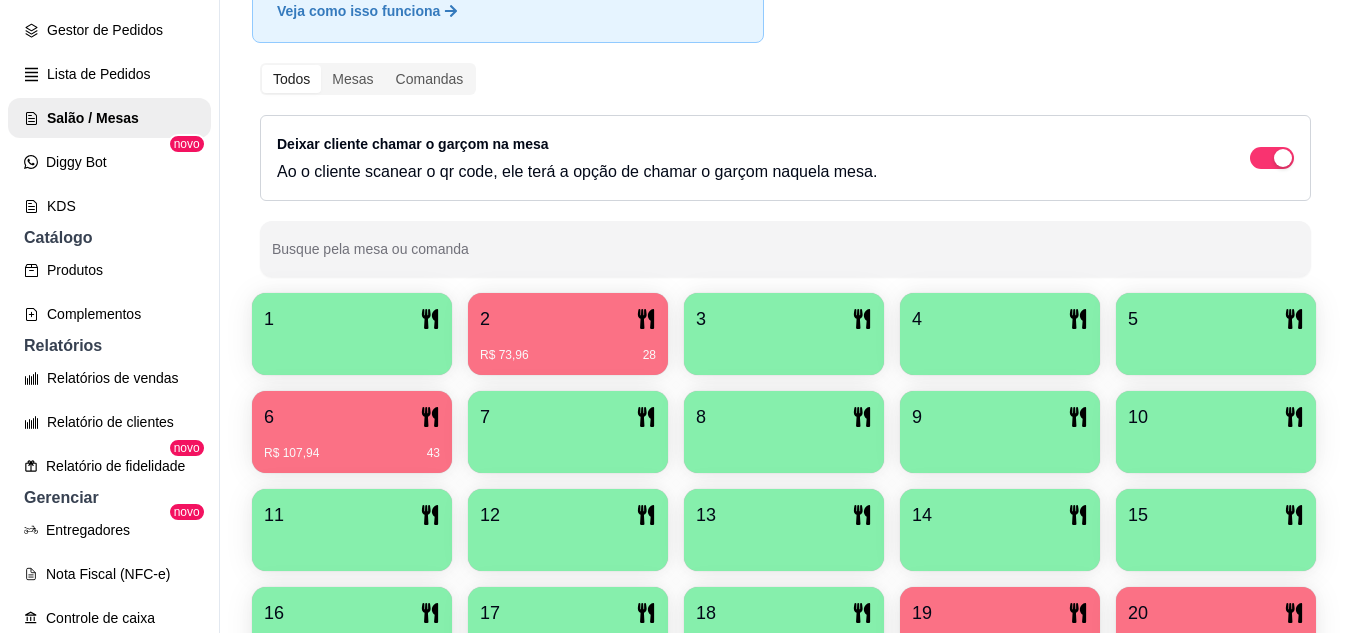 scroll, scrollTop: 425, scrollLeft: 0, axis: vertical 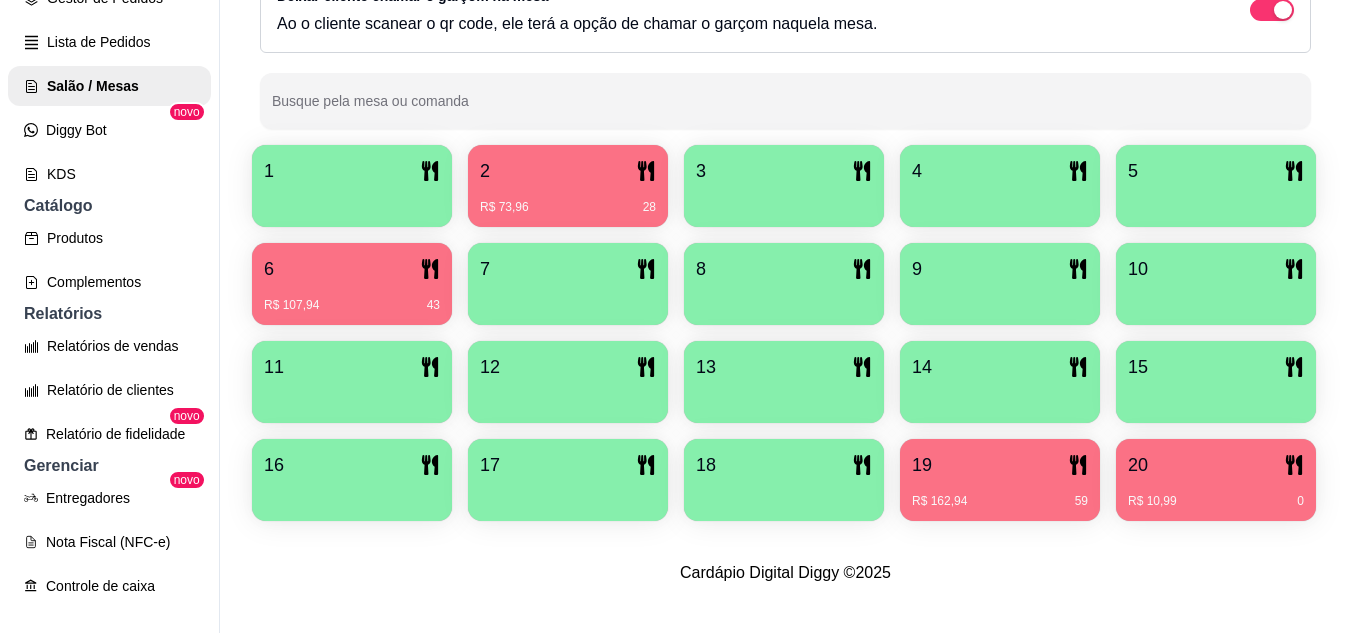 click on "R$ 10,99 0" at bounding box center [1216, 494] 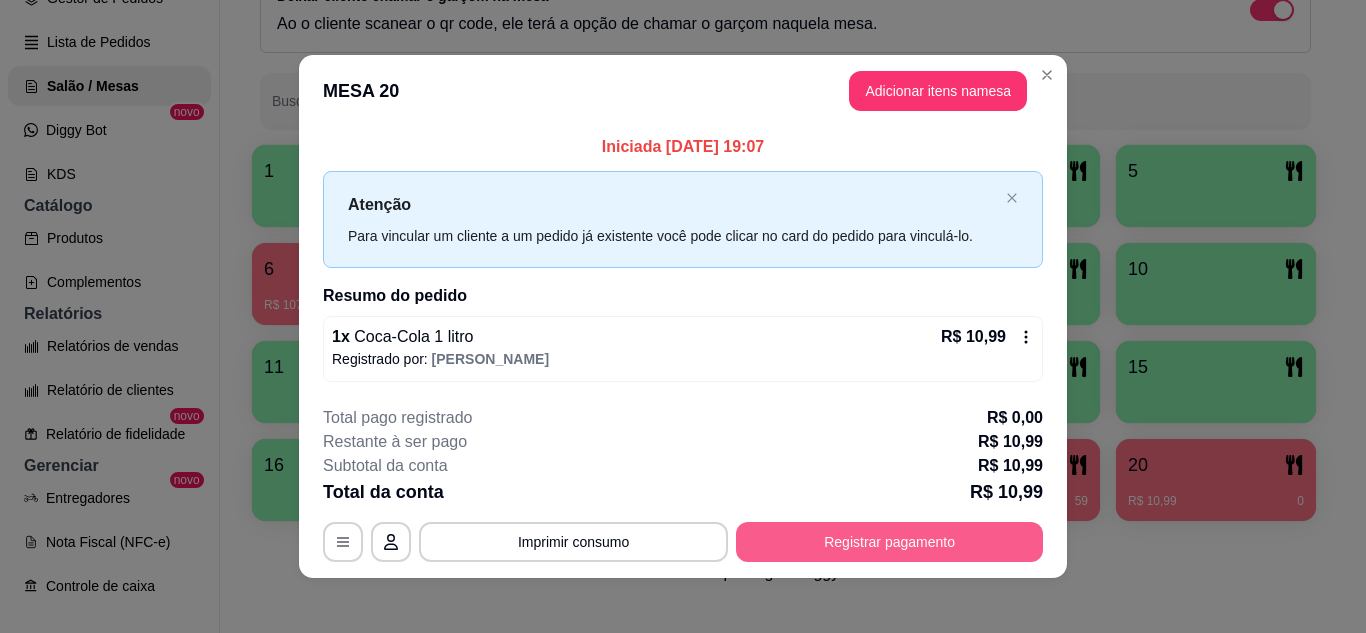 click on "Registrar pagamento" at bounding box center (889, 542) 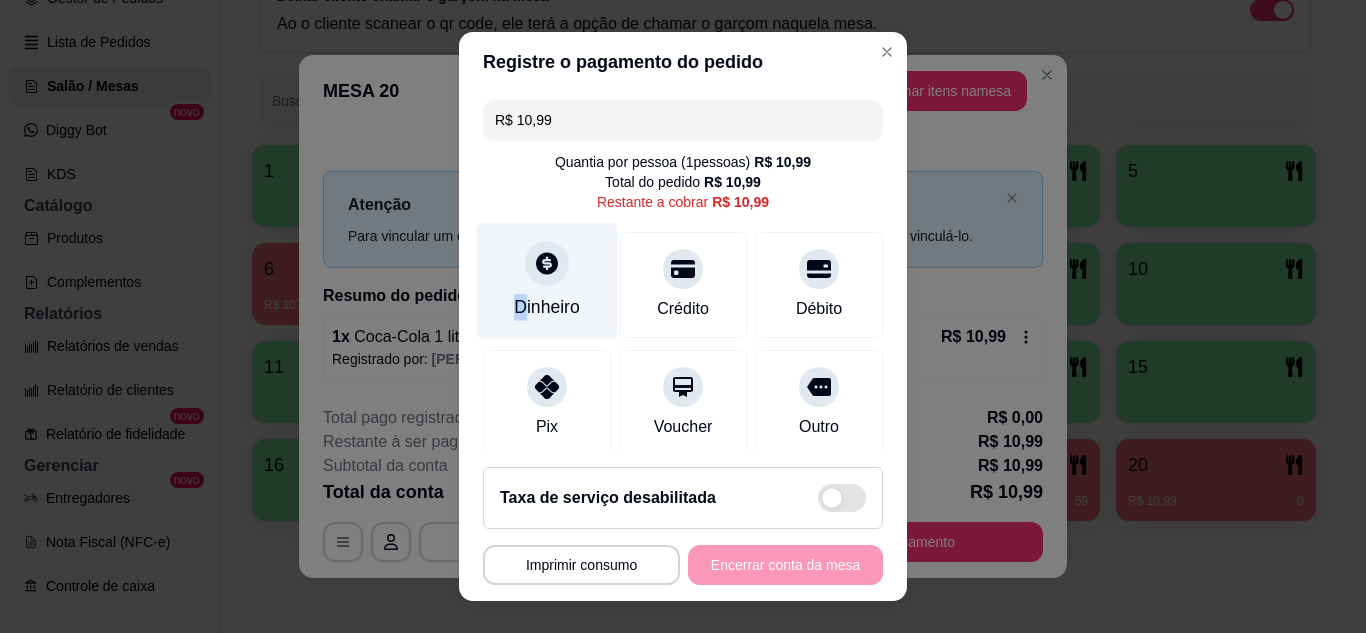 click on "Dinheiro" at bounding box center (547, 280) 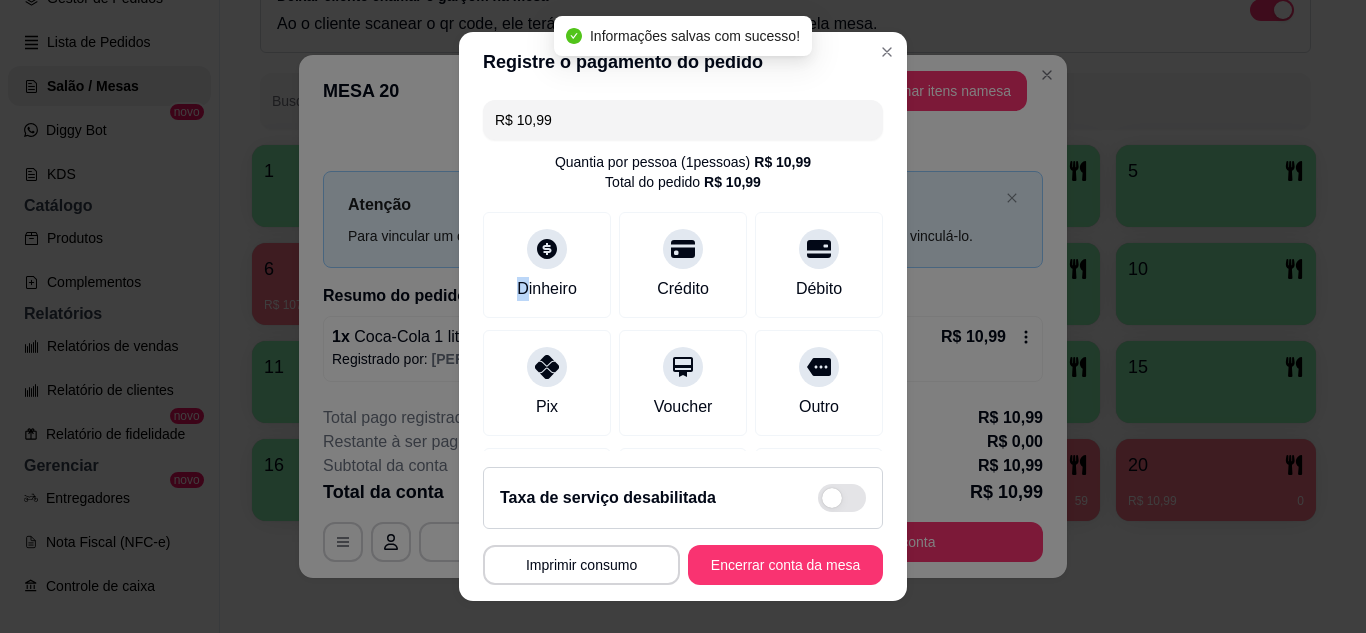type on "R$ 0,00" 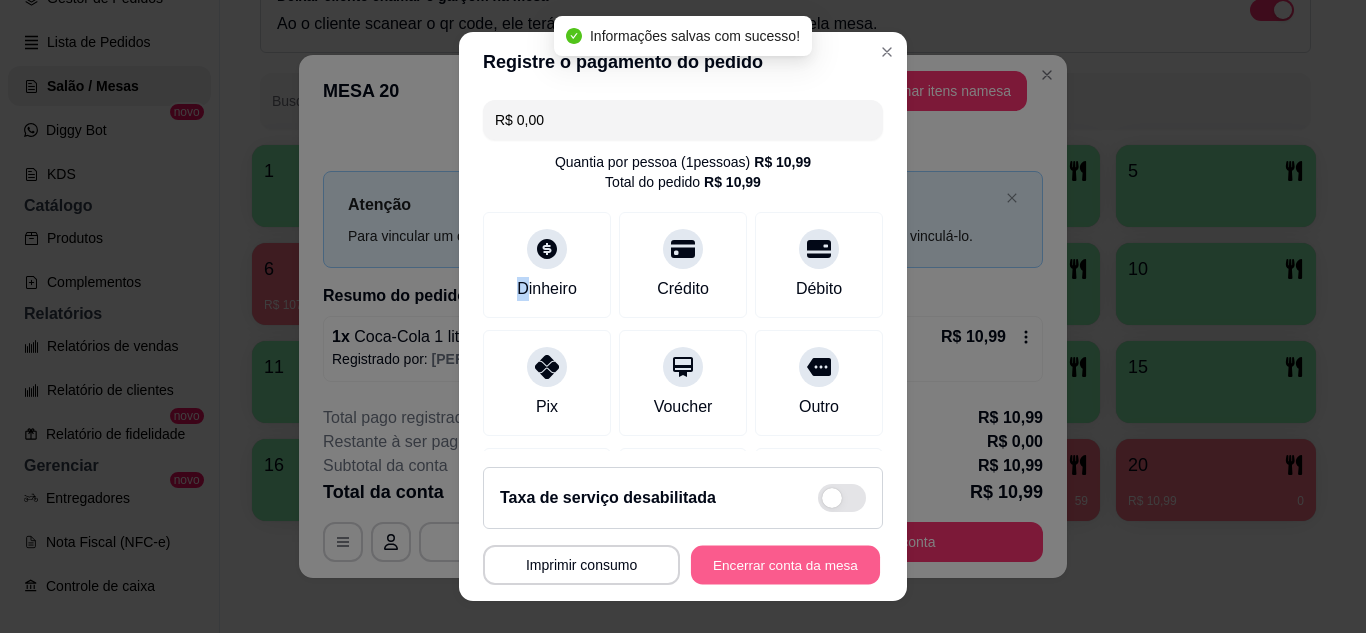 click on "Encerrar conta da mesa" at bounding box center (785, 565) 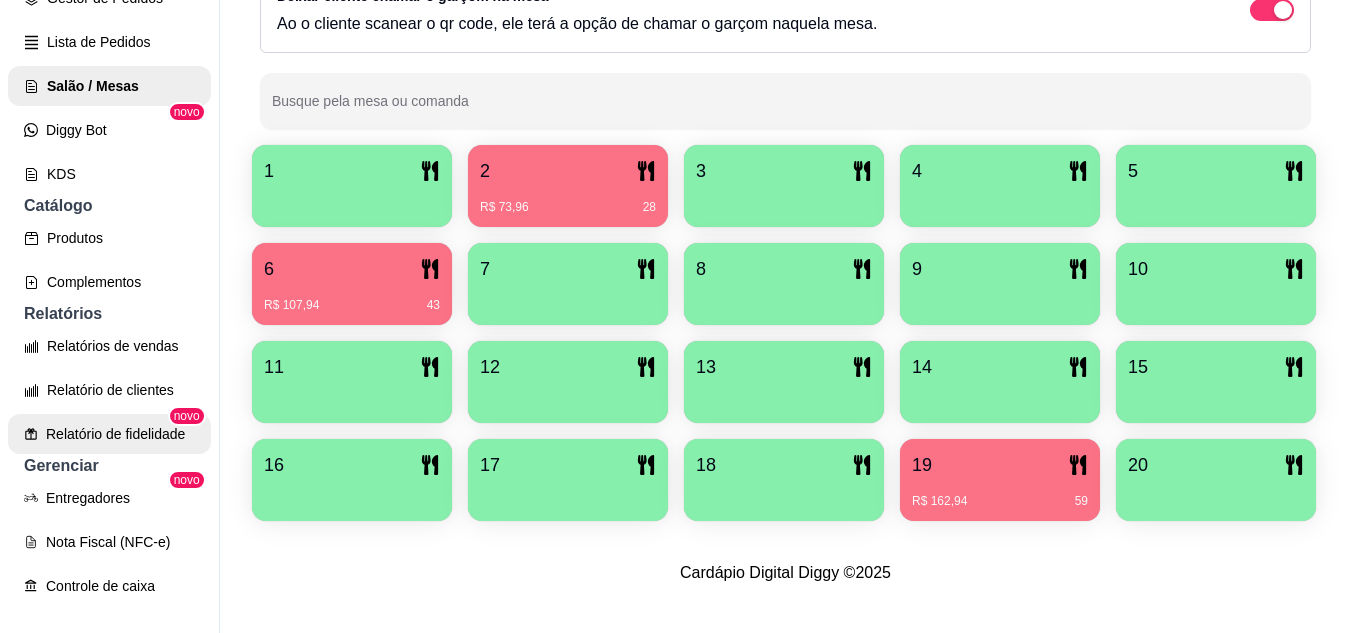 scroll, scrollTop: 400, scrollLeft: 0, axis: vertical 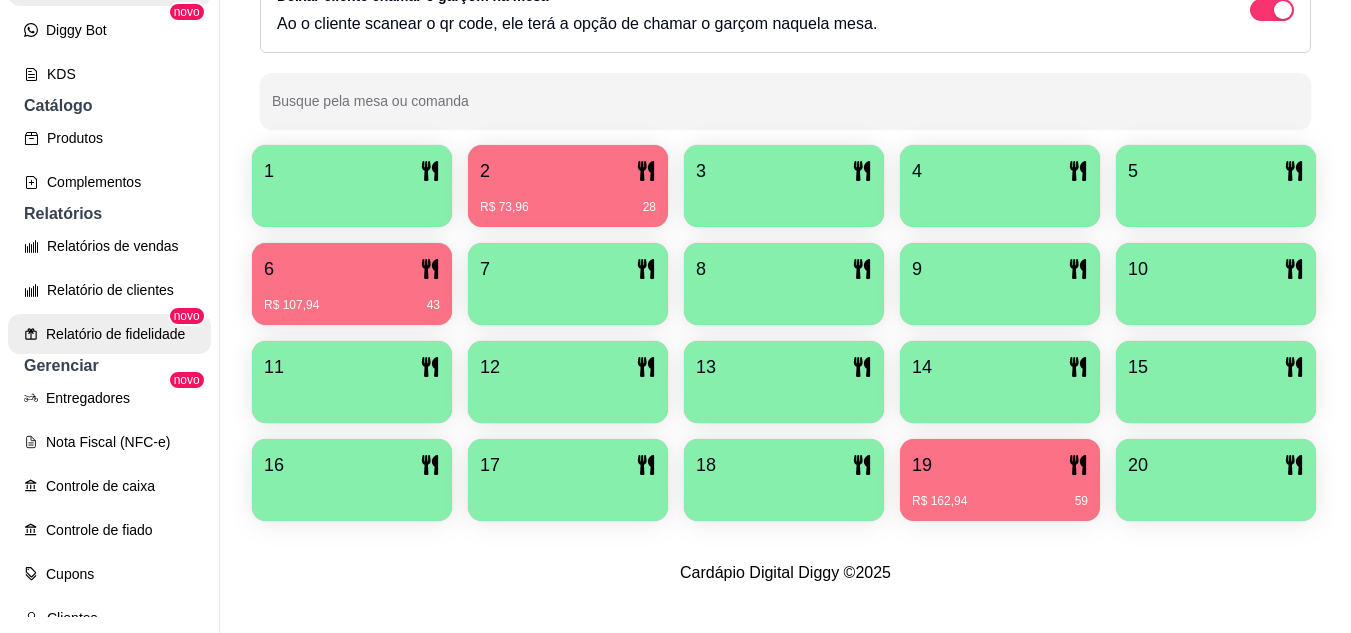 click on "Relatório de fidelidade" at bounding box center (109, 334) 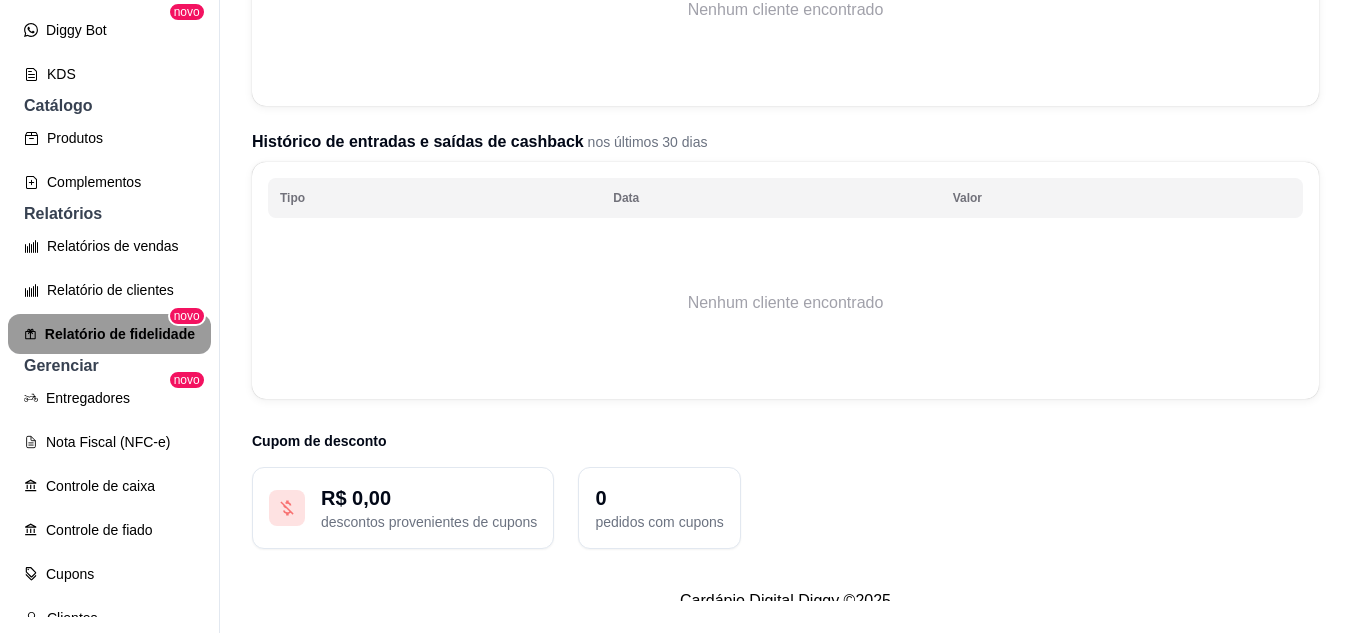 scroll, scrollTop: 0, scrollLeft: 0, axis: both 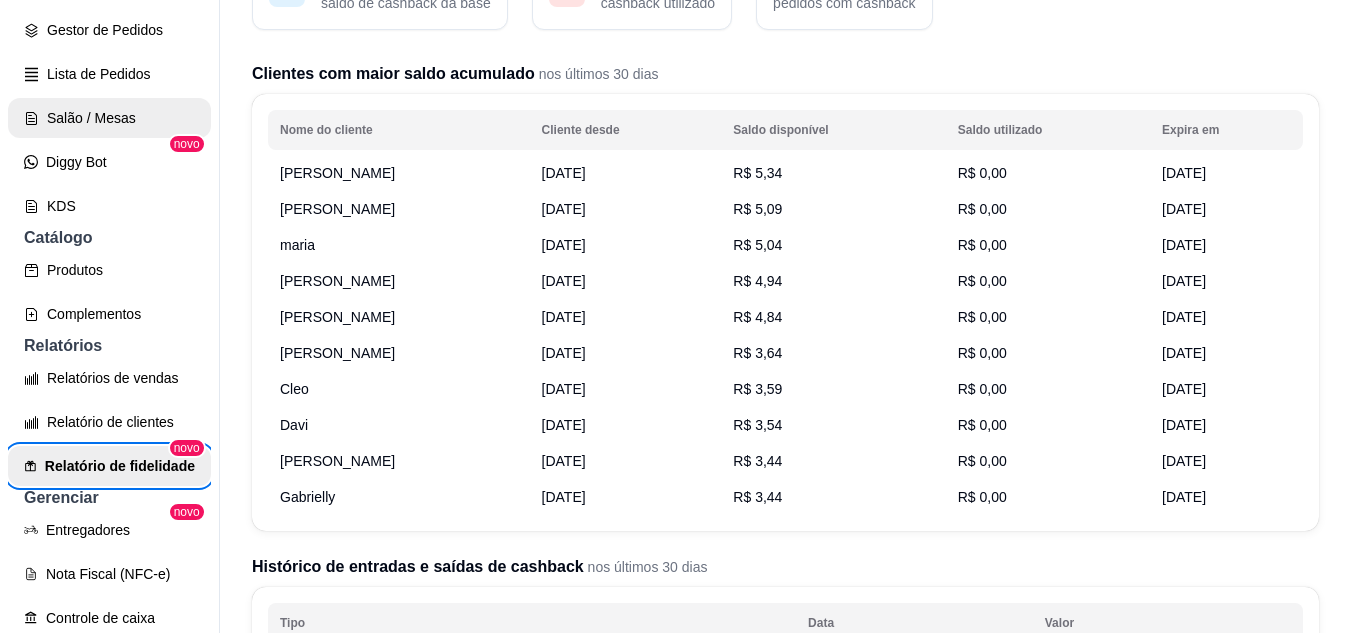 click on "Salão / Mesas" at bounding box center [109, 118] 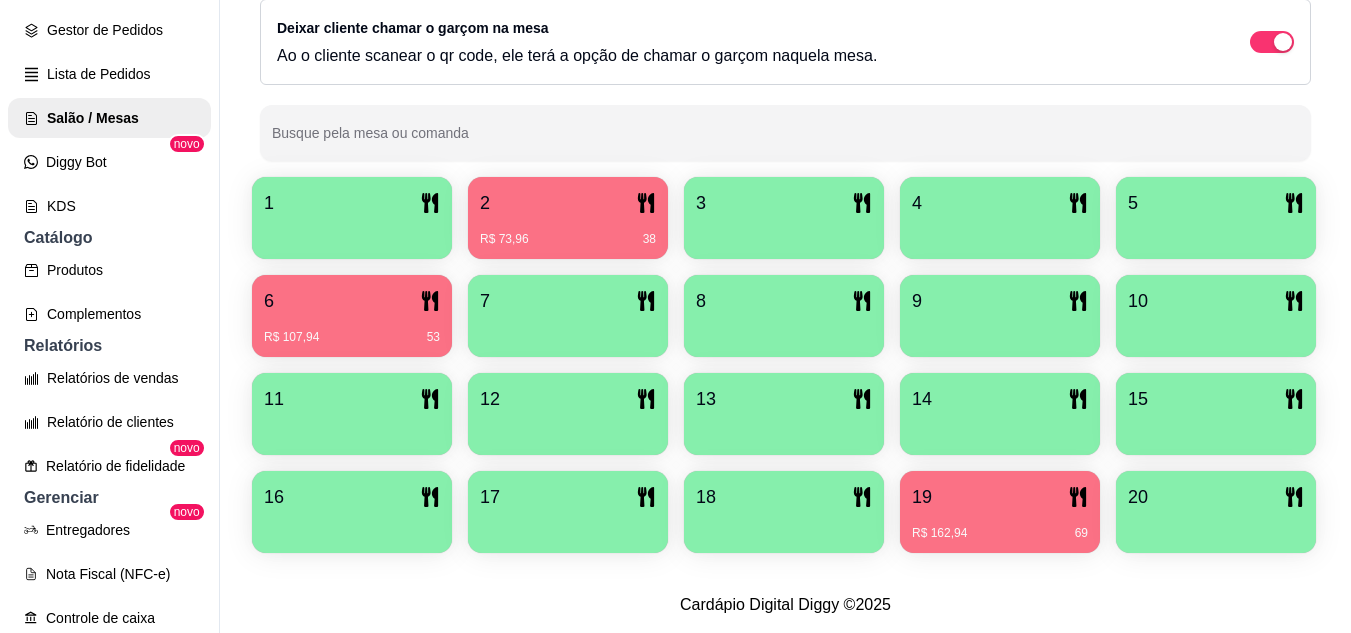 scroll, scrollTop: 400, scrollLeft: 0, axis: vertical 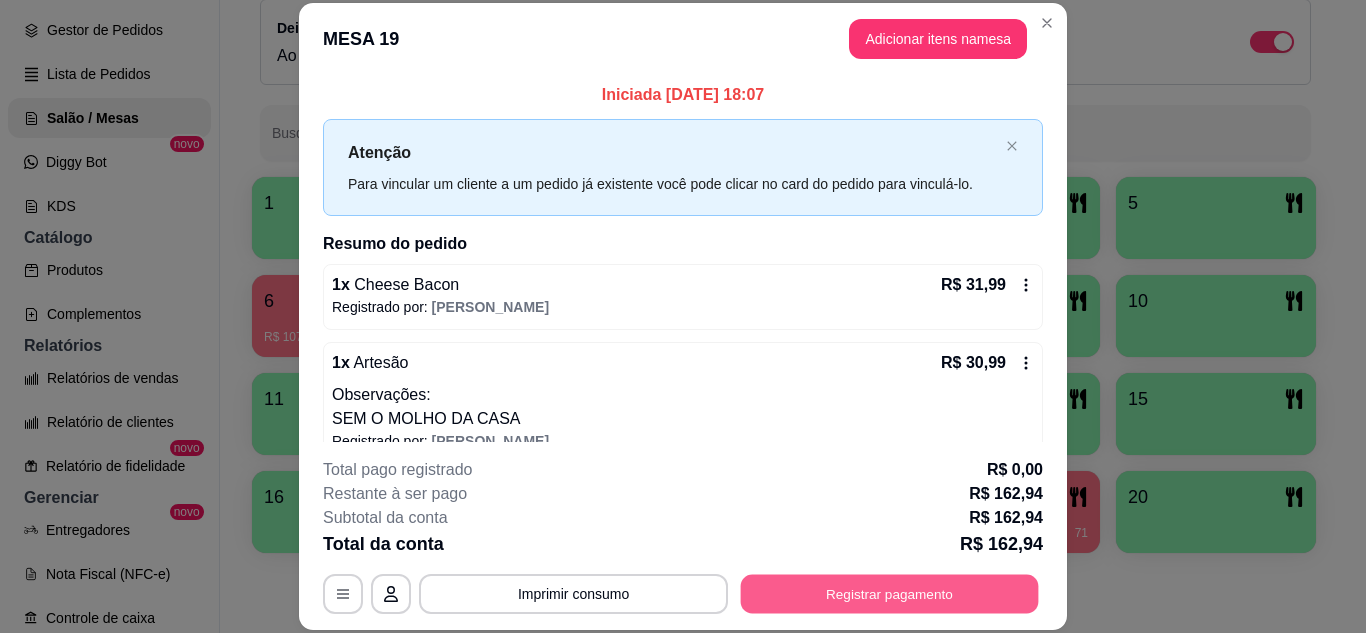 click on "Registrar pagamento" at bounding box center (890, 593) 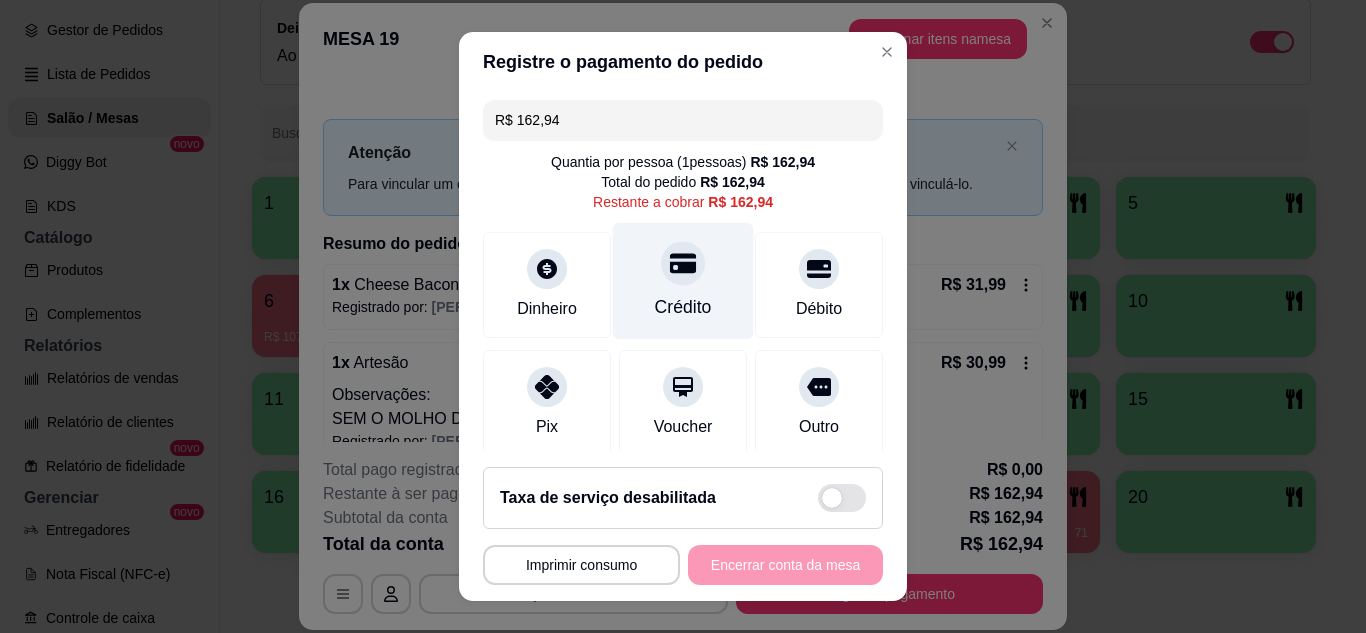 click at bounding box center (683, 263) 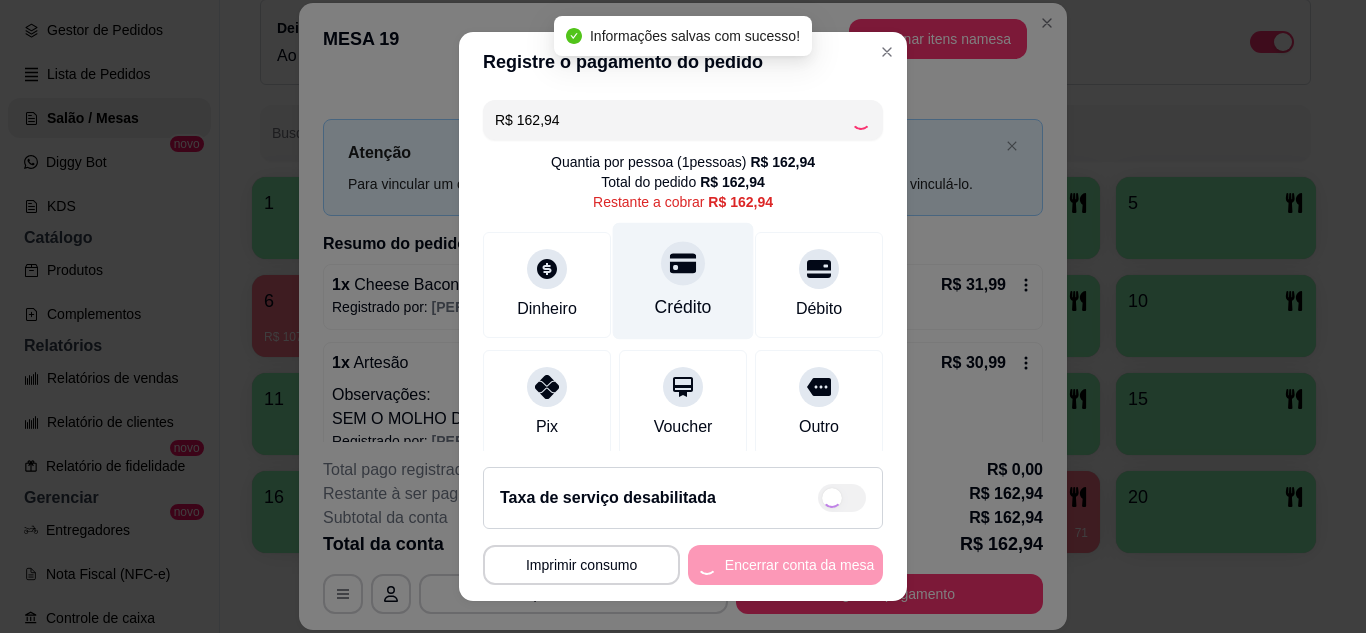 type on "R$ 0,00" 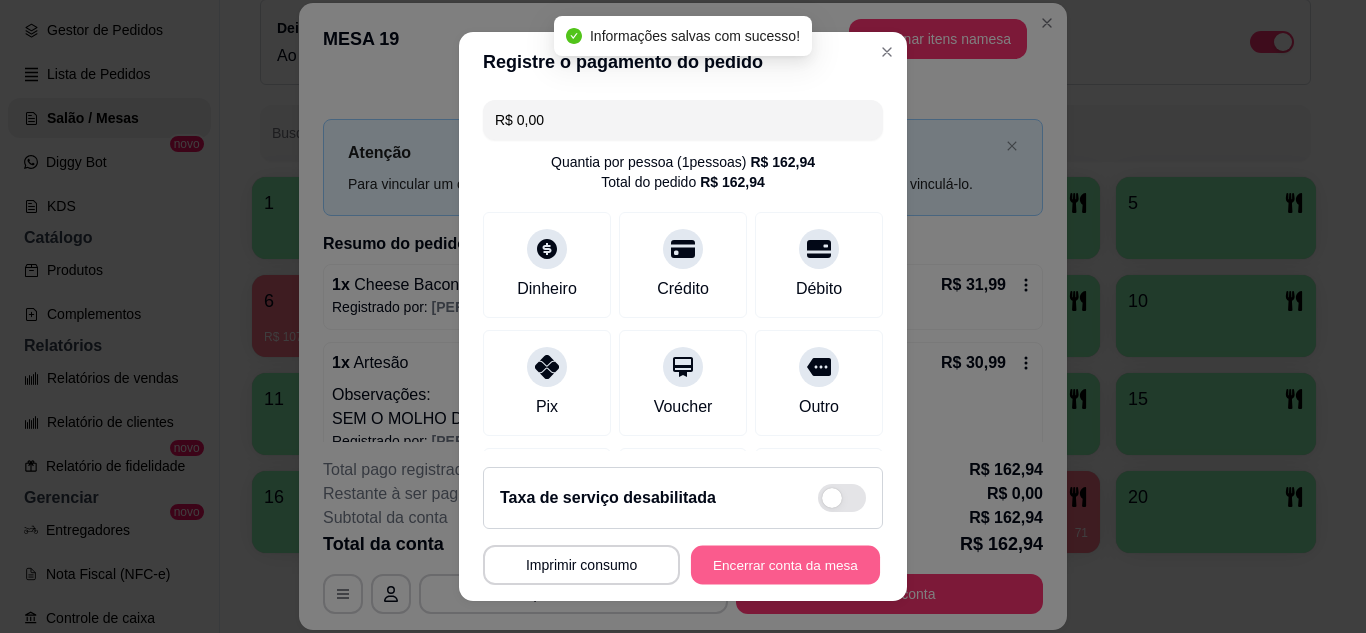 click on "Encerrar conta da mesa" at bounding box center [785, 565] 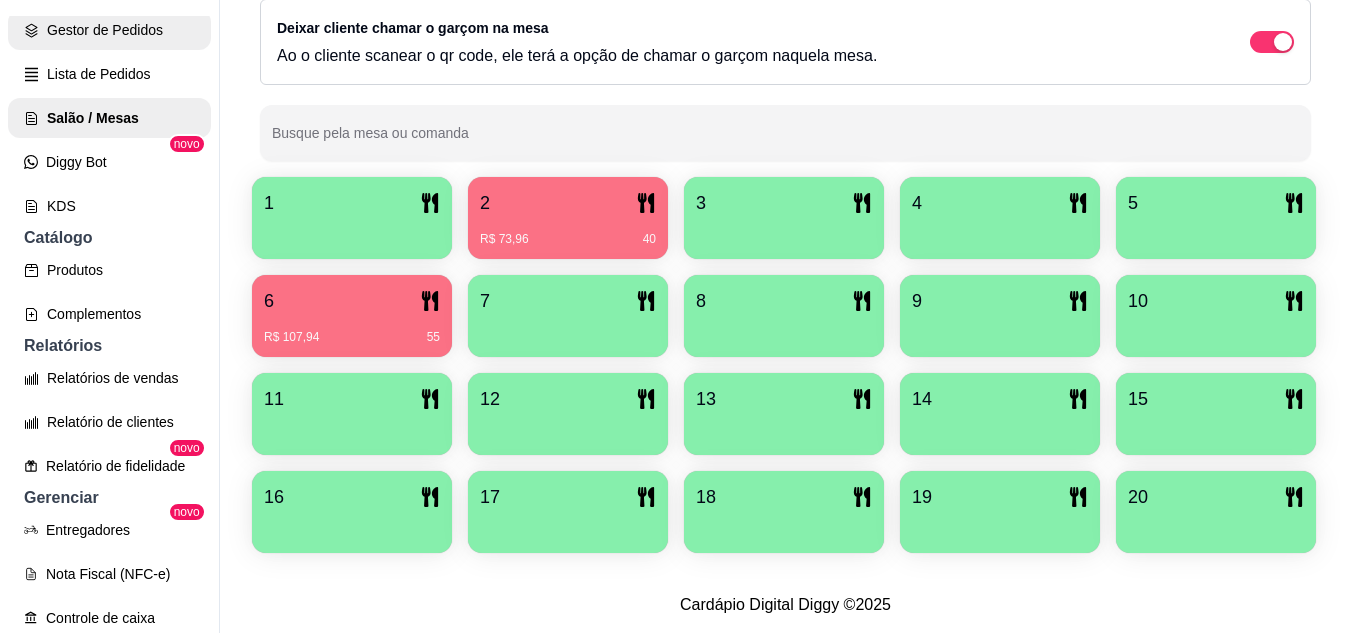click on "Gestor de Pedidos" at bounding box center (109, 30) 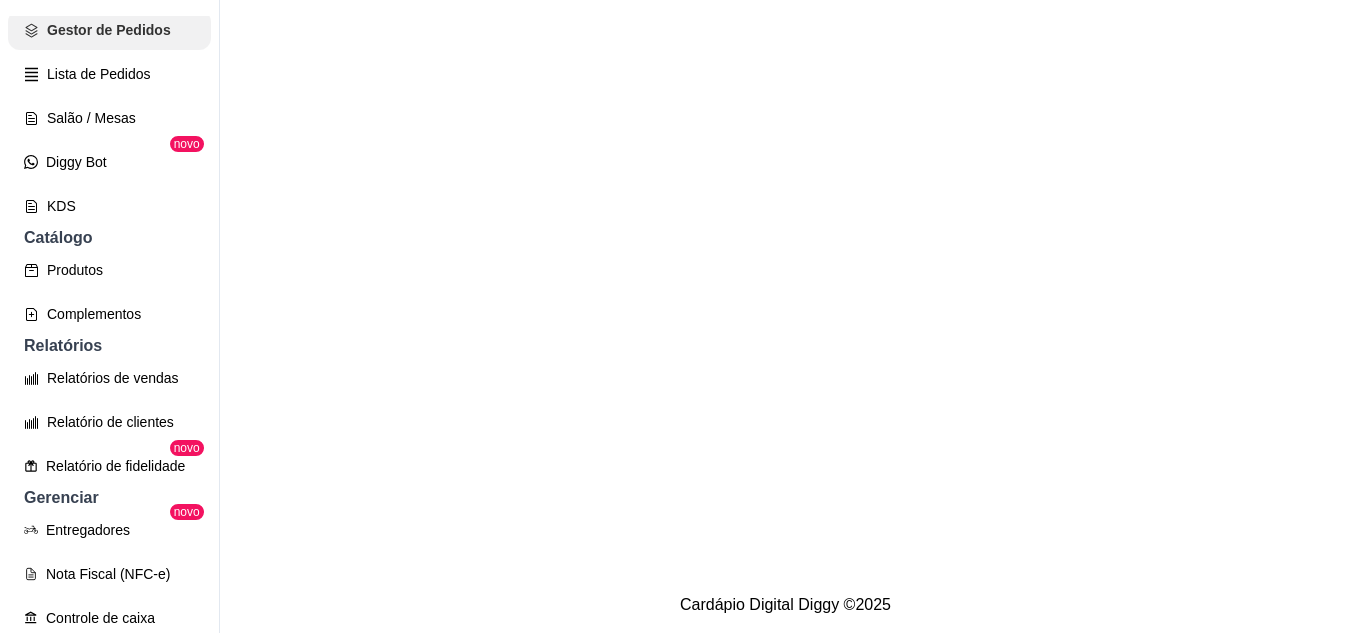 scroll, scrollTop: 0, scrollLeft: 0, axis: both 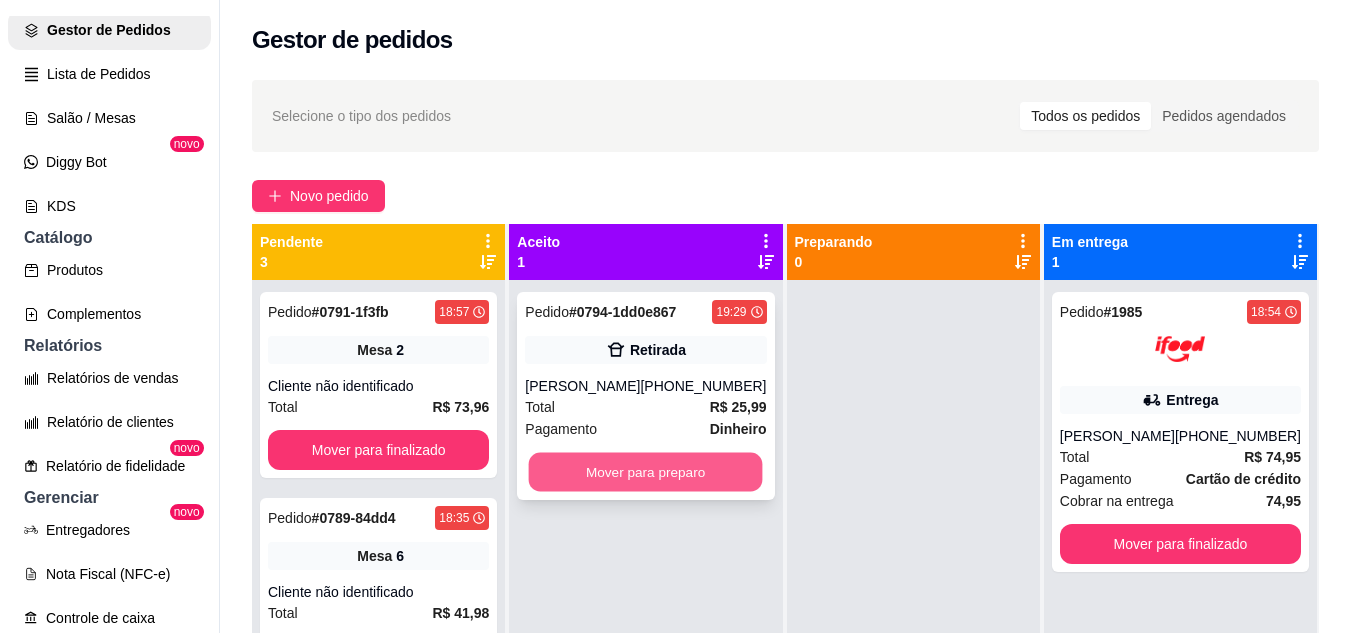 click on "Mover para preparo" at bounding box center [646, 472] 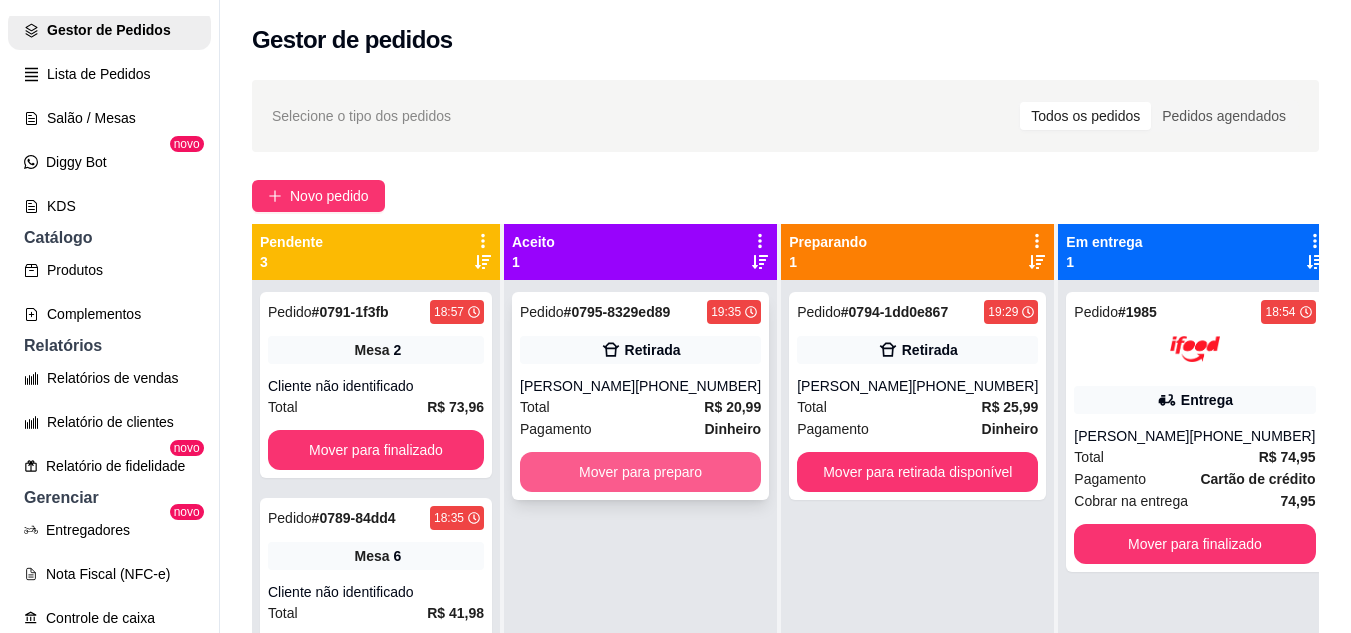 click on "Mover para preparo" at bounding box center (640, 472) 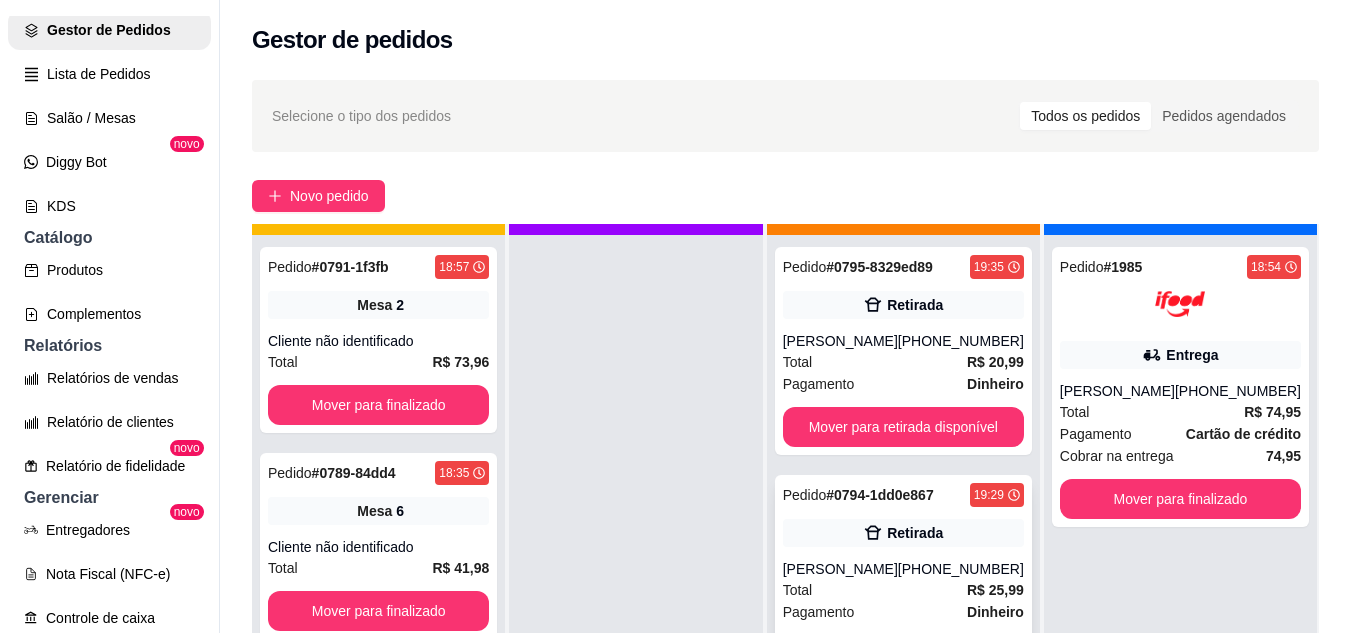 scroll, scrollTop: 56, scrollLeft: 0, axis: vertical 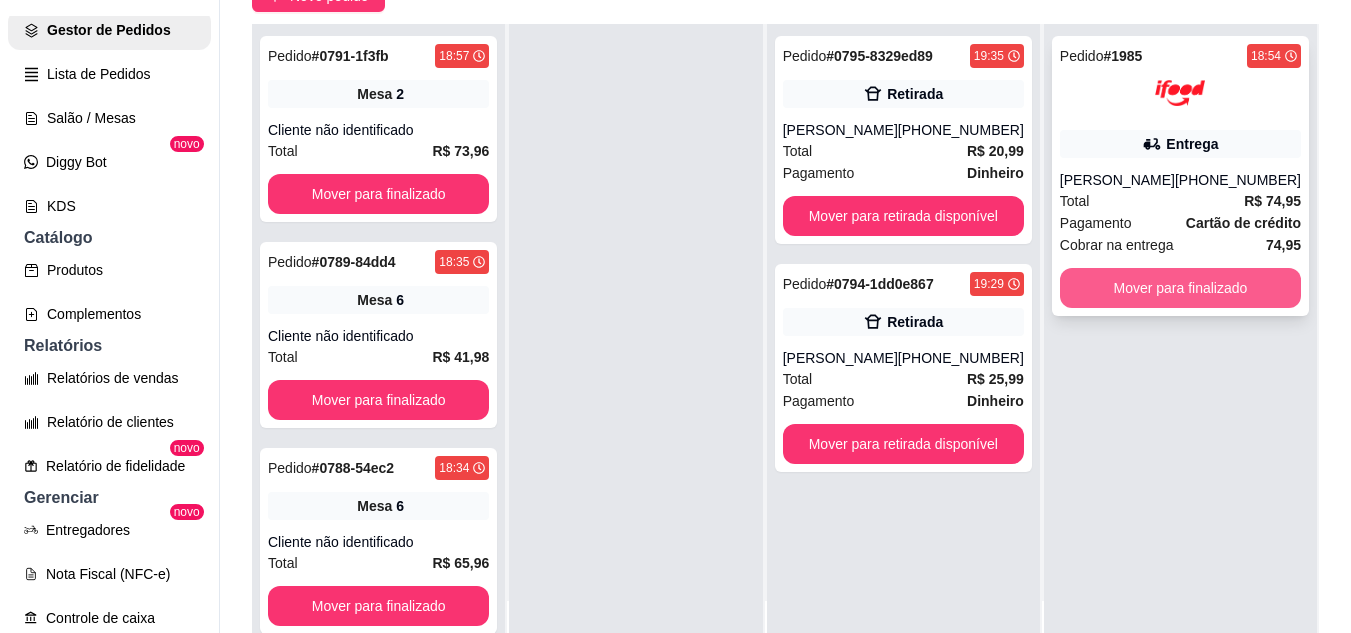 click on "Mover para finalizado" at bounding box center (1180, 288) 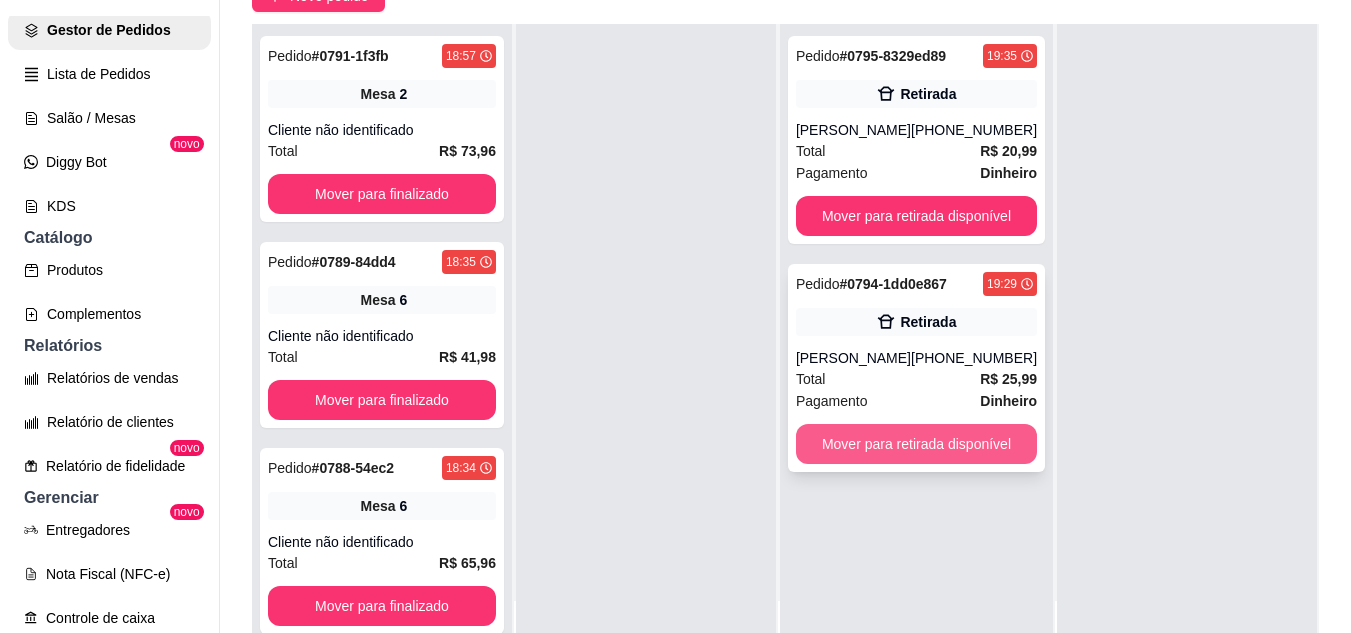 click on "Mover para retirada disponível" at bounding box center [916, 444] 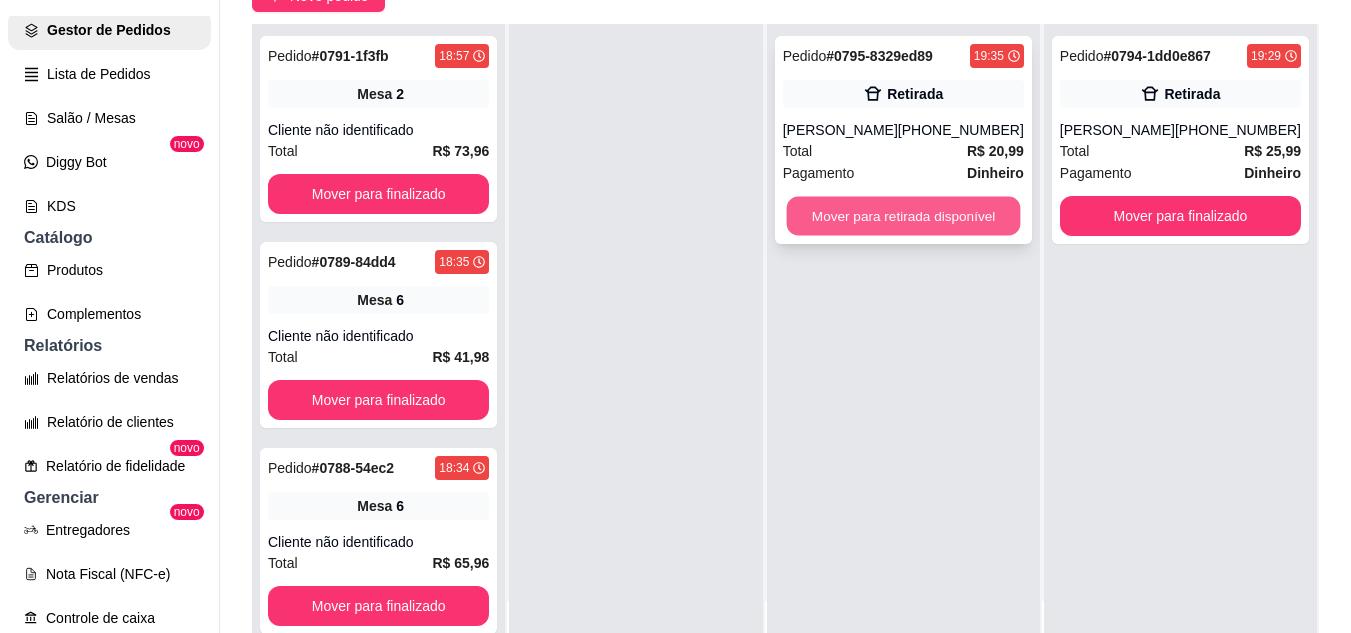 click on "Mover para retirada disponível" at bounding box center [903, 216] 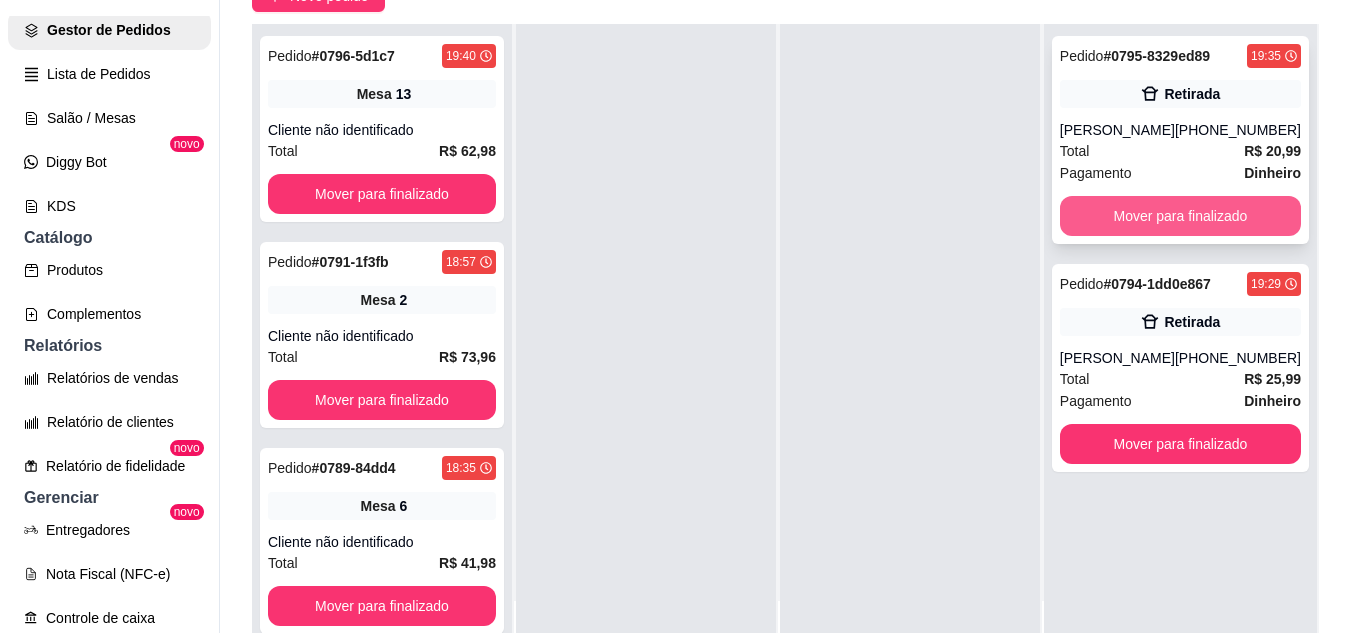 click on "Mover para finalizado" at bounding box center [1180, 216] 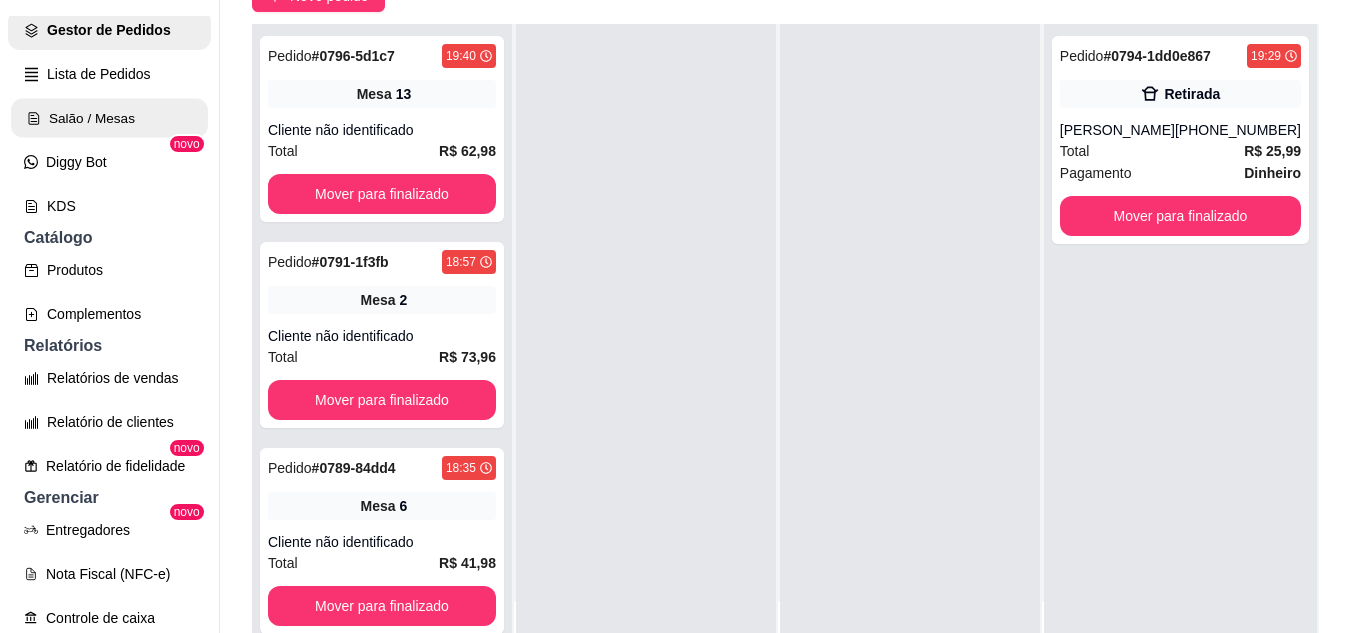click on "Salão / Mesas" at bounding box center (109, 118) 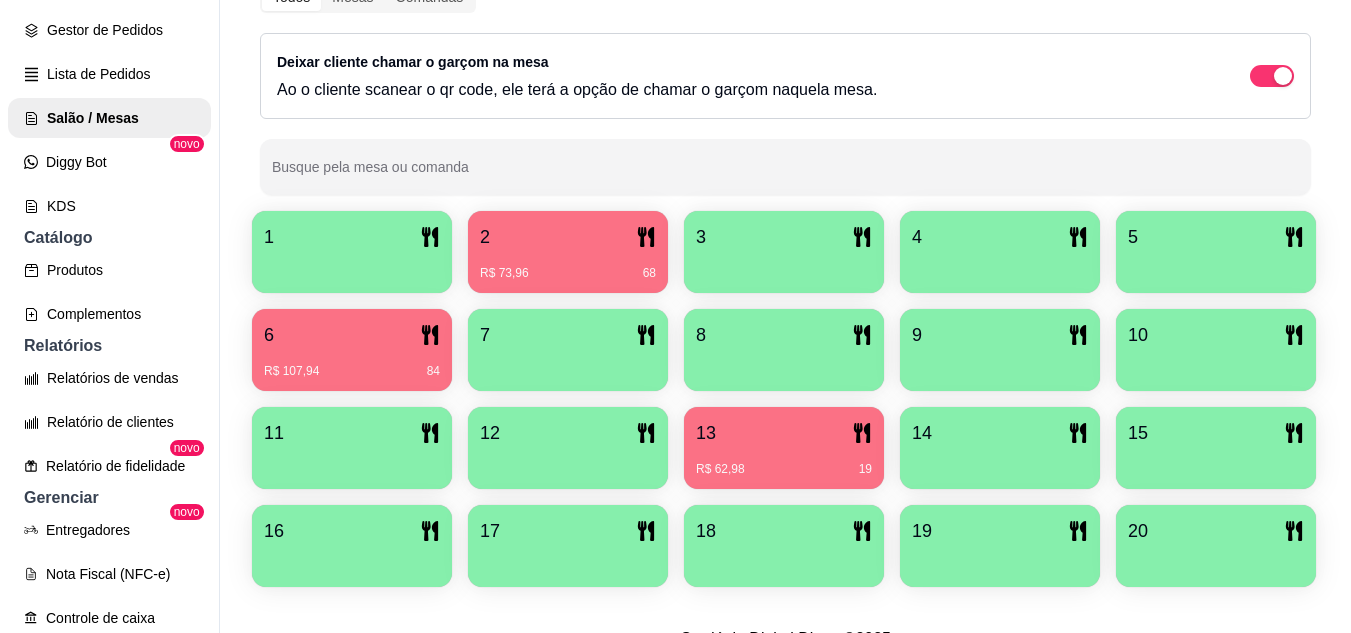 scroll, scrollTop: 300, scrollLeft: 0, axis: vertical 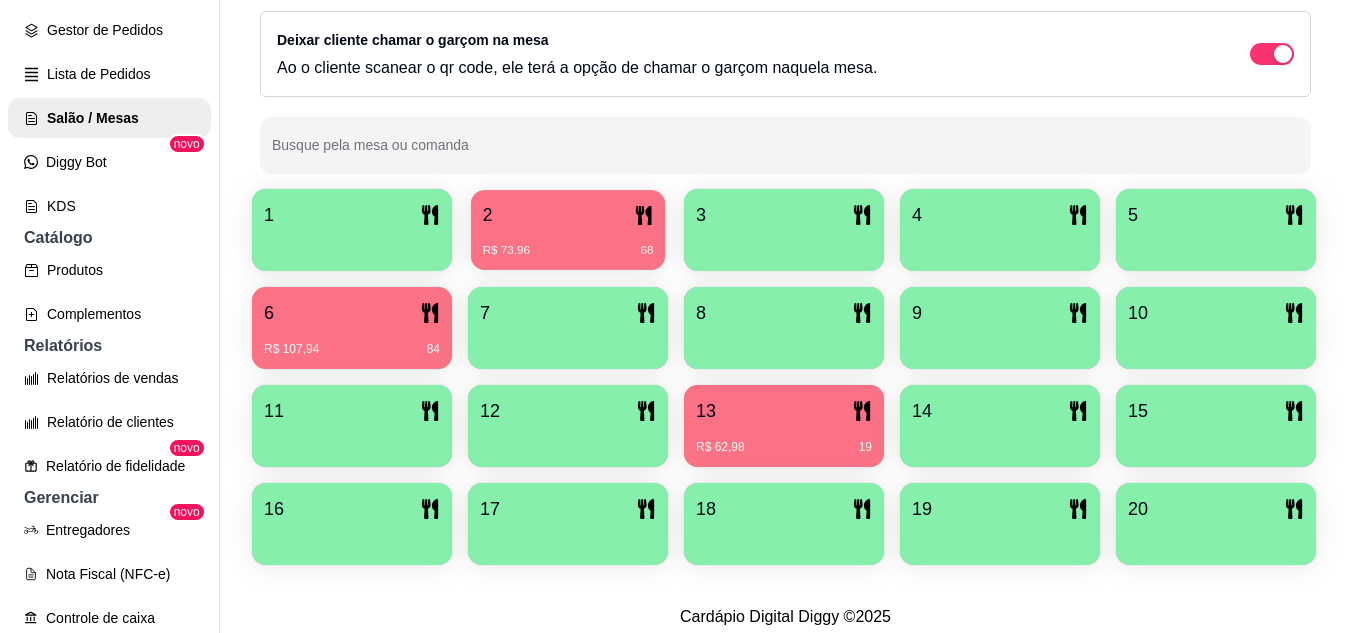 click on "R$ 73,96 68" at bounding box center (568, 243) 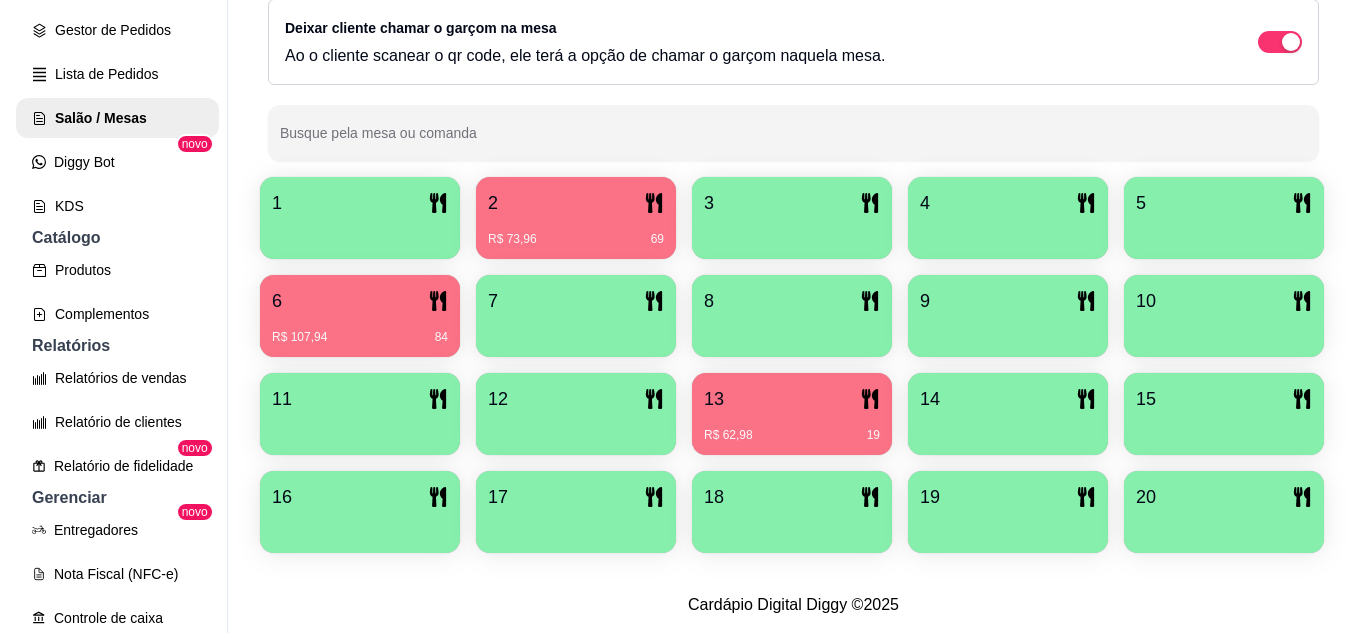 scroll, scrollTop: 400, scrollLeft: 0, axis: vertical 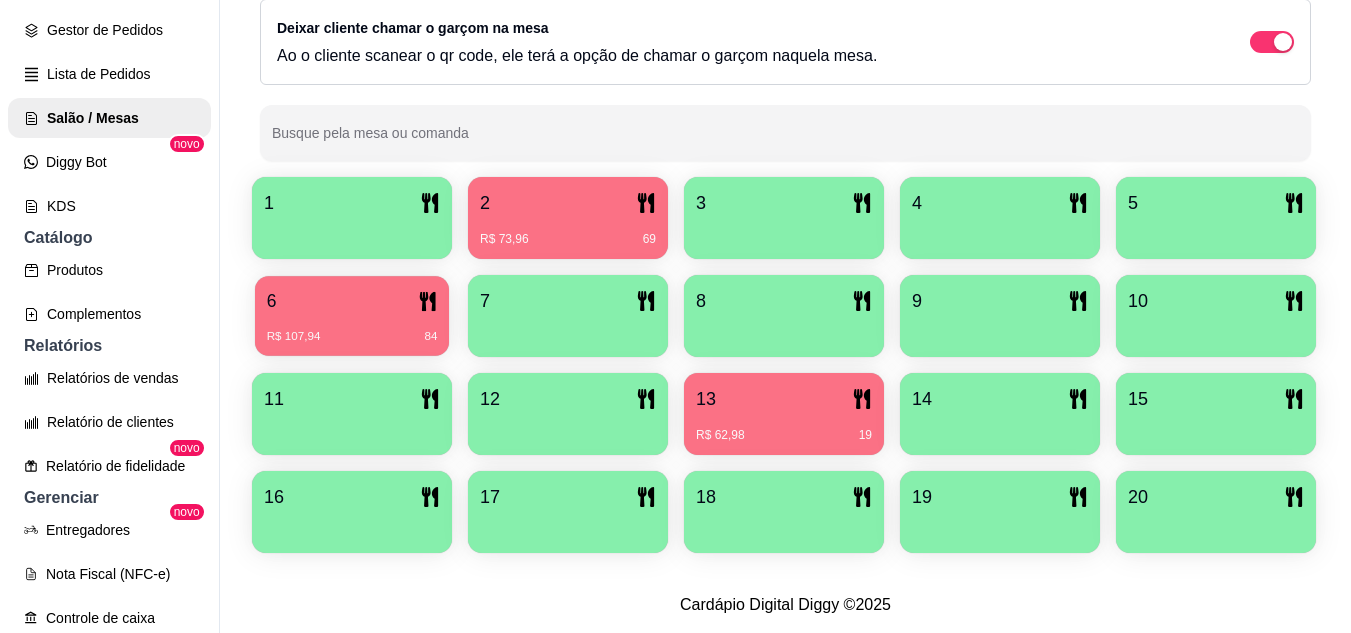 click on "6" at bounding box center (352, 301) 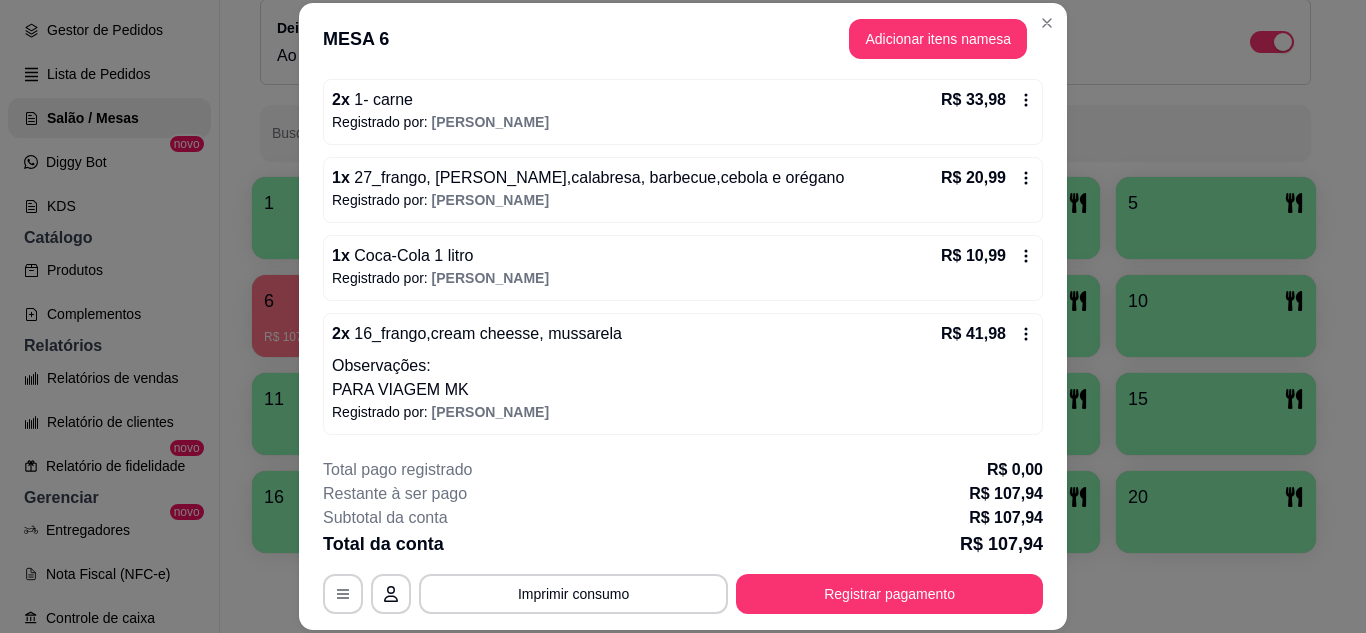 scroll, scrollTop: 186, scrollLeft: 0, axis: vertical 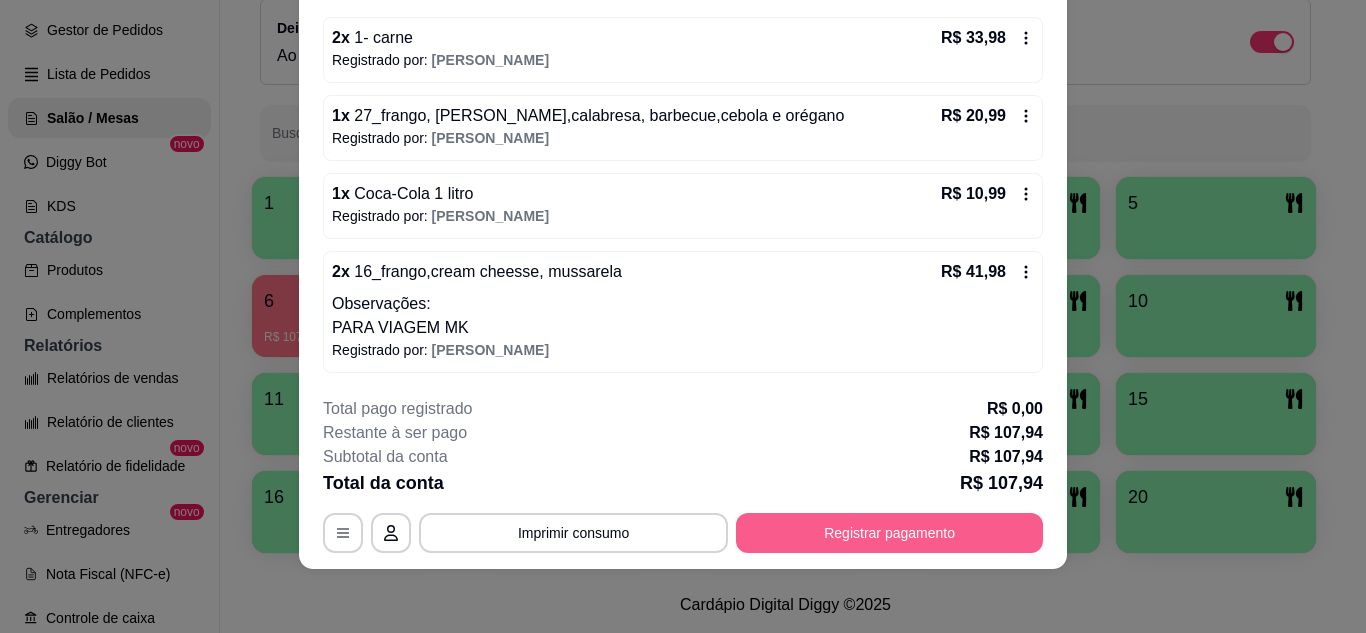 click on "Registrar pagamento" at bounding box center (889, 533) 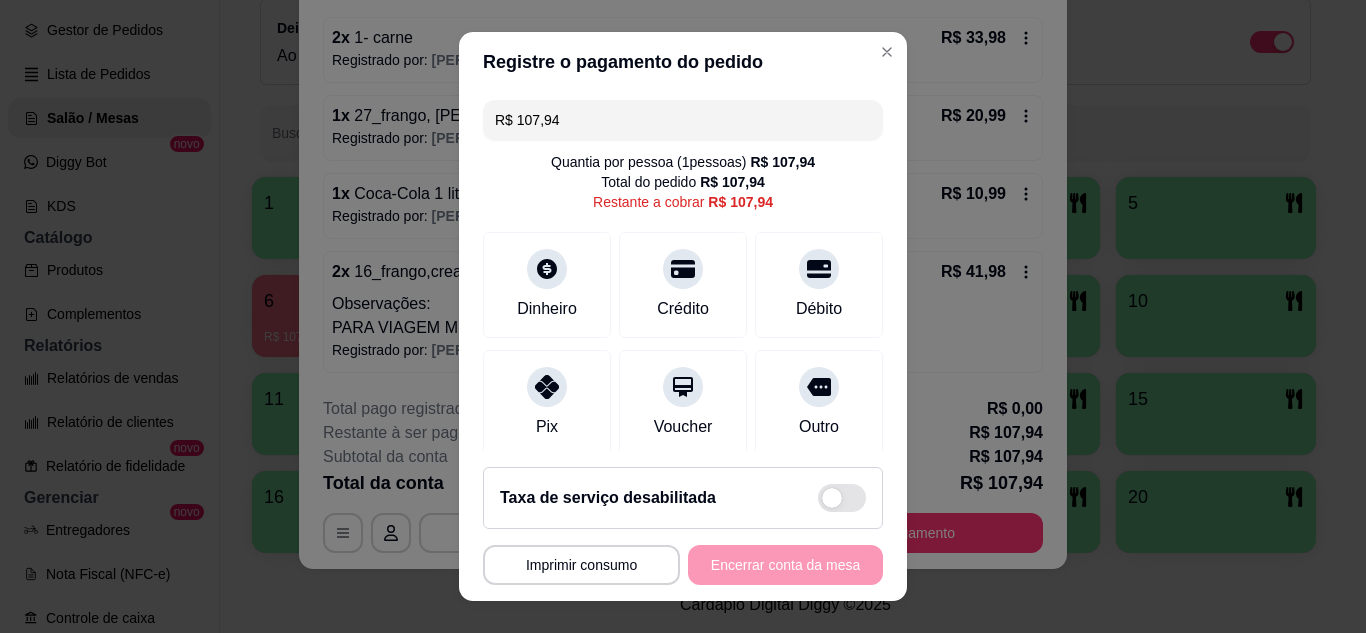 click on "R$ 107,94" at bounding box center (683, 120) 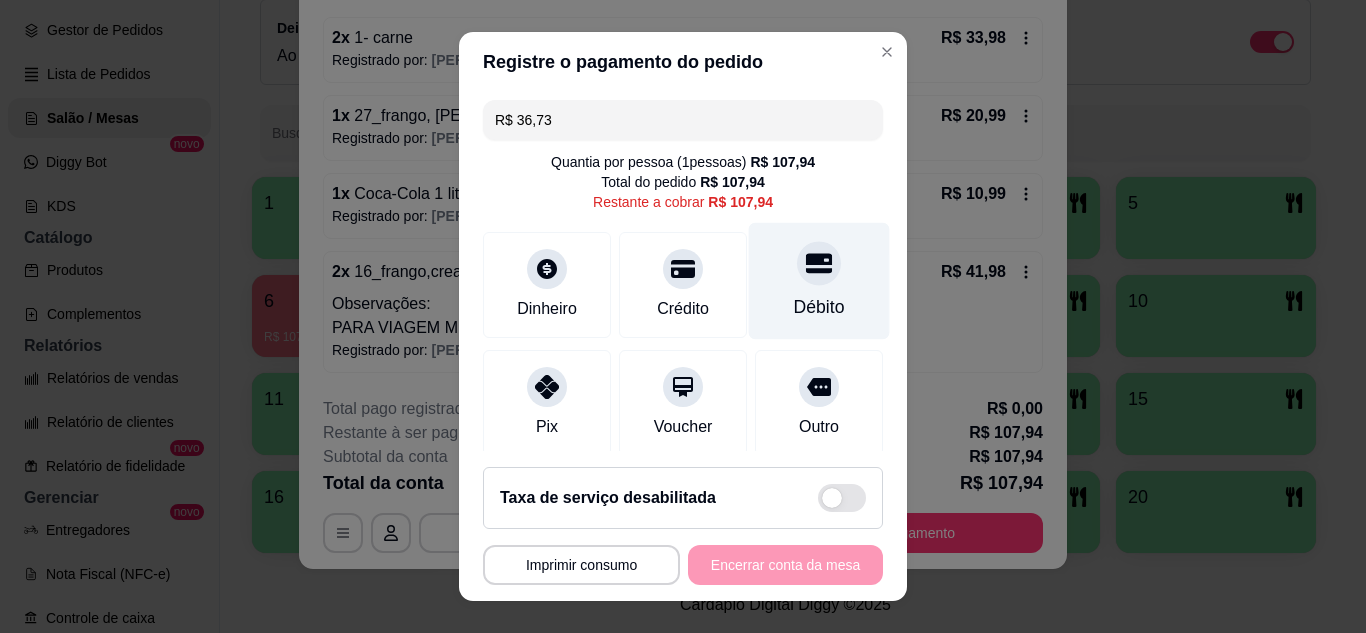 click on "Débito" at bounding box center [819, 307] 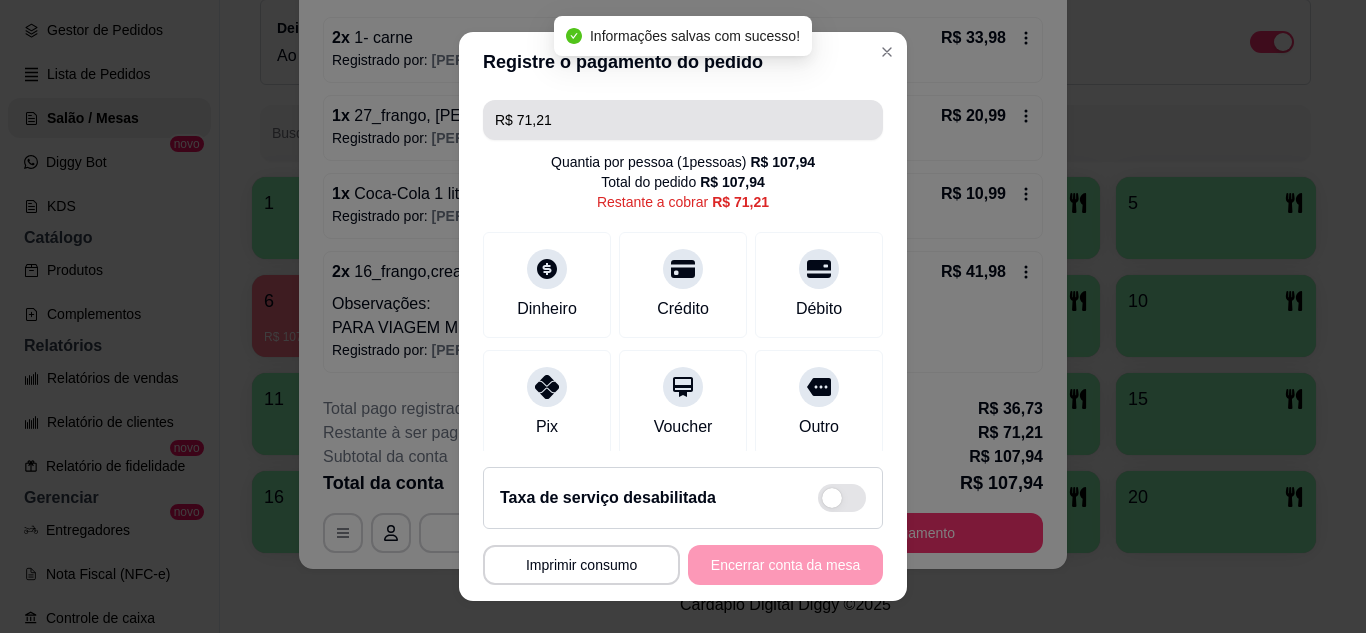 click on "R$ 71,21" at bounding box center [683, 120] 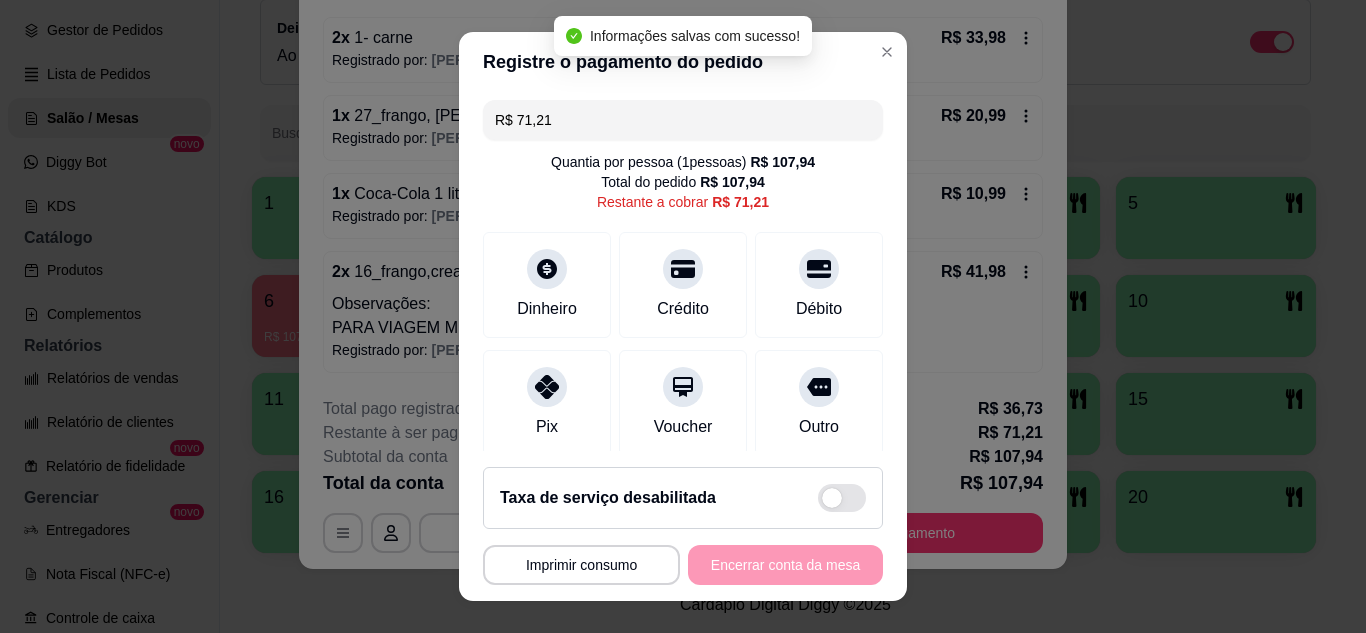 click on "R$ 71,21" at bounding box center (683, 120) 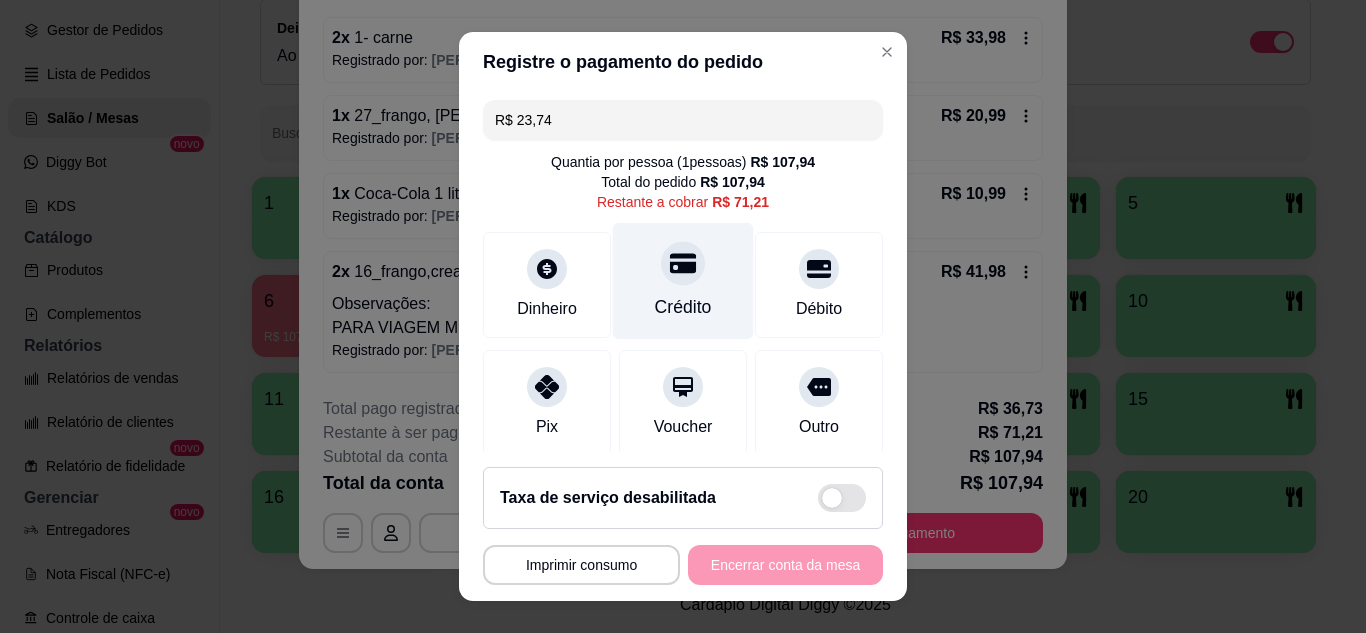 click at bounding box center [683, 263] 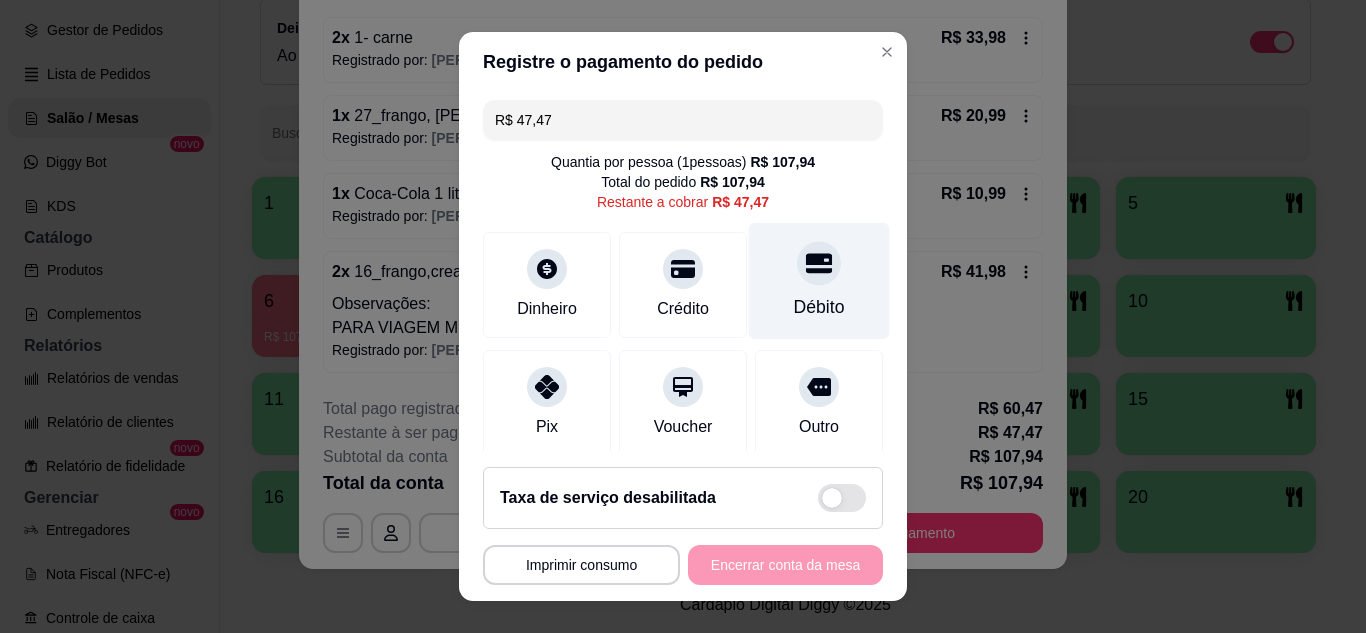 click on "Débito" at bounding box center [819, 280] 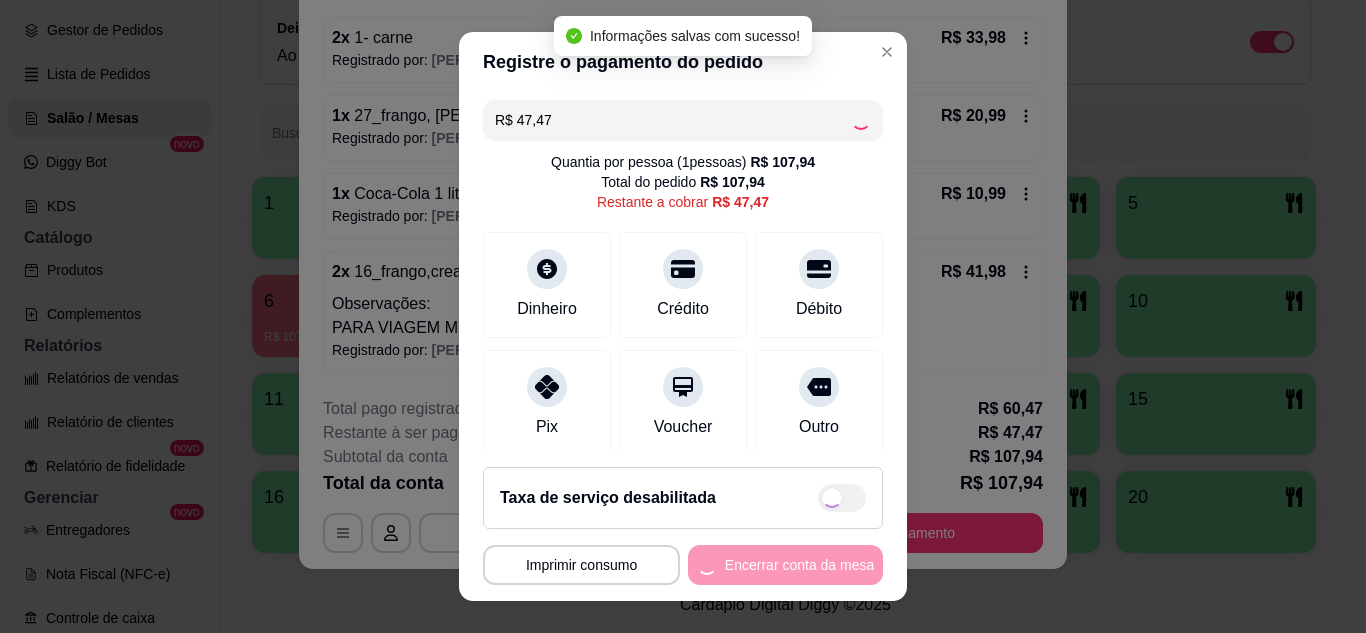 type on "R$ 0,00" 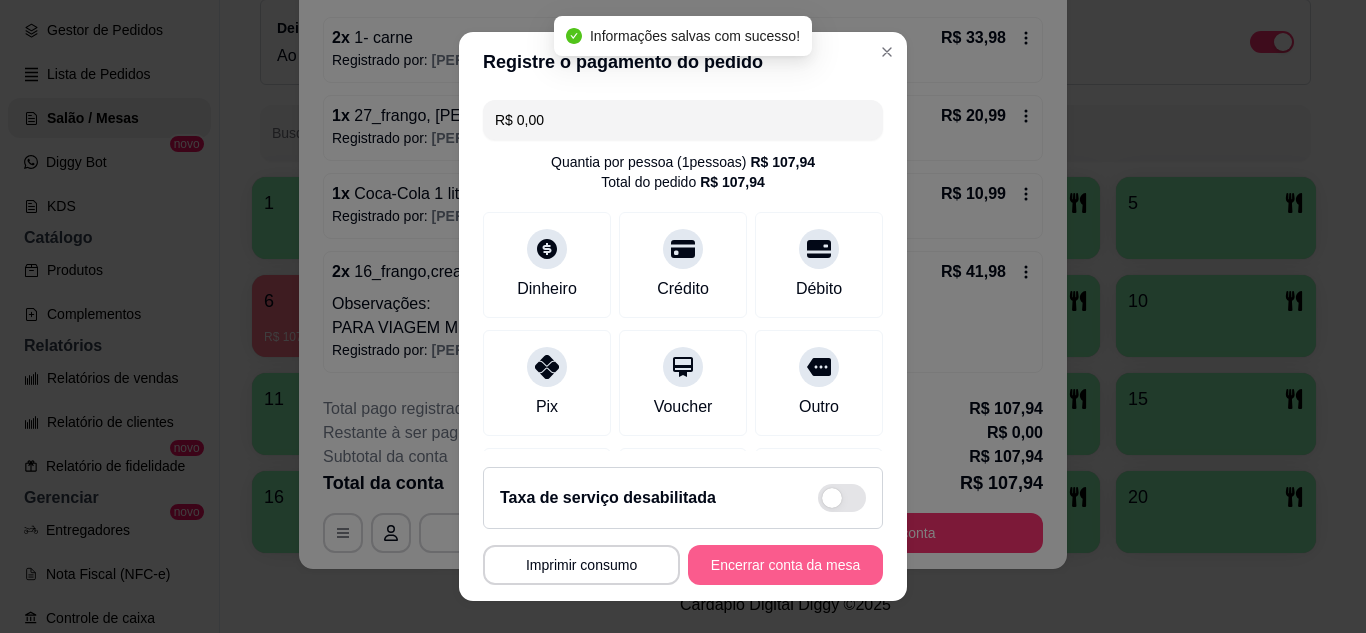 click on "Encerrar conta da mesa" at bounding box center (785, 565) 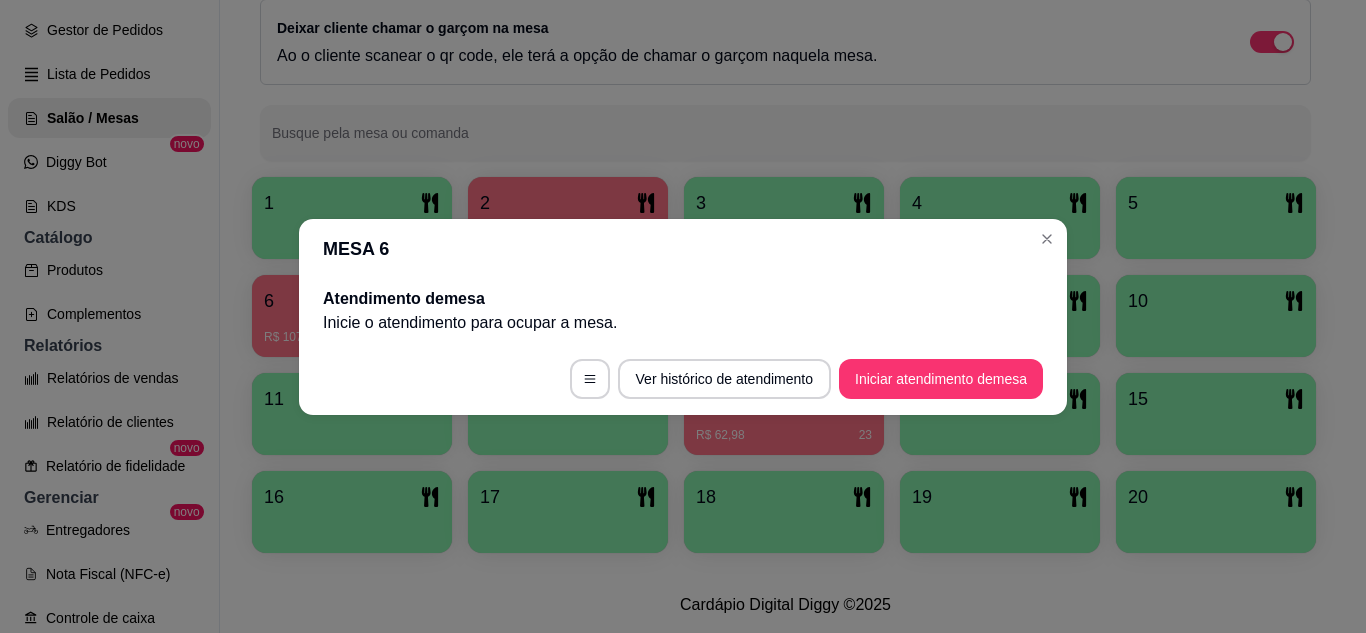 scroll, scrollTop: 0, scrollLeft: 0, axis: both 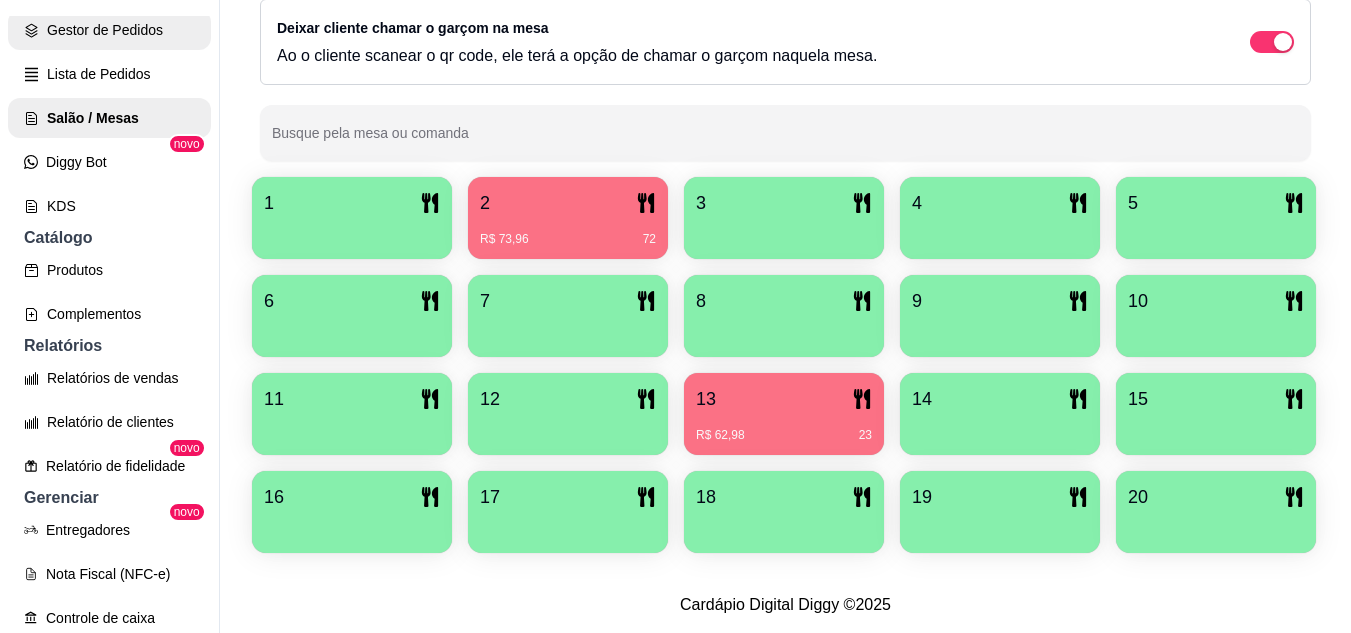 click on "Gestor de Pedidos" at bounding box center [109, 30] 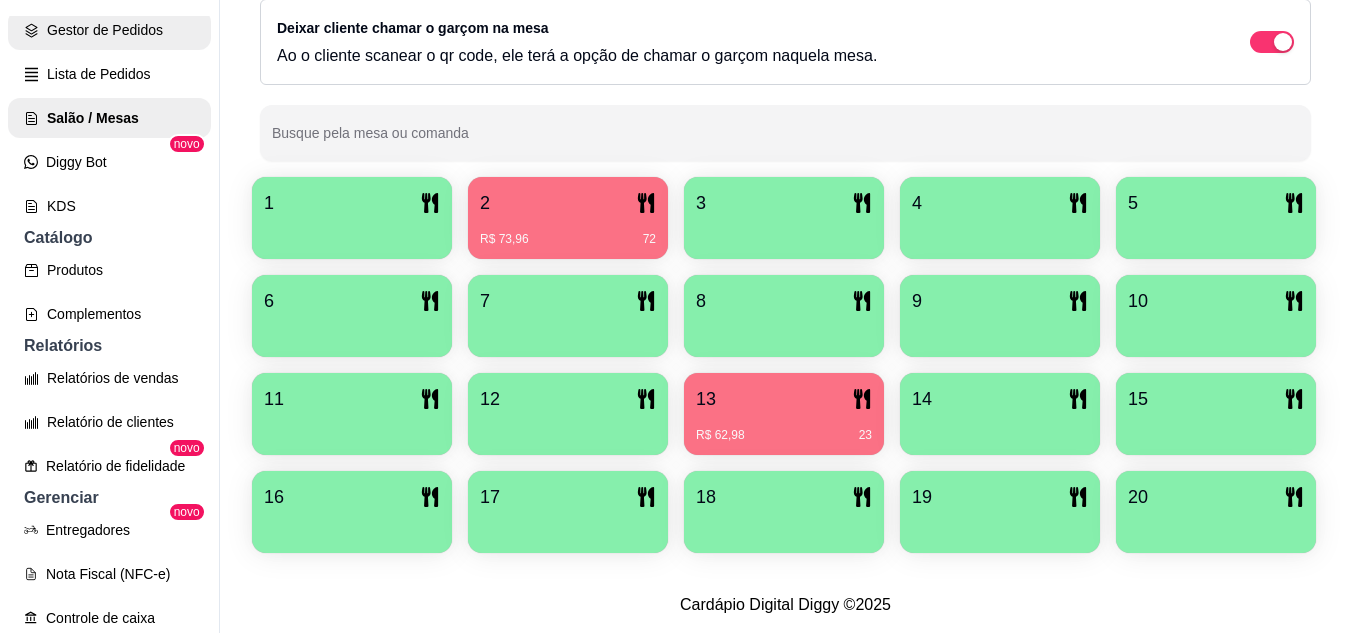 scroll, scrollTop: 0, scrollLeft: 0, axis: both 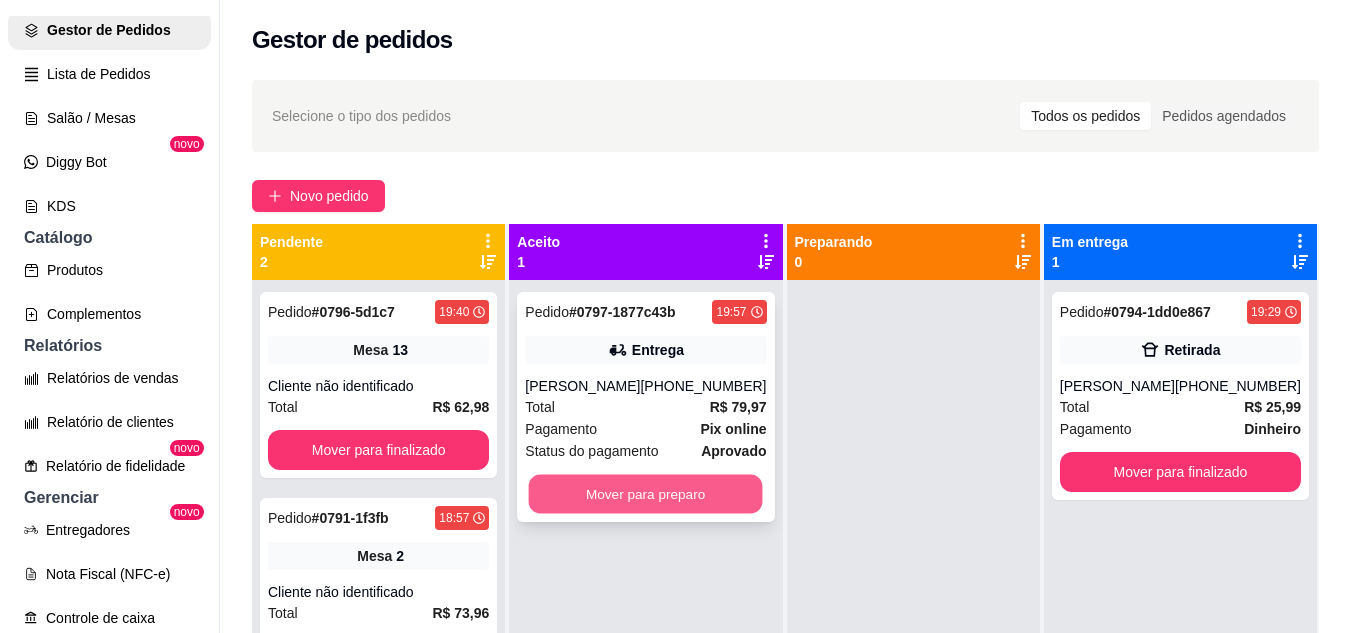 click on "Mover para preparo" at bounding box center (646, 494) 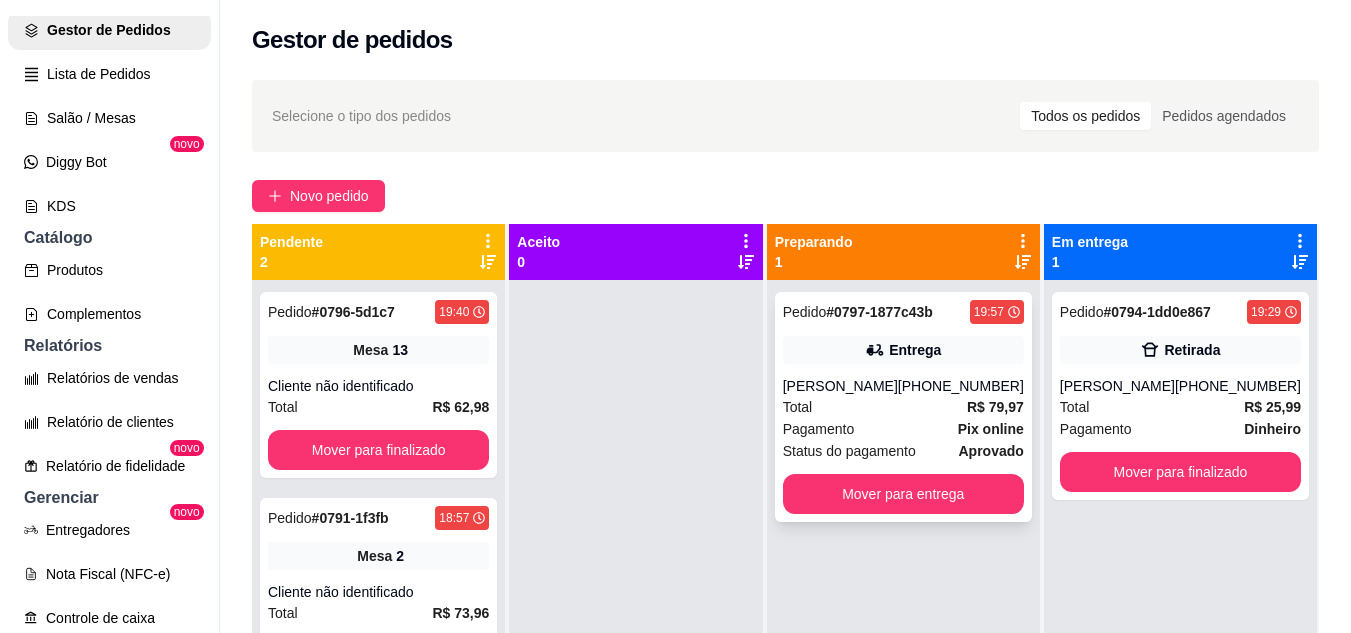 click on "# 0797-1877c43b" at bounding box center [879, 312] 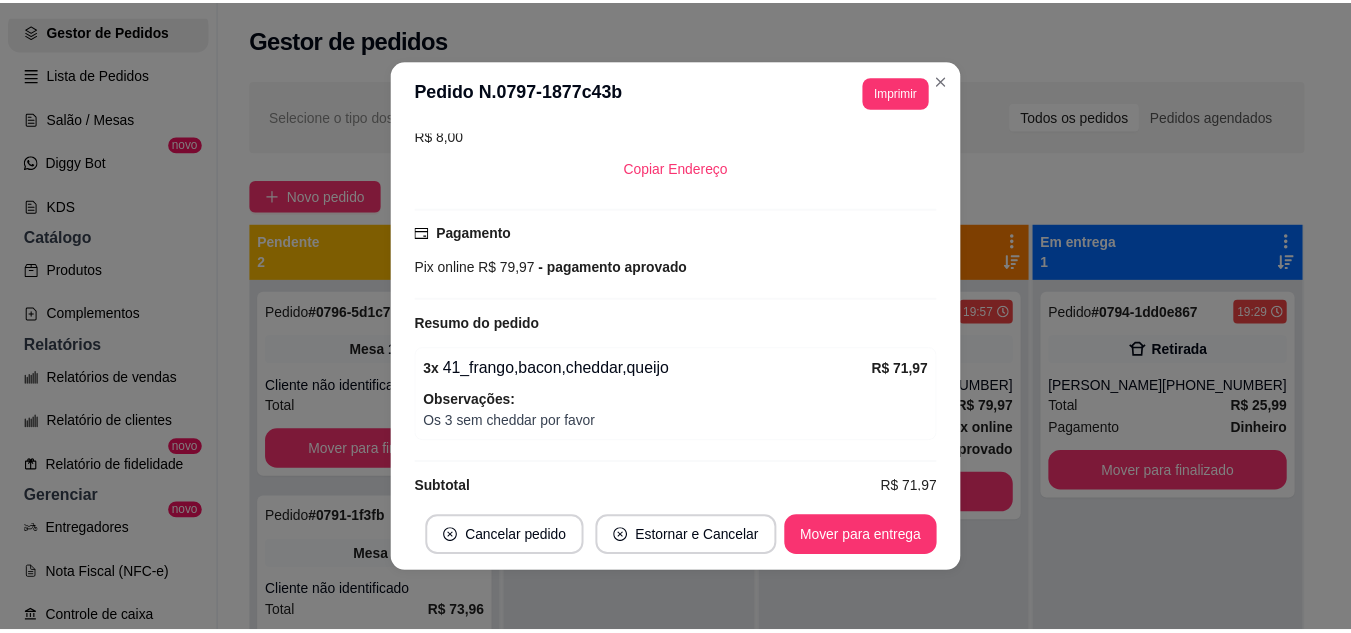 scroll, scrollTop: 500, scrollLeft: 0, axis: vertical 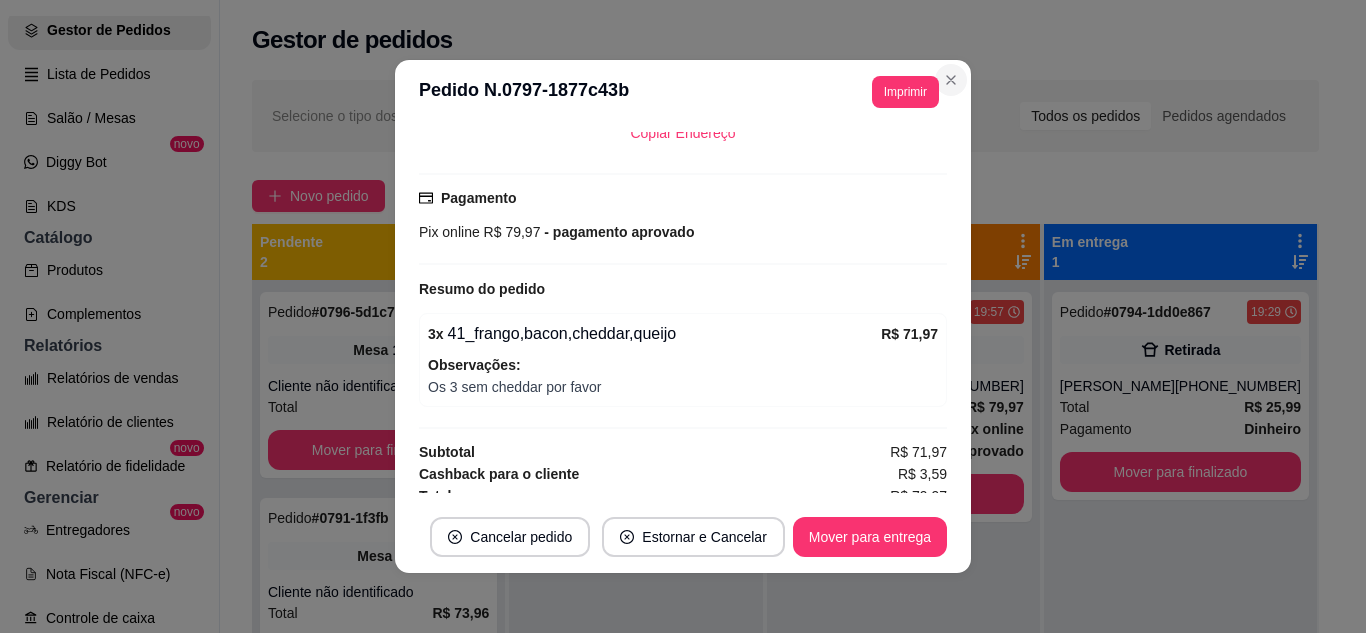 click on "**********" at bounding box center [683, 316] 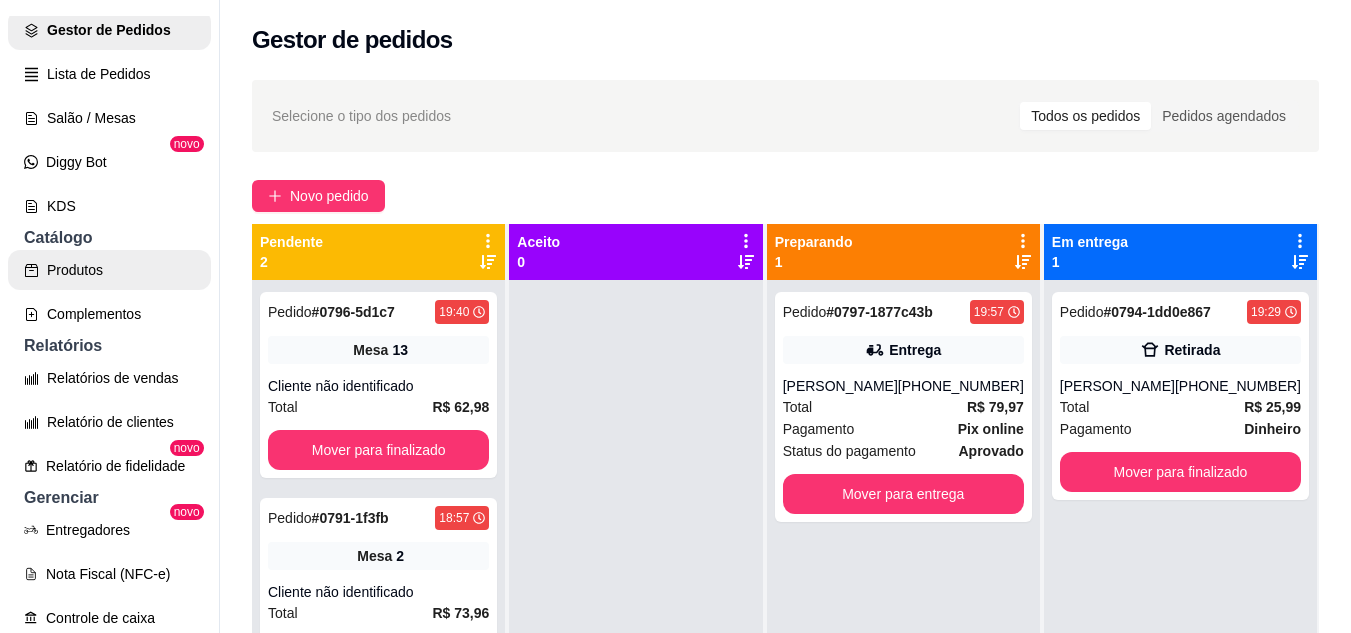 click on "Produtos" at bounding box center [109, 270] 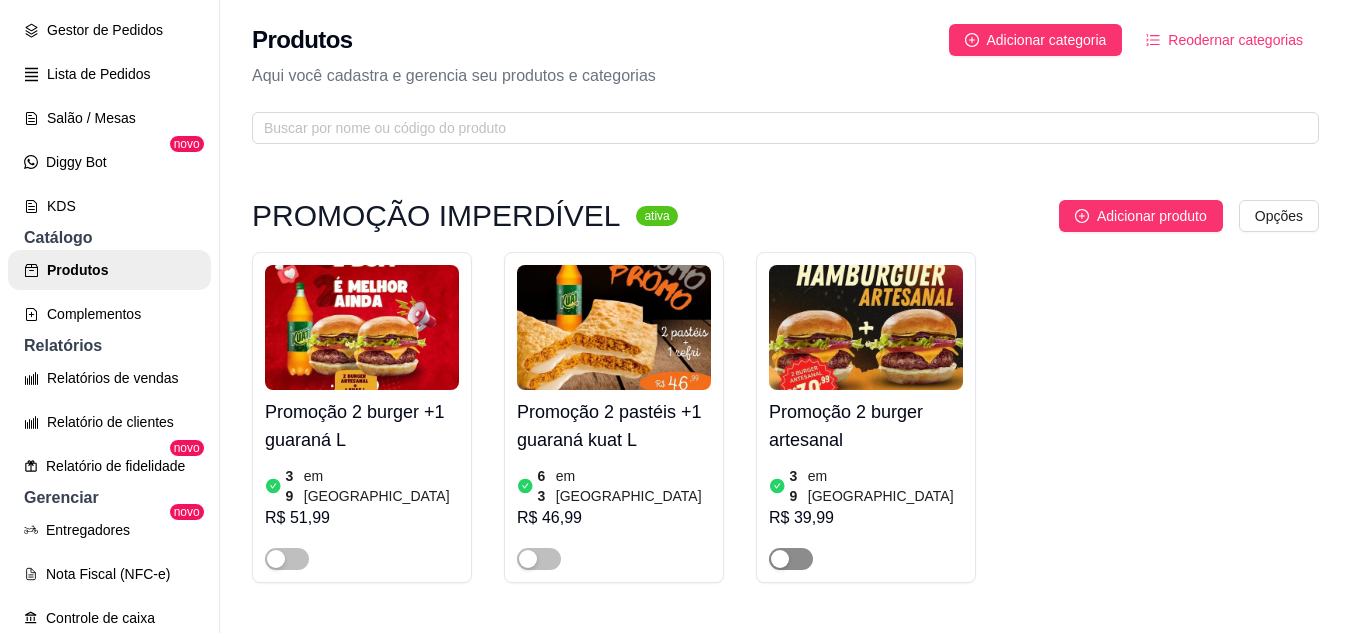 click at bounding box center [791, 559] 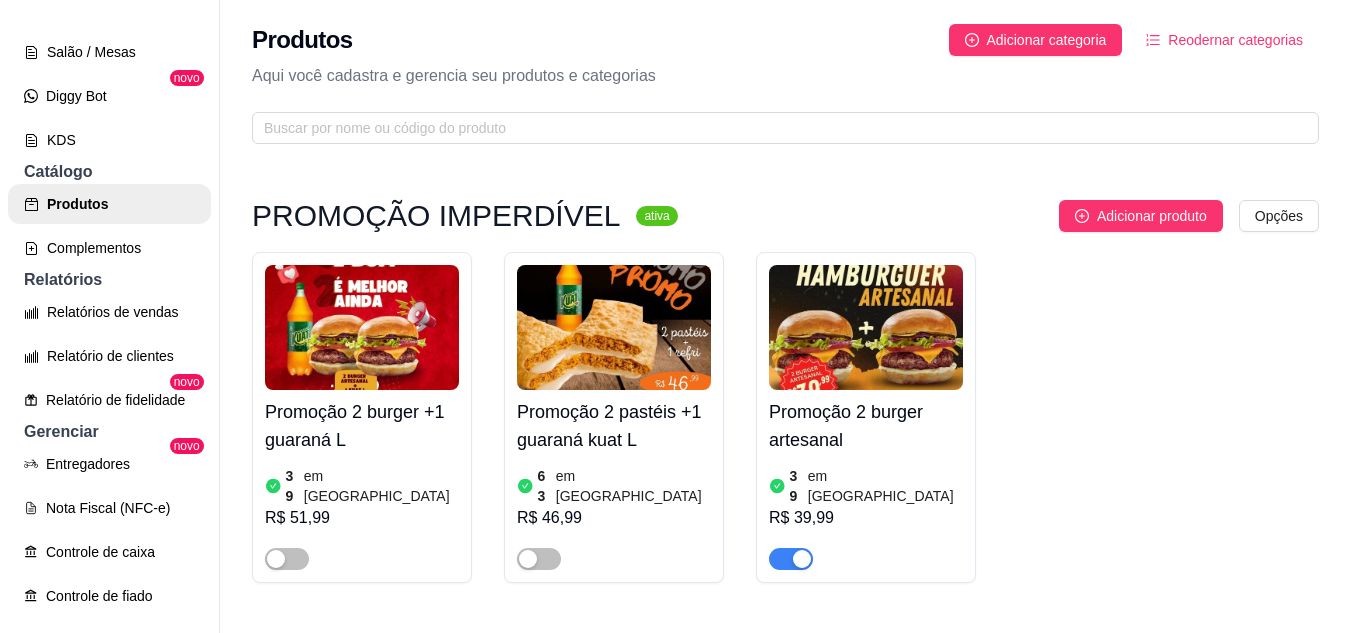 scroll, scrollTop: 400, scrollLeft: 0, axis: vertical 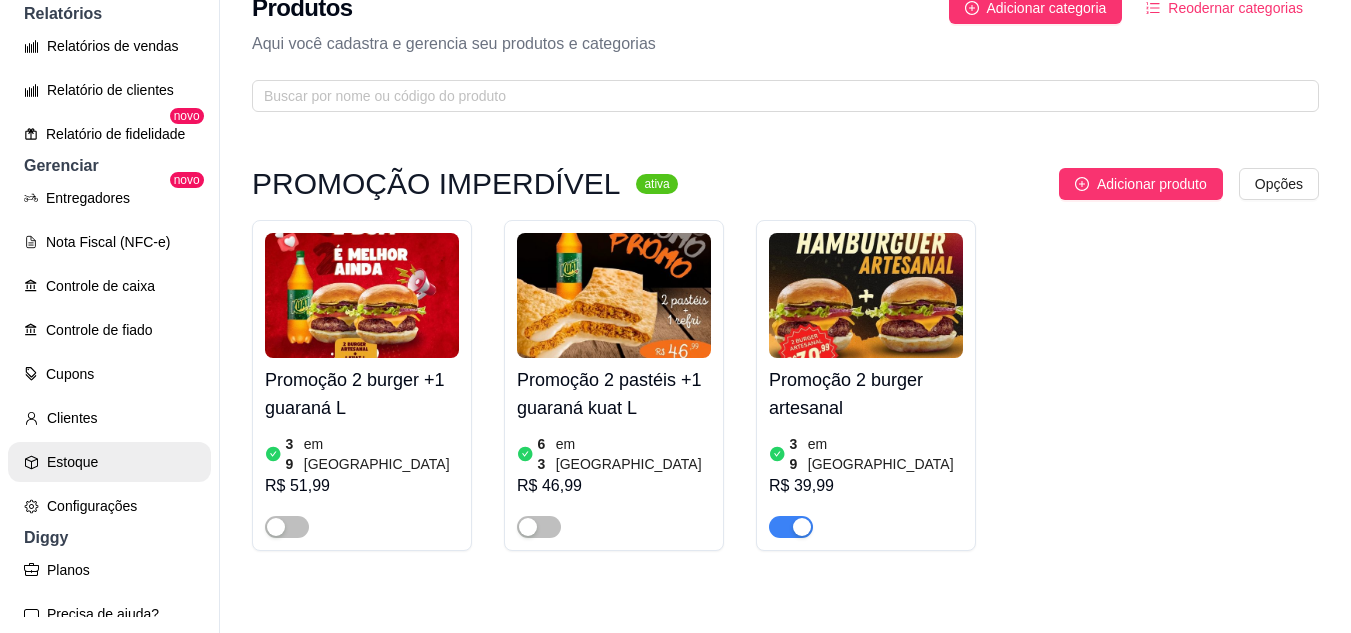 click on "Estoque" at bounding box center (109, 462) 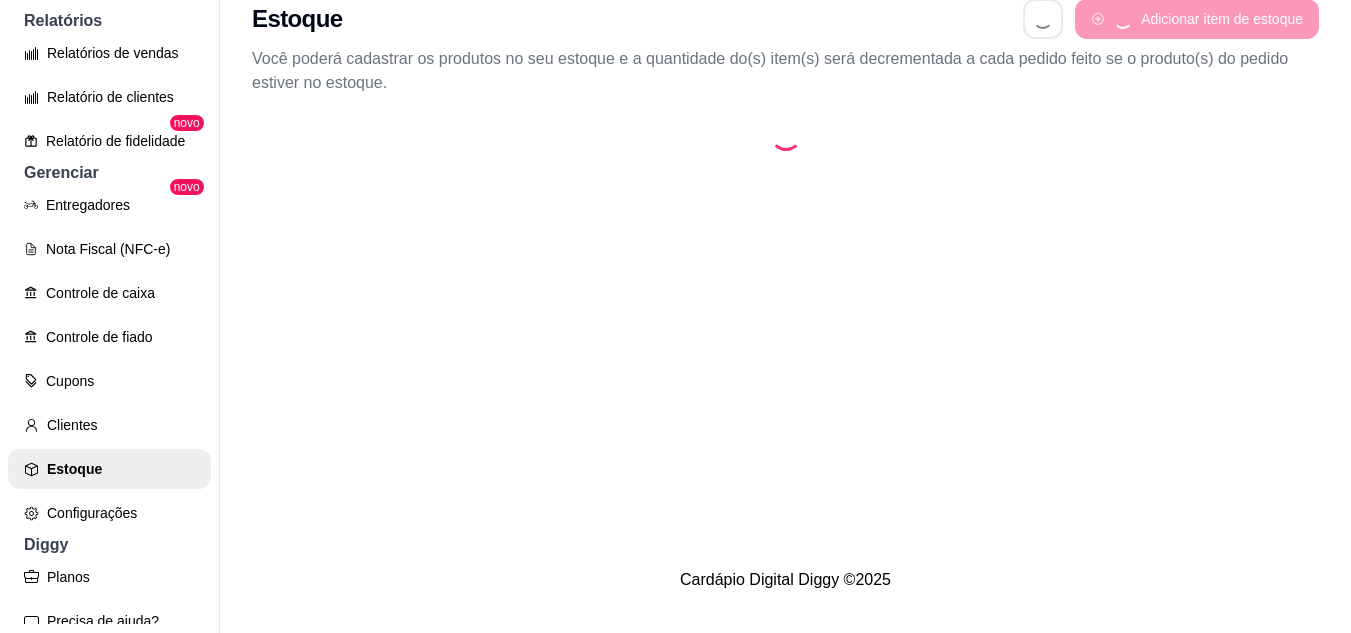 scroll, scrollTop: 32, scrollLeft: 0, axis: vertical 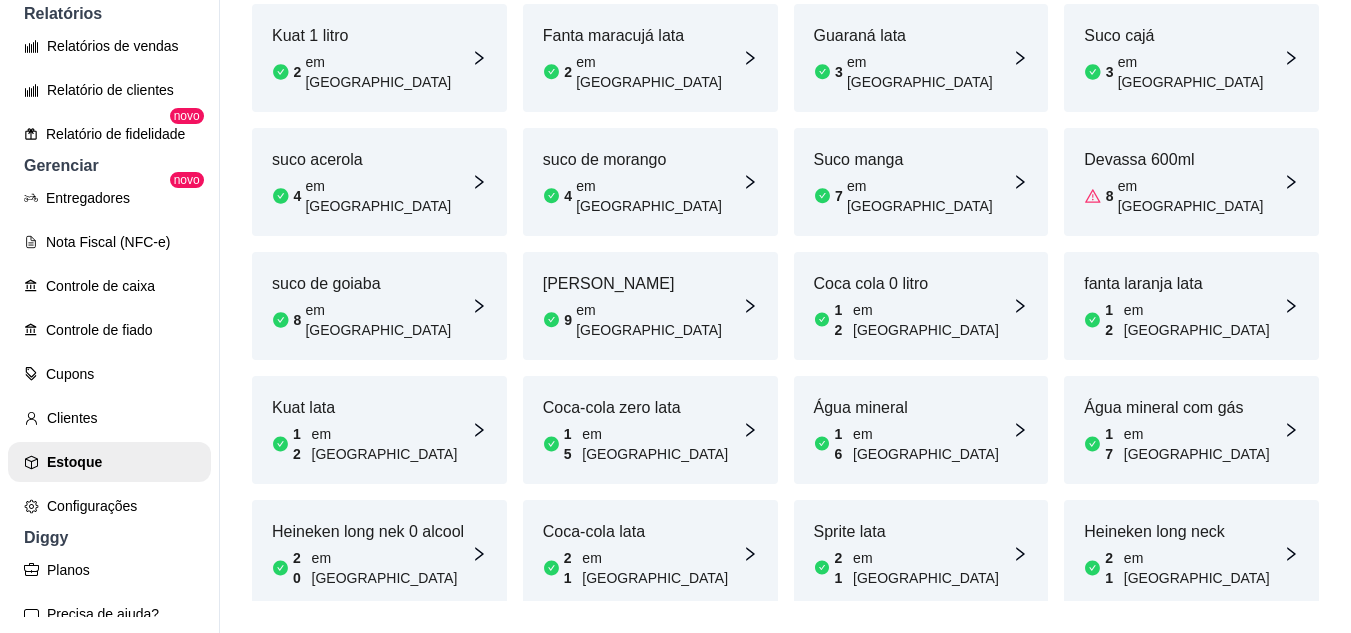 click on "Burger 39 em [GEOGRAPHIC_DATA]" at bounding box center (1191, 678) 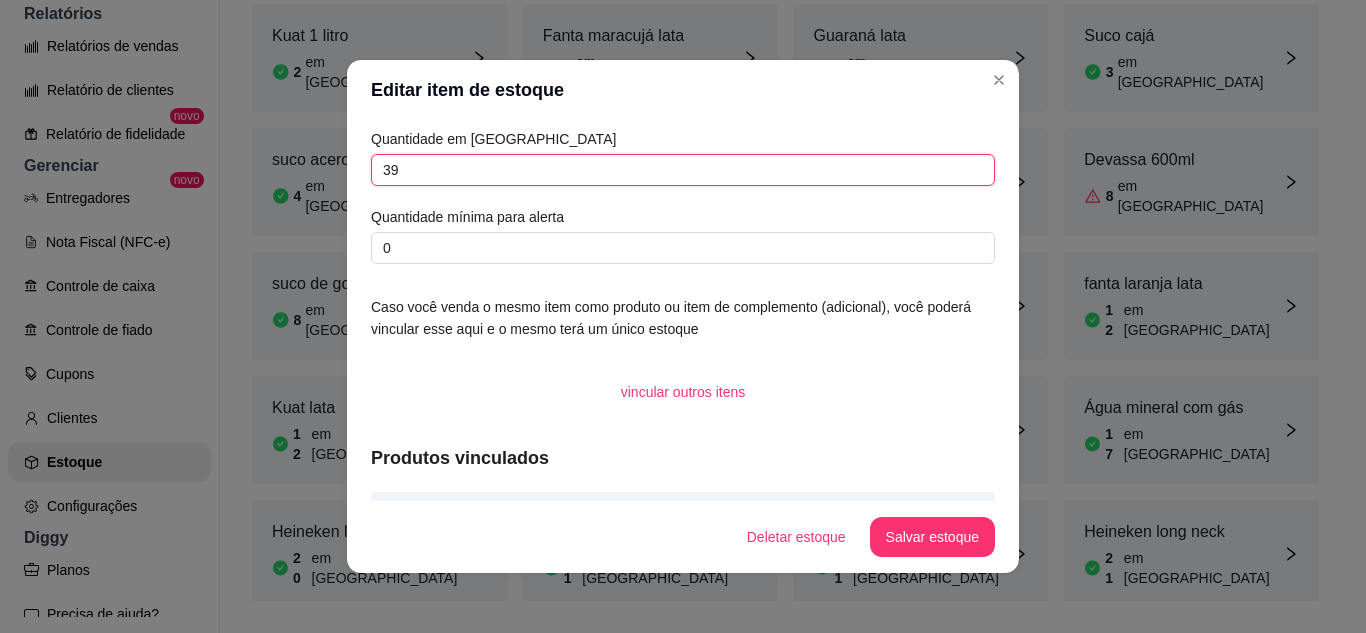 click on "39" at bounding box center (683, 170) 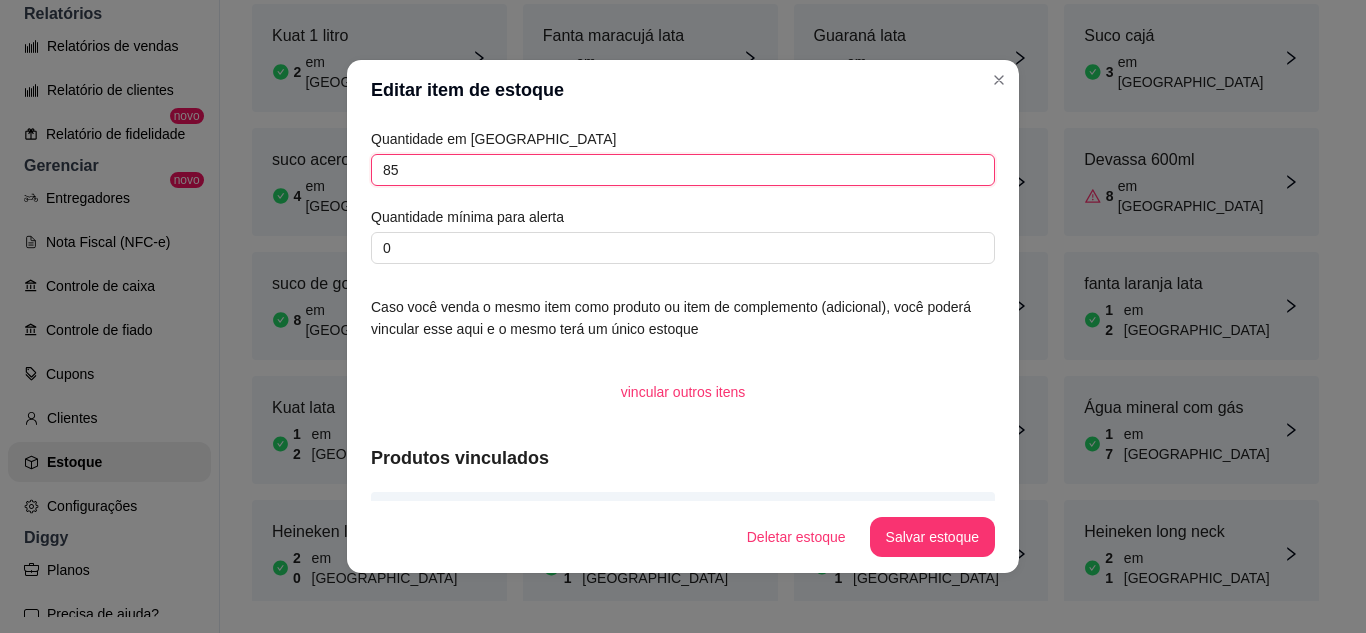 type on "85" 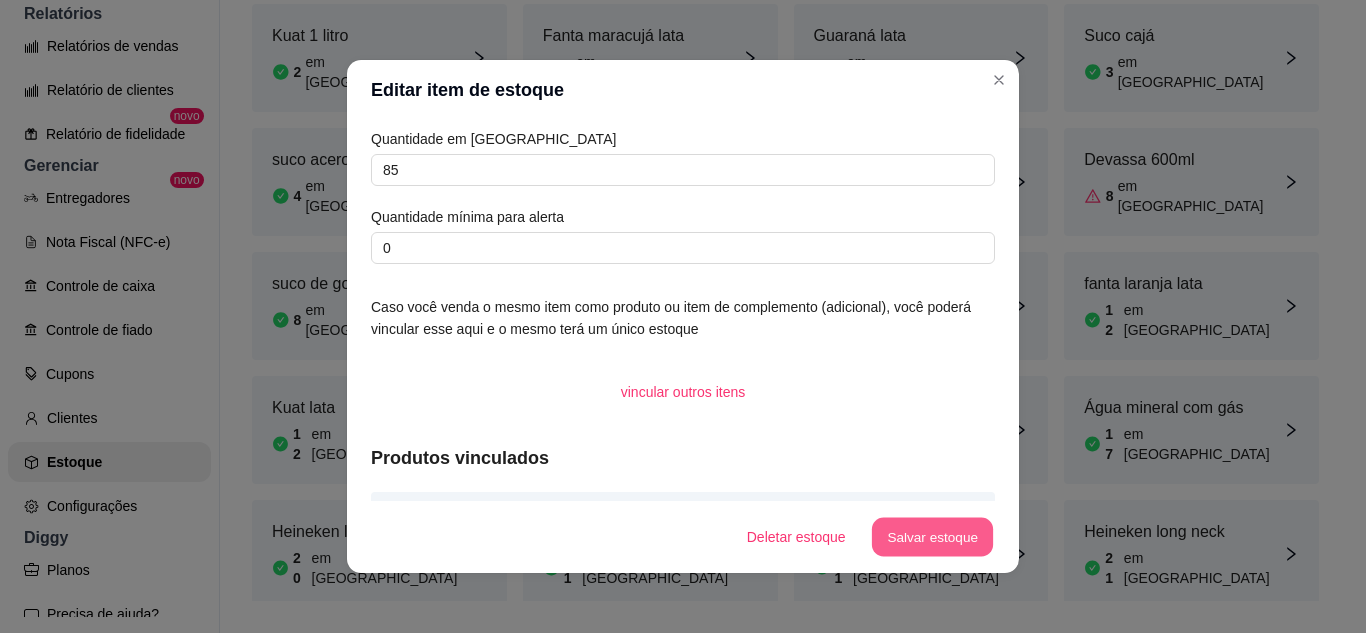 click on "Salvar estoque" at bounding box center (932, 537) 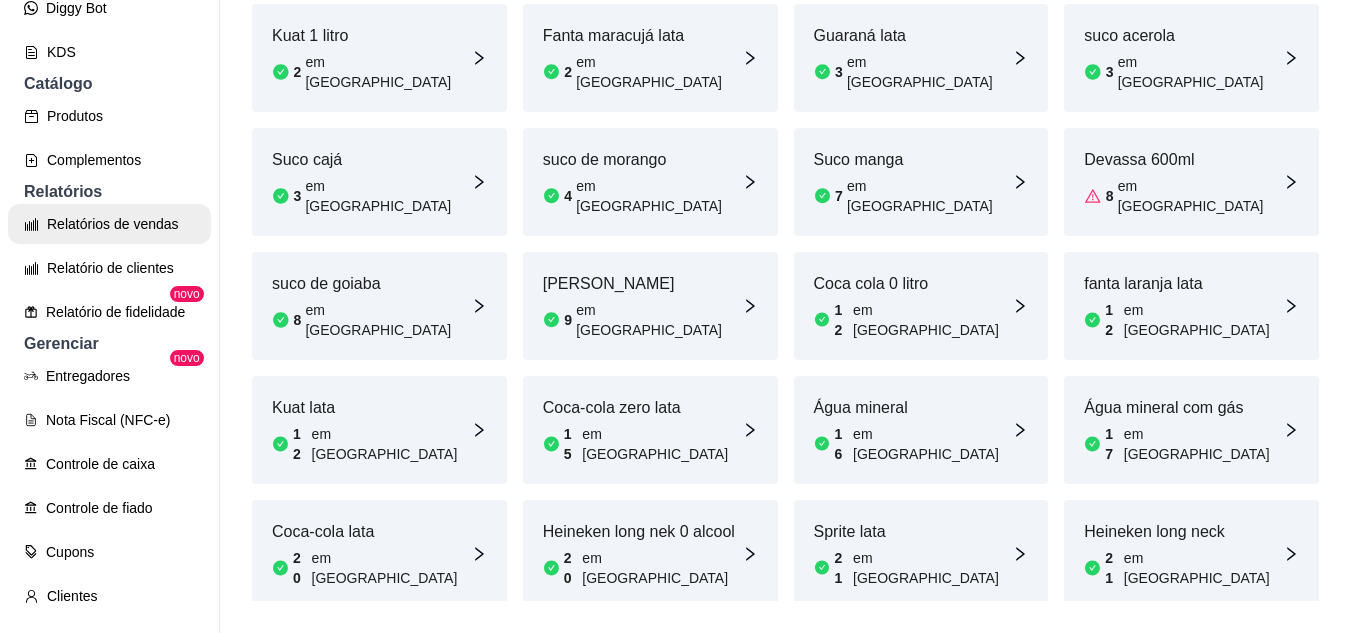 scroll, scrollTop: 400, scrollLeft: 0, axis: vertical 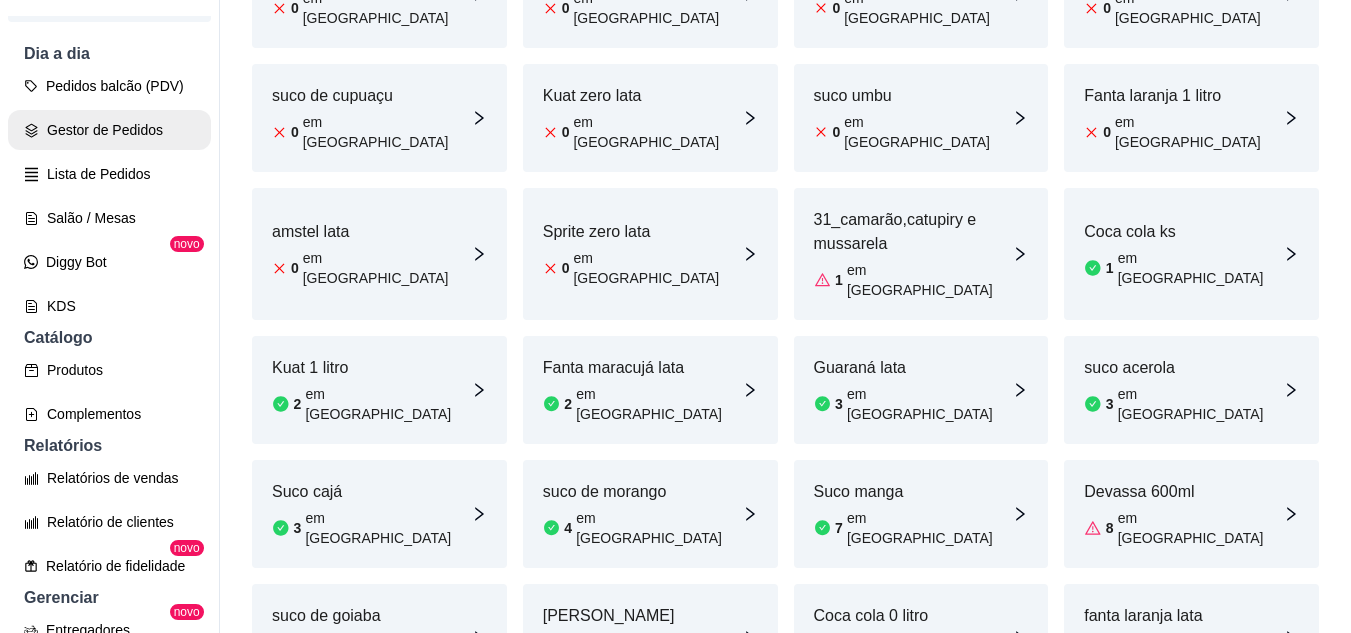 click on "Gestor de Pedidos" at bounding box center [109, 130] 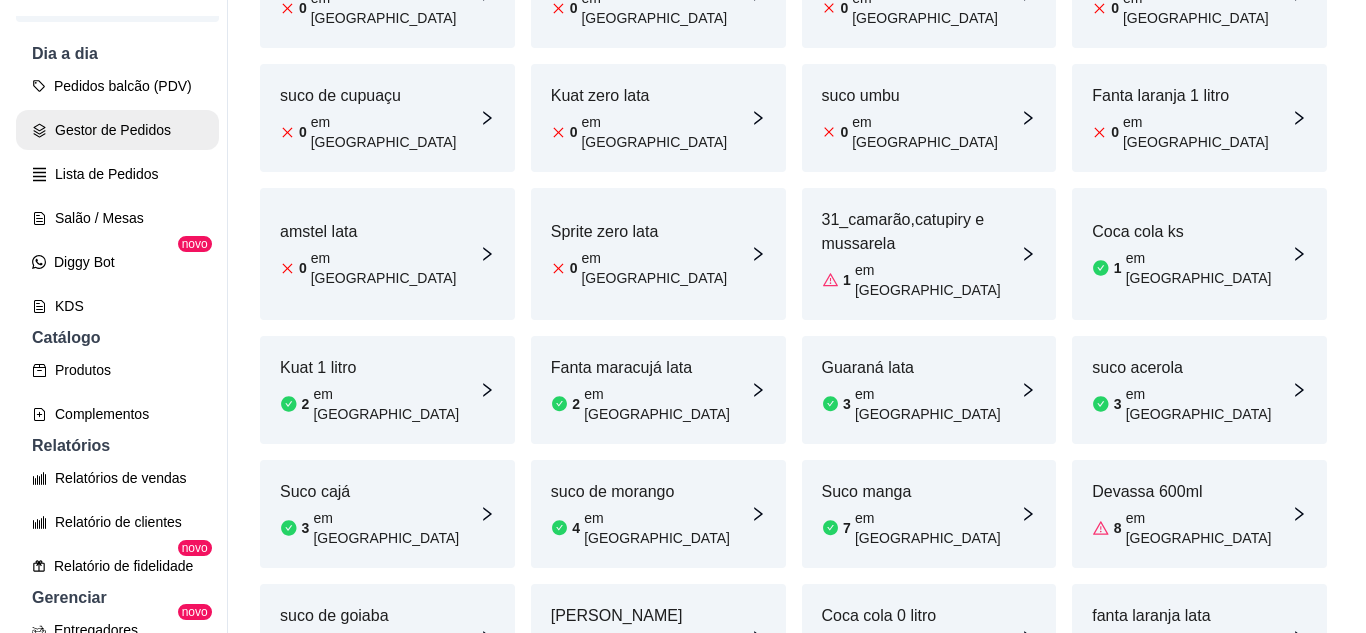 scroll, scrollTop: 0, scrollLeft: 0, axis: both 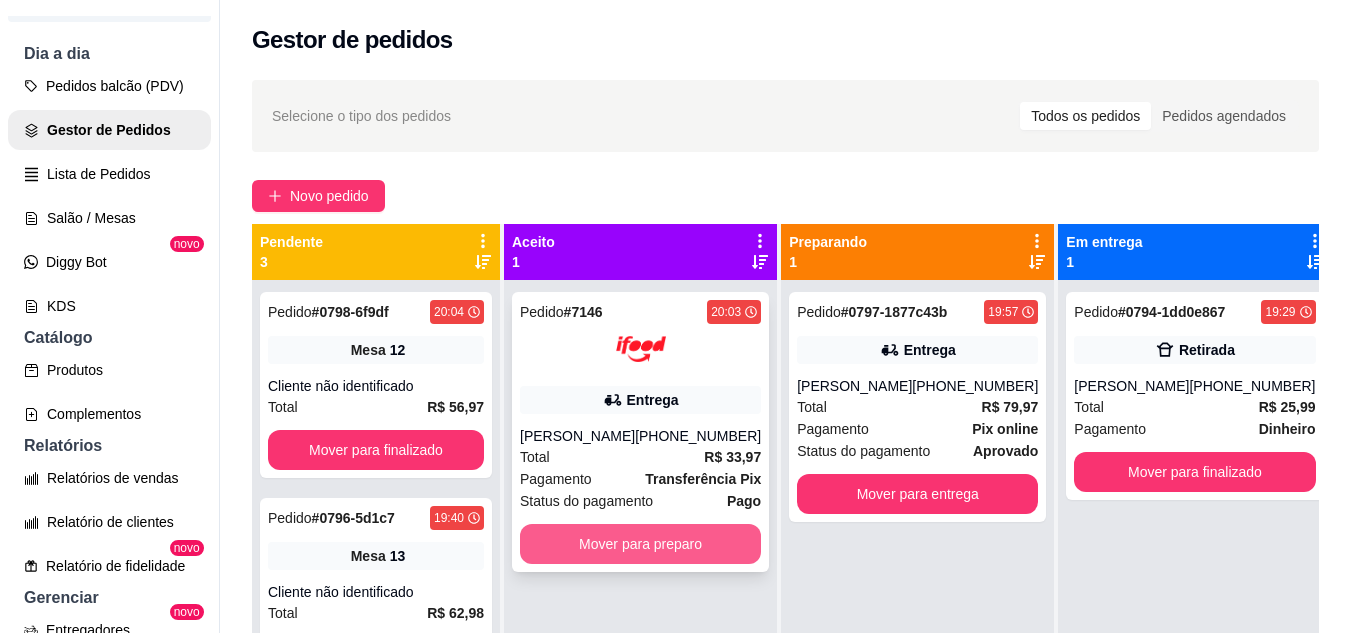 click on "Mover para preparo" at bounding box center (640, 544) 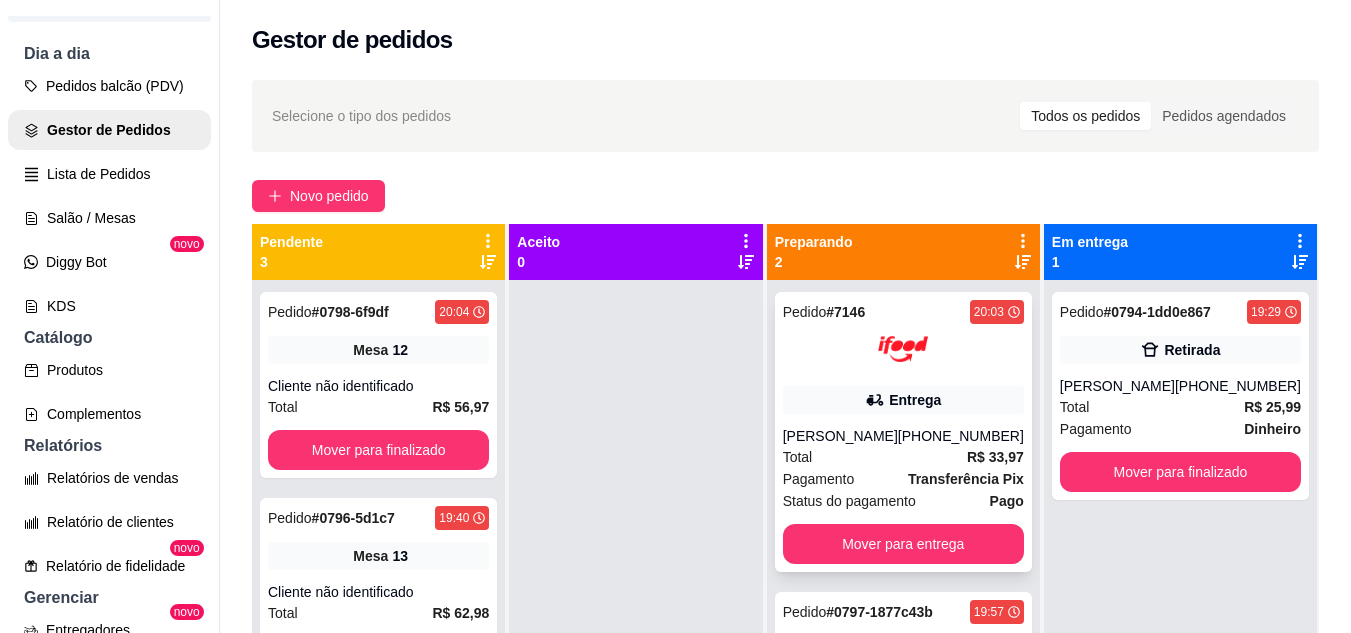 click on "Pedido  # 7146 20:03" at bounding box center [903, 312] 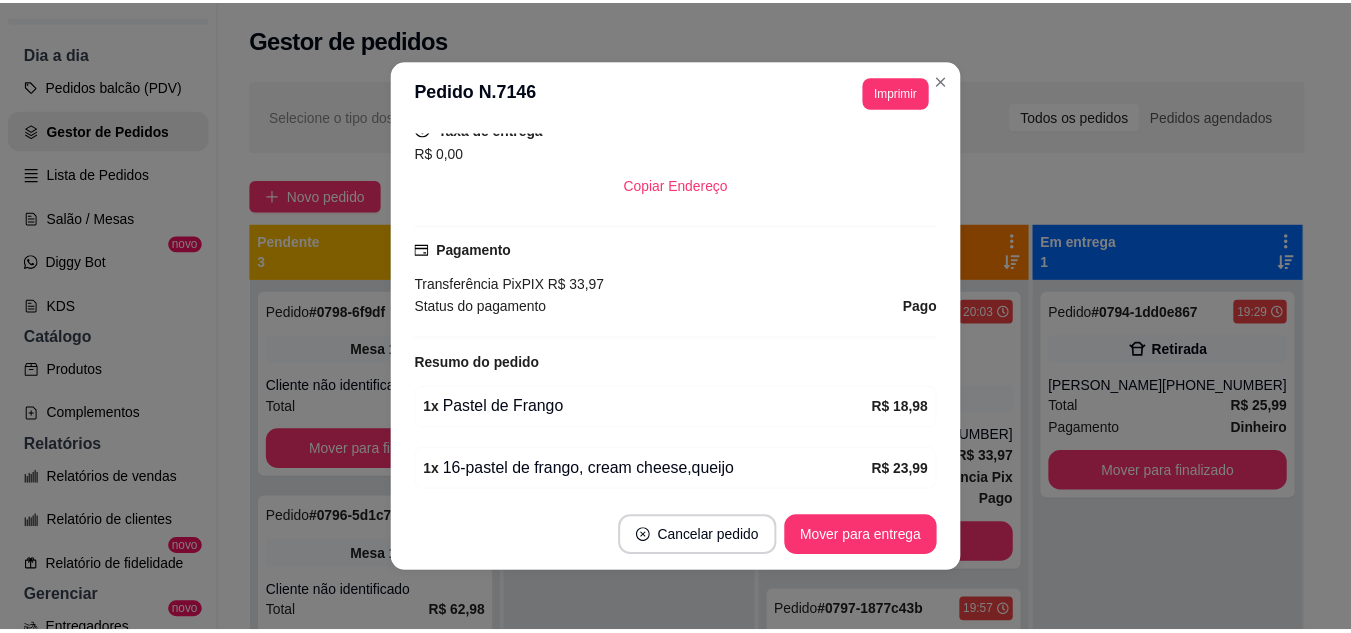 scroll, scrollTop: 600, scrollLeft: 0, axis: vertical 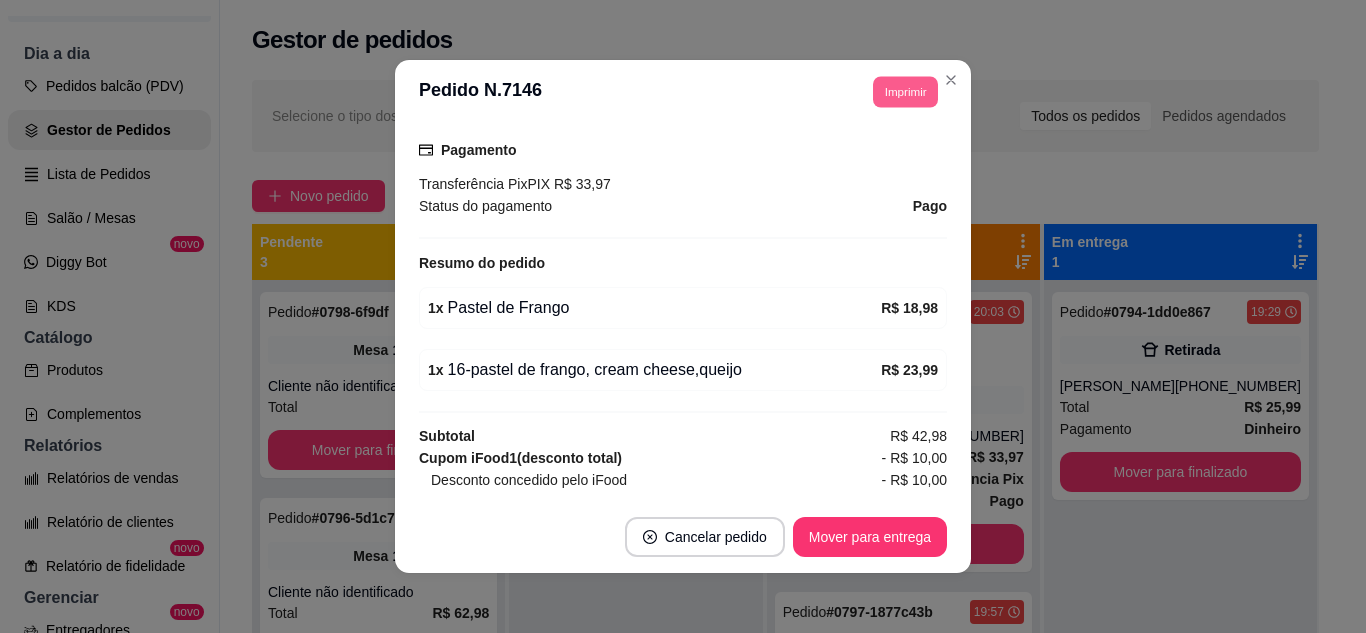click on "Imprimir" at bounding box center (905, 91) 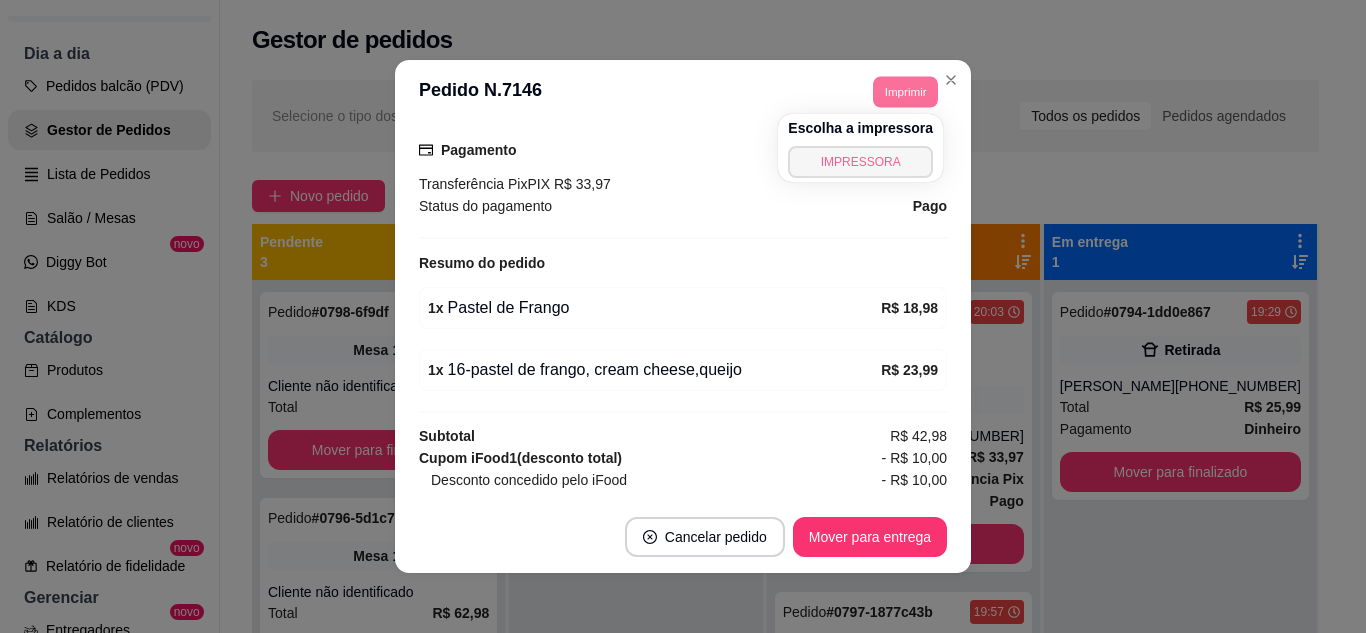 click on "IMPRESSORA" at bounding box center (860, 162) 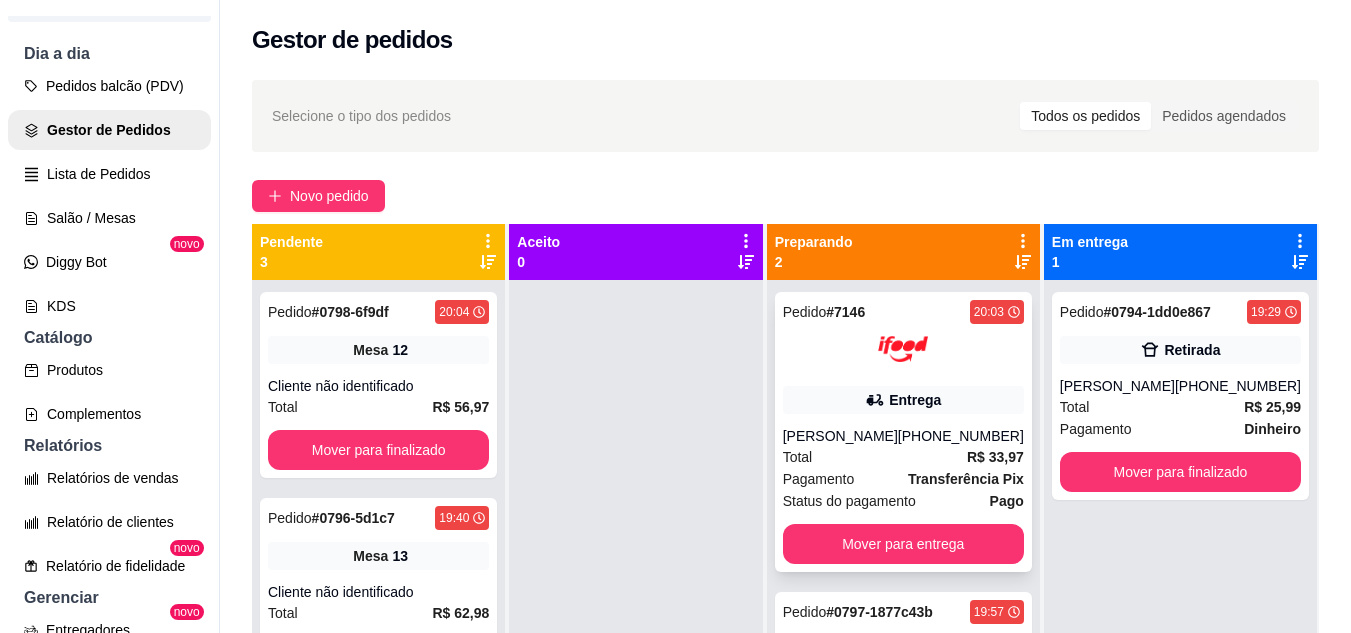 scroll, scrollTop: 56, scrollLeft: 0, axis: vertical 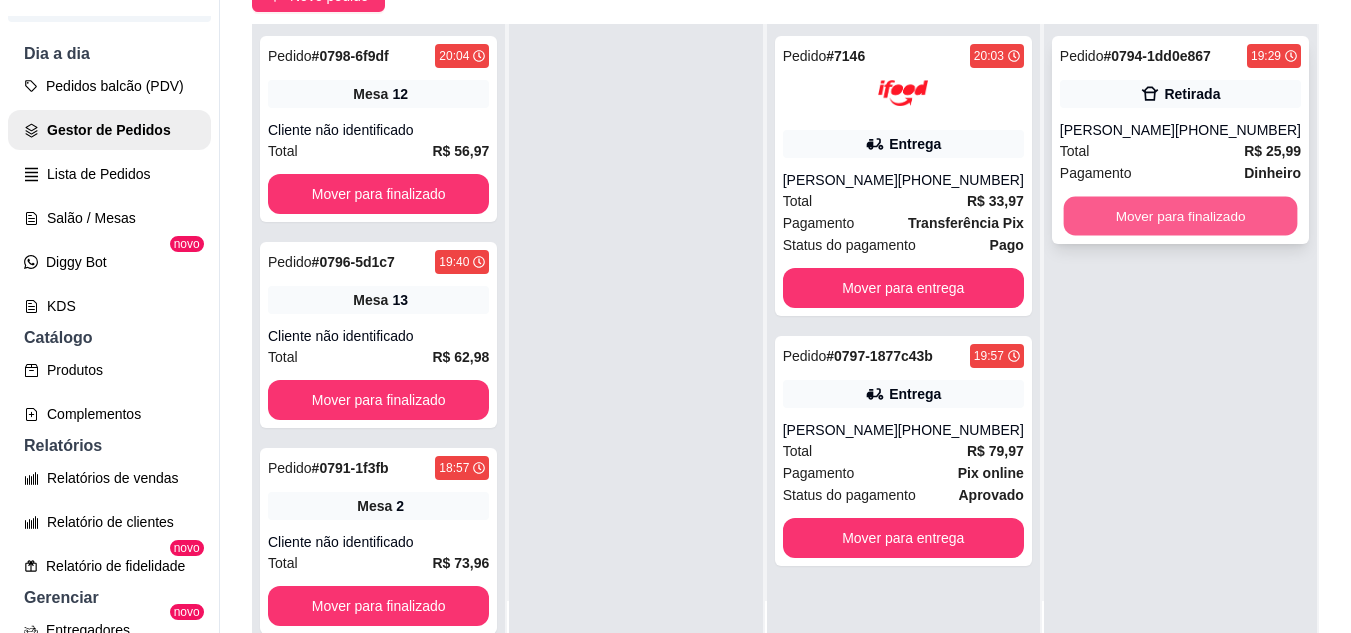 click on "Mover para finalizado" at bounding box center (1180, 216) 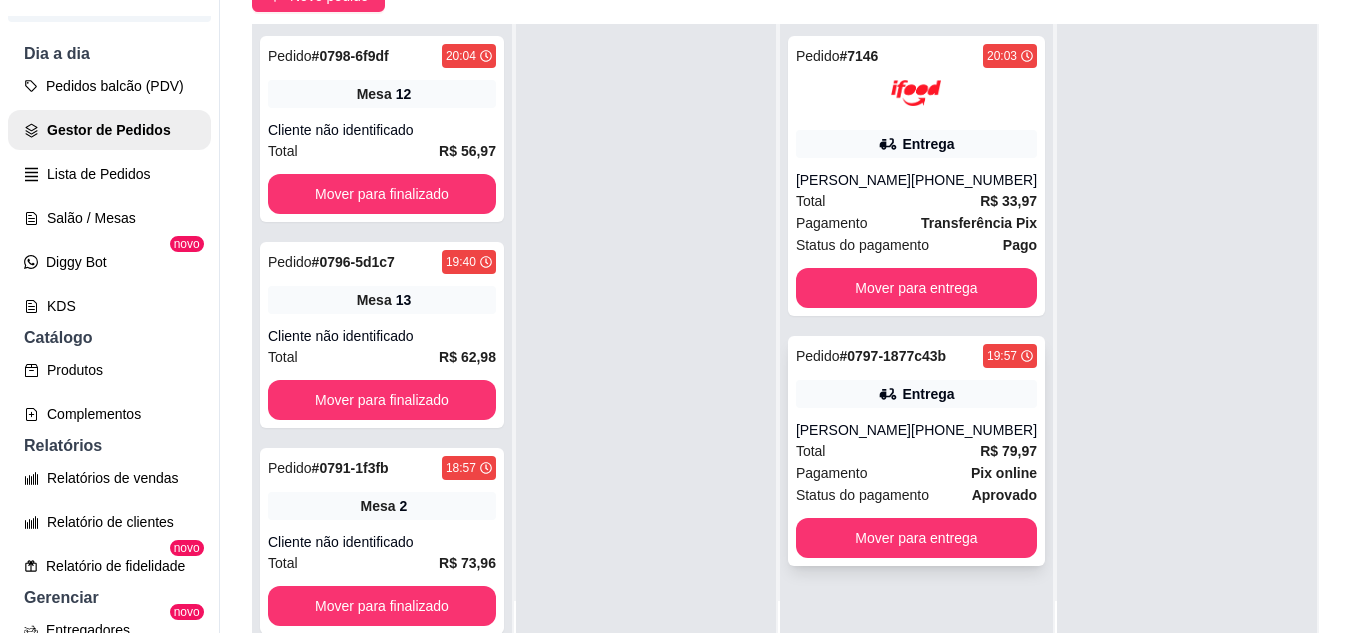 click on "Pedido  # 0797-1877c43b 19:57 Entrega [PERSON_NAME]  [PHONE_NUMBER] Total R$ 79,97 Pagamento Pix online Status do pagamento aprovado Mover para entrega" at bounding box center [916, 451] 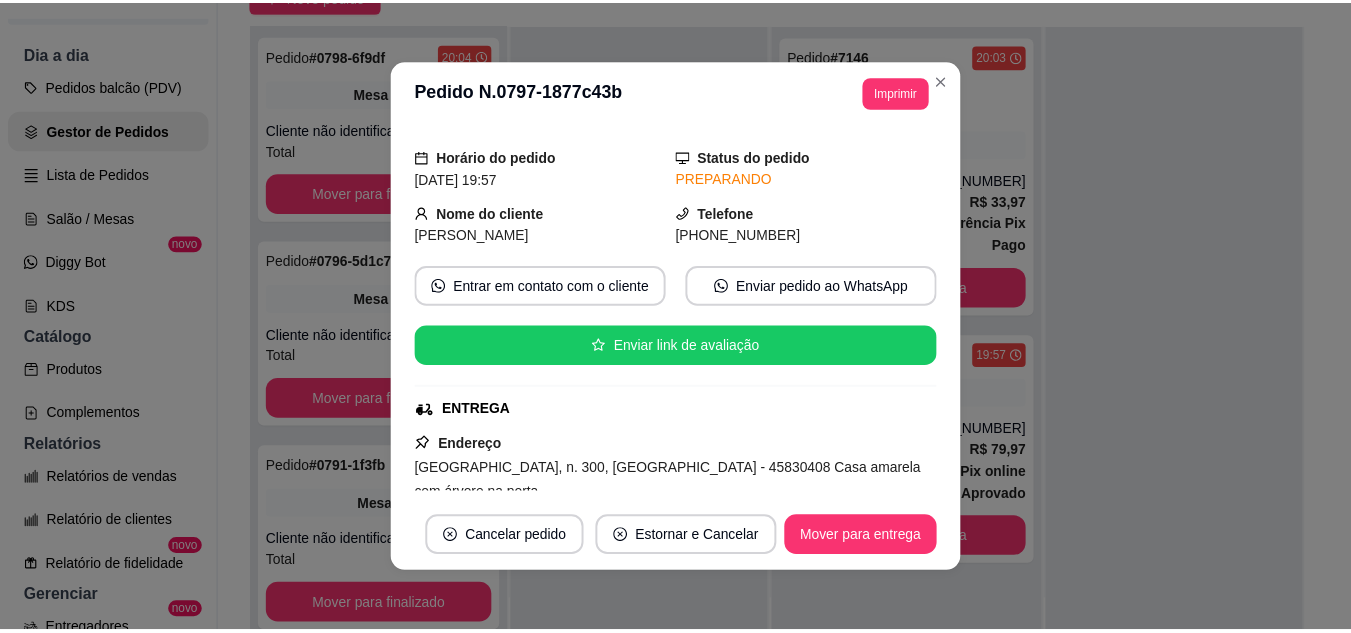 scroll, scrollTop: 100, scrollLeft: 0, axis: vertical 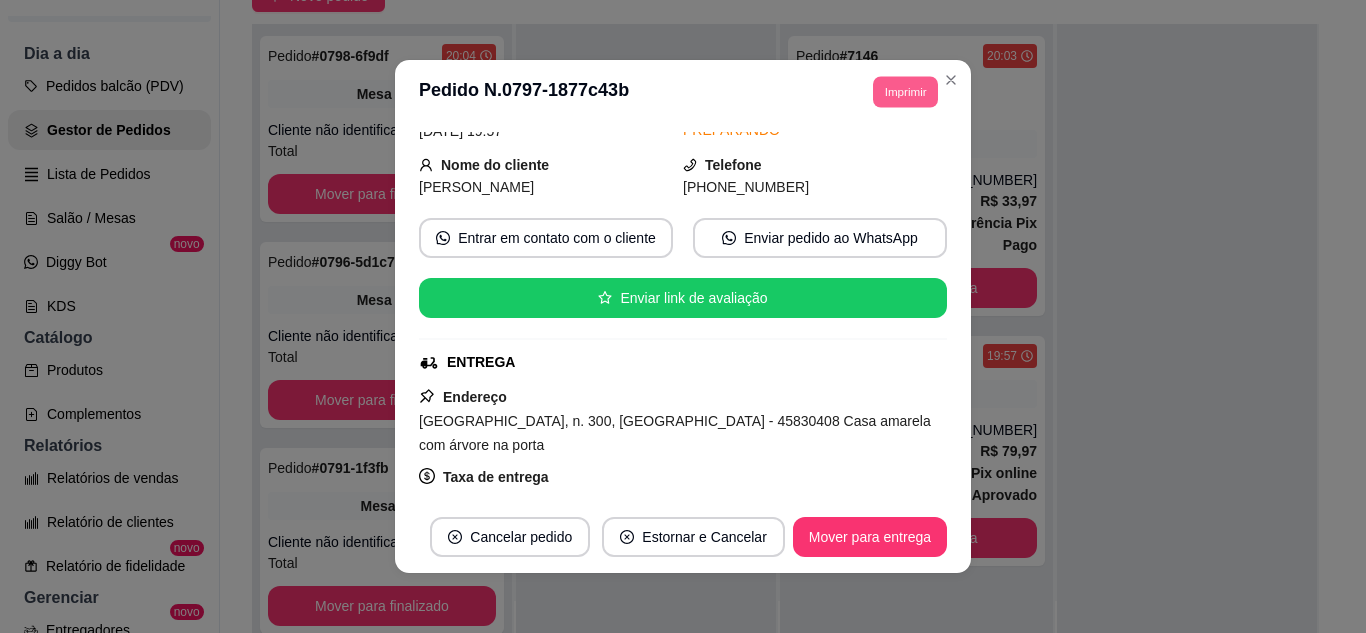 click on "Imprimir" at bounding box center (905, 91) 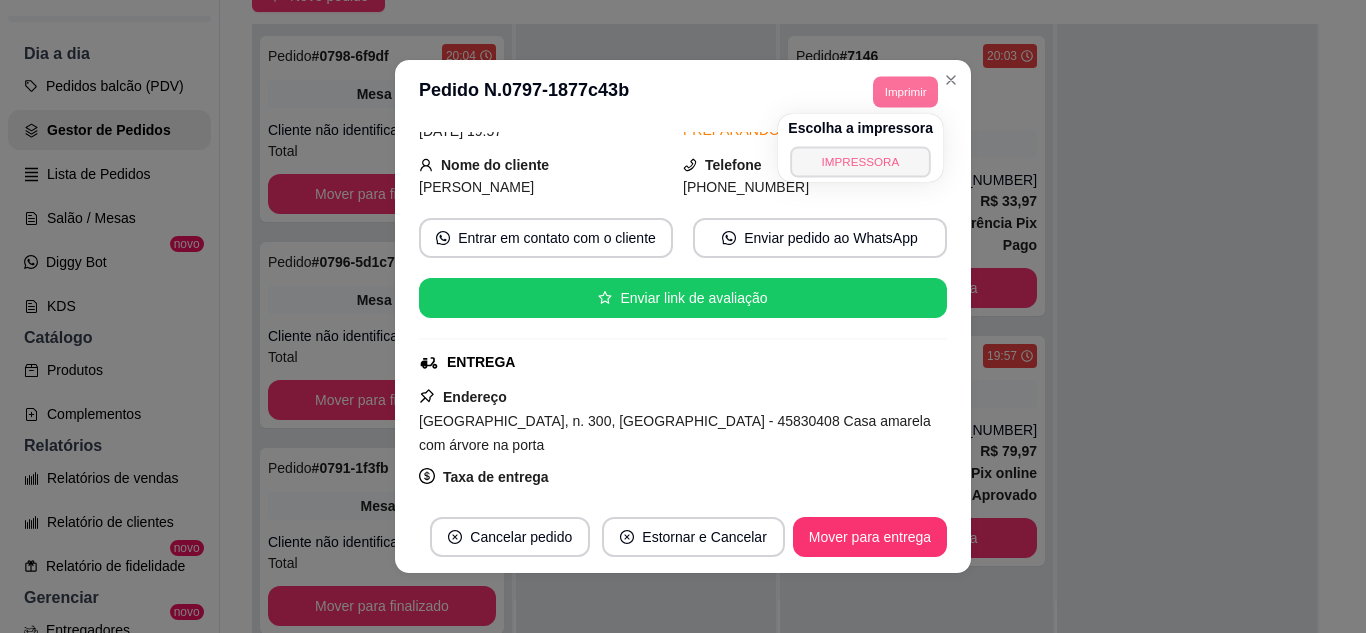 click on "IMPRESSORA" at bounding box center [861, 161] 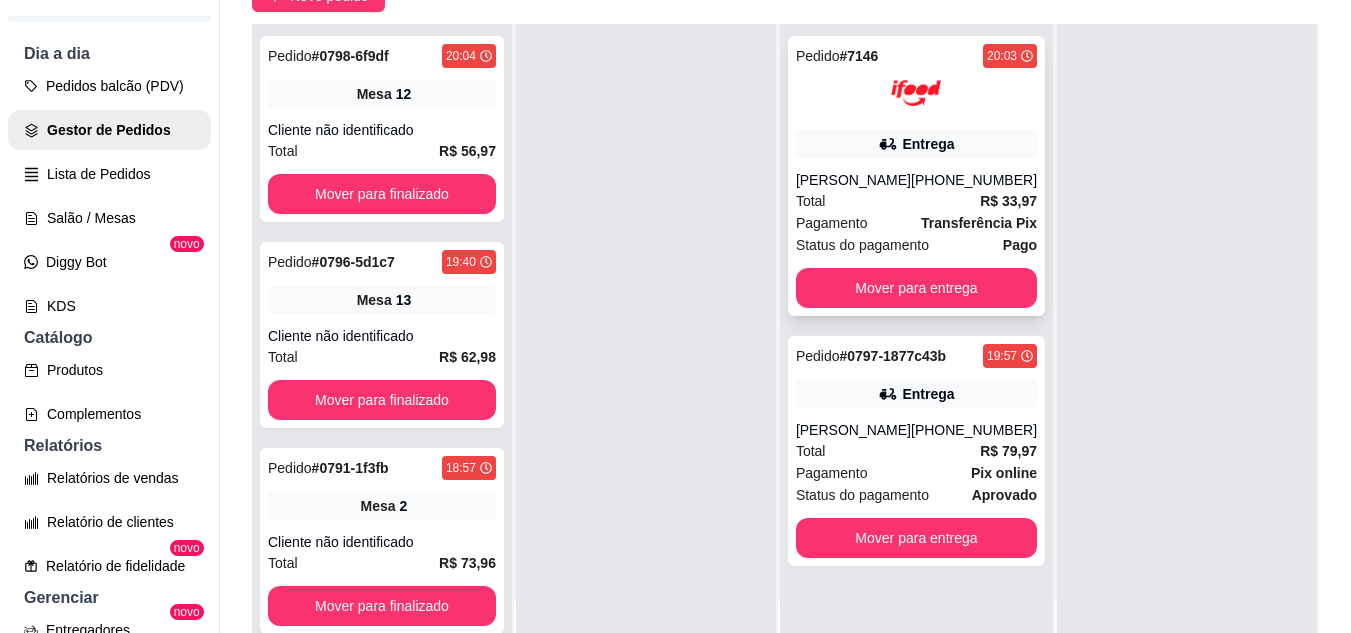 click on "[PERSON_NAME]" at bounding box center (853, 180) 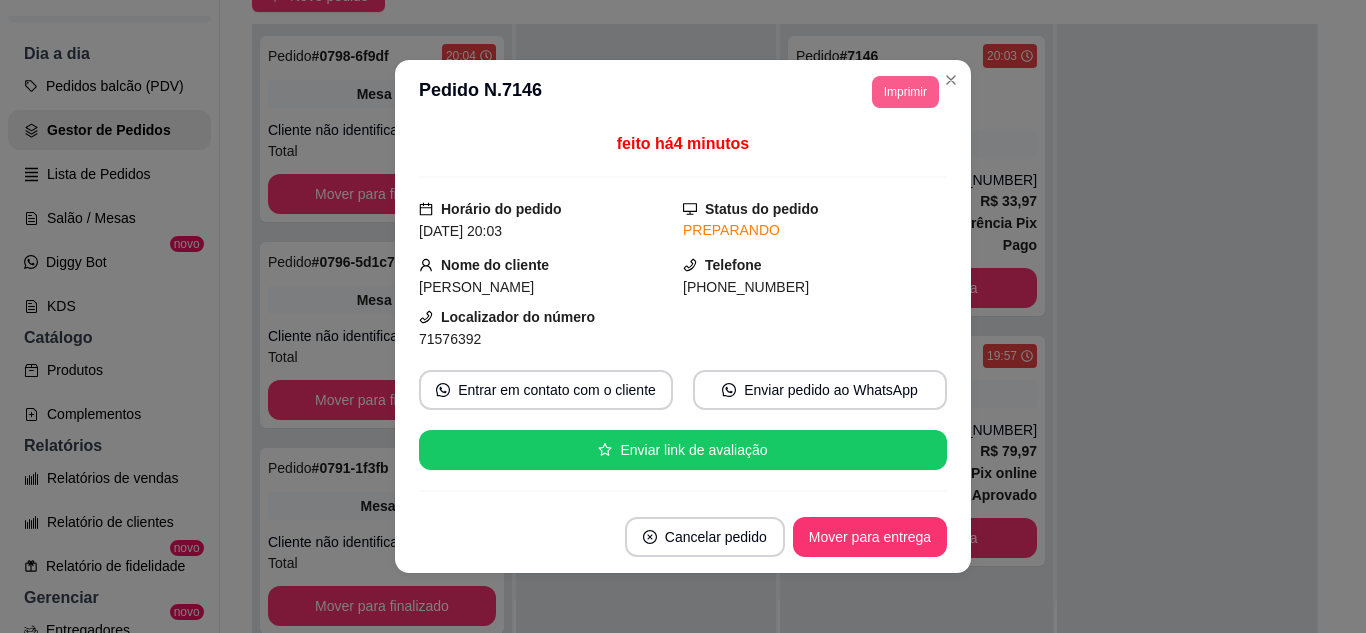 click on "Imprimir" at bounding box center [905, 92] 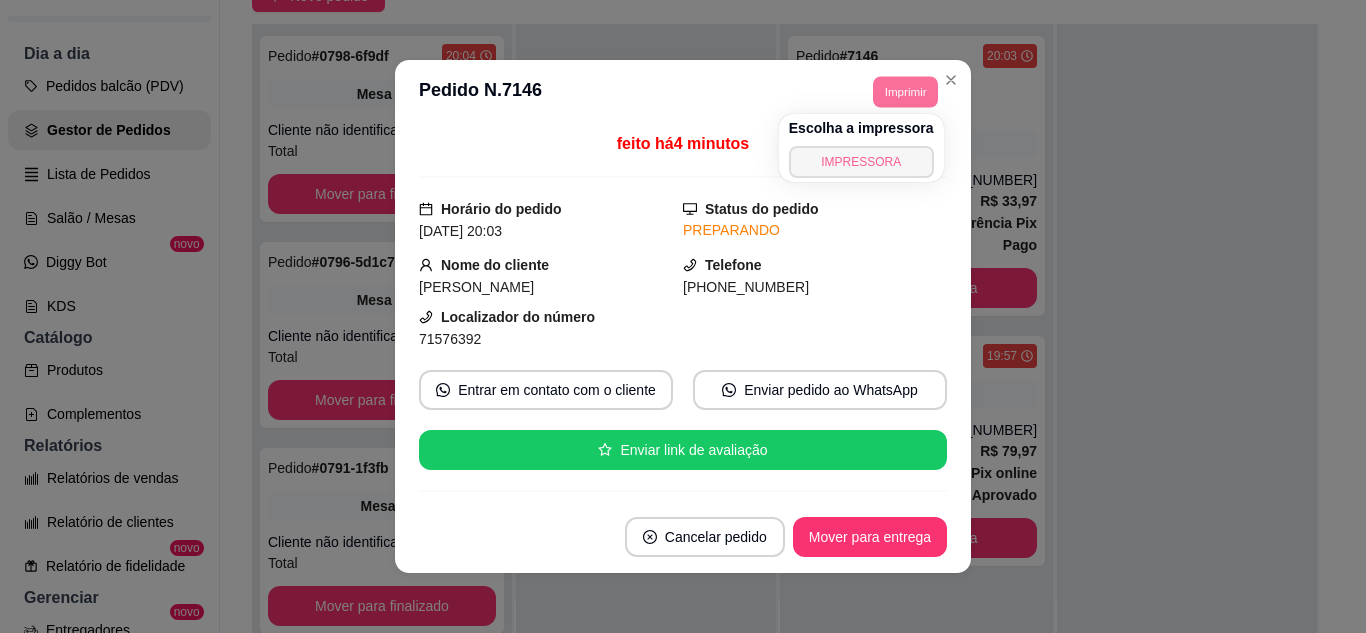 click on "IMPRESSORA" at bounding box center (861, 162) 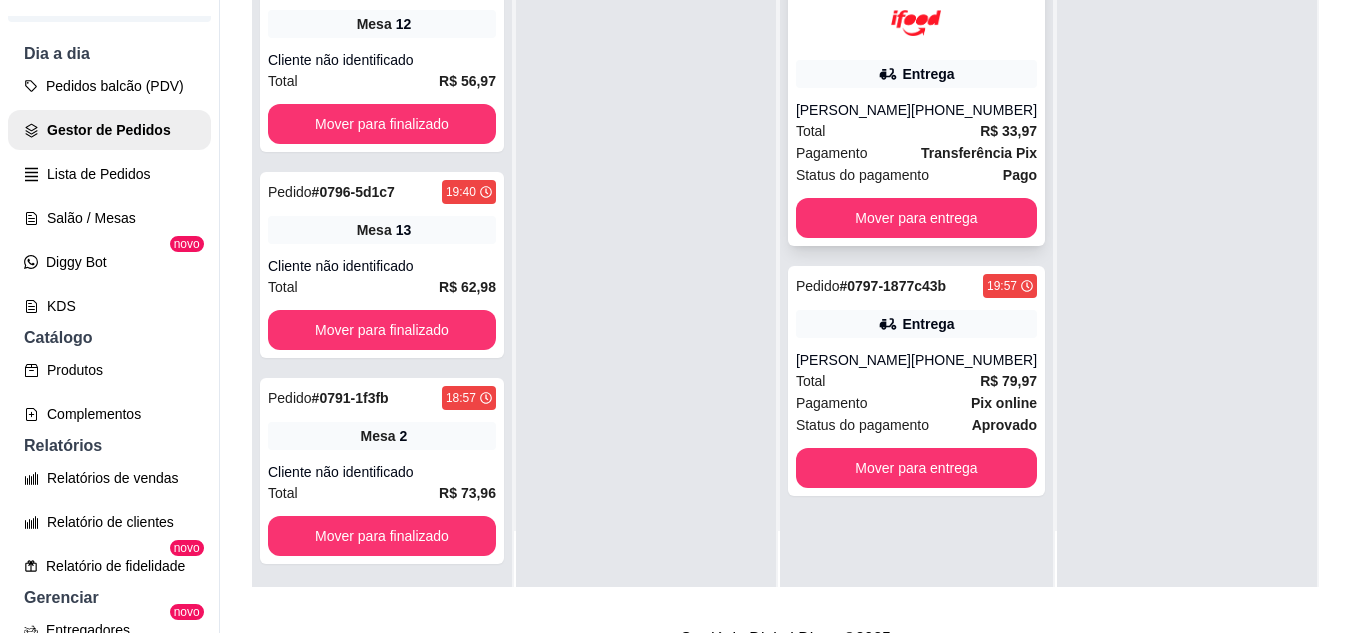 scroll, scrollTop: 300, scrollLeft: 0, axis: vertical 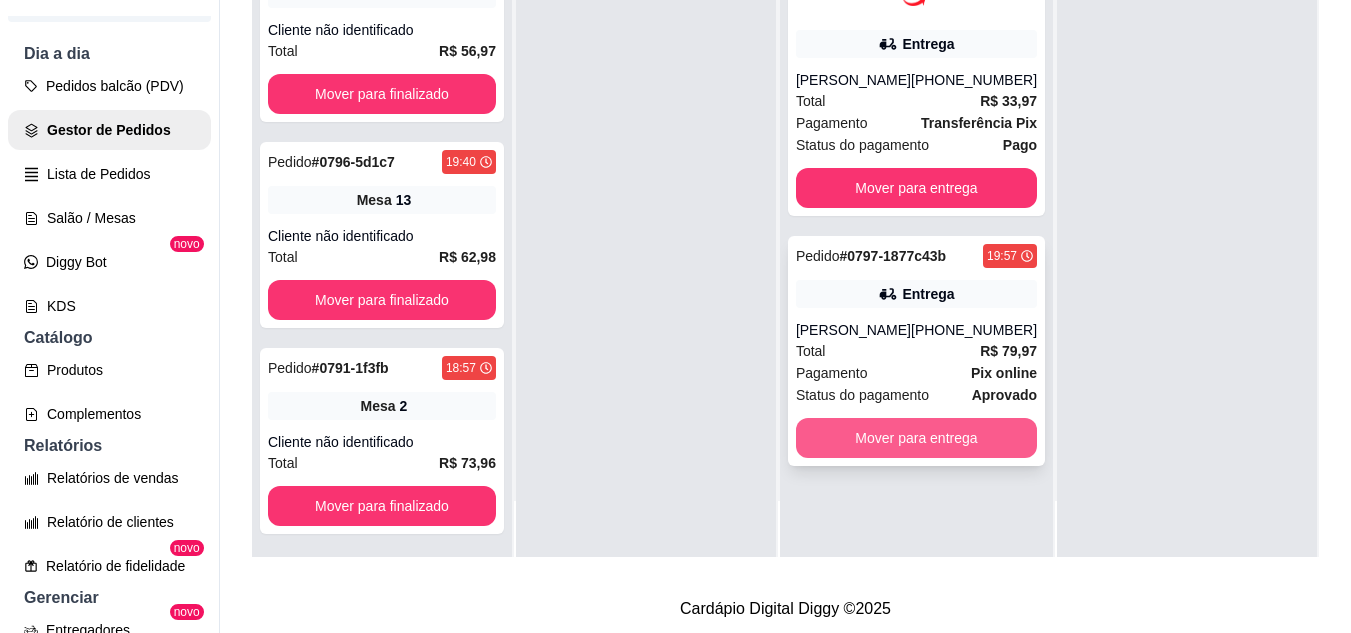 click on "Mover para entrega" at bounding box center [916, 438] 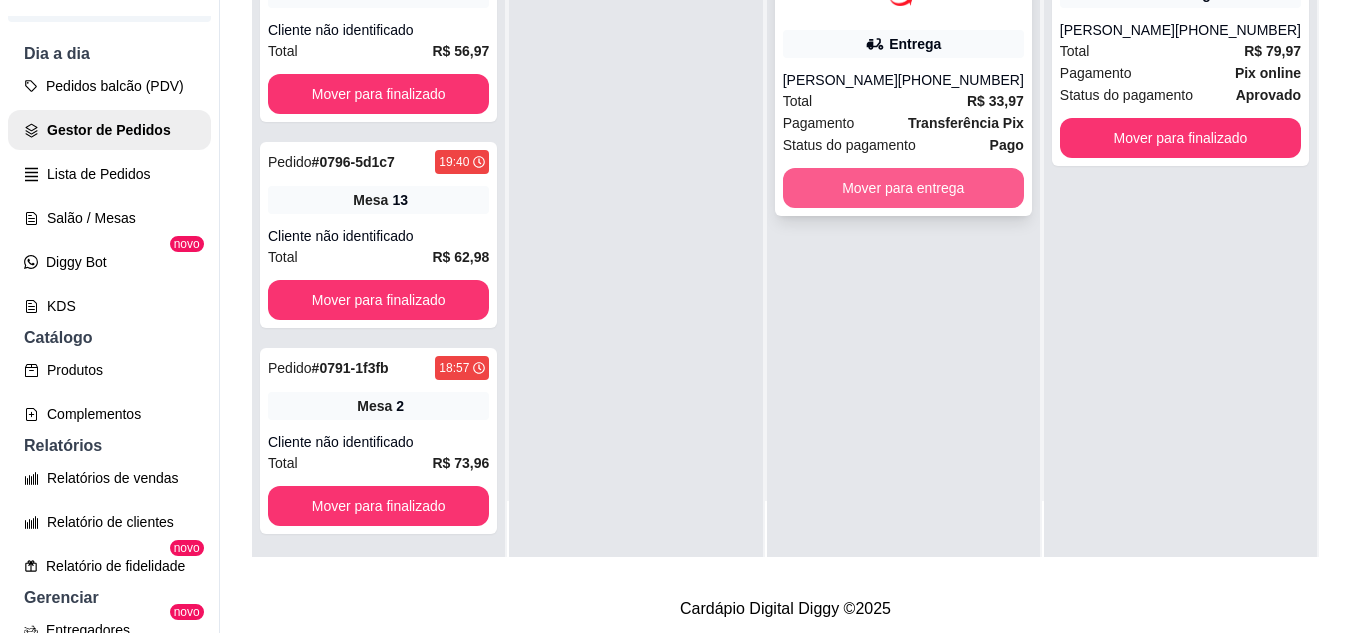 click on "Mover para entrega" at bounding box center (903, 188) 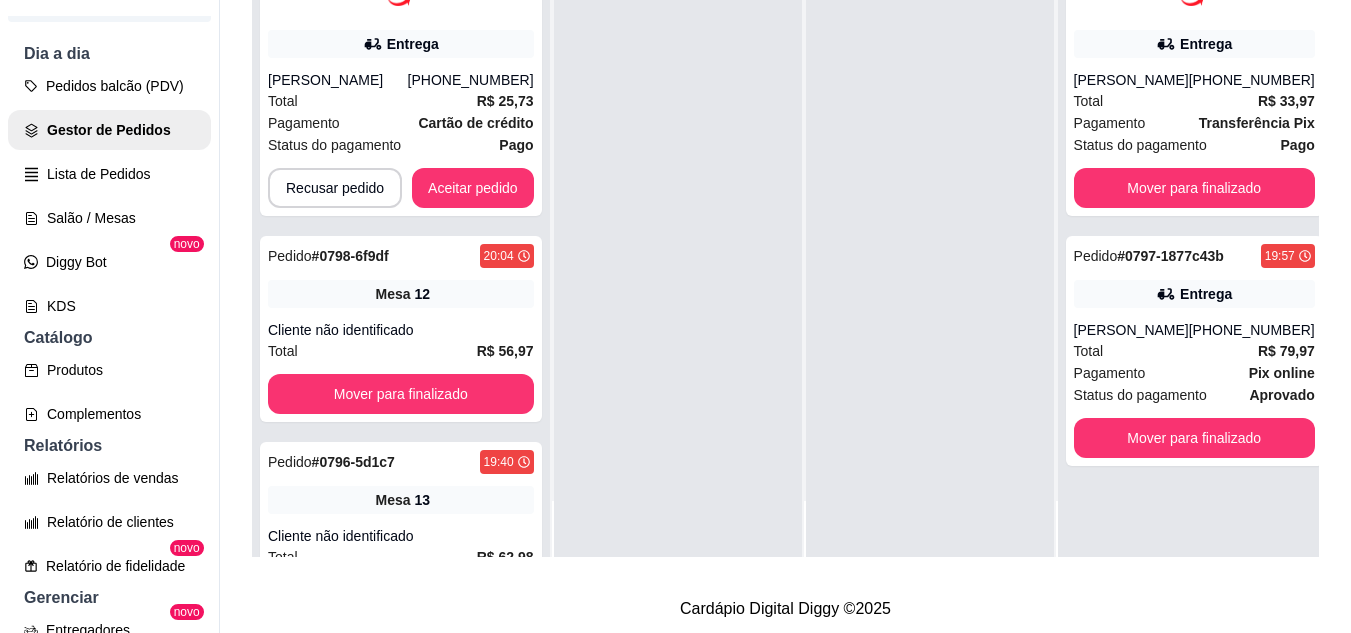 scroll, scrollTop: 319, scrollLeft: 0, axis: vertical 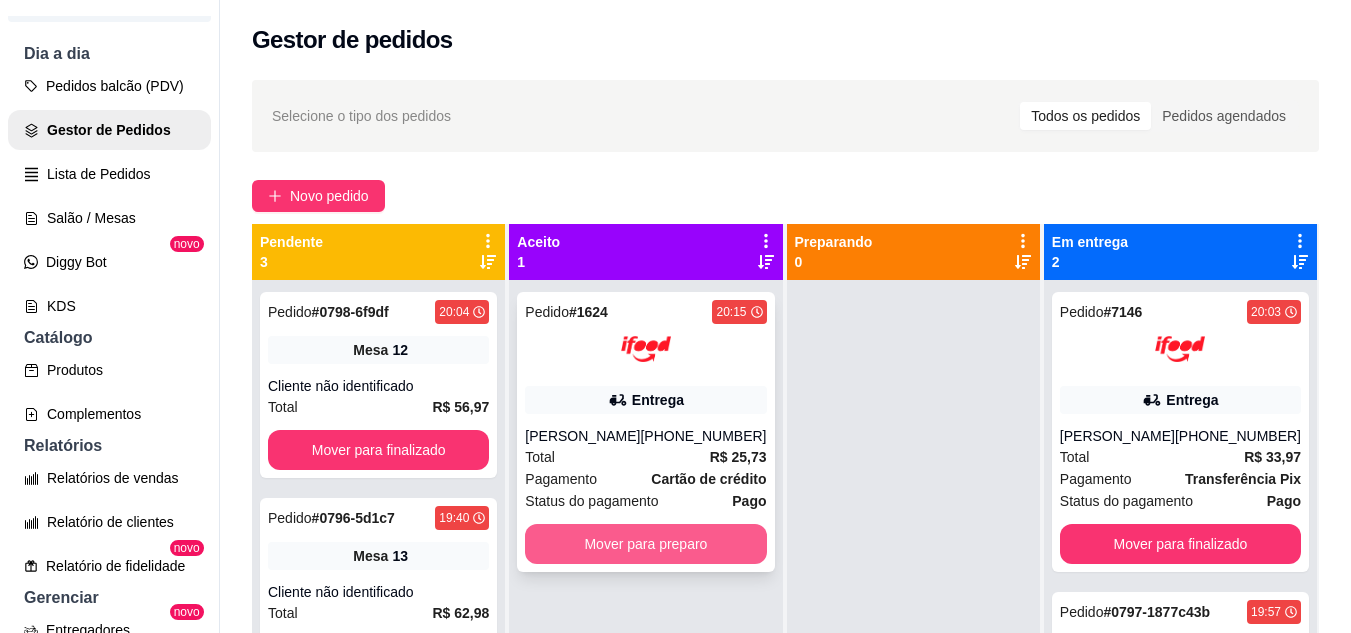 click on "Mover para preparo" at bounding box center (645, 544) 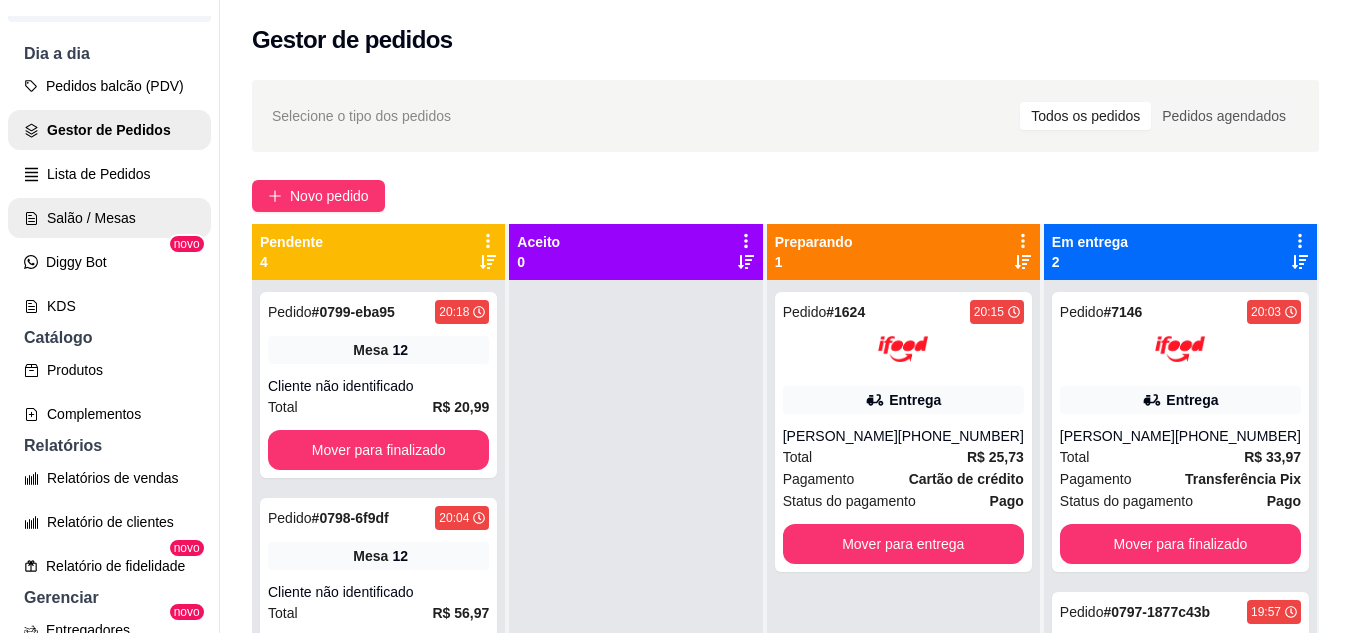 click on "Salão / Mesas" at bounding box center [109, 218] 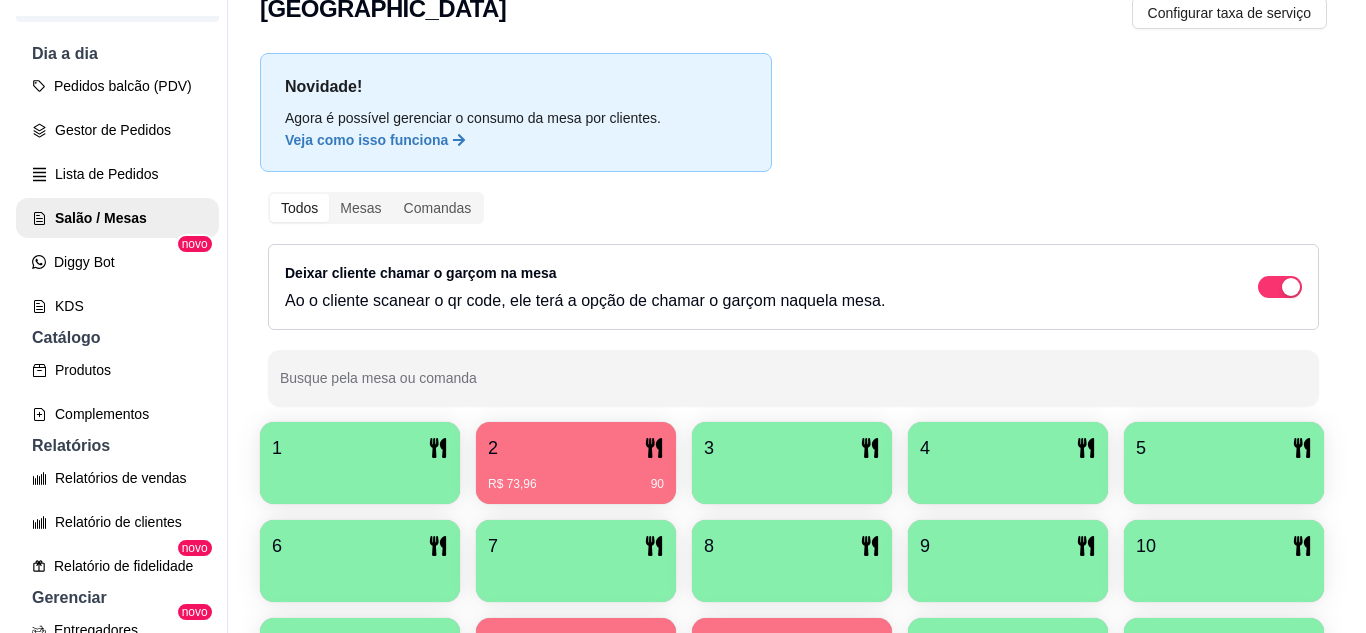 scroll, scrollTop: 100, scrollLeft: 0, axis: vertical 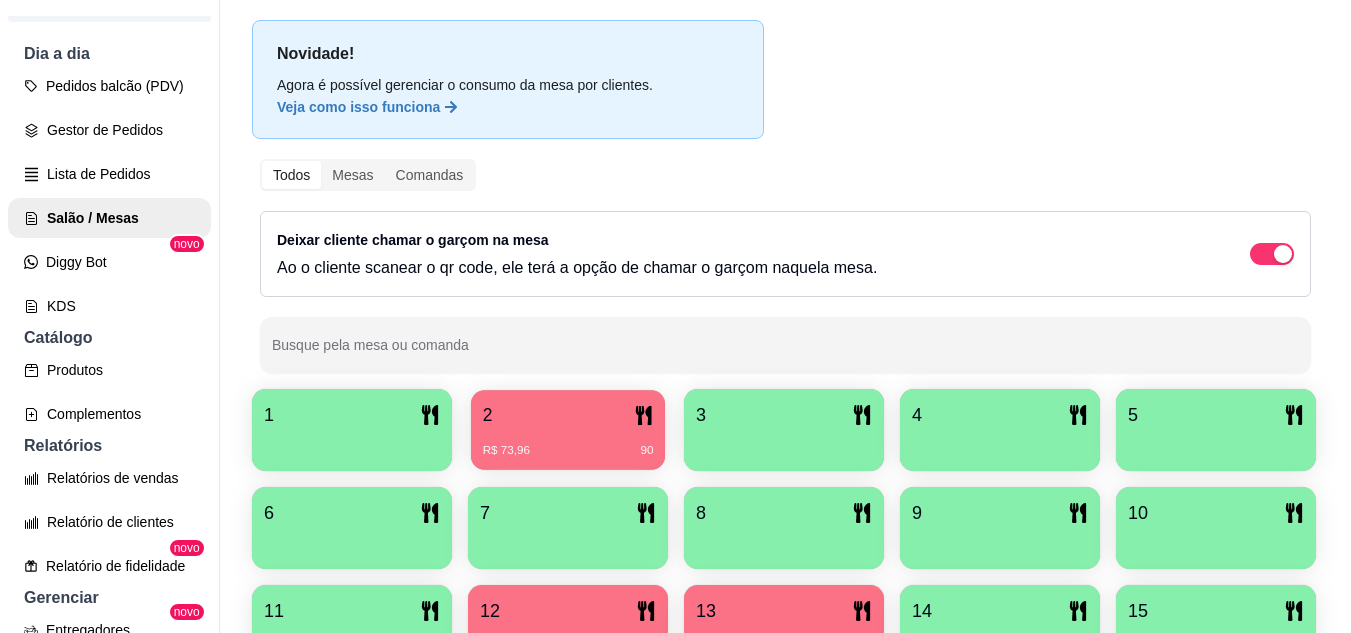 click on "2" at bounding box center (568, 415) 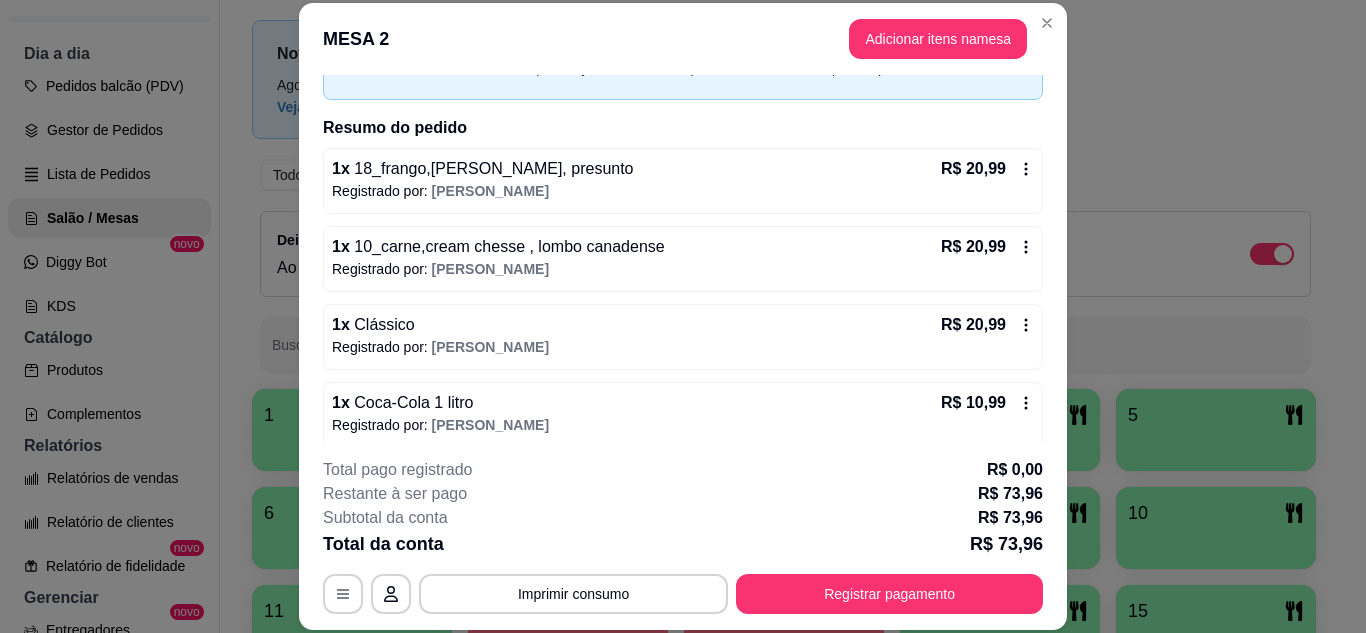 scroll, scrollTop: 130, scrollLeft: 0, axis: vertical 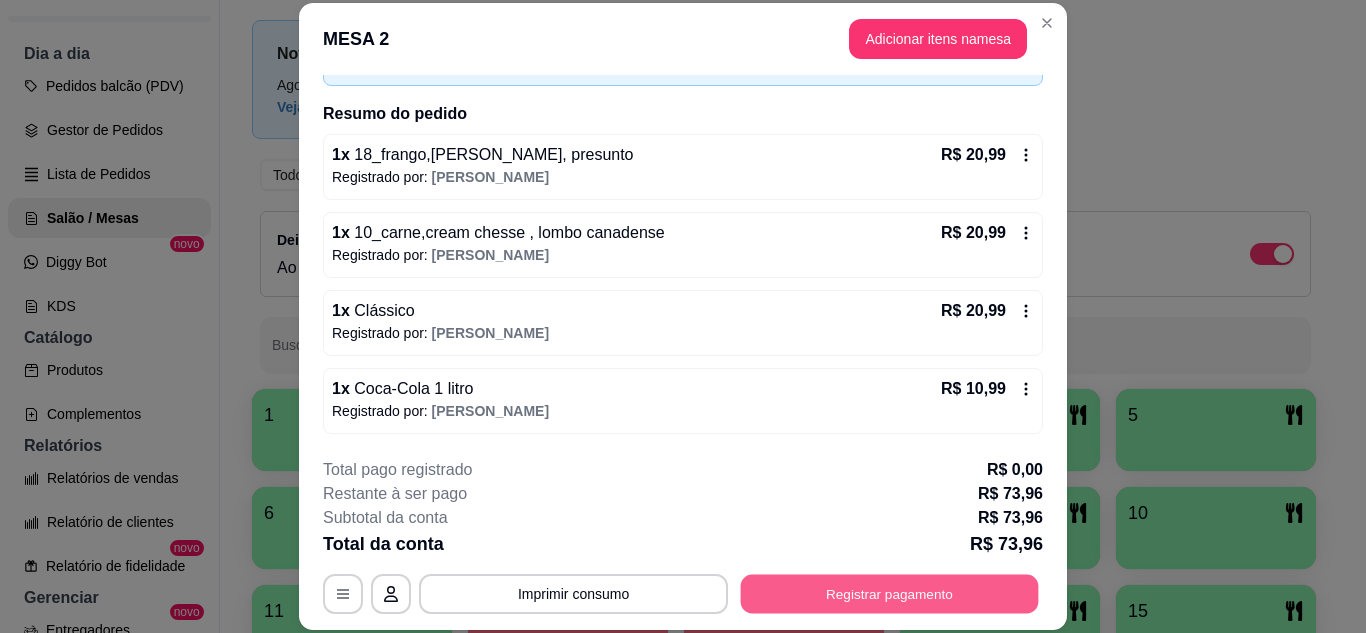 click on "Registrar pagamento" at bounding box center [890, 593] 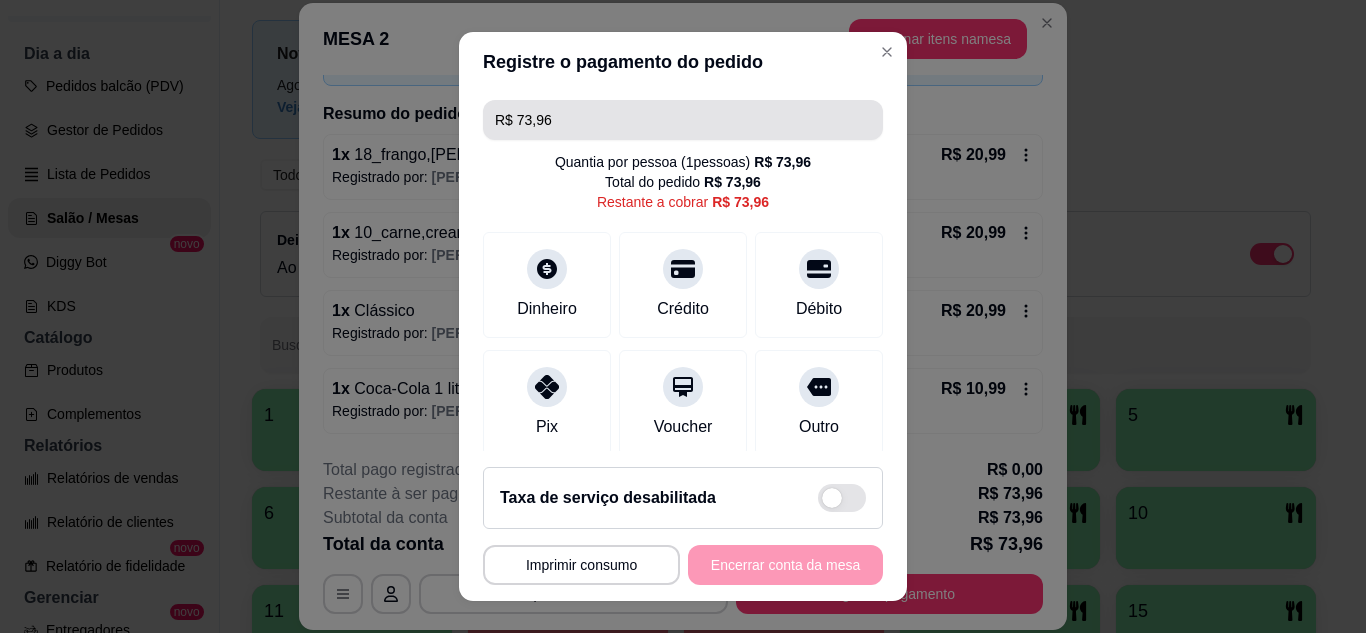 click on "R$ 73,96" at bounding box center (683, 120) 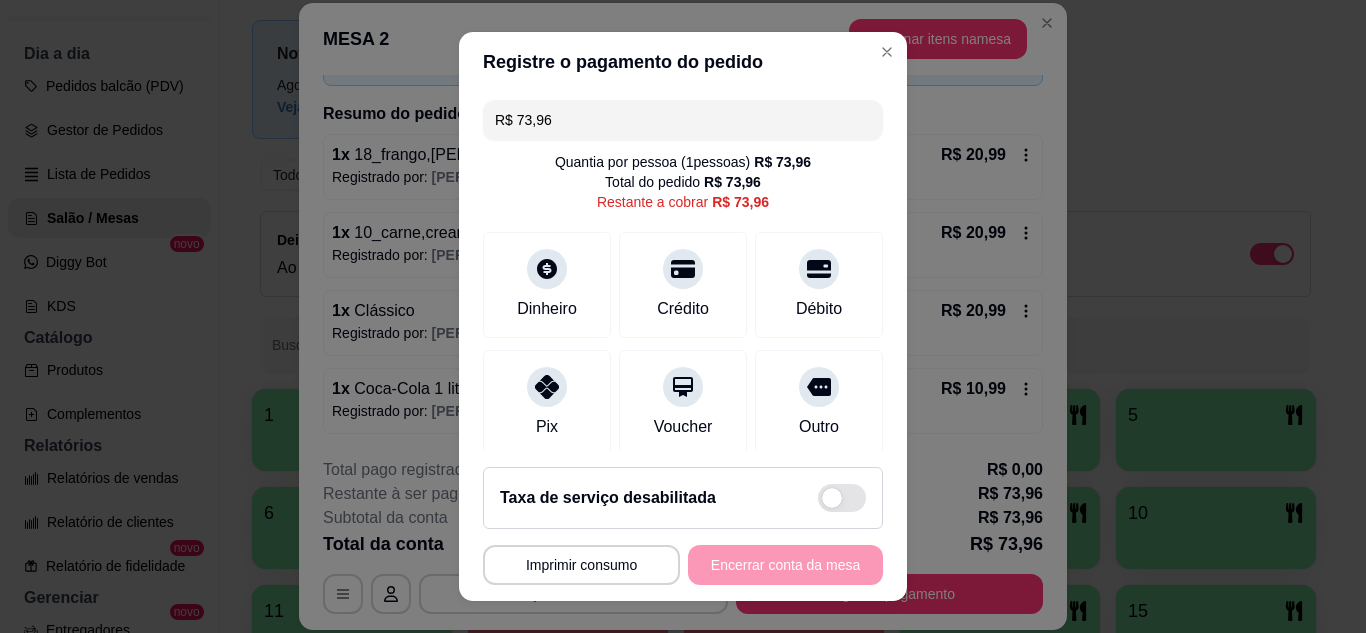 click on "R$ 73,96" at bounding box center (683, 120) 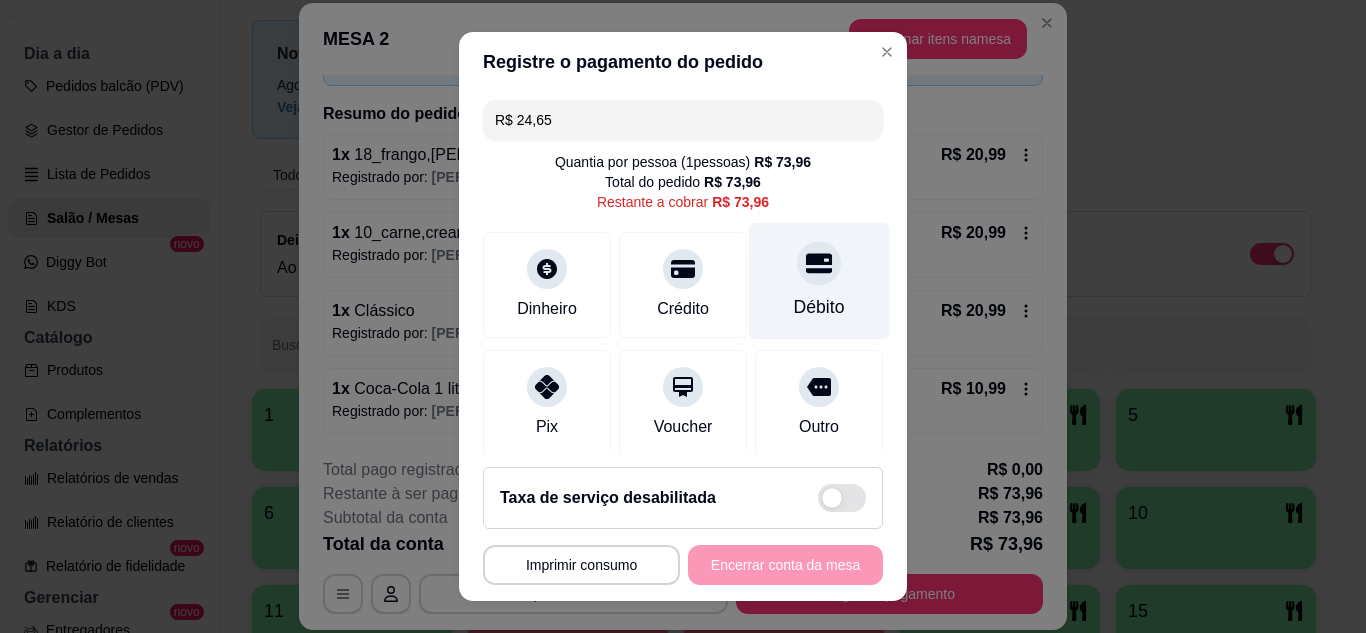 click at bounding box center [819, 263] 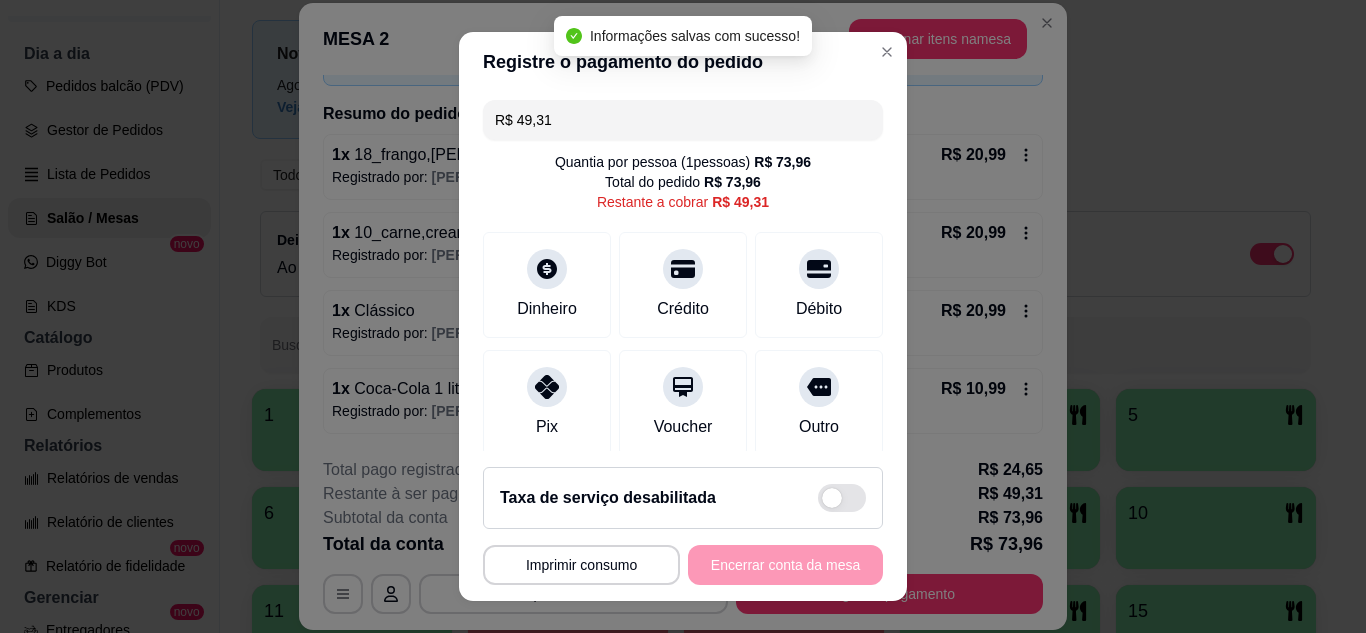 click on "R$ 49,31" at bounding box center (683, 120) 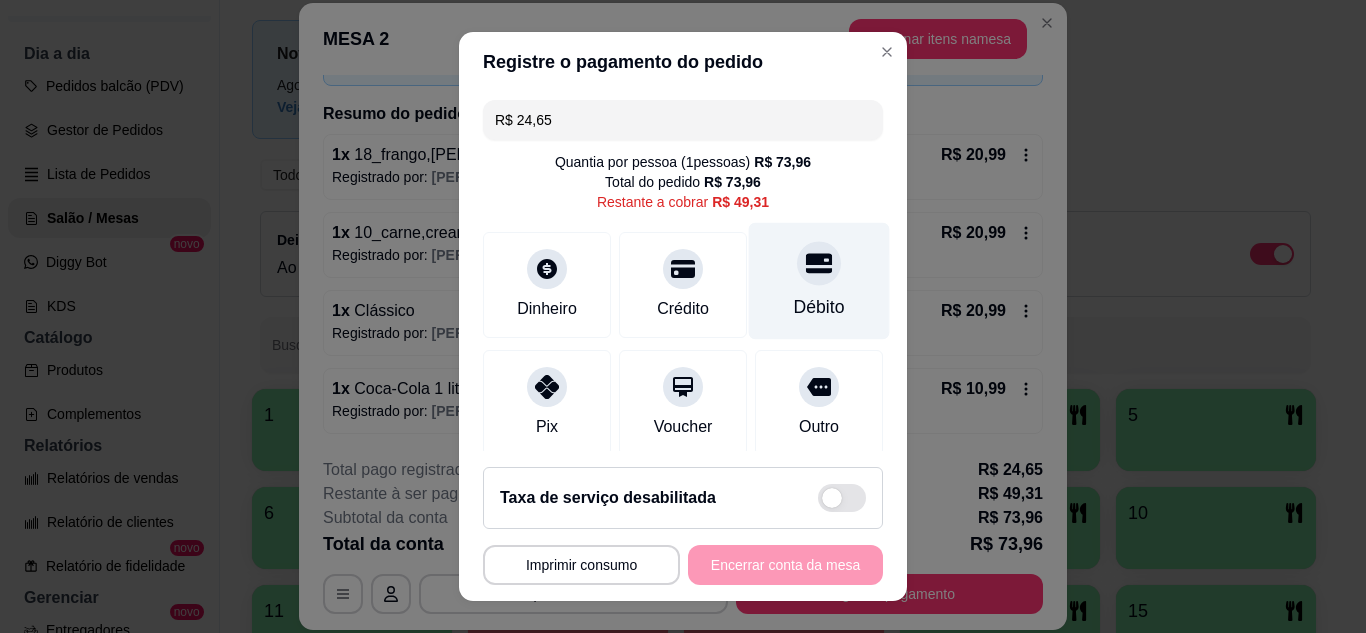 click on "Débito" at bounding box center (819, 280) 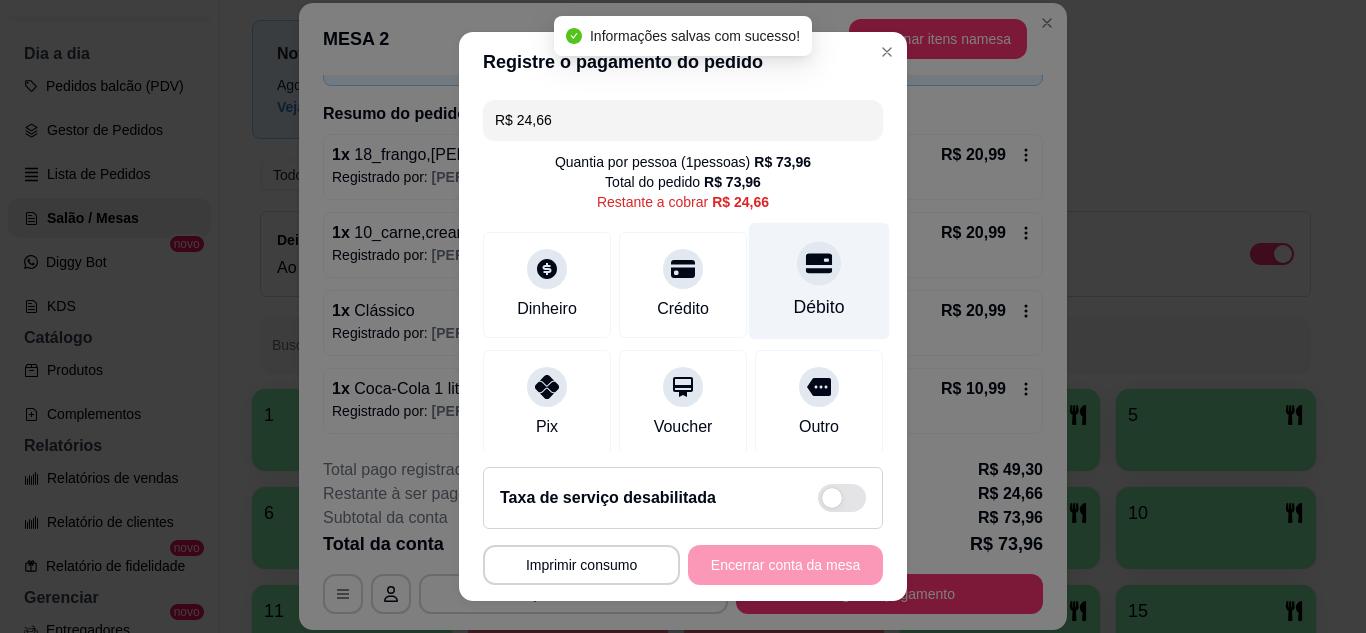 click on "Débito" at bounding box center [819, 280] 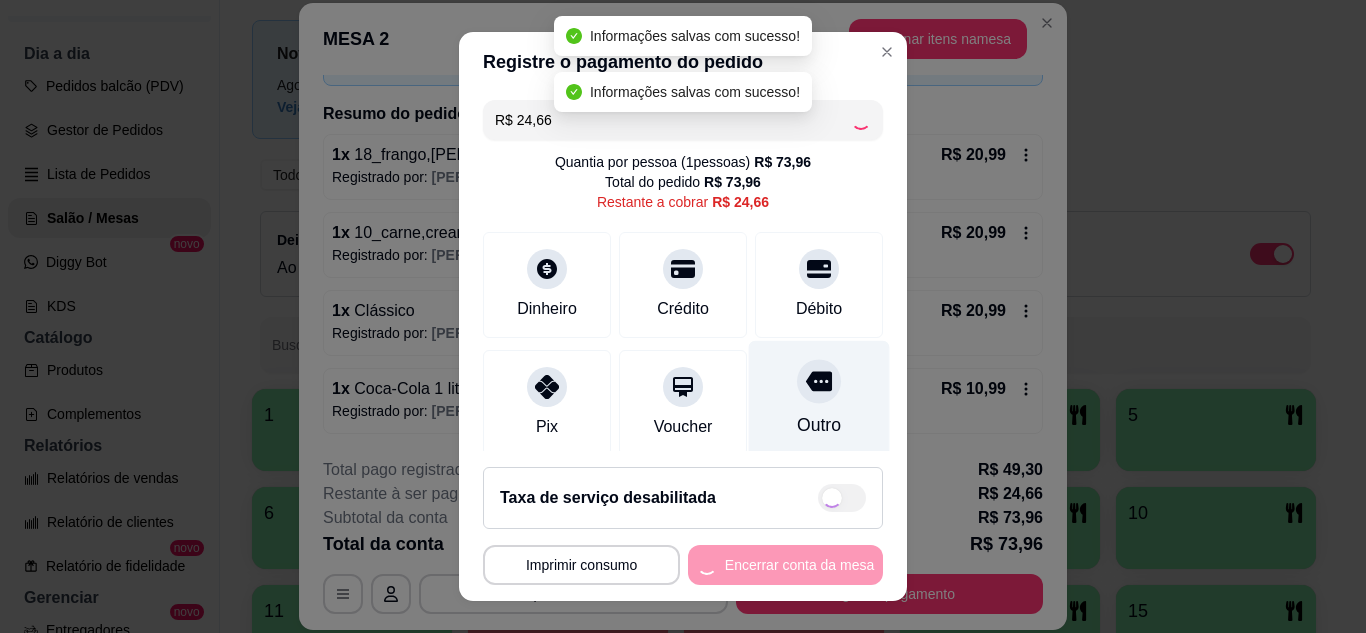 type on "R$ 0,00" 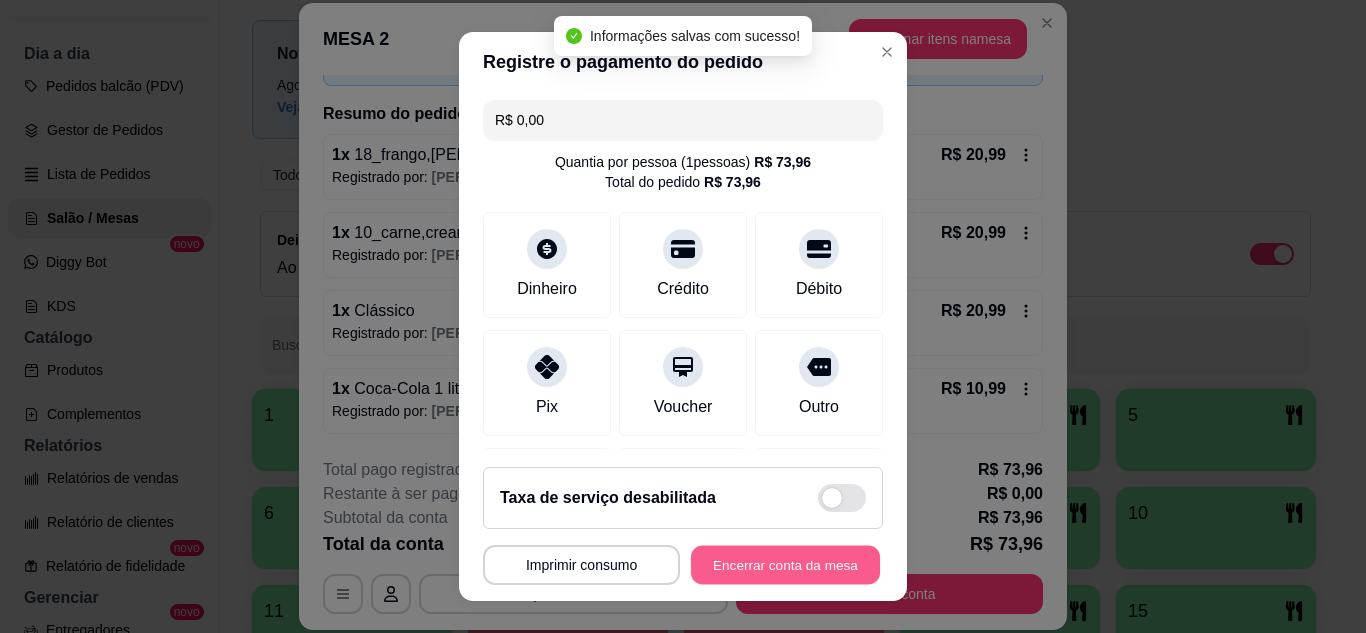 click on "Encerrar conta da mesa" at bounding box center [785, 565] 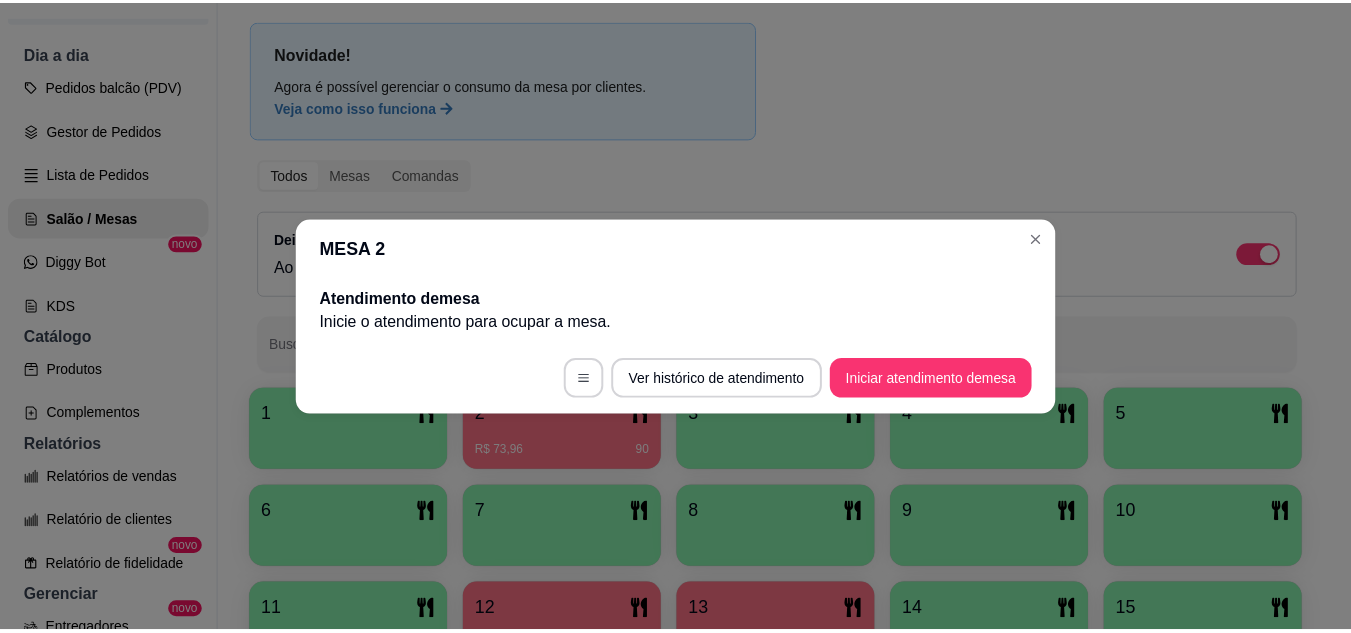 scroll, scrollTop: 0, scrollLeft: 0, axis: both 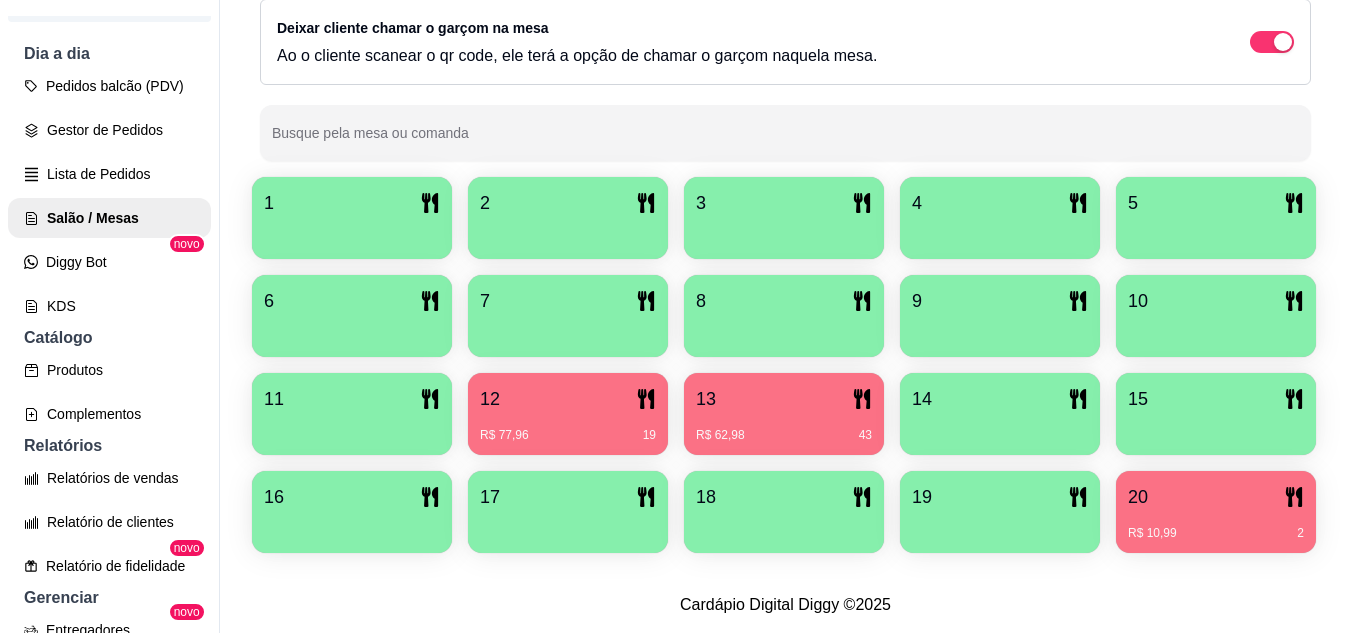 click on "20" at bounding box center [1216, 497] 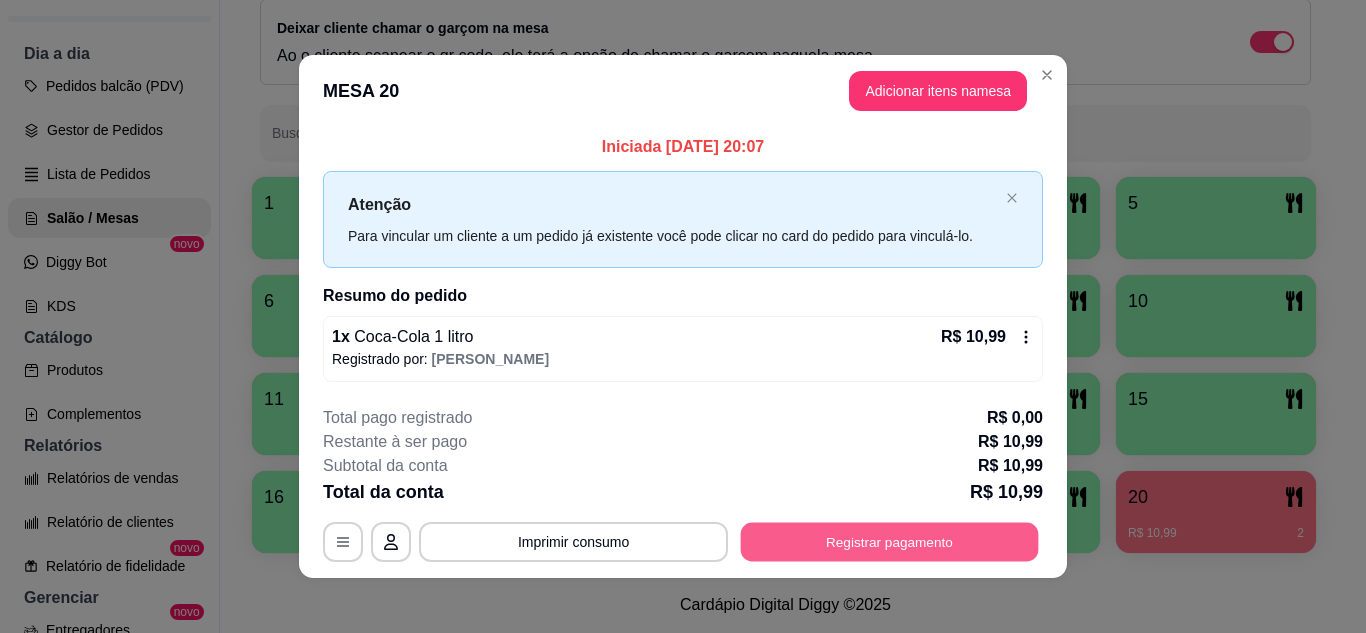 click on "Registrar pagamento" at bounding box center [890, 542] 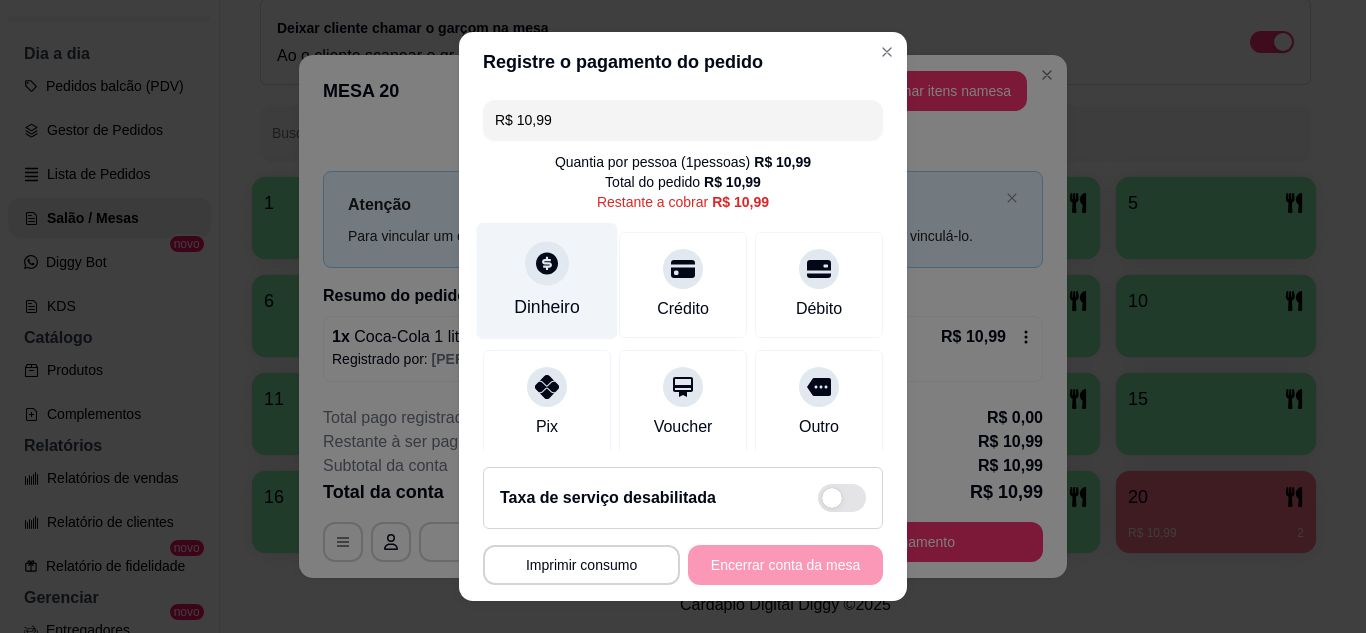 click at bounding box center (547, 263) 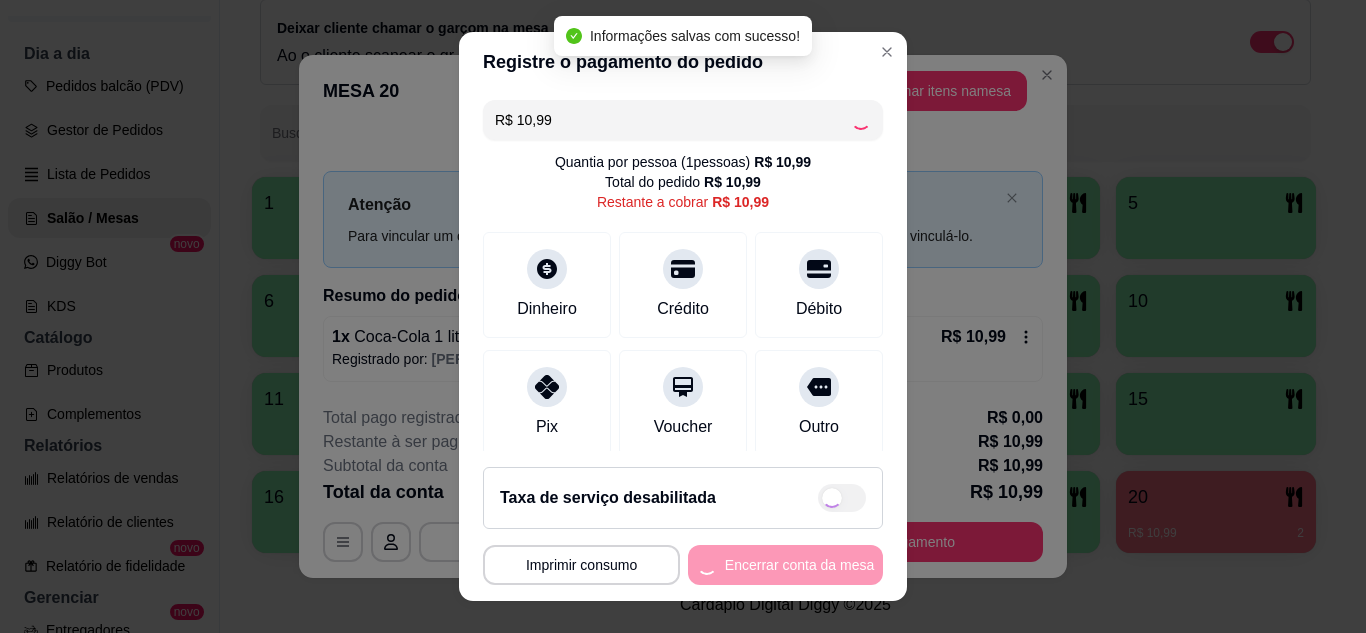 type on "R$ 0,00" 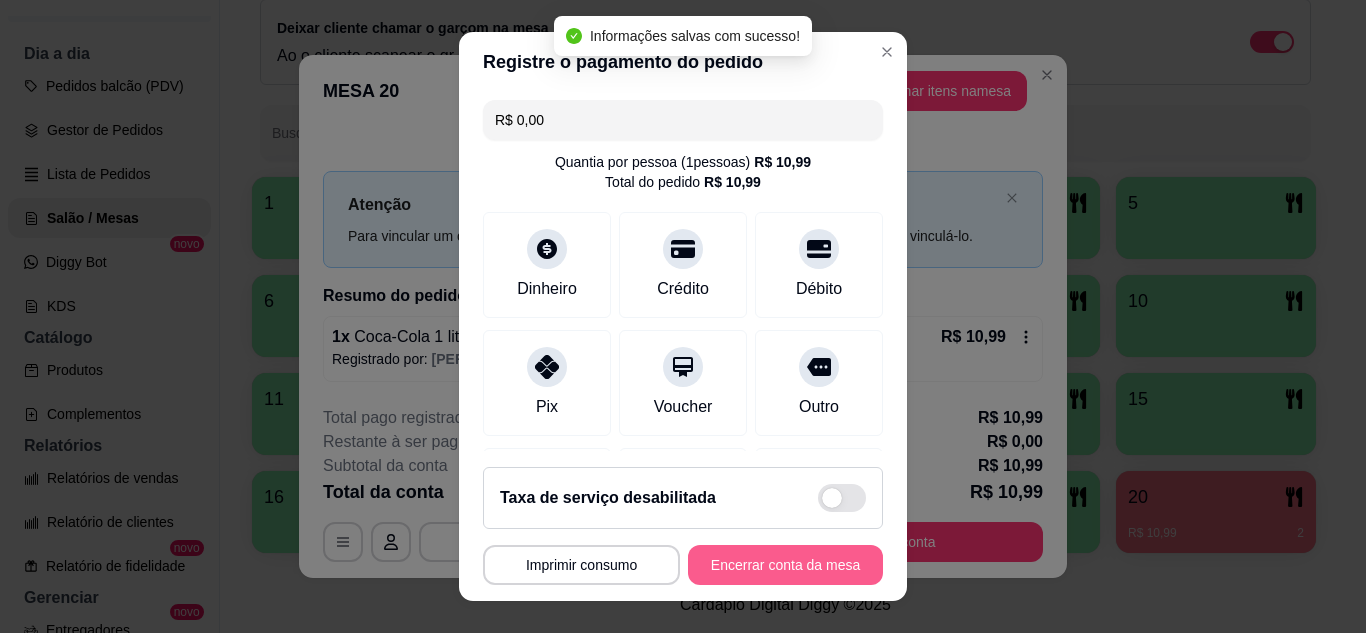 click on "Encerrar conta da mesa" at bounding box center (785, 565) 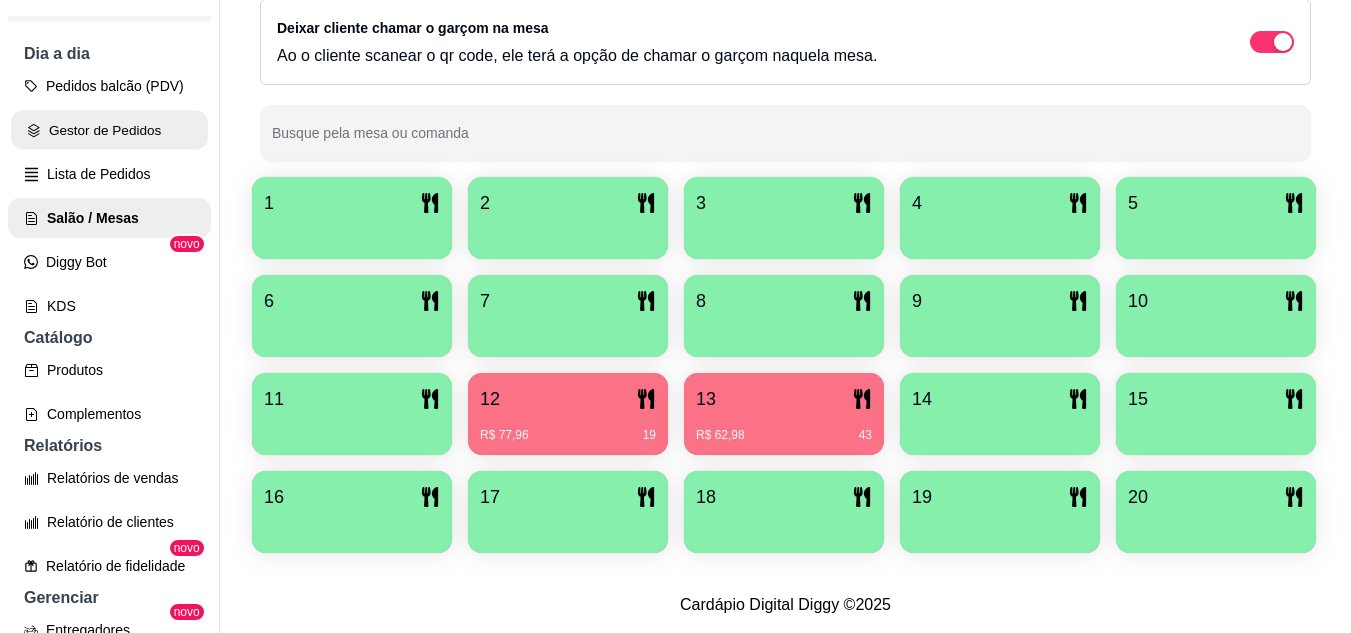 click on "Gestor de Pedidos" at bounding box center (109, 130) 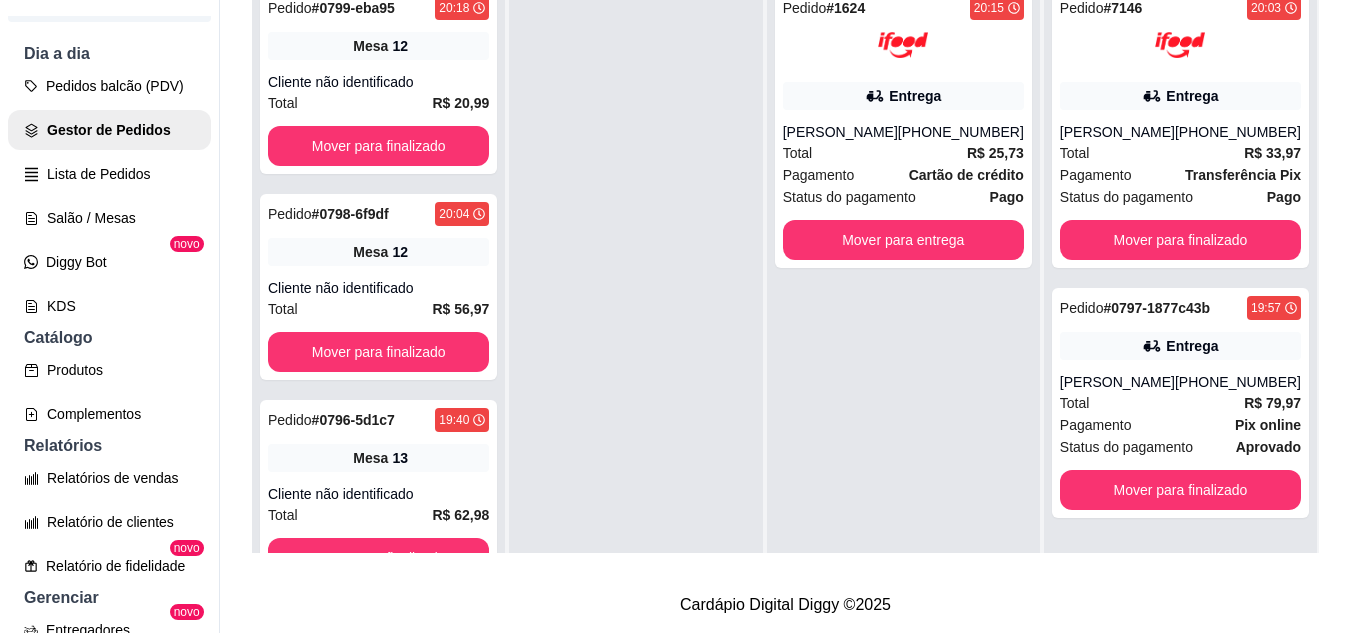 scroll, scrollTop: 0, scrollLeft: 0, axis: both 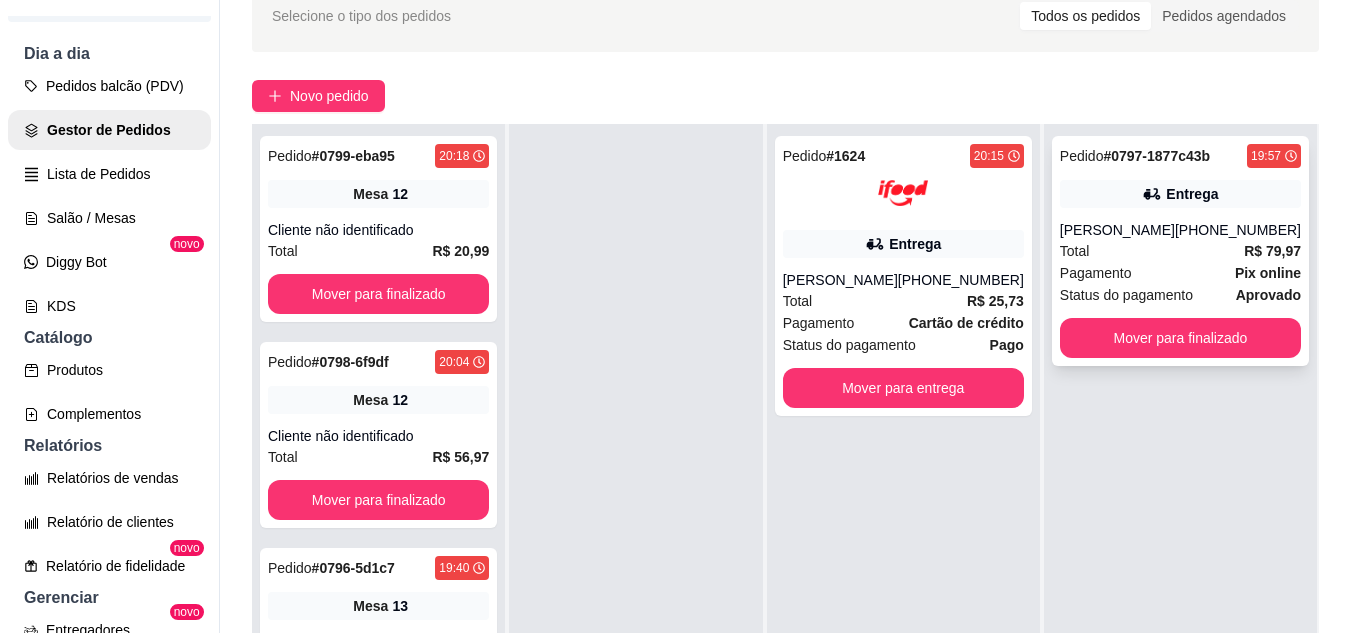 click on "Pedido  # 0797-1877c43b 19:57 Entrega [PERSON_NAME]  [PHONE_NUMBER] Total R$ 79,97 Pagamento Pix online Status do pagamento aprovado Mover para finalizado" at bounding box center [1180, 251] 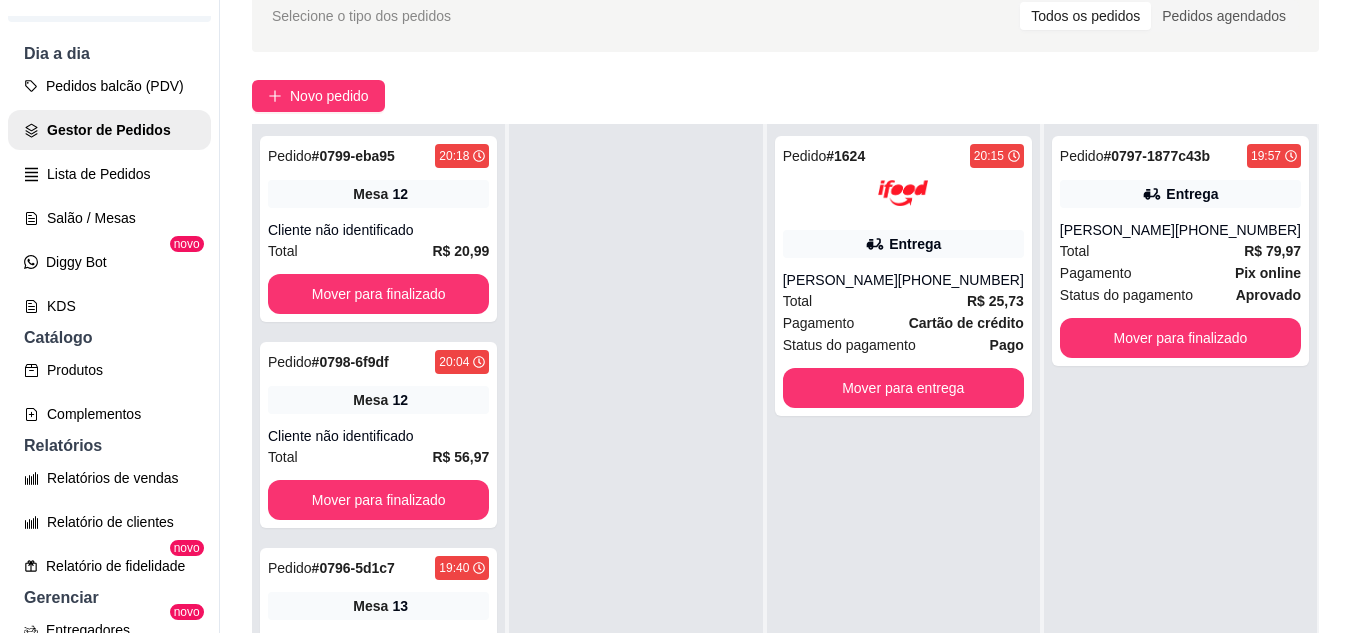 scroll, scrollTop: 100, scrollLeft: 0, axis: vertical 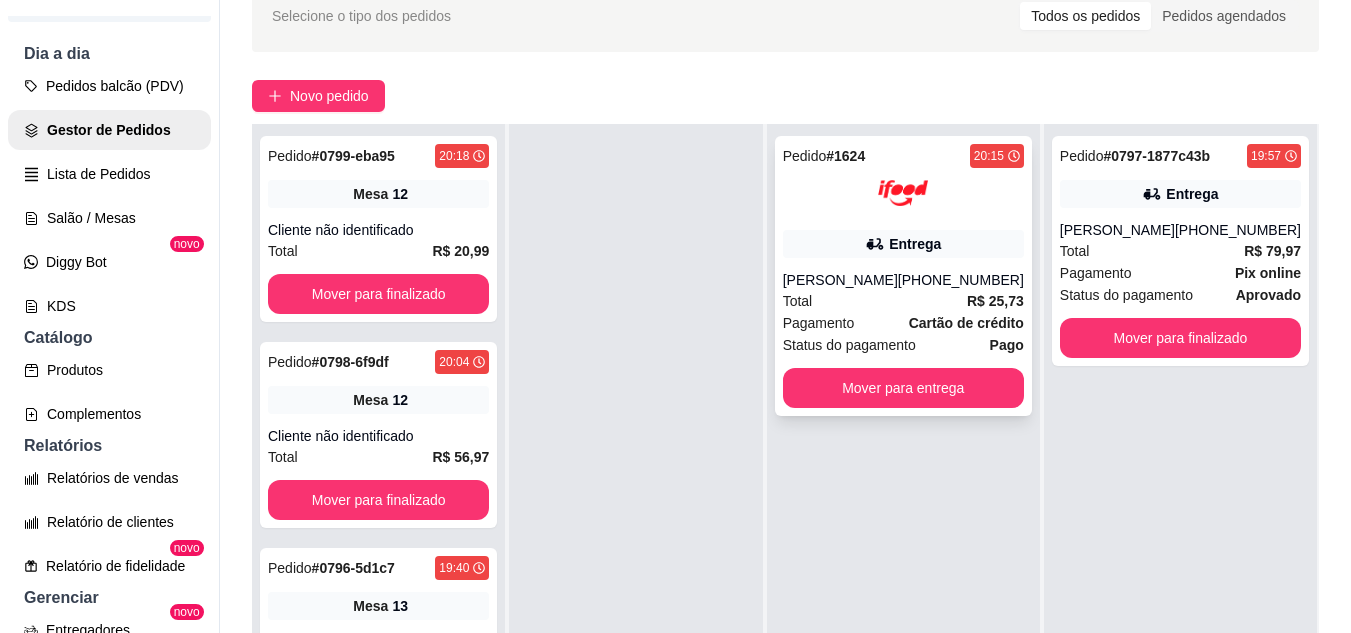 click on "Pedido  # 1624 20:15 [PERSON_NAME] [PHONE_NUMBER] Total R$ 25,73 Pagamento Cartão de crédito Status do pagamento Pago Mover para entrega" at bounding box center [903, 276] 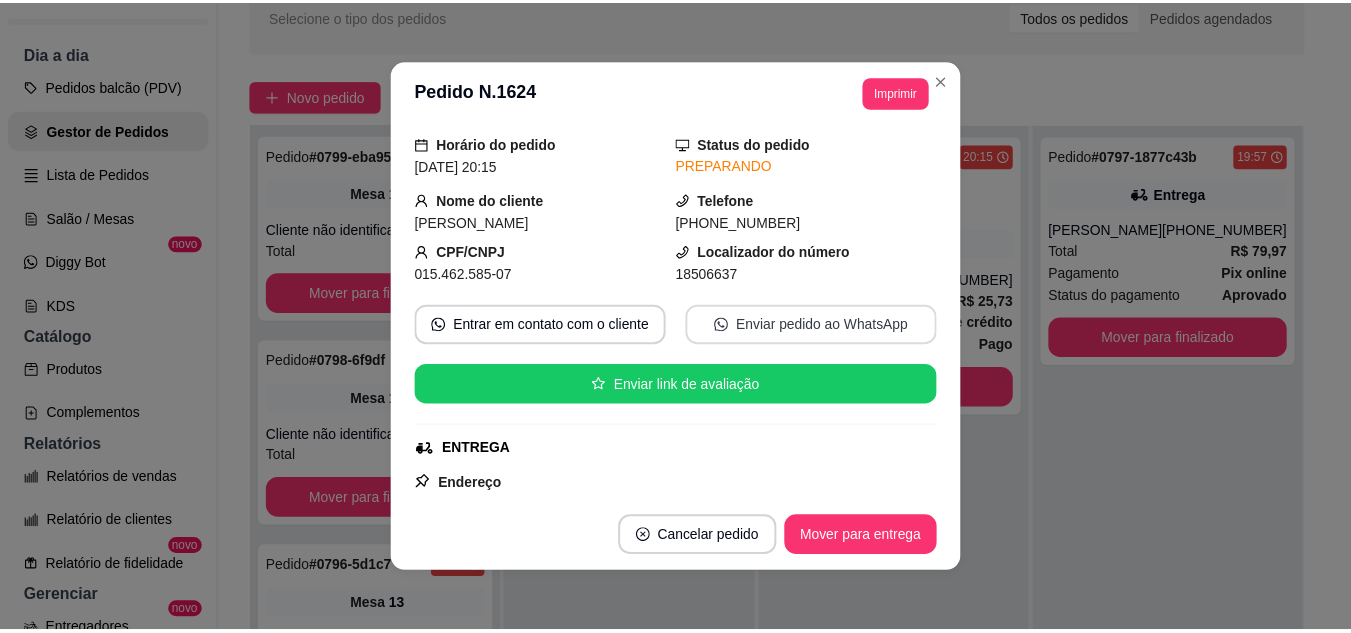 scroll, scrollTop: 100, scrollLeft: 0, axis: vertical 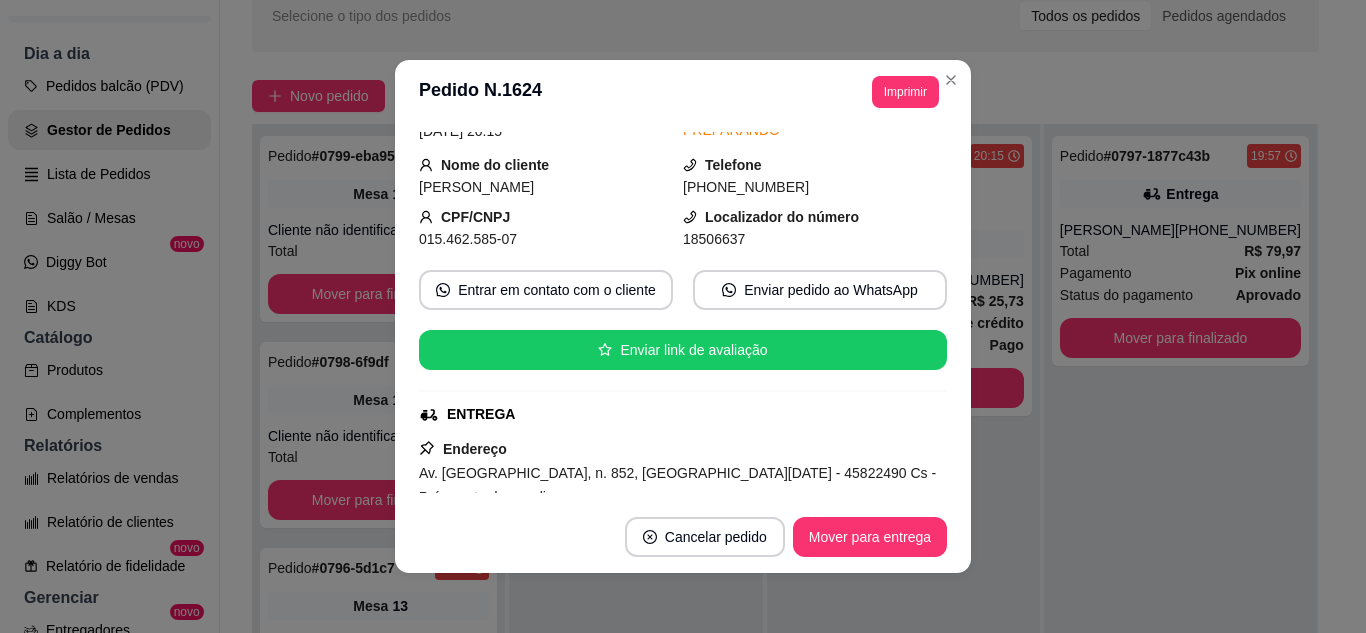 click on "**********" at bounding box center [683, 92] 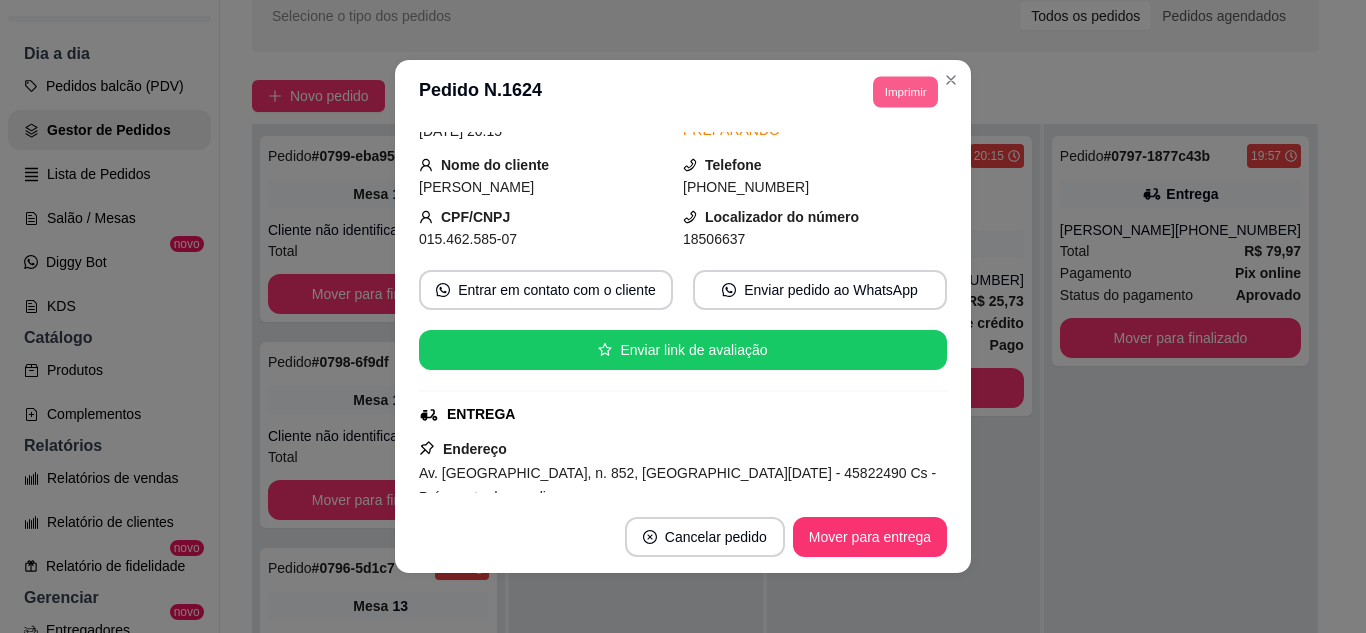 click on "Imprimir" at bounding box center [905, 91] 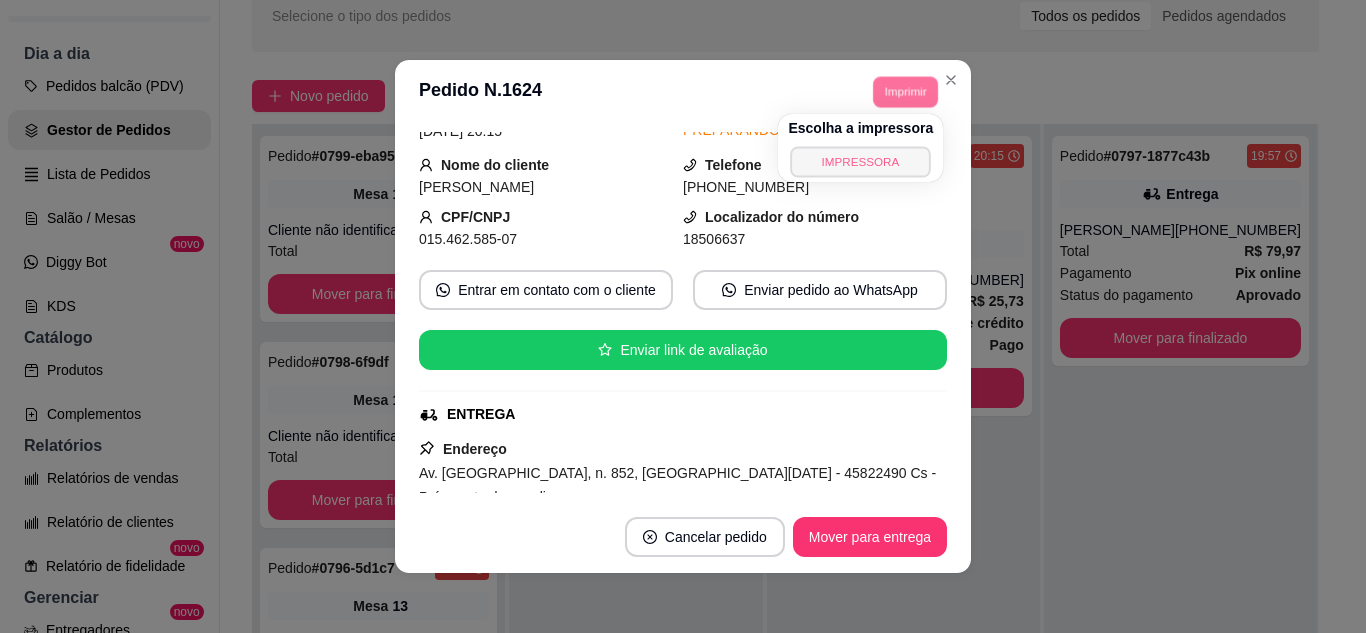 click on "IMPRESSORA" at bounding box center [861, 161] 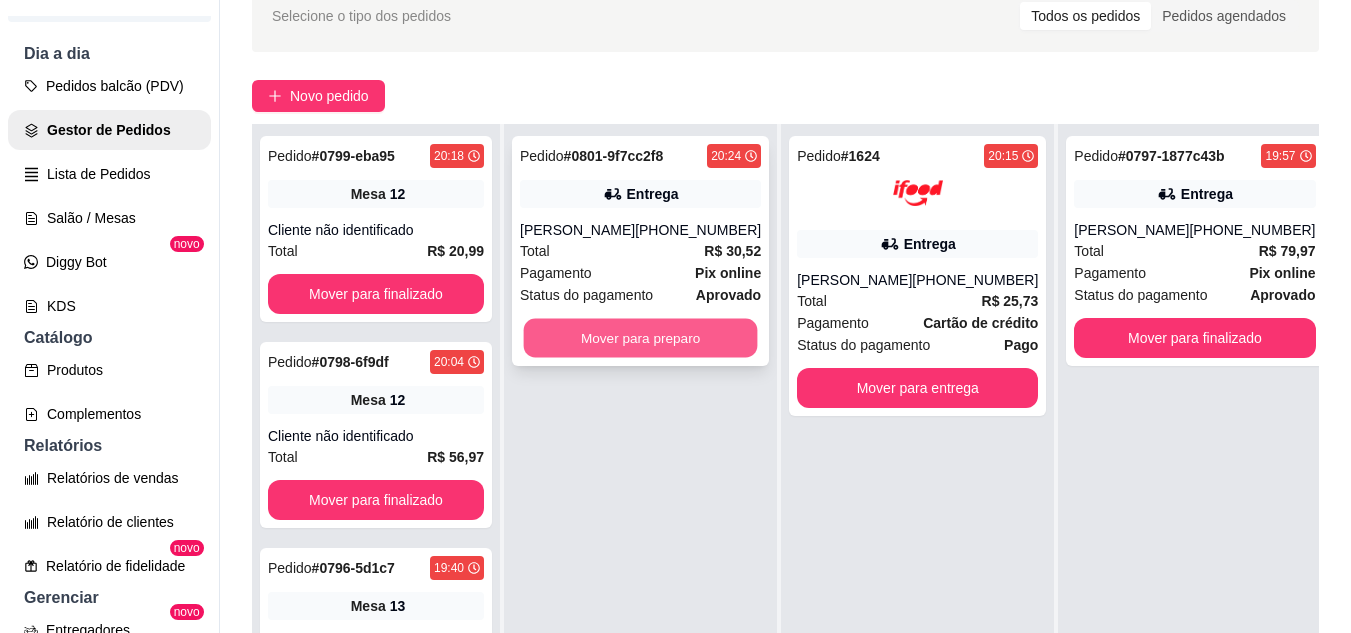 click on "Mover para preparo" at bounding box center (641, 338) 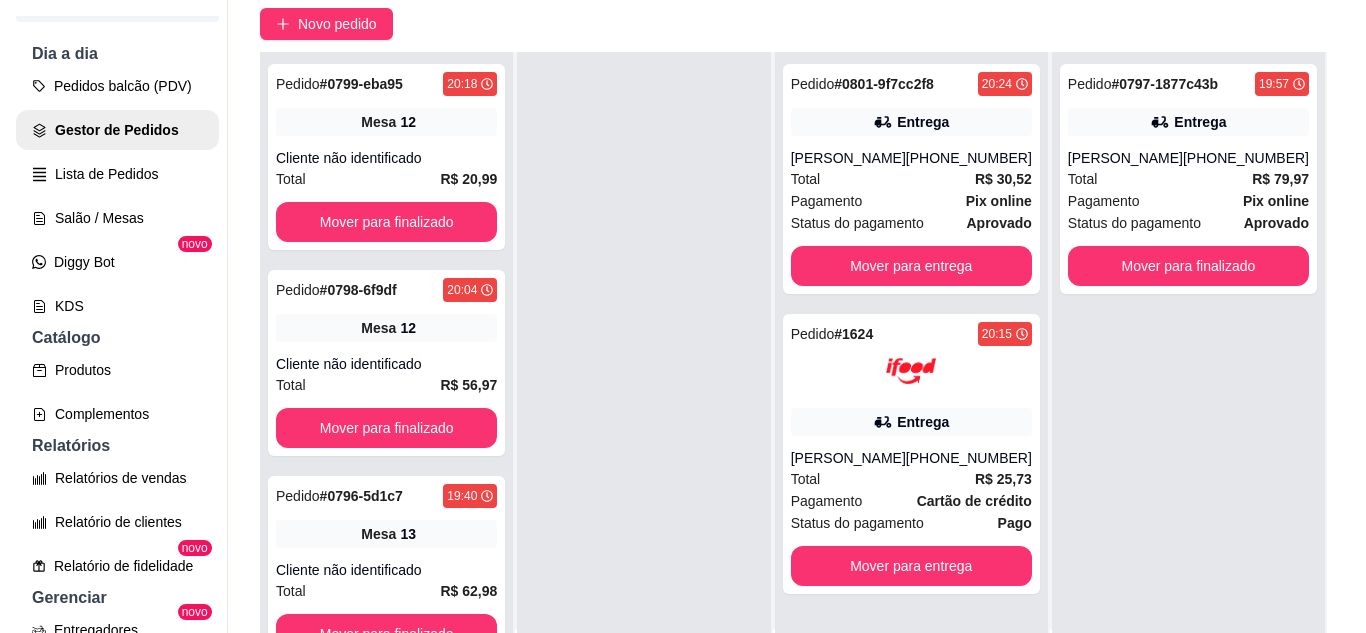 scroll, scrollTop: 319, scrollLeft: 0, axis: vertical 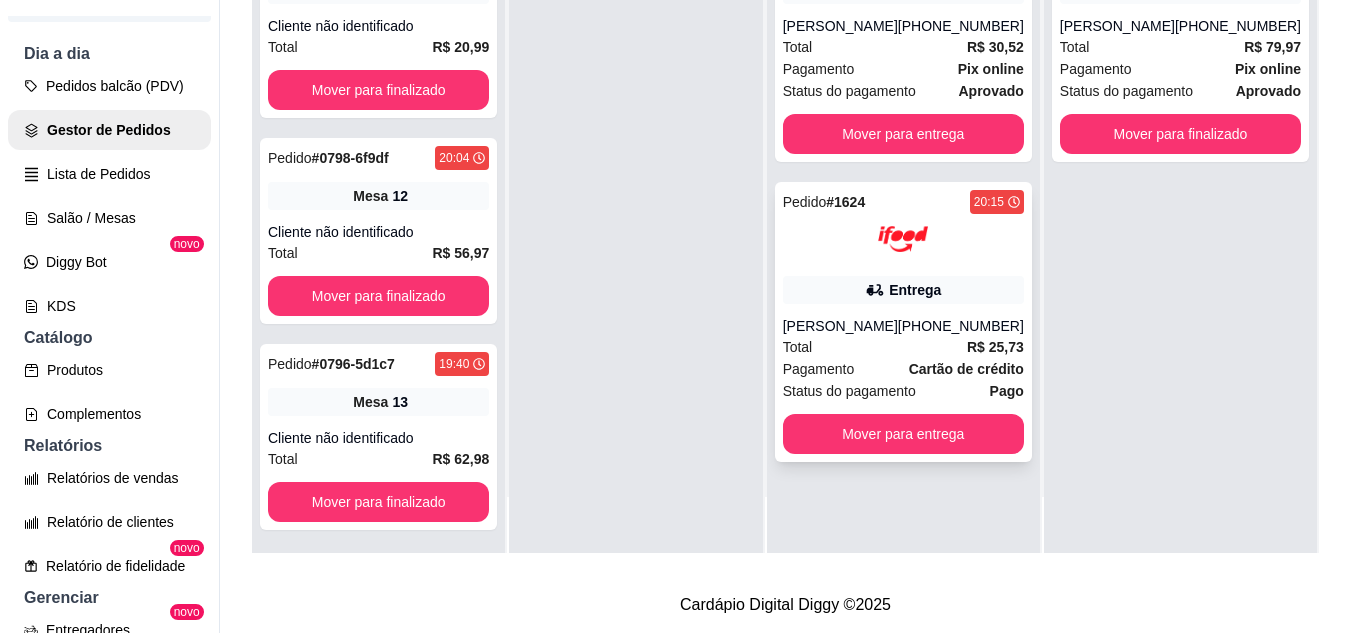 click 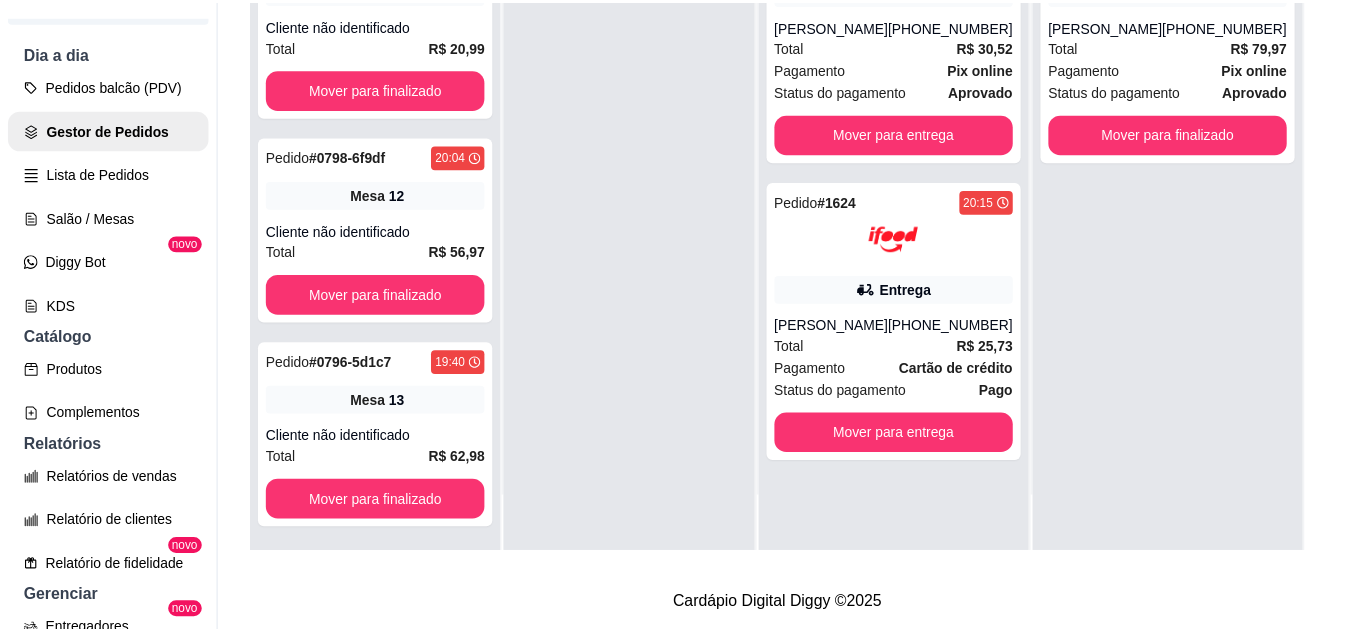 scroll, scrollTop: 100, scrollLeft: 0, axis: vertical 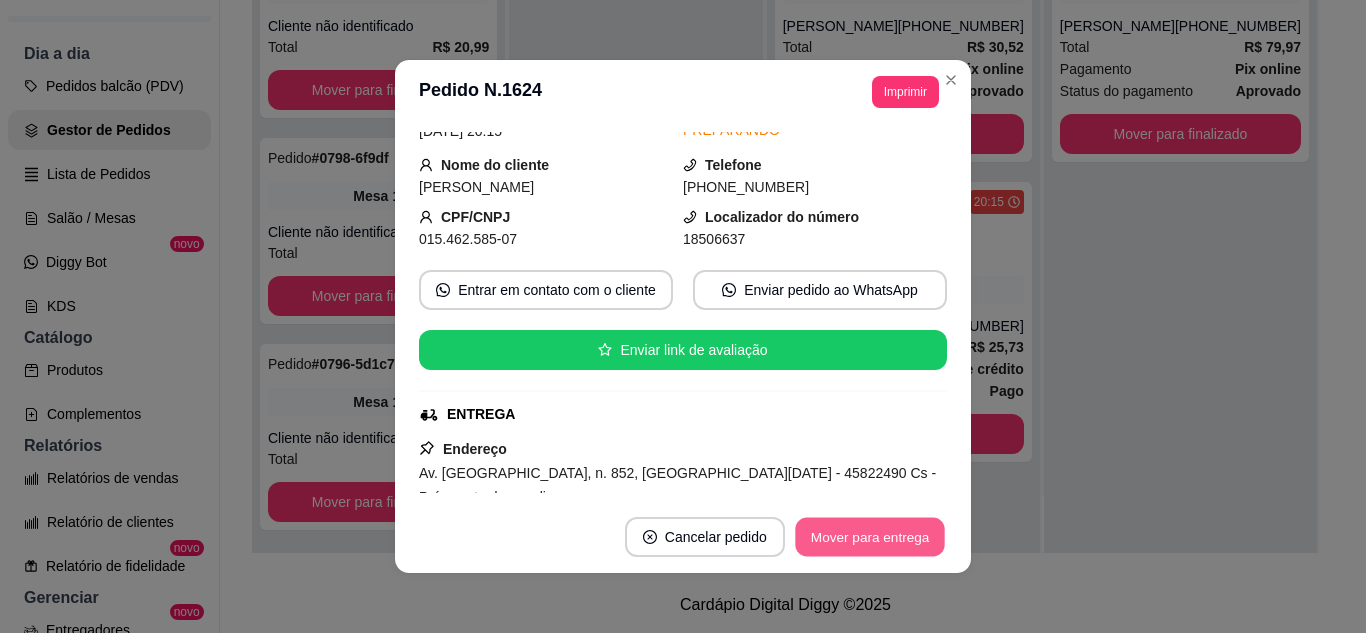 click on "Mover para entrega" at bounding box center [870, 537] 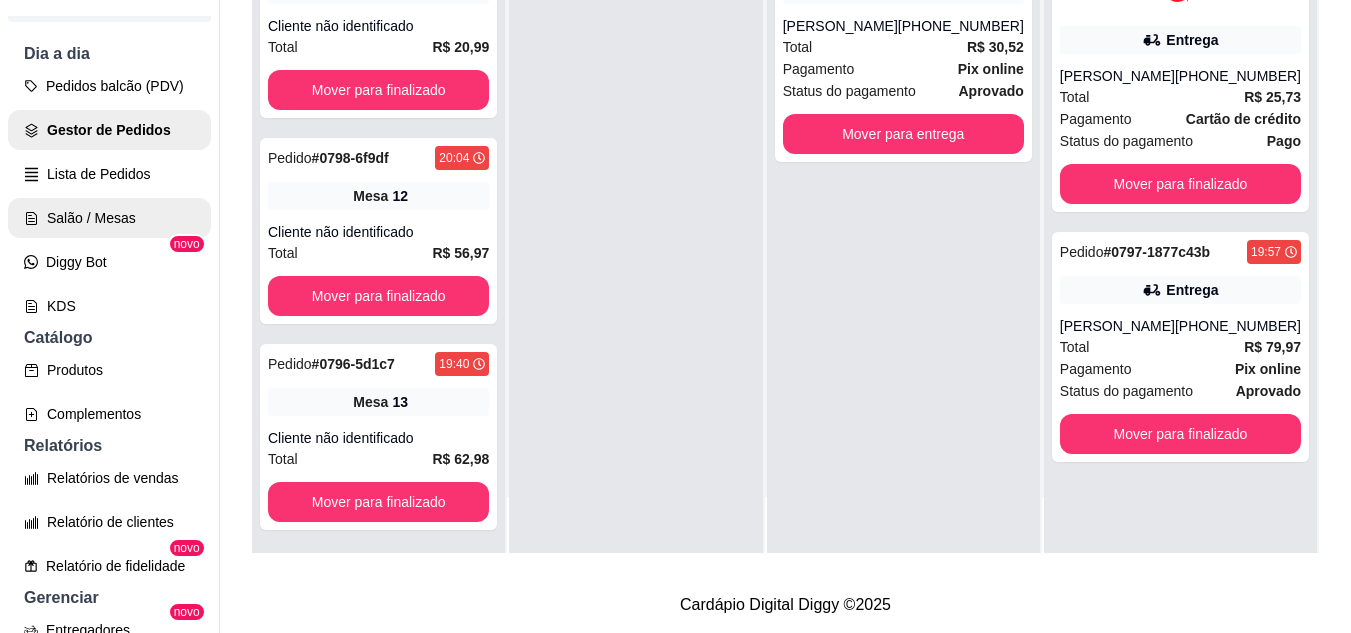 click on "Salão / Mesas" at bounding box center [109, 218] 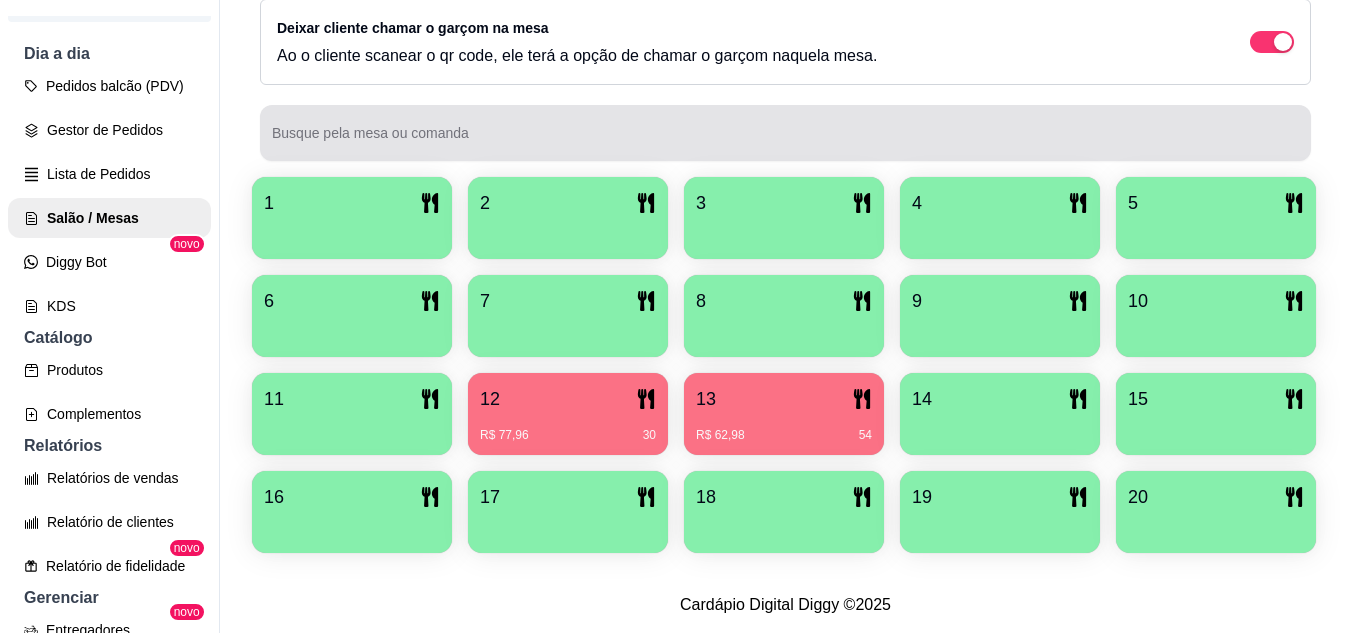 scroll, scrollTop: 400, scrollLeft: 0, axis: vertical 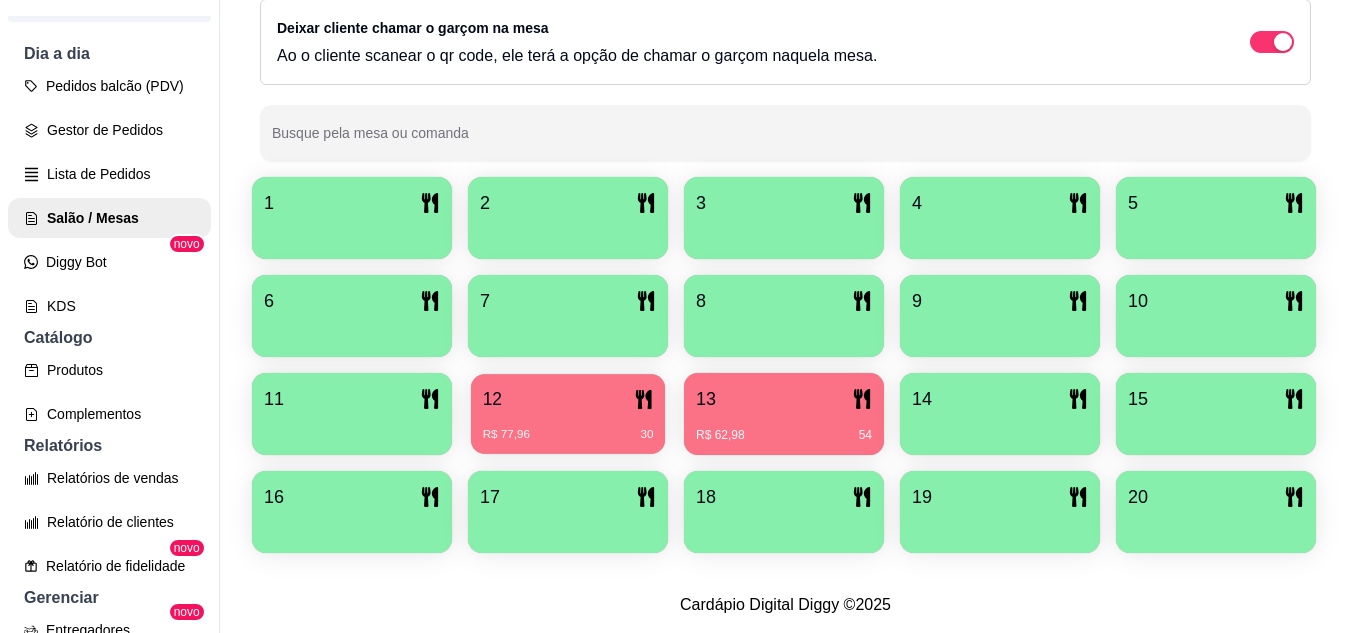 click on "R$ 77,96" at bounding box center (506, 435) 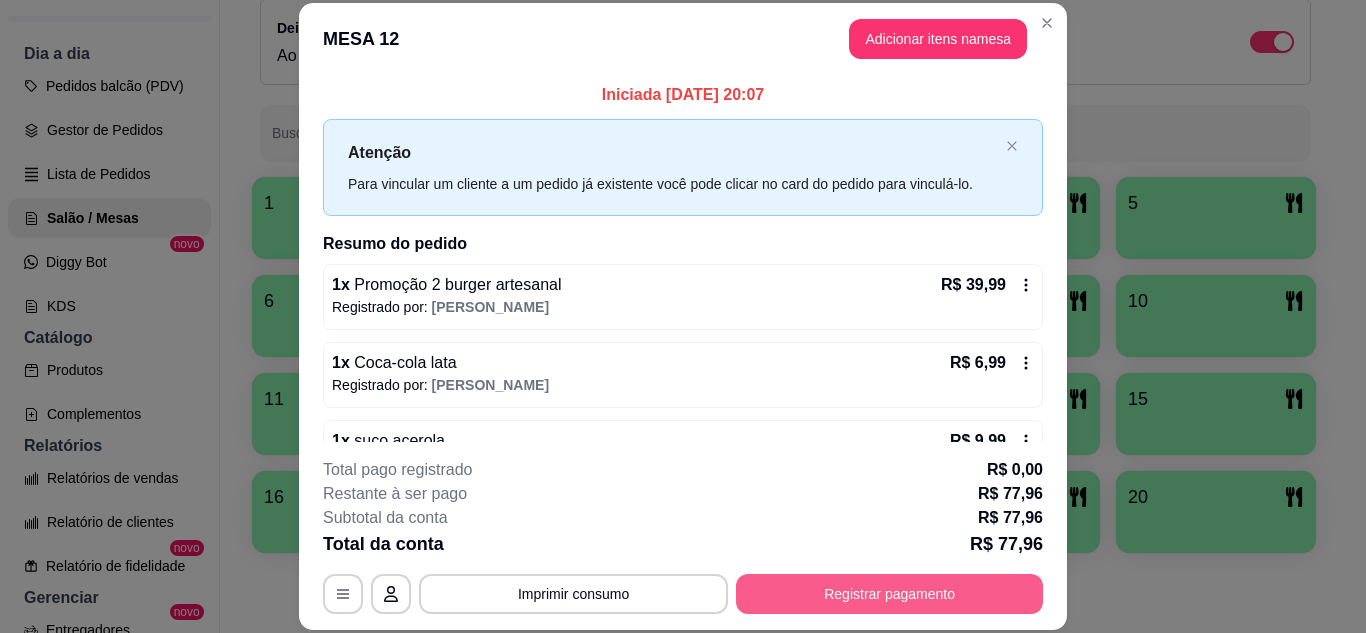 click on "Registrar pagamento" at bounding box center (889, 594) 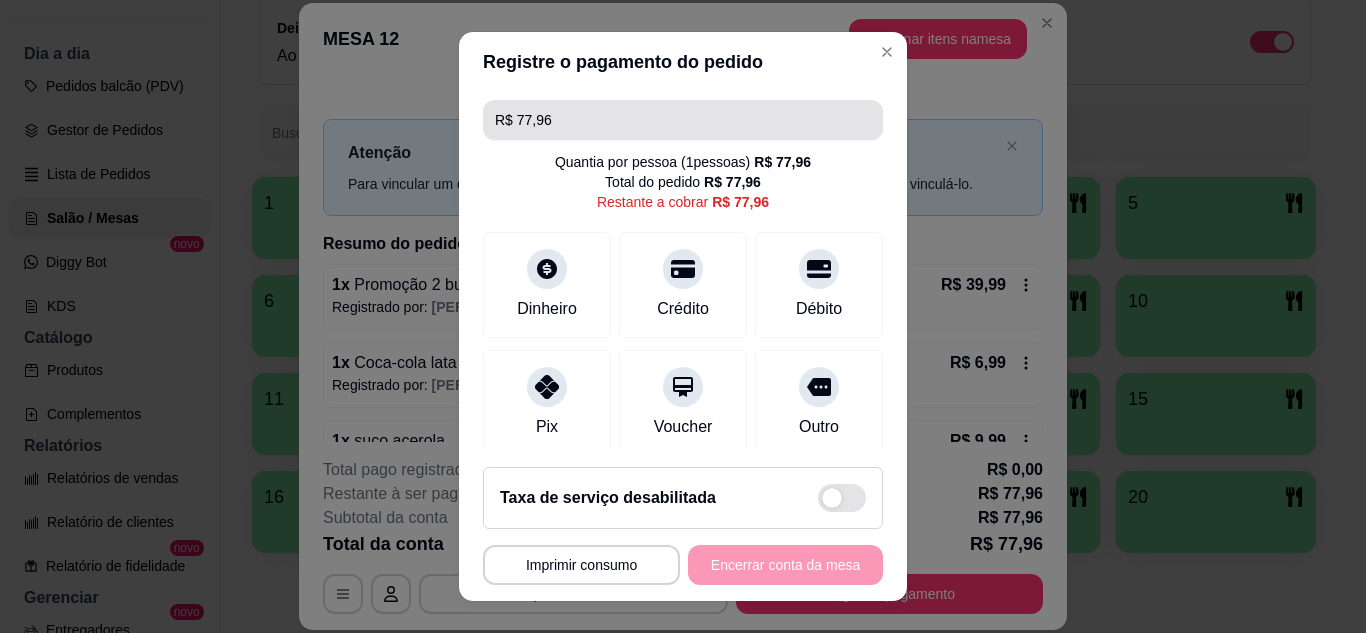 click on "R$ 77,96" at bounding box center [683, 120] 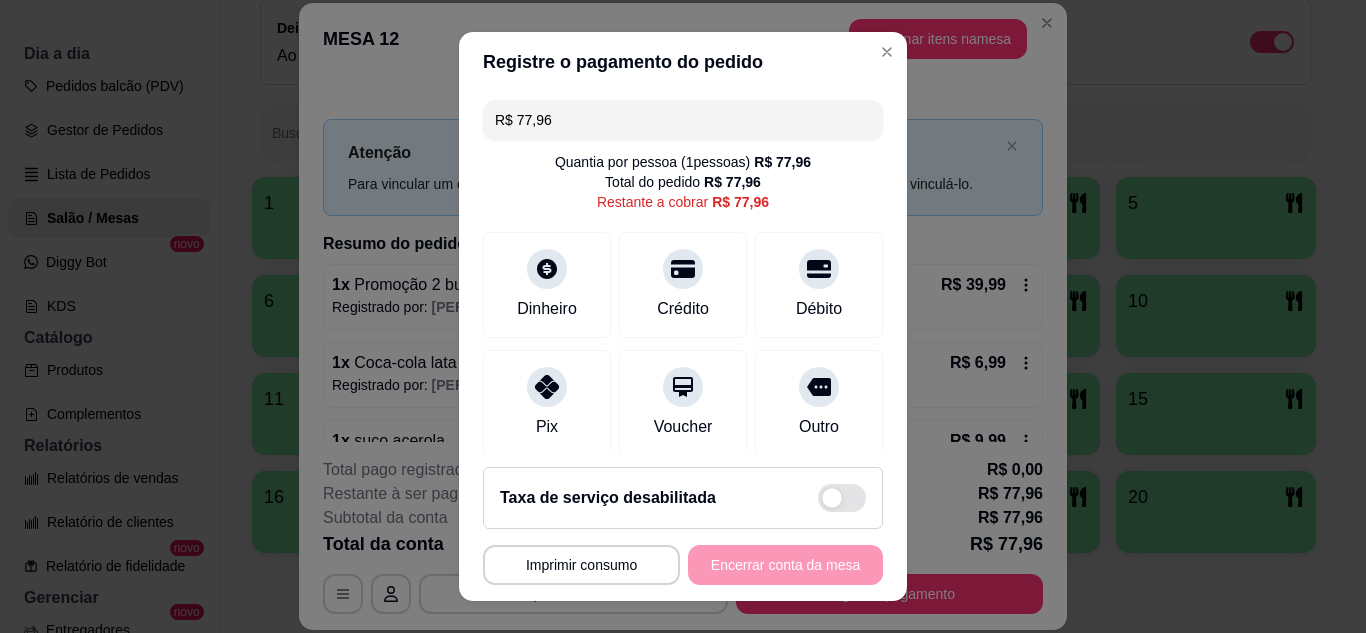click on "R$ 77,96" at bounding box center [683, 120] 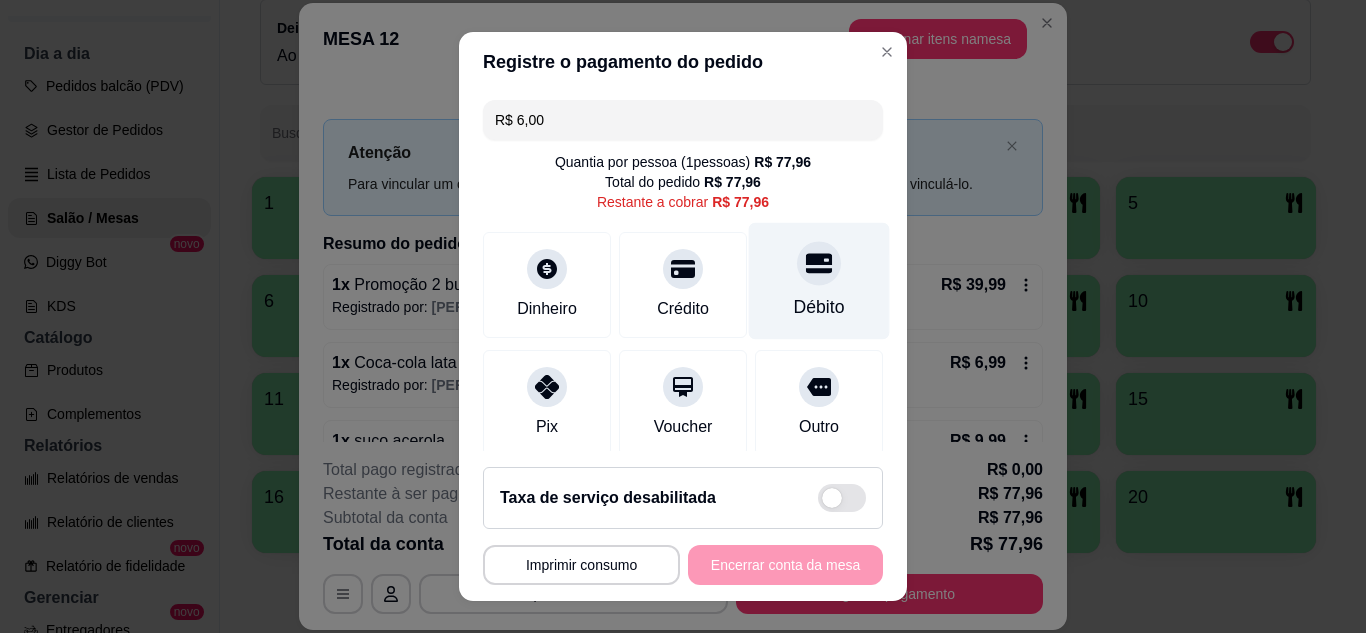 click on "Débito" at bounding box center [819, 307] 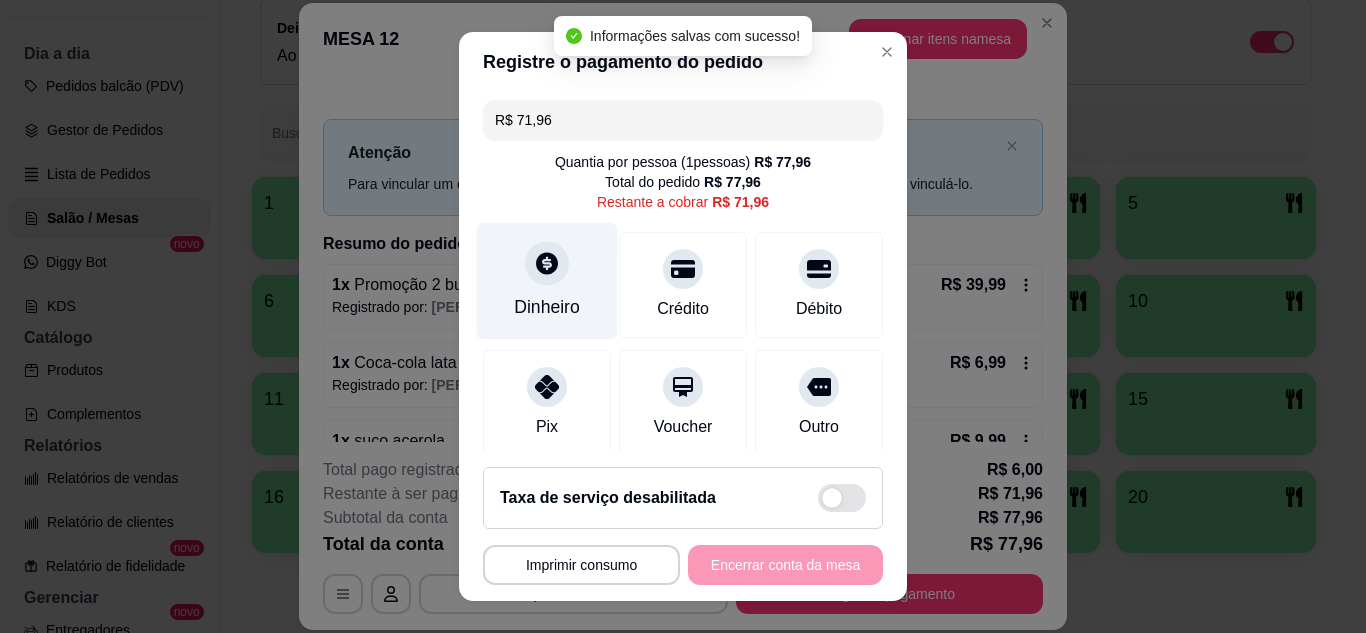 click on "Dinheiro" at bounding box center (547, 280) 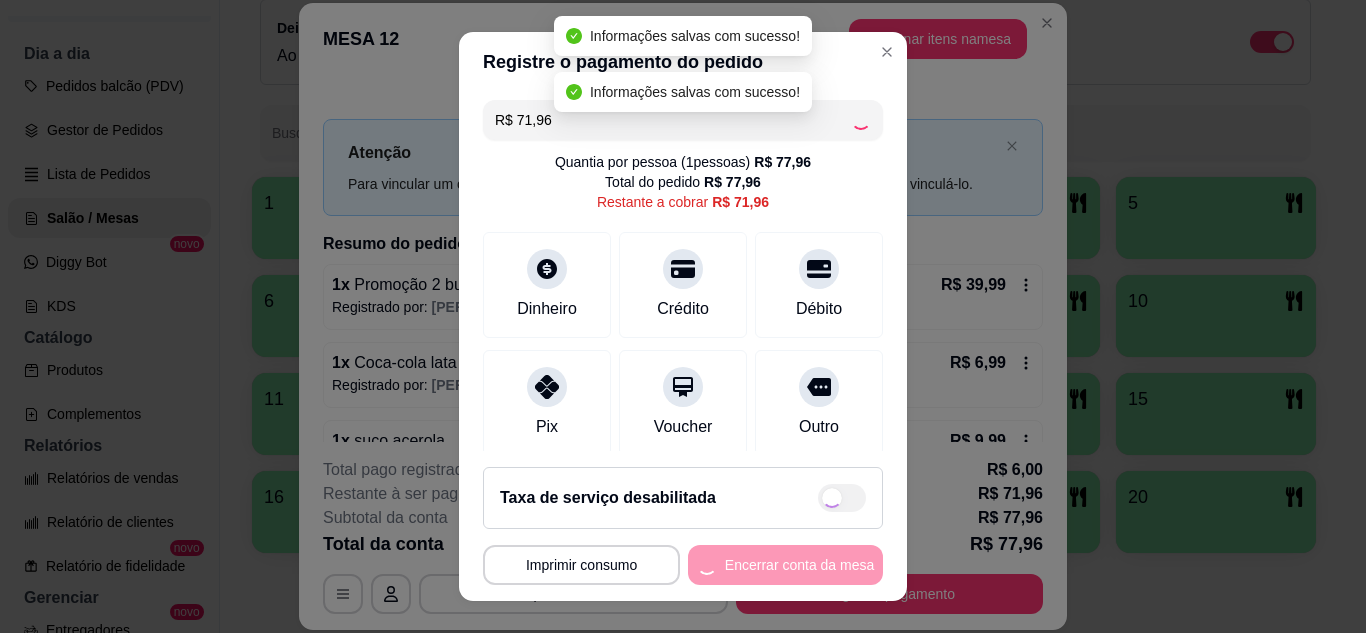 type on "R$ 0,00" 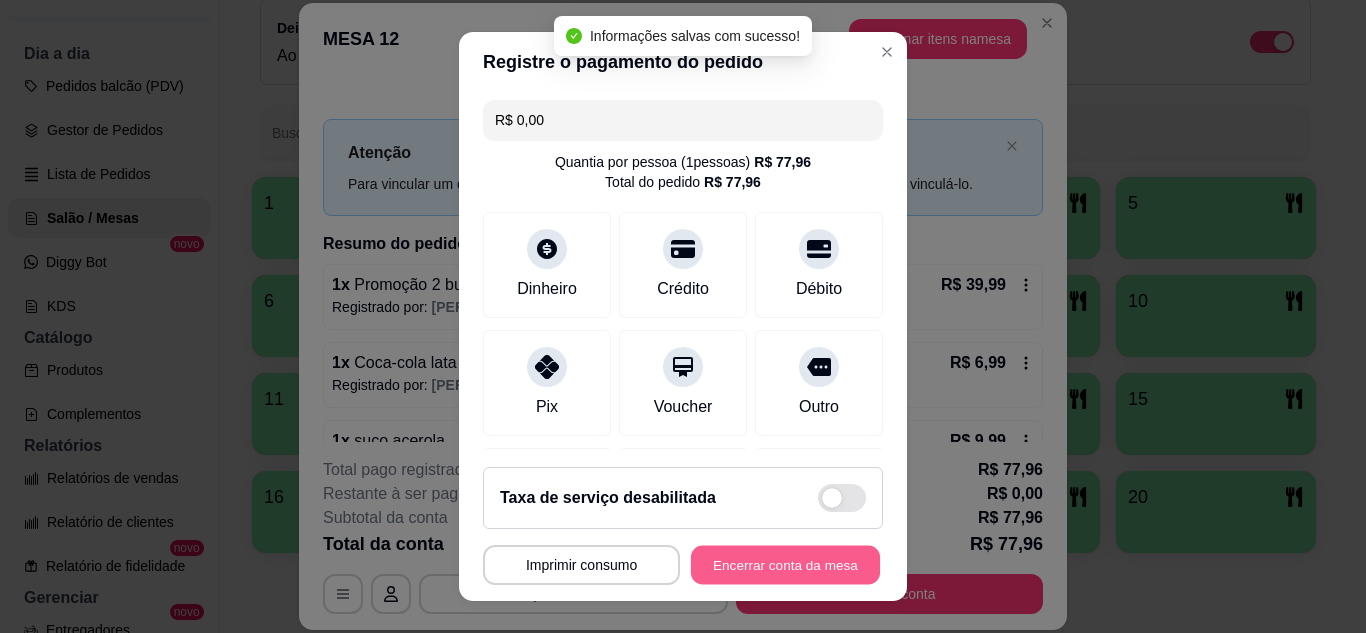 click on "Encerrar conta da mesa" at bounding box center (785, 565) 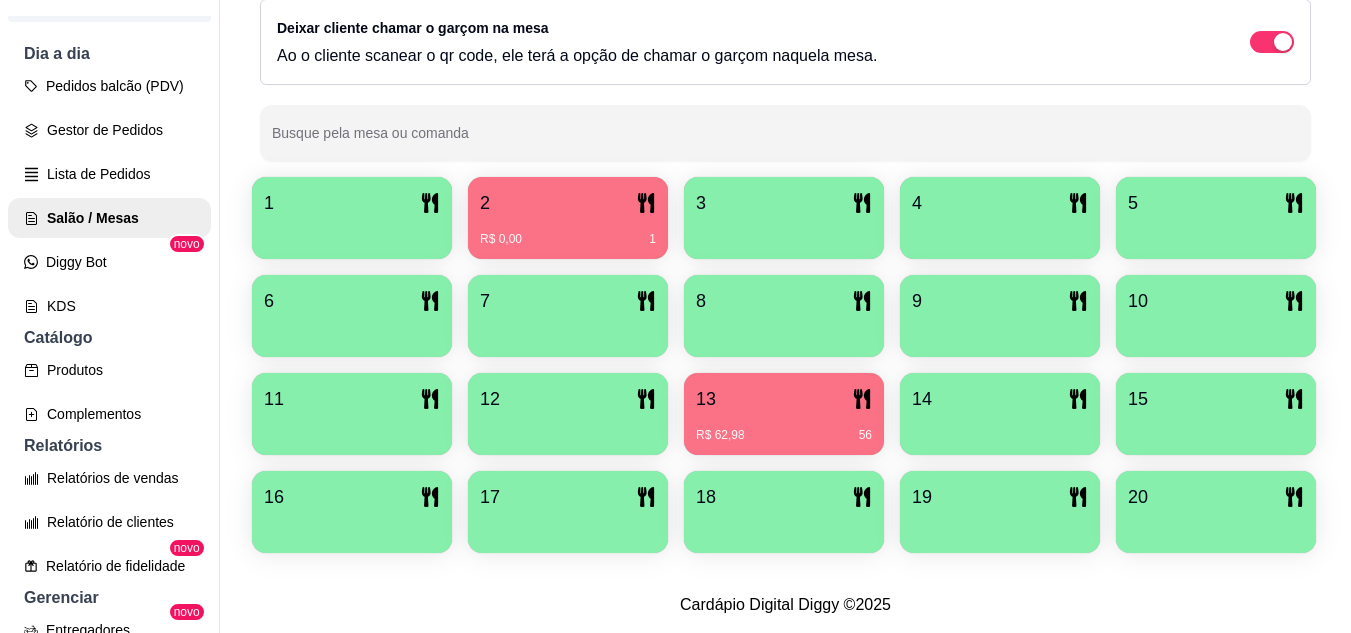 scroll, scrollTop: 425, scrollLeft: 0, axis: vertical 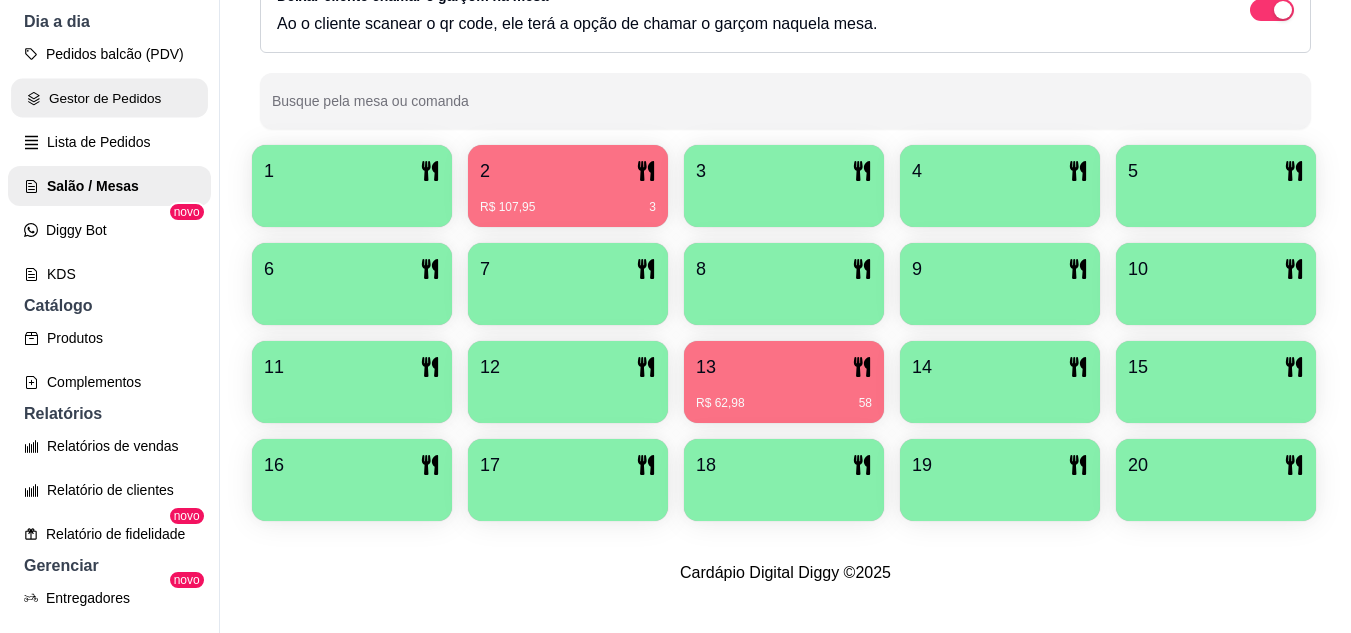 click on "Gestor de Pedidos" at bounding box center [109, 98] 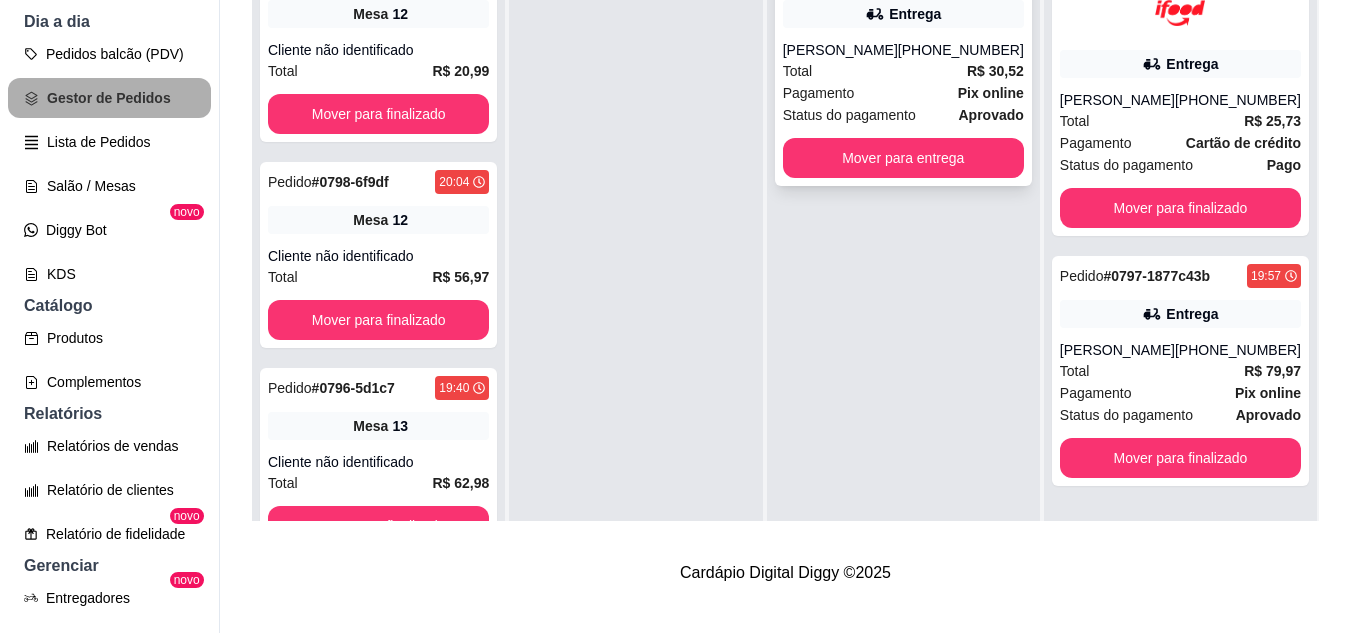 scroll, scrollTop: 0, scrollLeft: 0, axis: both 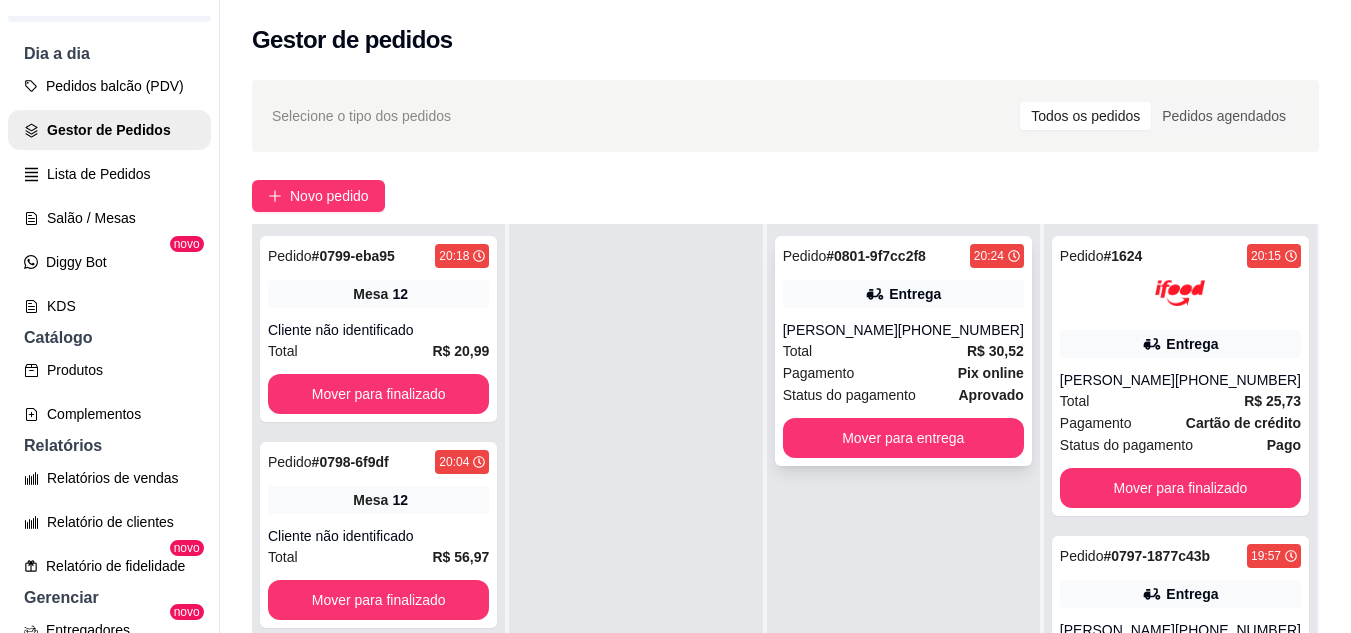 click on "[PERSON_NAME]" at bounding box center [840, 330] 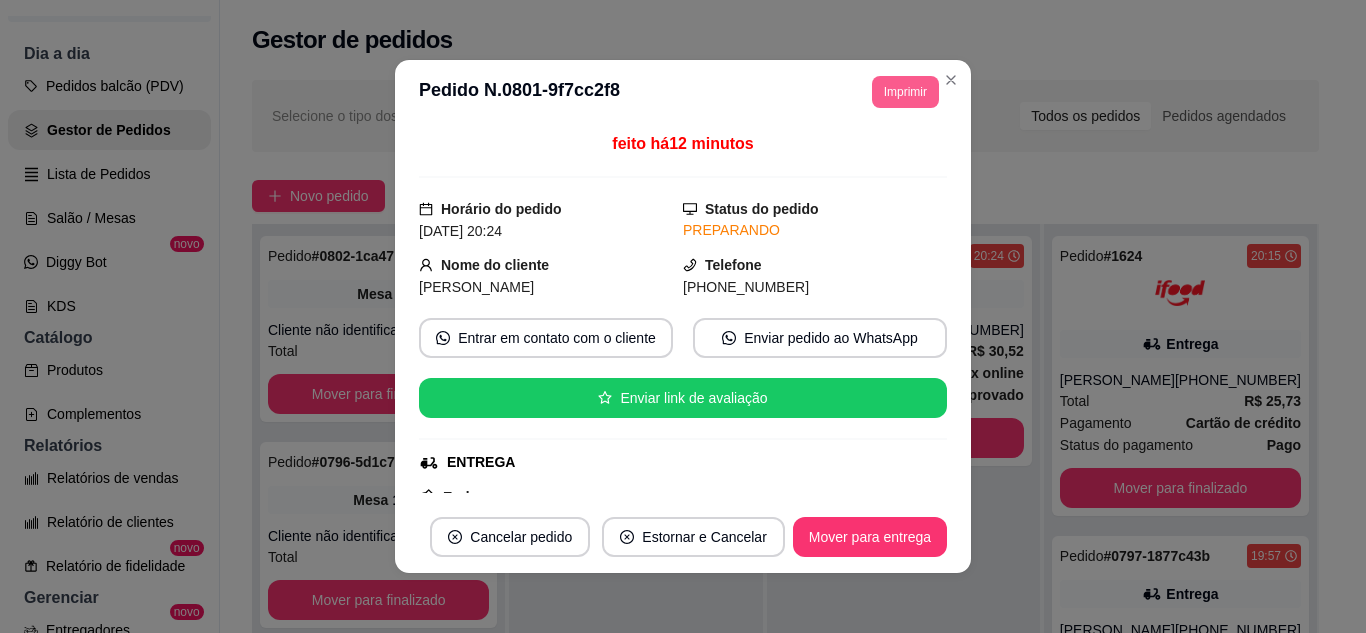 click on "Imprimir" at bounding box center (905, 92) 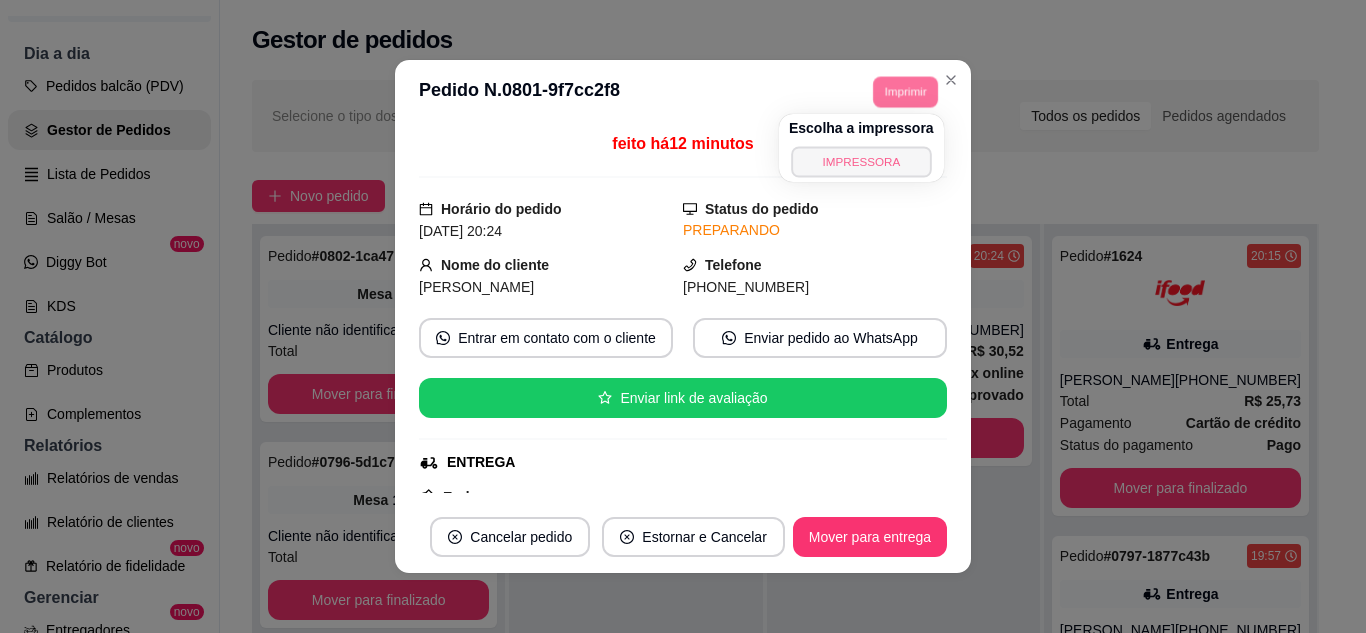 click on "IMPRESSORA" at bounding box center (861, 161) 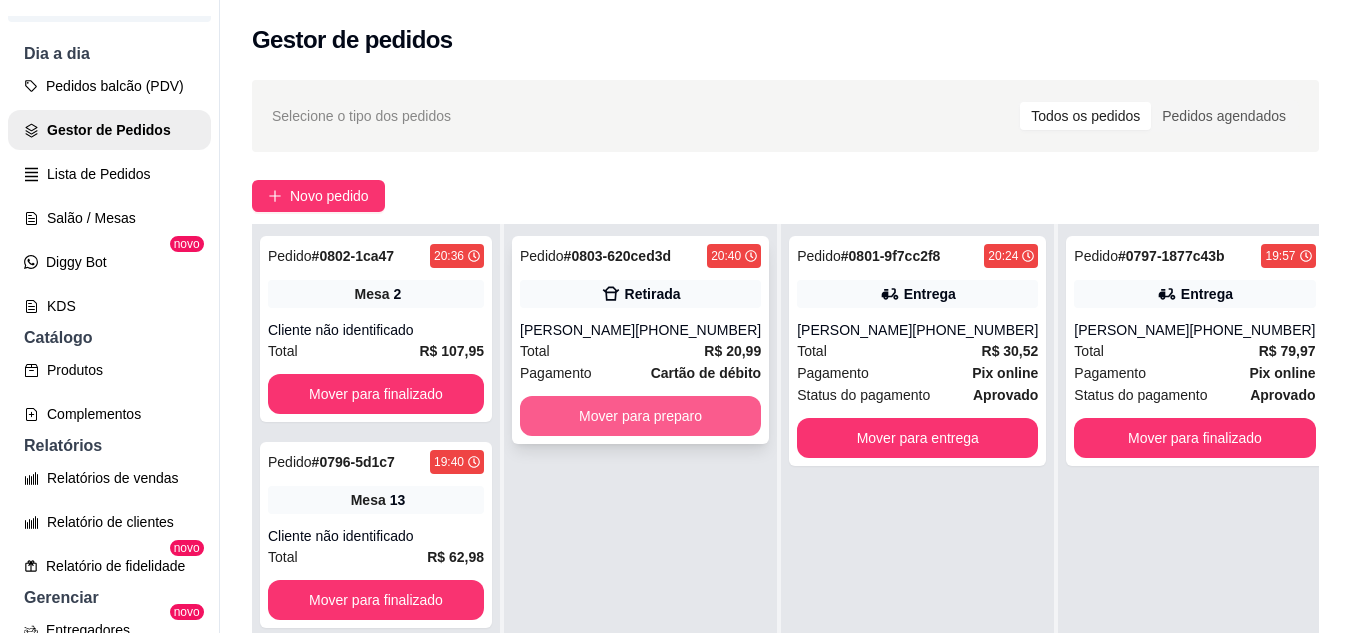 click on "Mover para preparo" at bounding box center (640, 416) 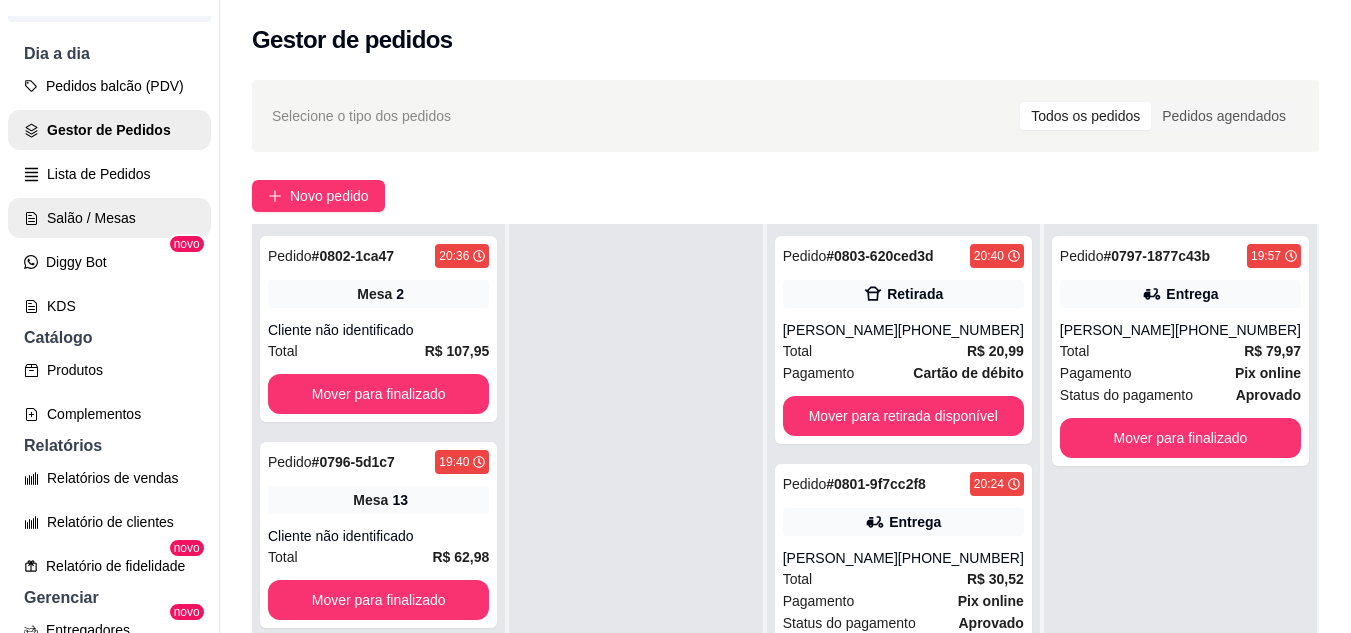 click on "Salão / Mesas" at bounding box center (109, 218) 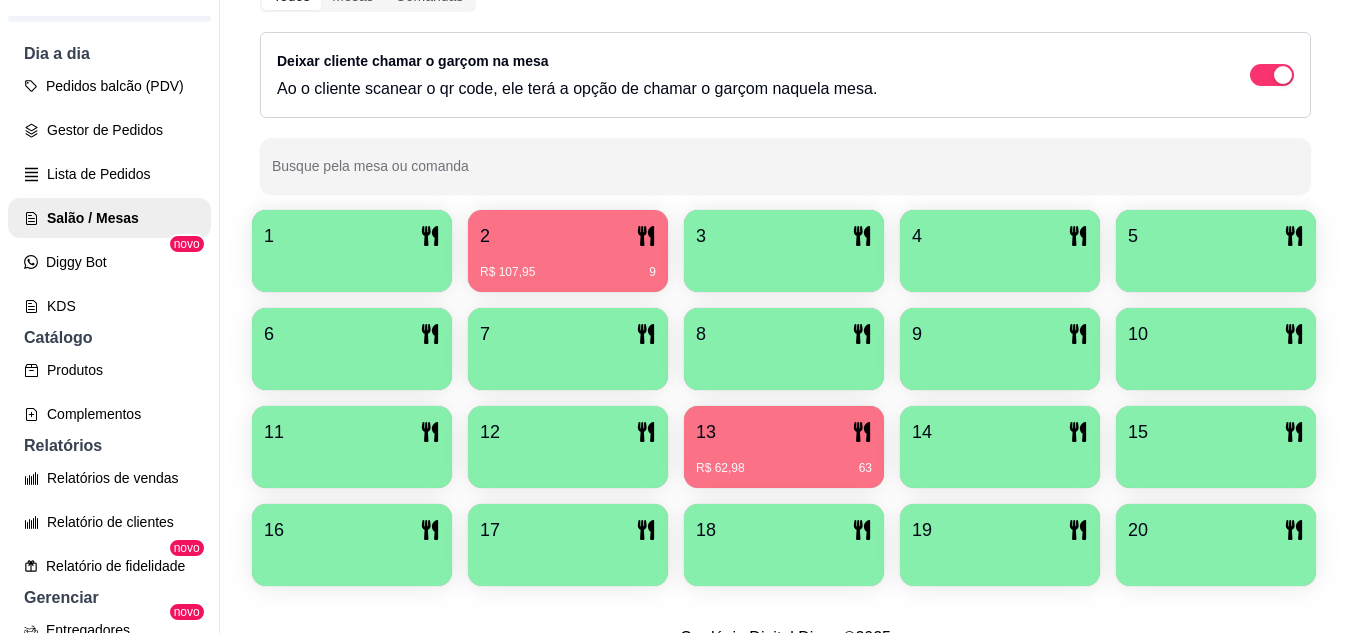 scroll, scrollTop: 400, scrollLeft: 0, axis: vertical 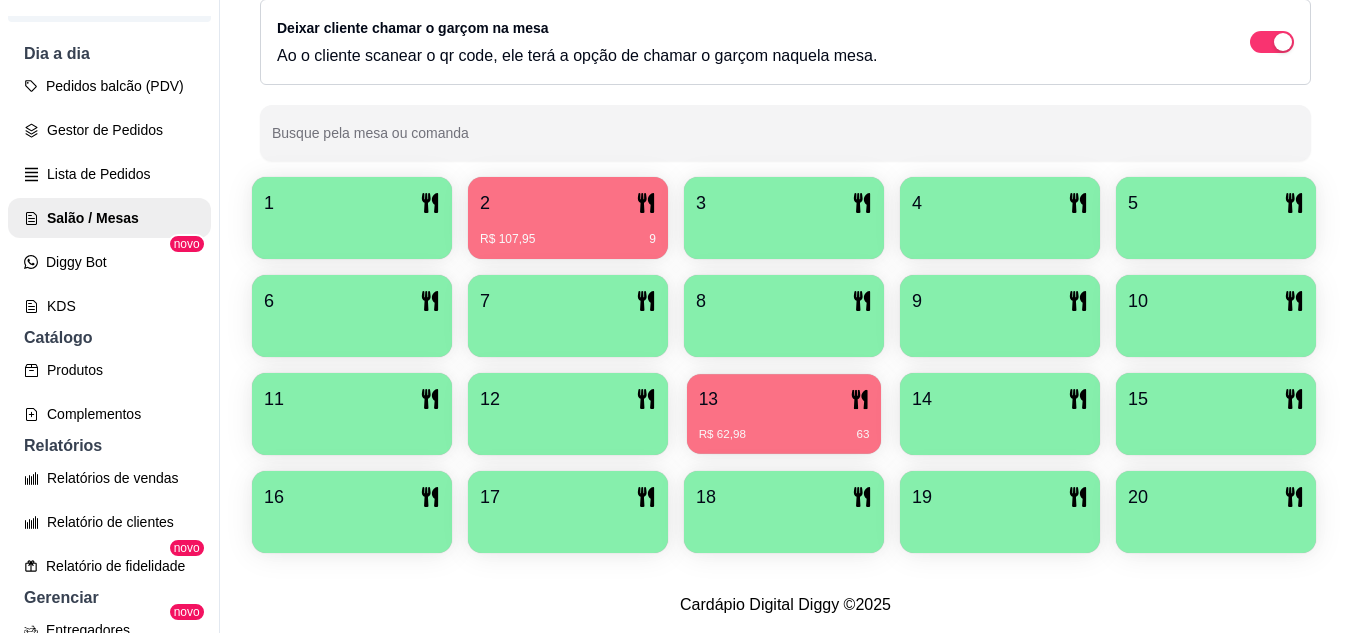 click on "13" at bounding box center [784, 399] 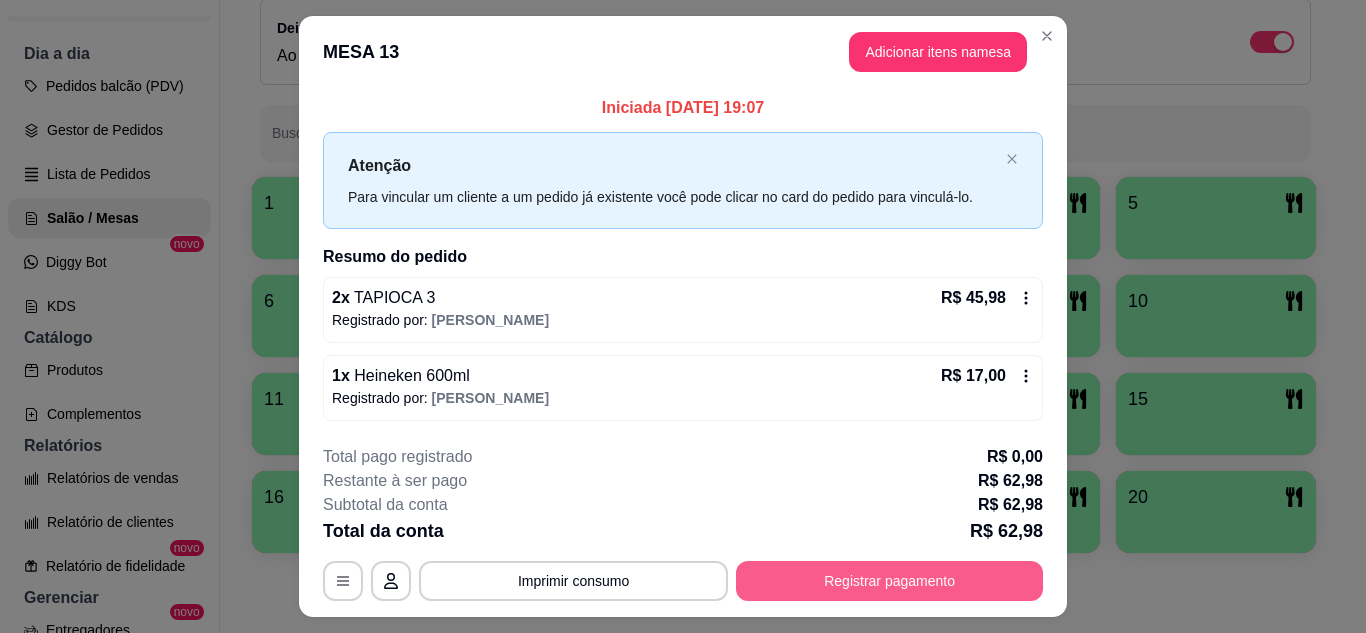 click on "Registrar pagamento" at bounding box center (889, 581) 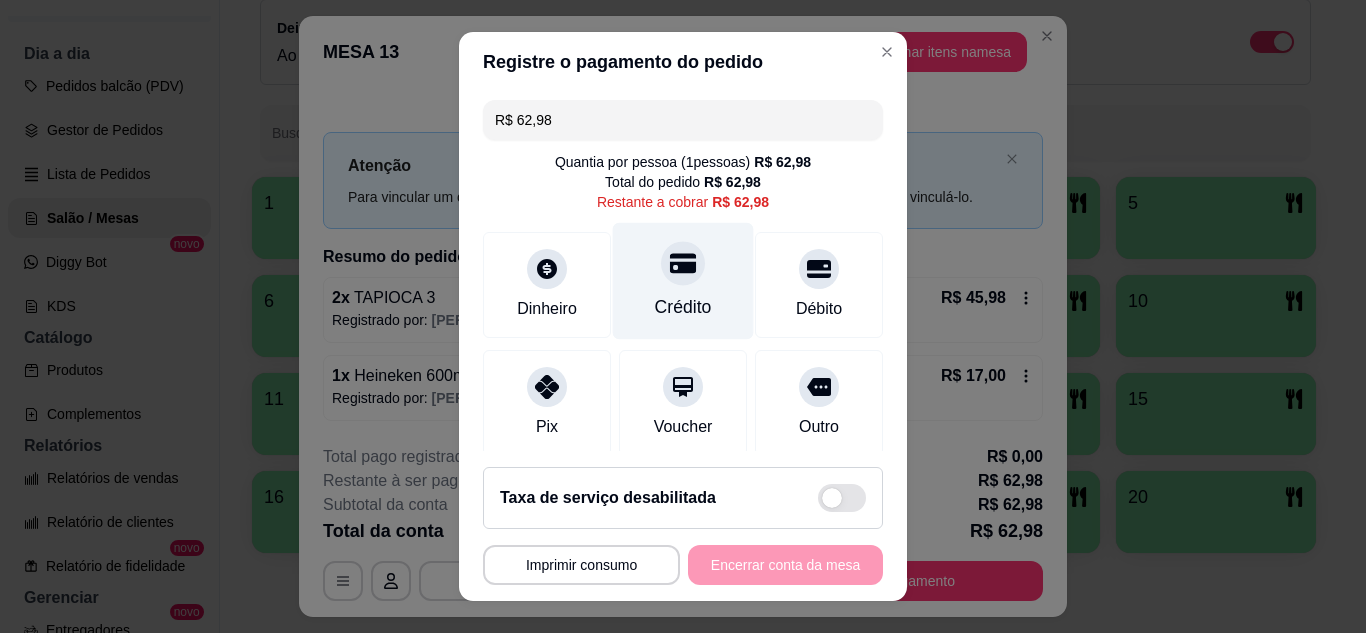 click on "Crédito" at bounding box center (683, 280) 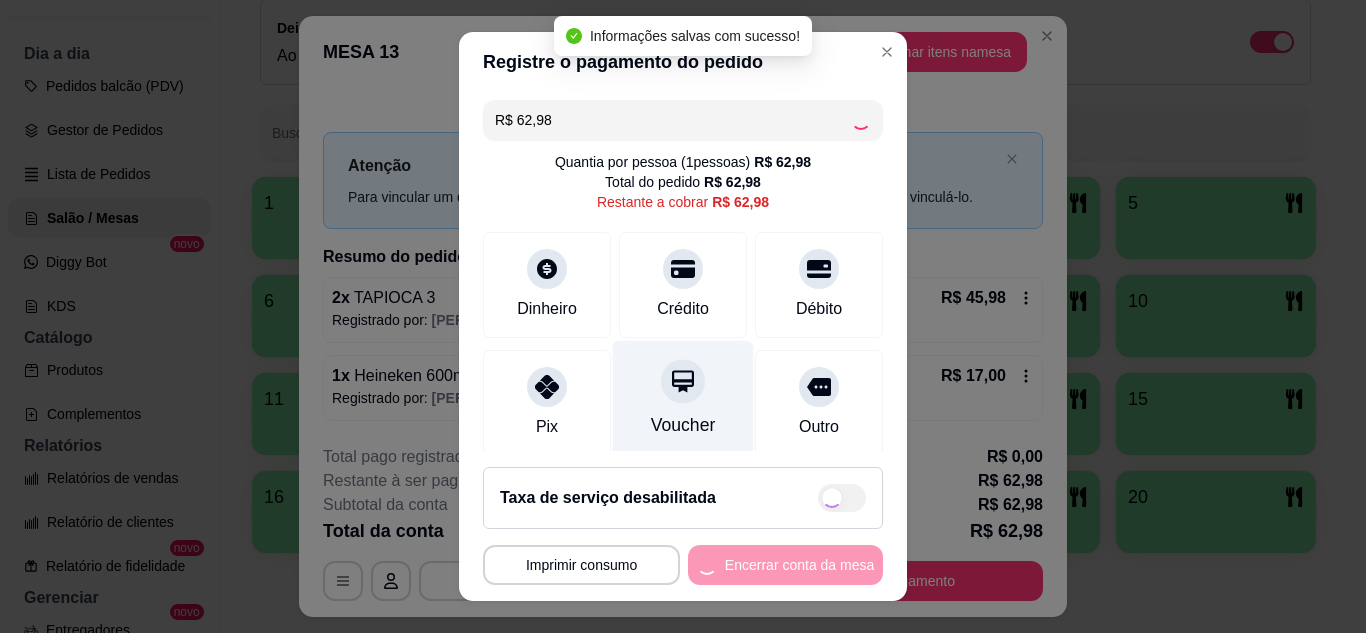 type on "R$ 0,00" 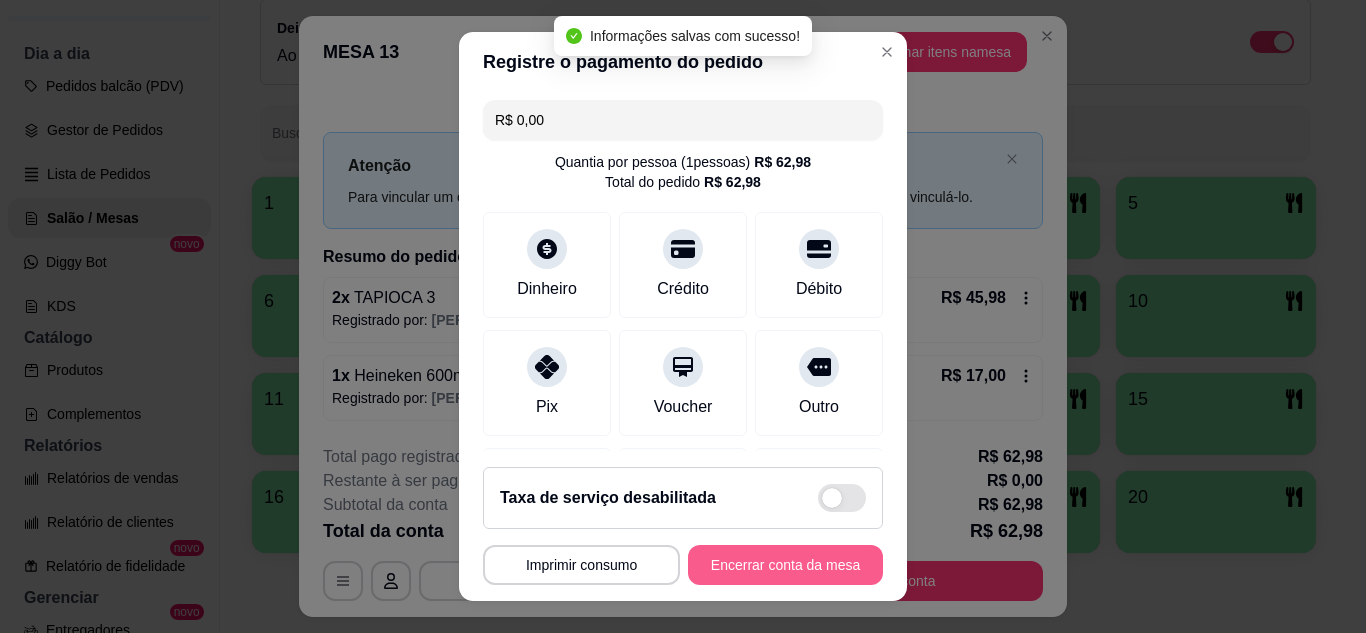 click on "Encerrar conta da mesa" at bounding box center (785, 565) 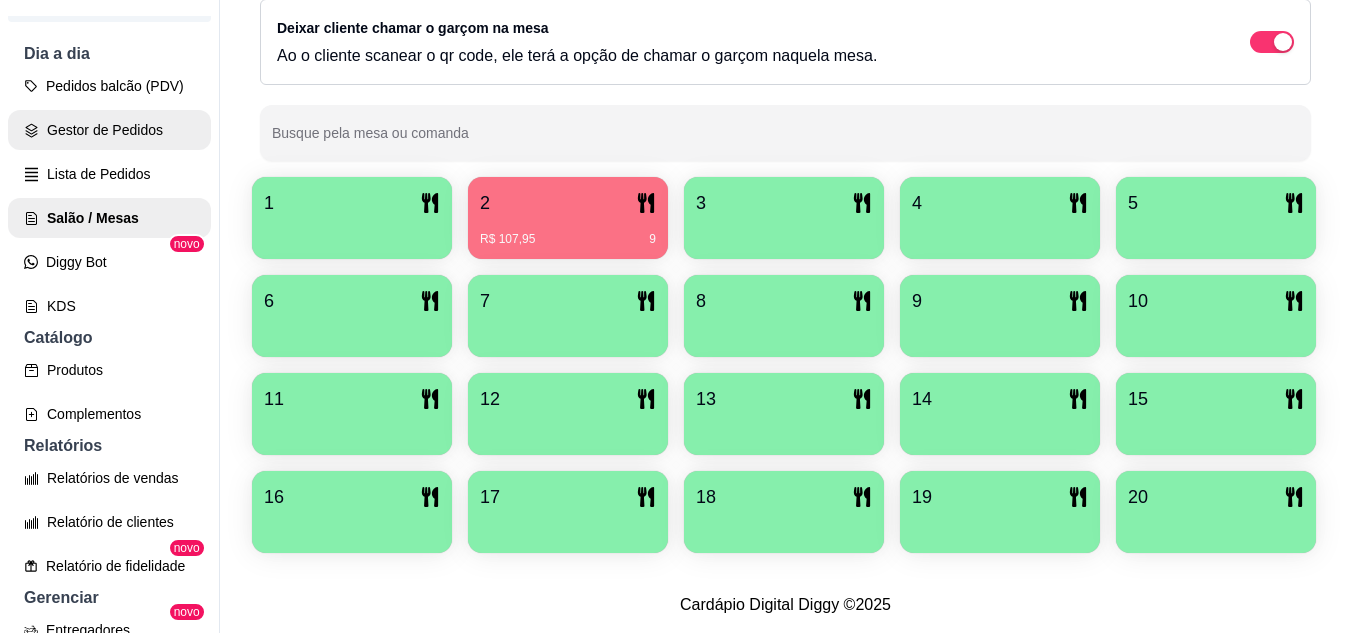 click on "Gestor de Pedidos" at bounding box center [109, 130] 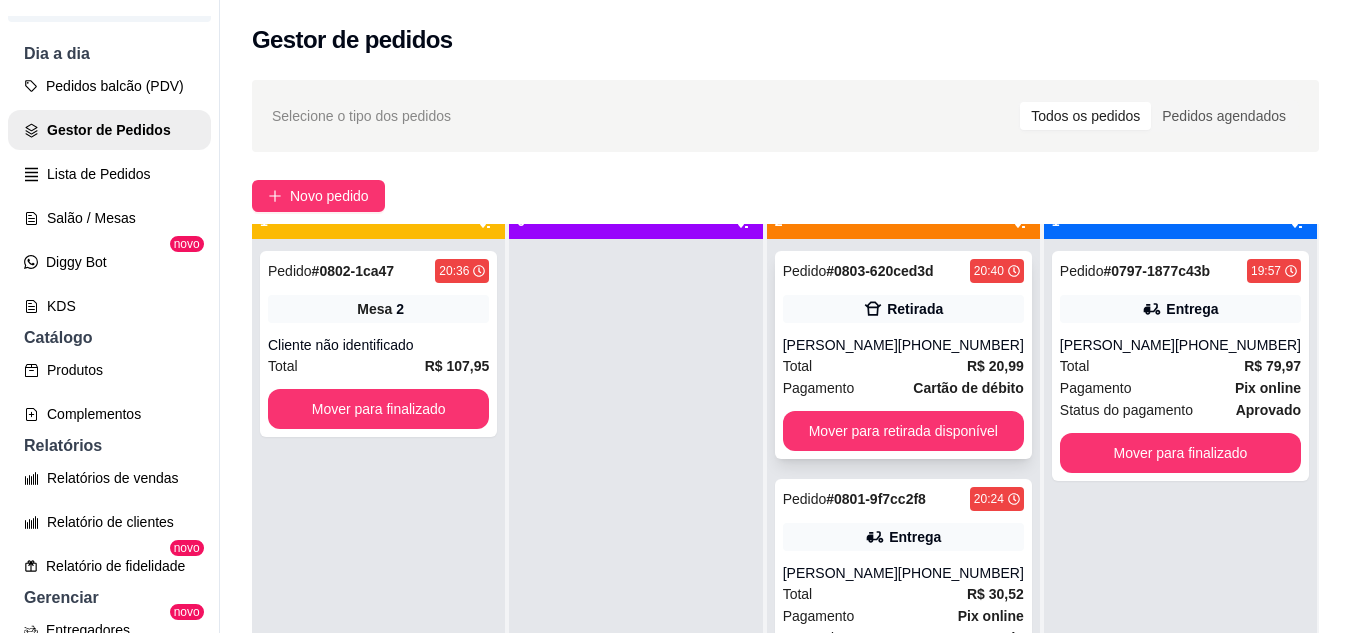 scroll, scrollTop: 56, scrollLeft: 0, axis: vertical 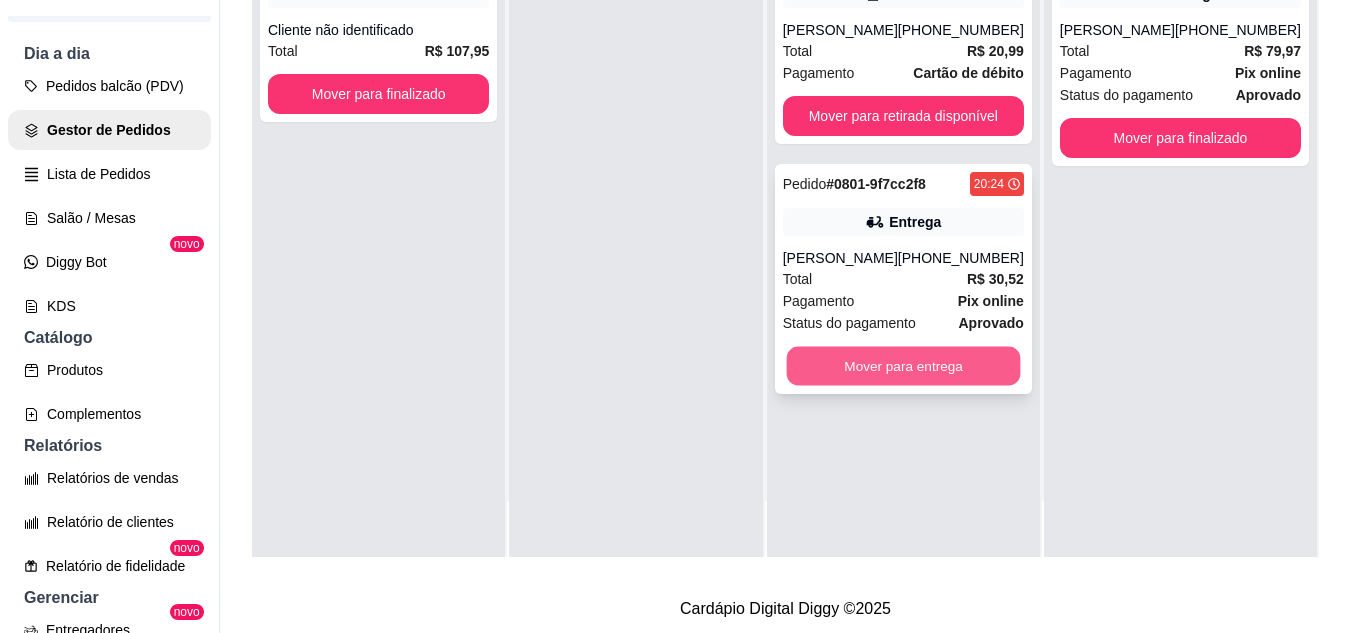 click on "Mover para entrega" at bounding box center (903, 366) 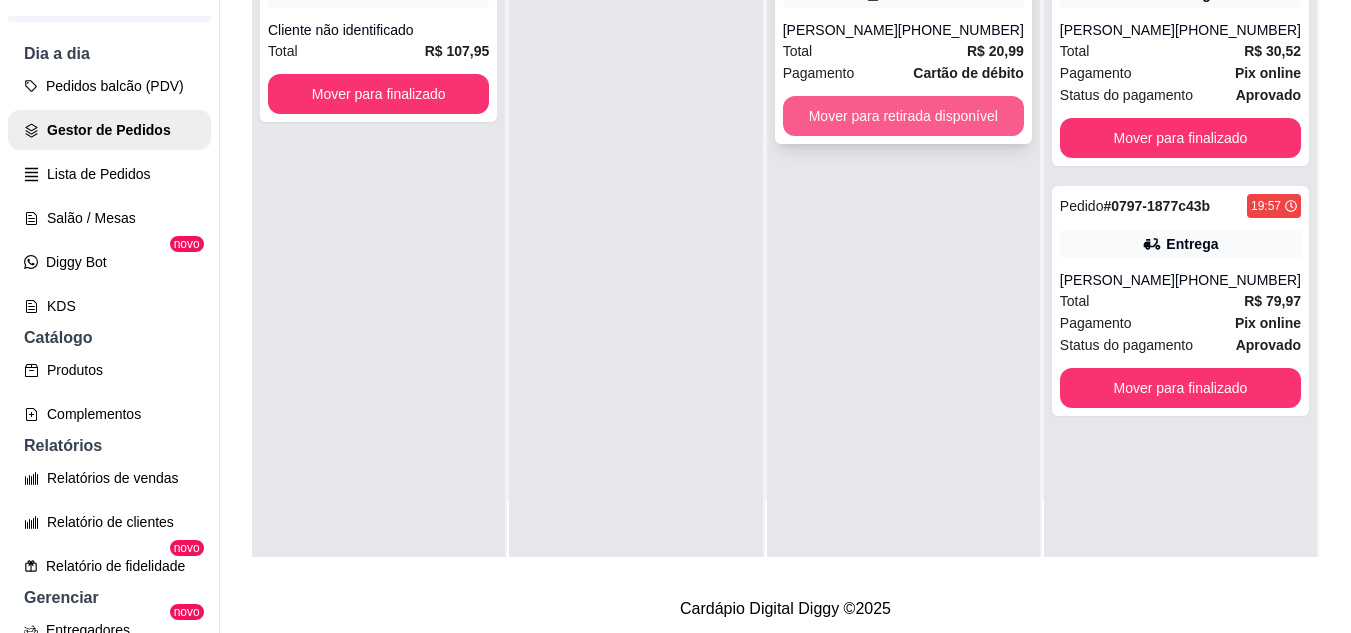 click on "Mover para retirada disponível" at bounding box center (903, 116) 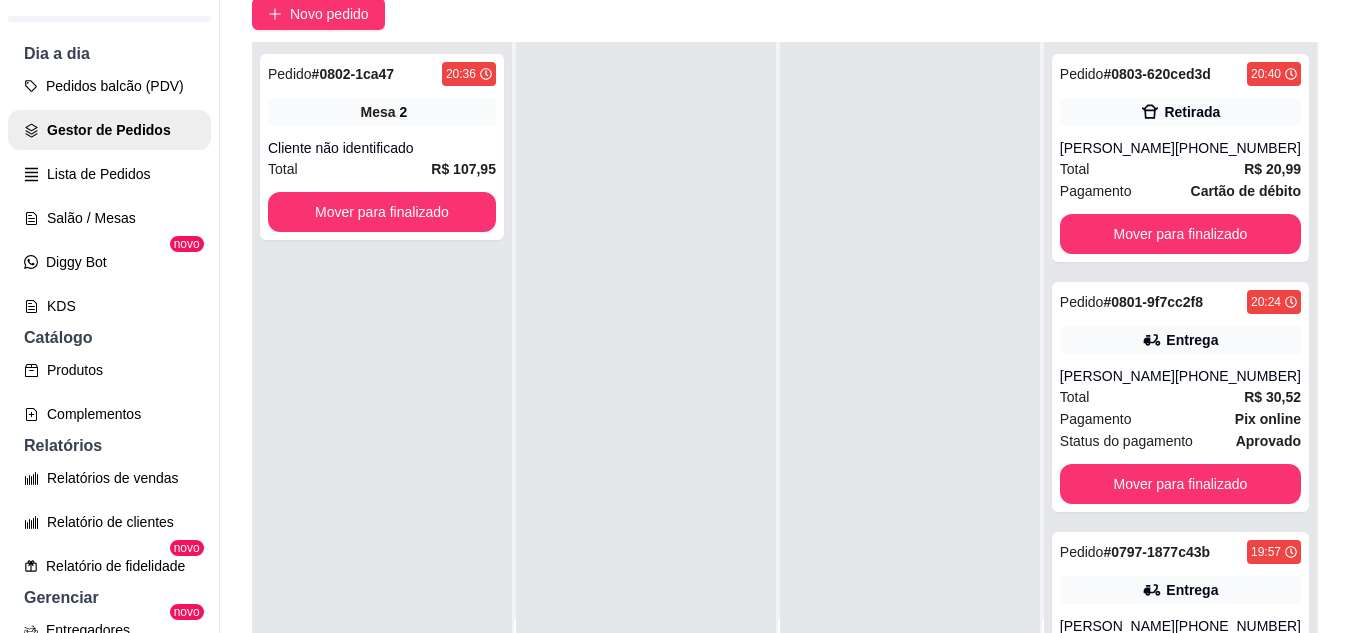 scroll, scrollTop: 0, scrollLeft: 0, axis: both 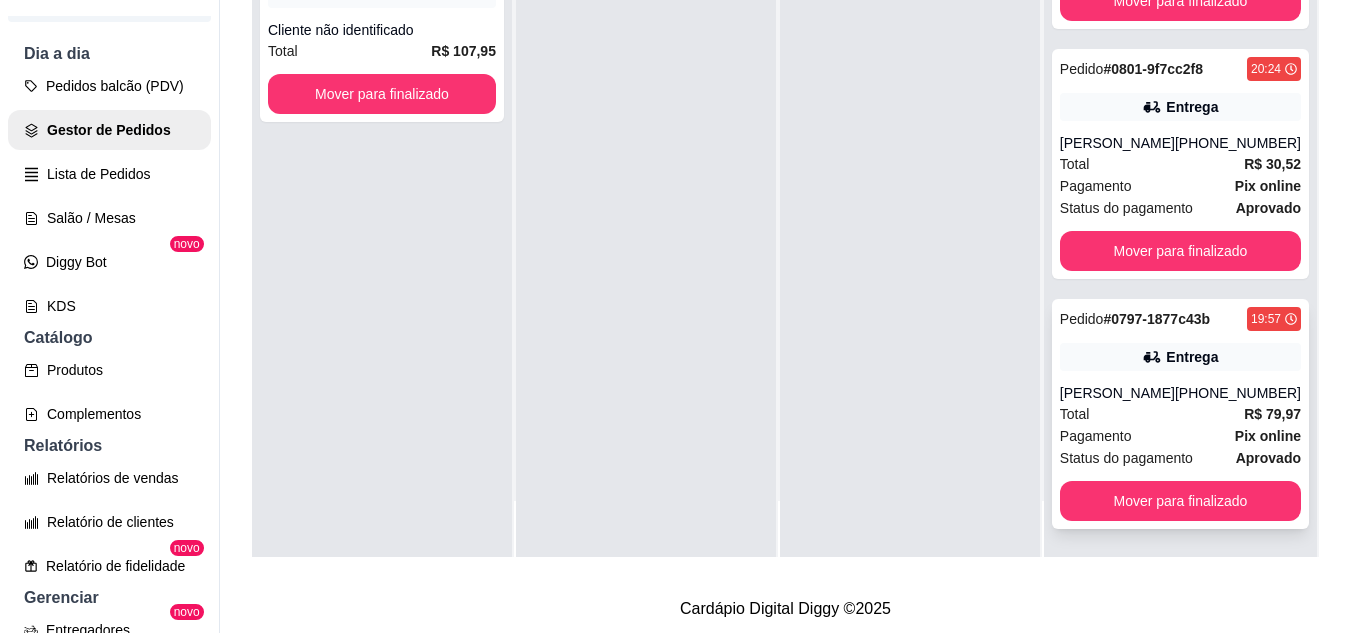 click on "Pedido  # 0797-1877c43b 19:57 Entrega [PERSON_NAME]  [PHONE_NUMBER] Total R$ 79,97 Pagamento Pix online Status do pagamento aprovado Mover para finalizado" at bounding box center [1180, 414] 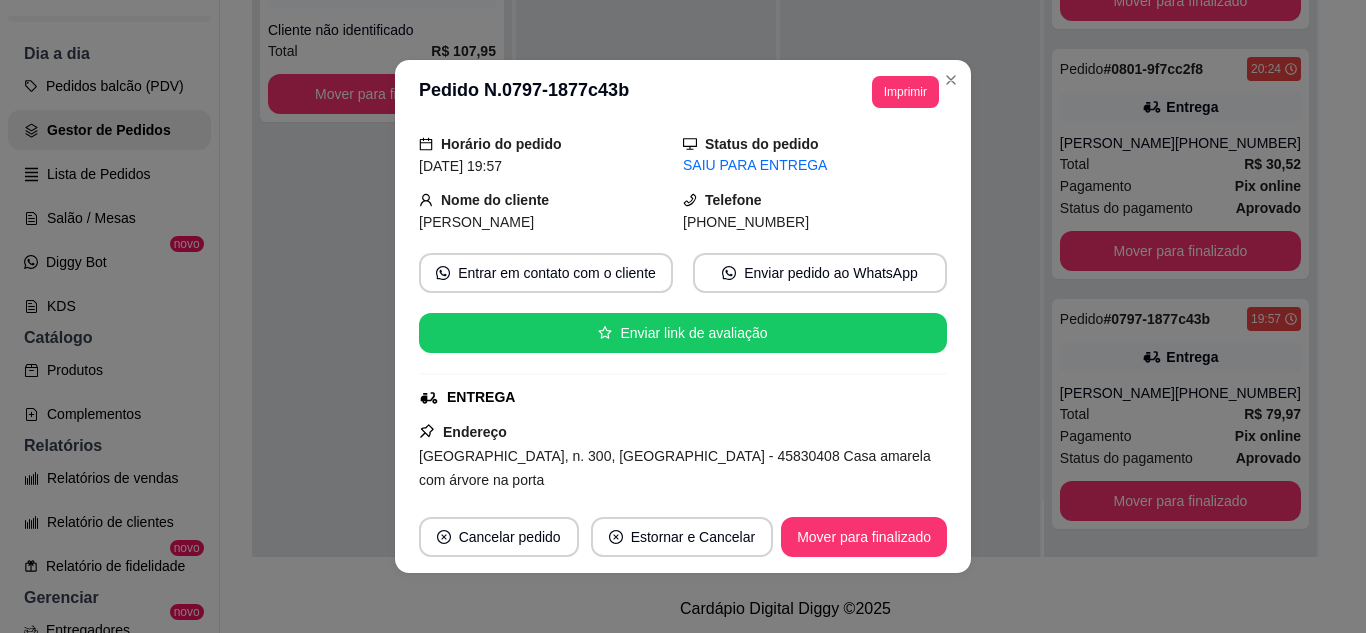 scroll, scrollTop: 100, scrollLeft: 0, axis: vertical 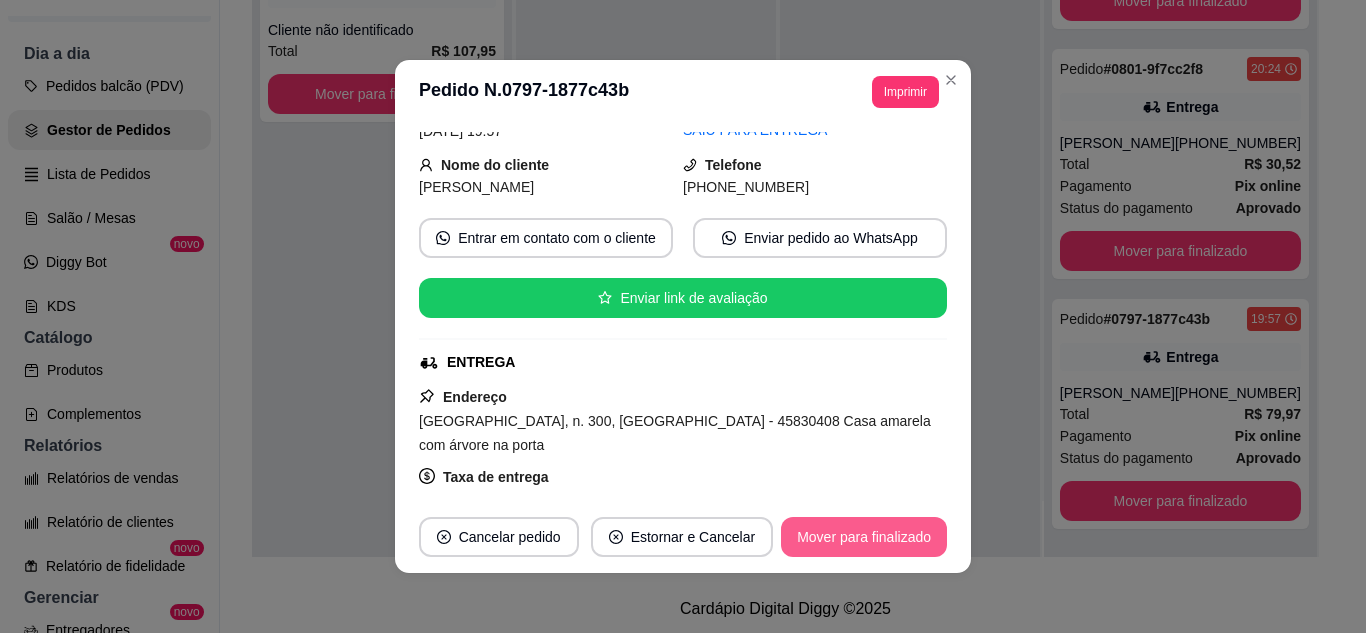 click on "Mover para finalizado" at bounding box center (864, 537) 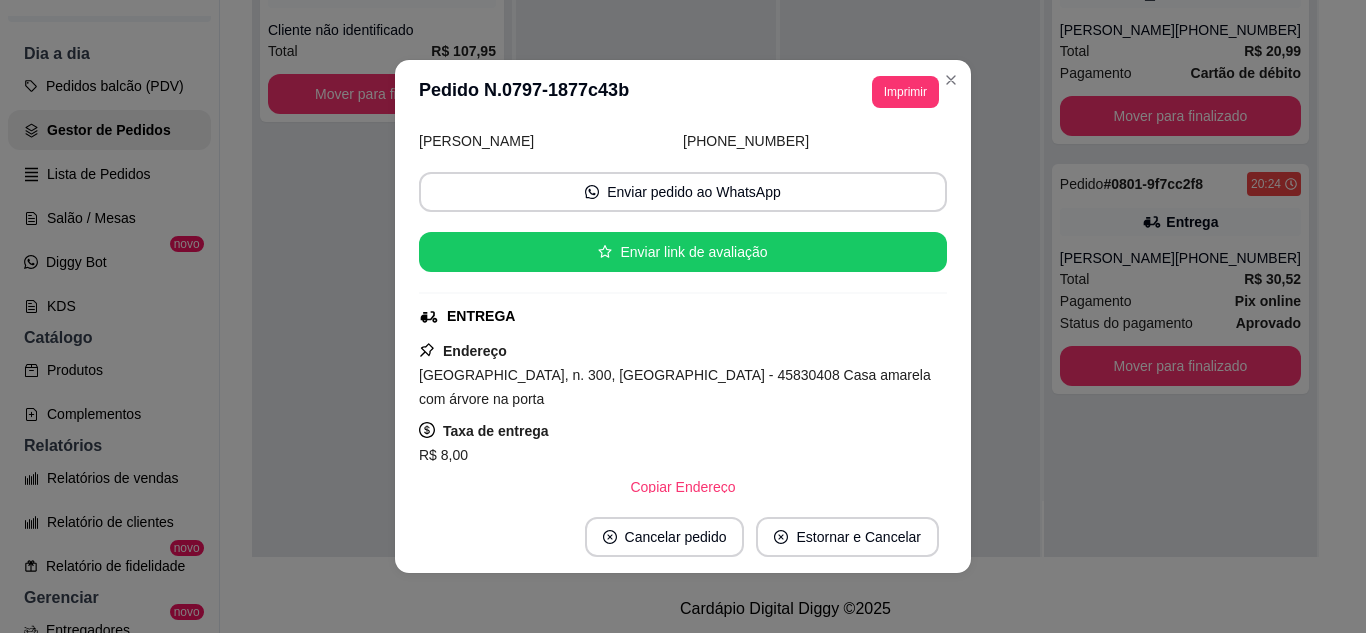 scroll, scrollTop: 0, scrollLeft: 0, axis: both 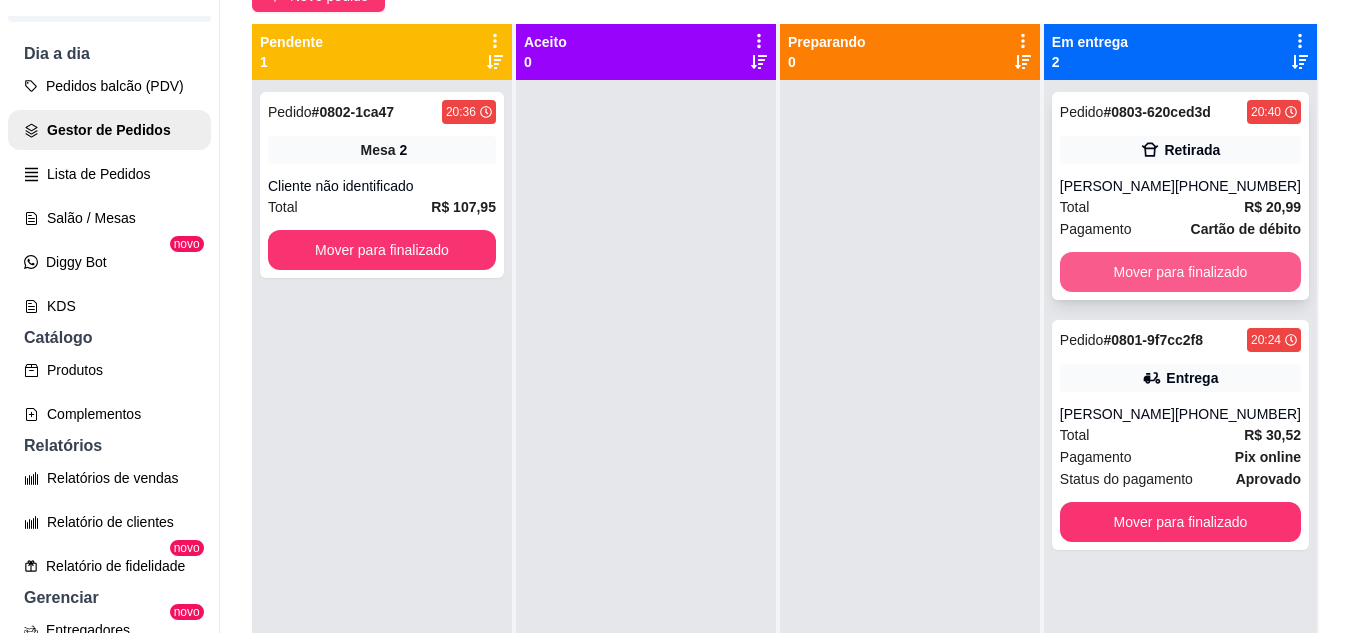 click on "Mover para finalizado" at bounding box center (1180, 272) 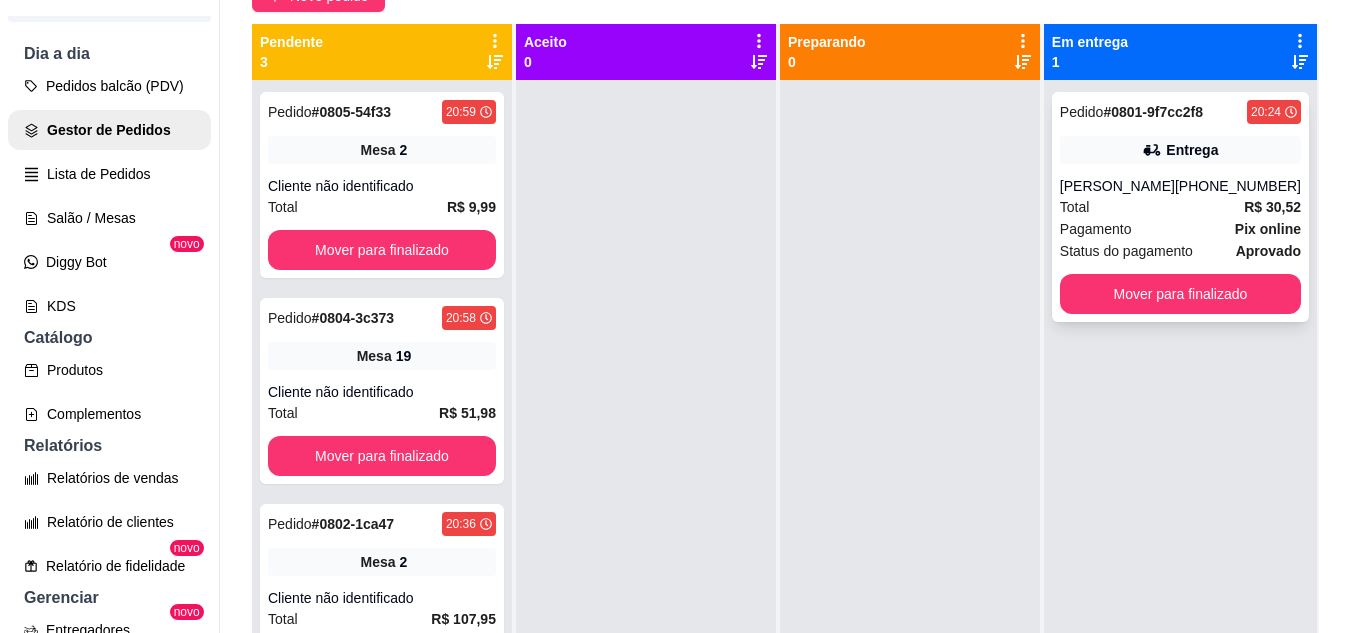 click on "[PERSON_NAME]" at bounding box center [1117, 186] 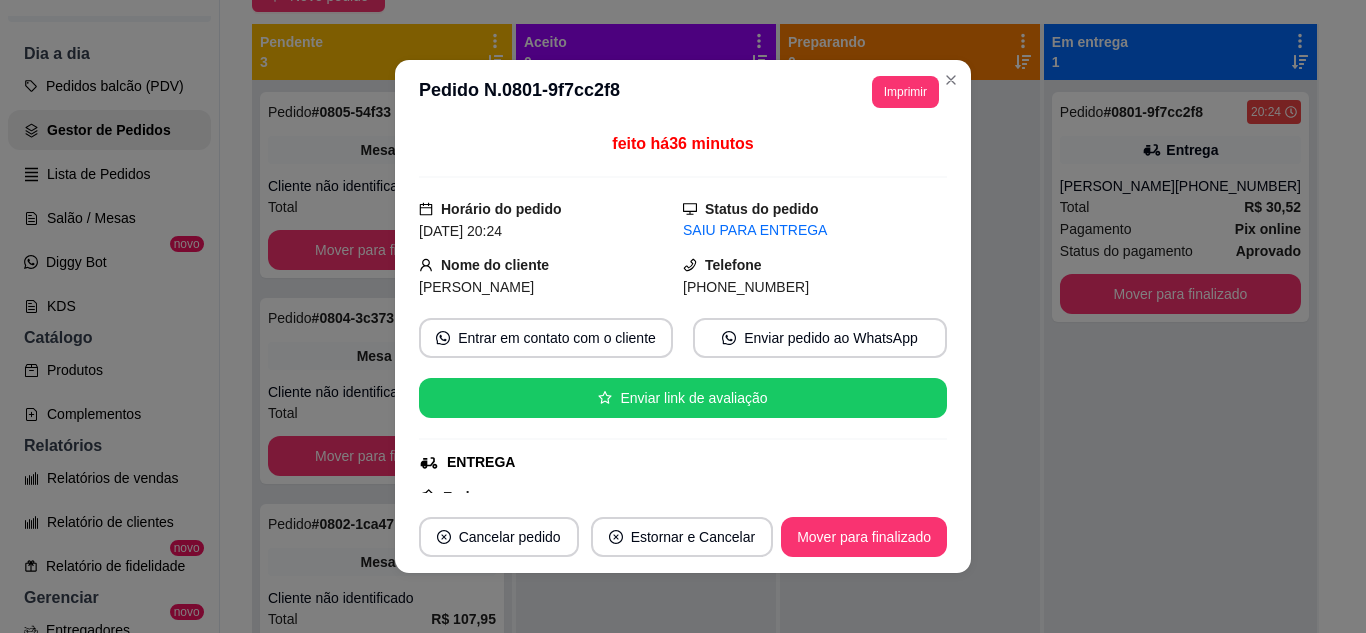 scroll, scrollTop: 100, scrollLeft: 0, axis: vertical 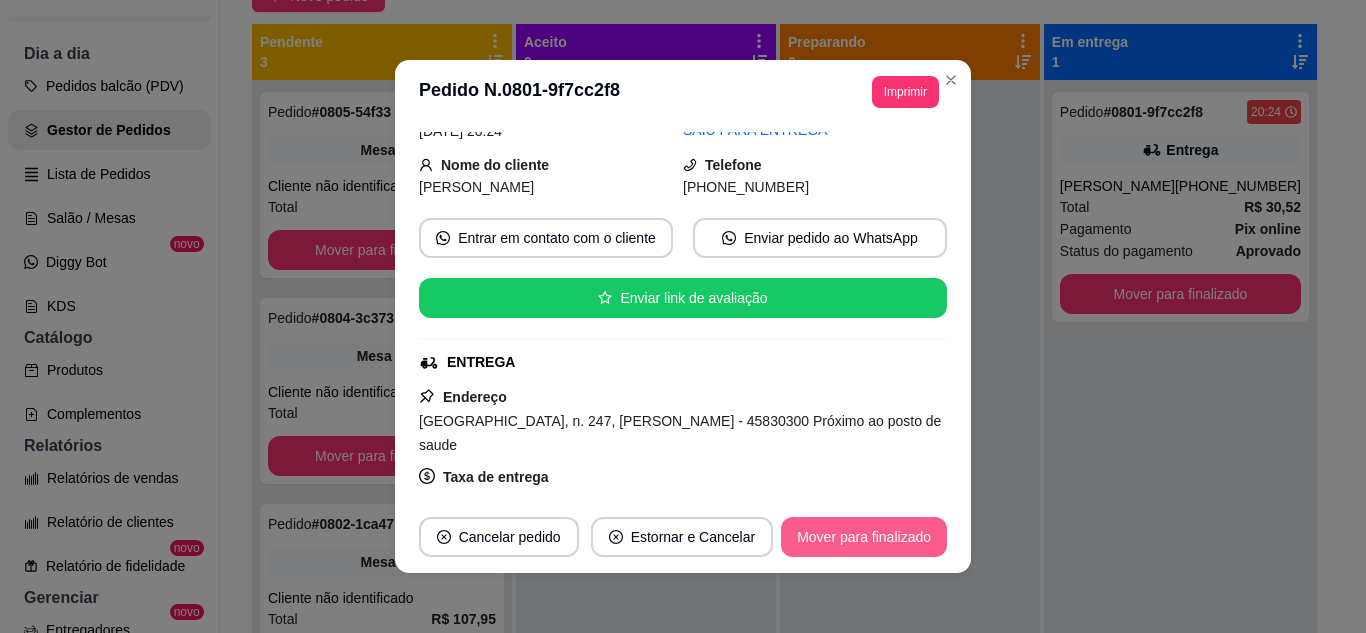 click on "Mover para finalizado" at bounding box center (864, 537) 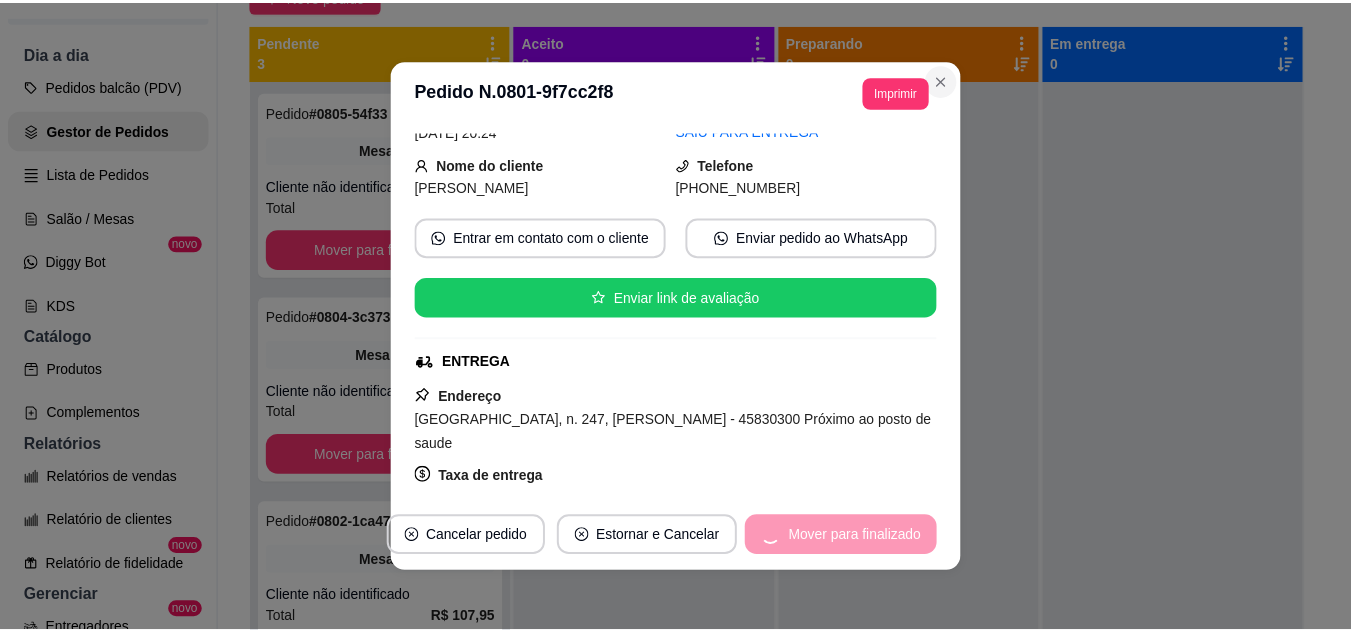 scroll, scrollTop: 54, scrollLeft: 0, axis: vertical 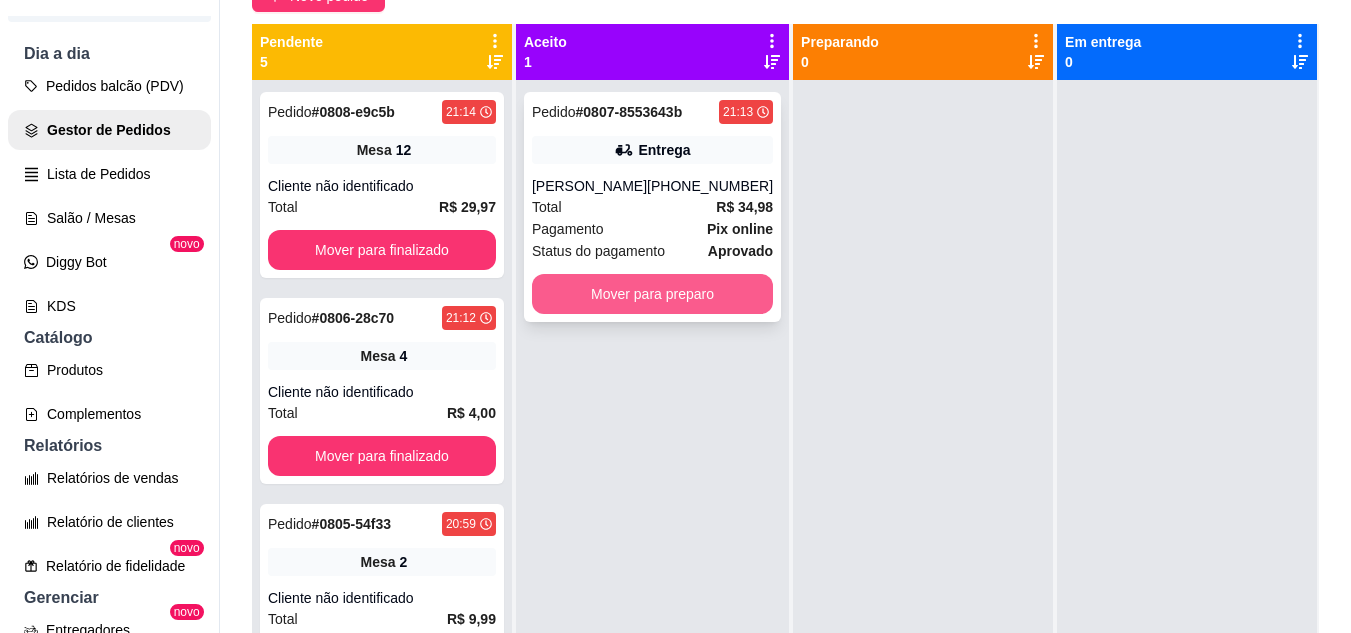 click on "Mover para preparo" at bounding box center (652, 294) 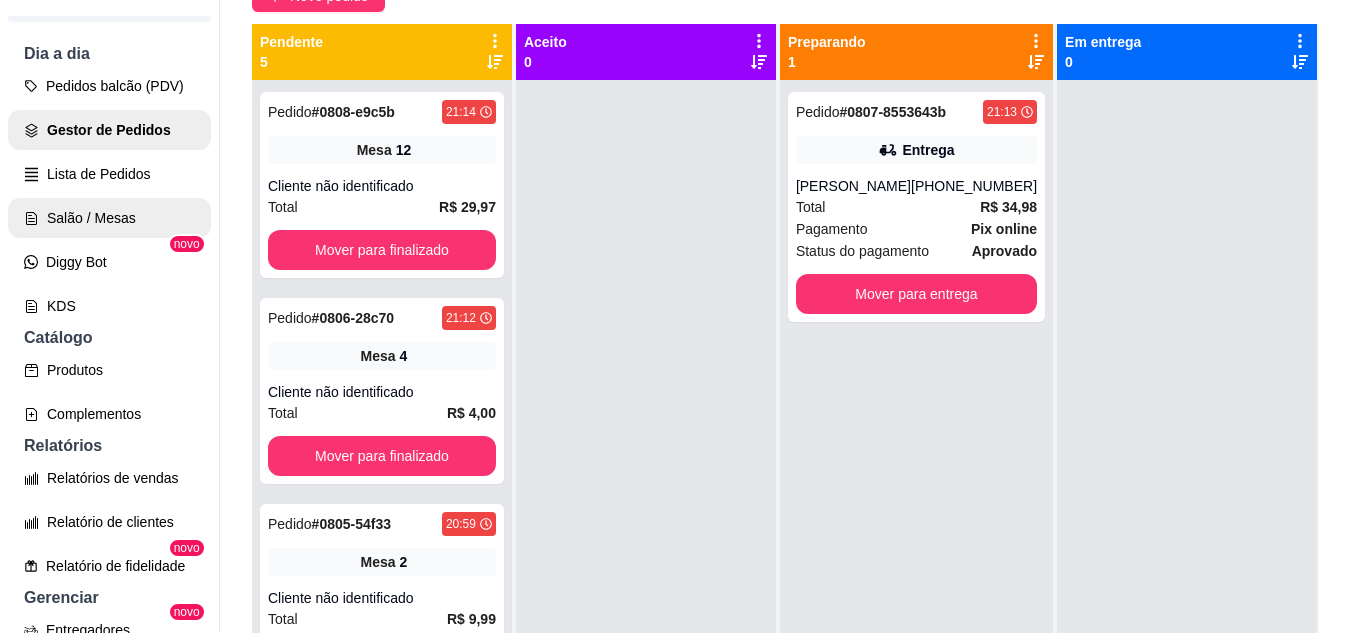 click on "Salão / Mesas" at bounding box center (109, 218) 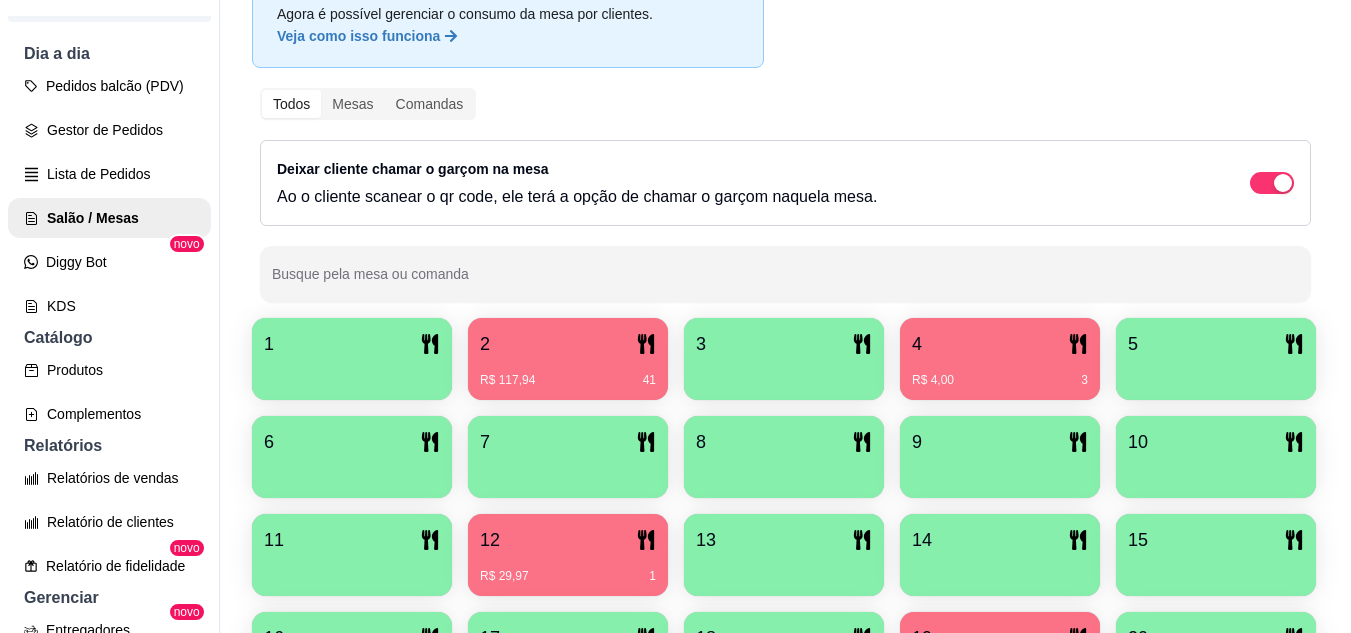 scroll, scrollTop: 371, scrollLeft: 0, axis: vertical 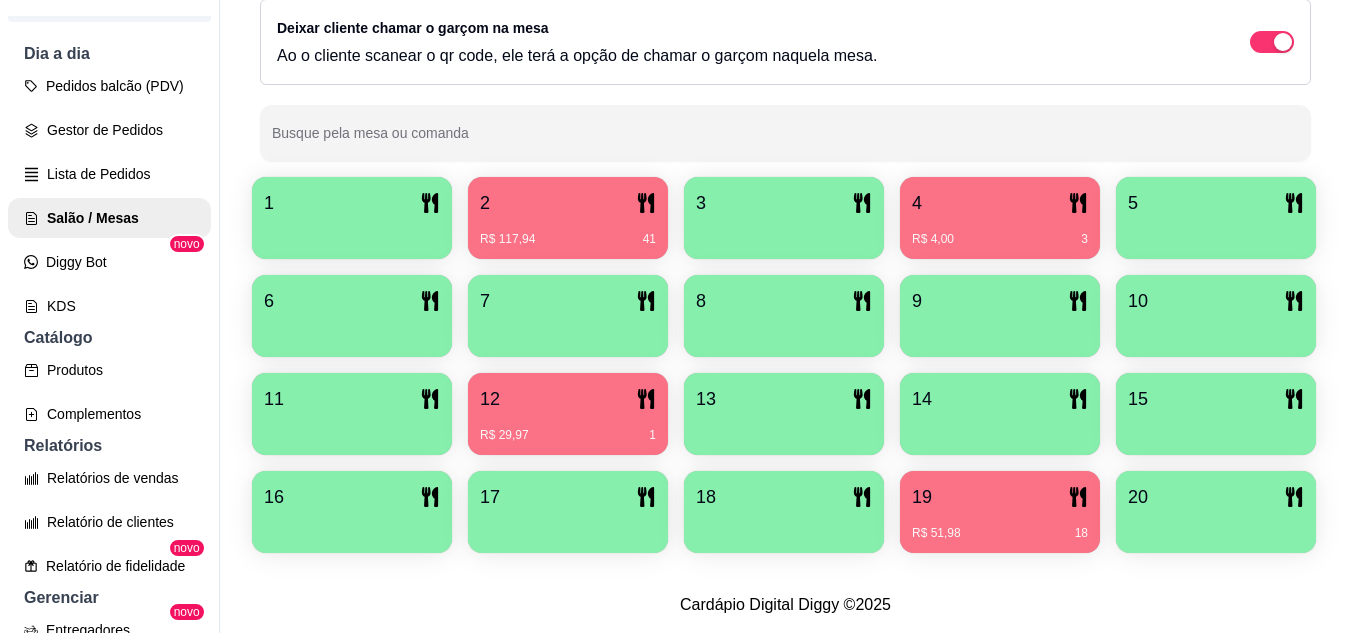 click on "R$ 4,00 3" at bounding box center (1000, 232) 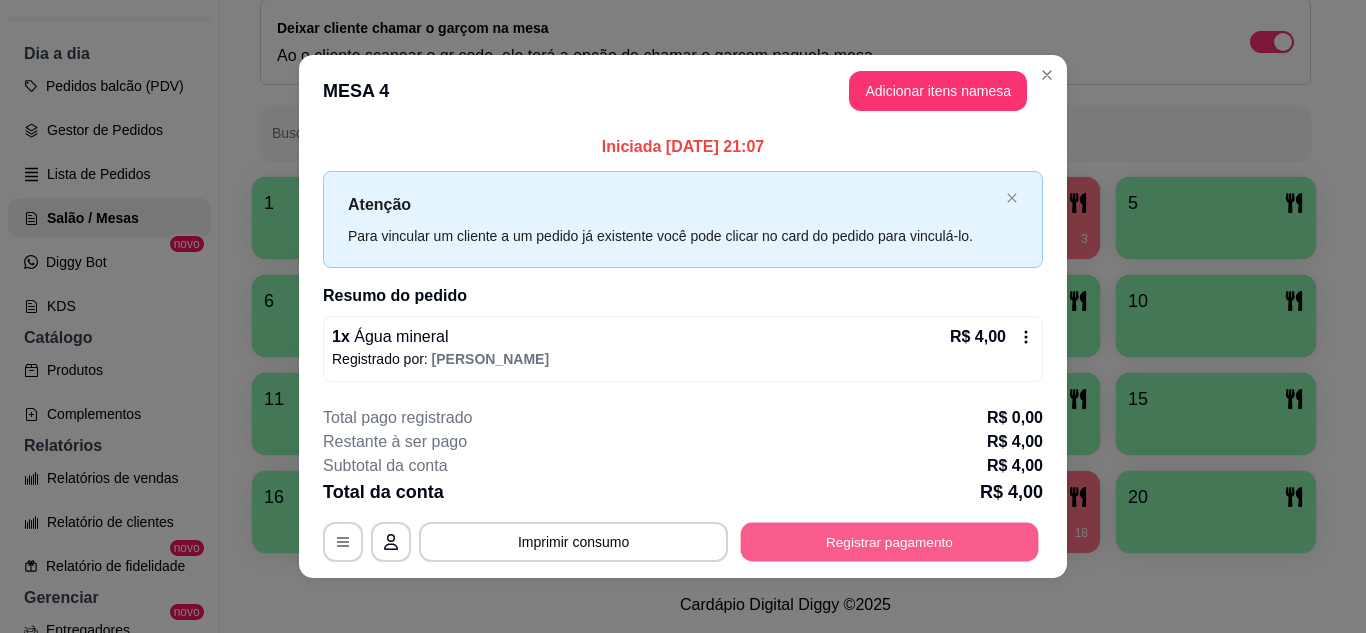 click on "Registrar pagamento" at bounding box center (890, 542) 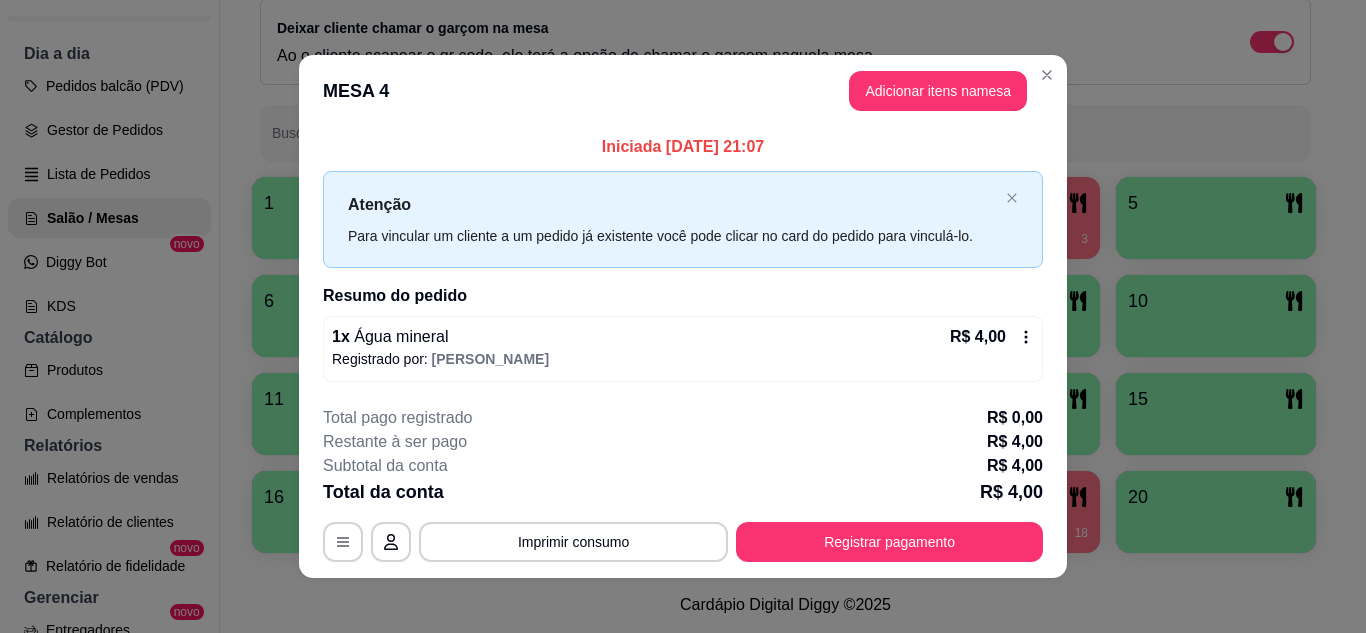 click on "Crédito" at bounding box center (683, 307) 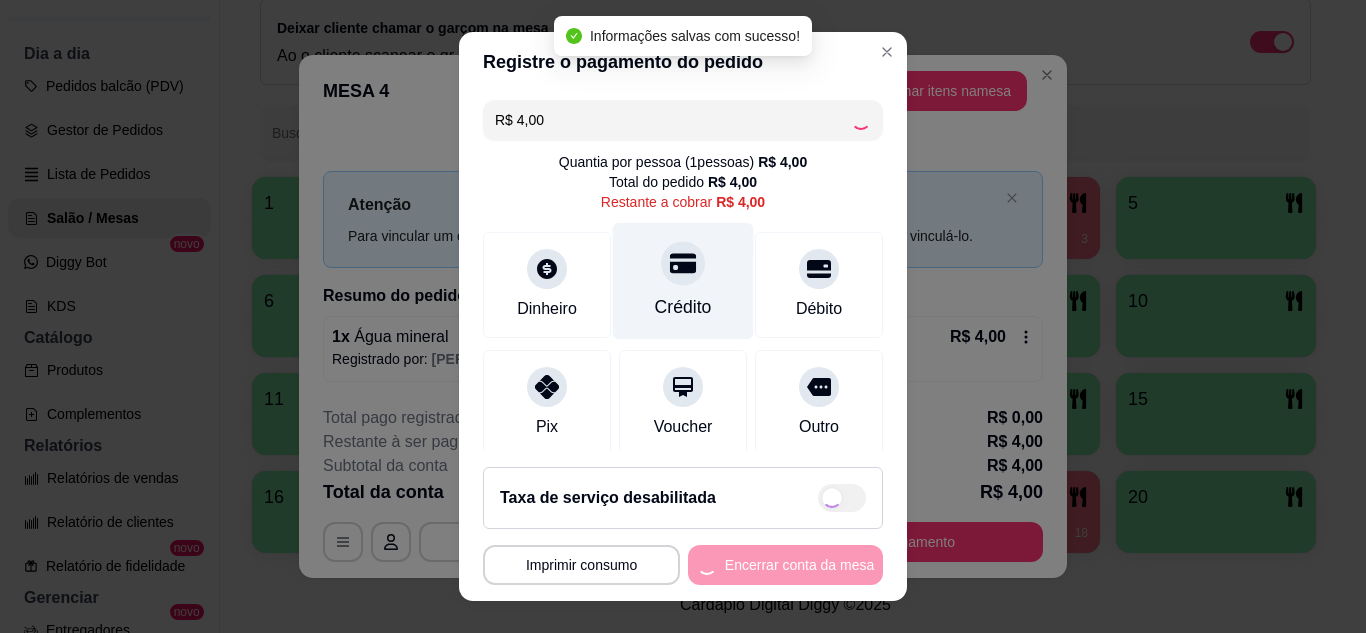 type on "R$ 0,00" 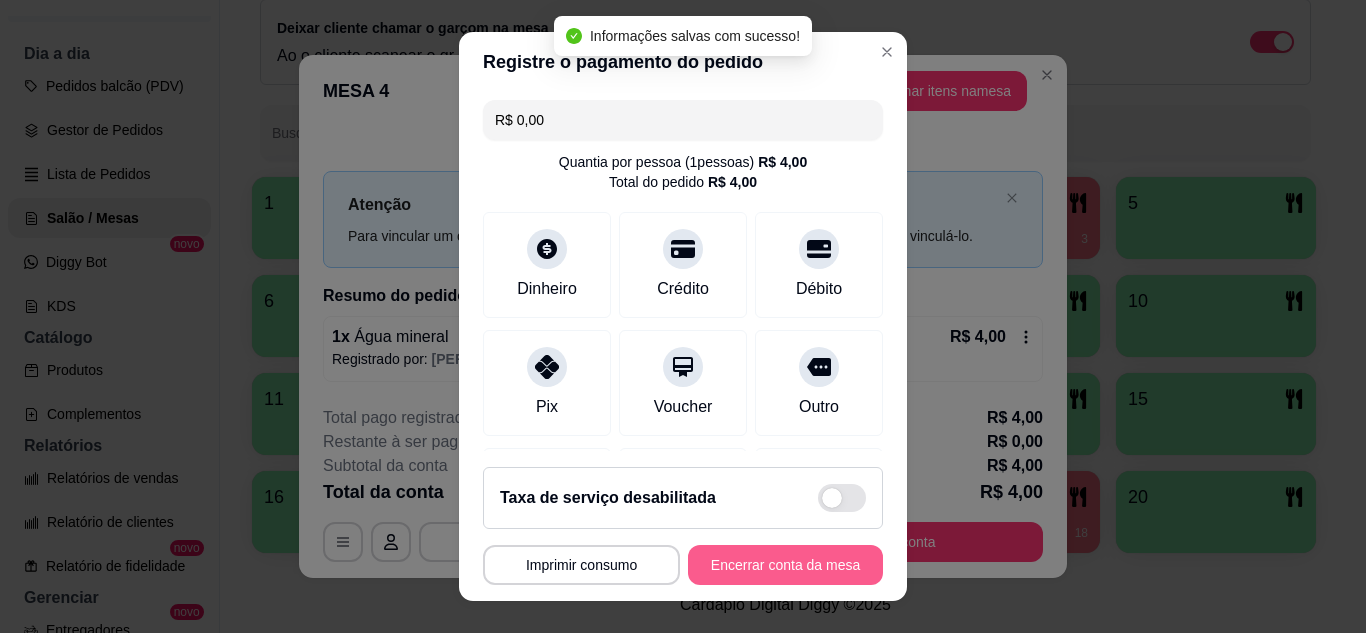 click on "Encerrar conta da mesa" at bounding box center [785, 565] 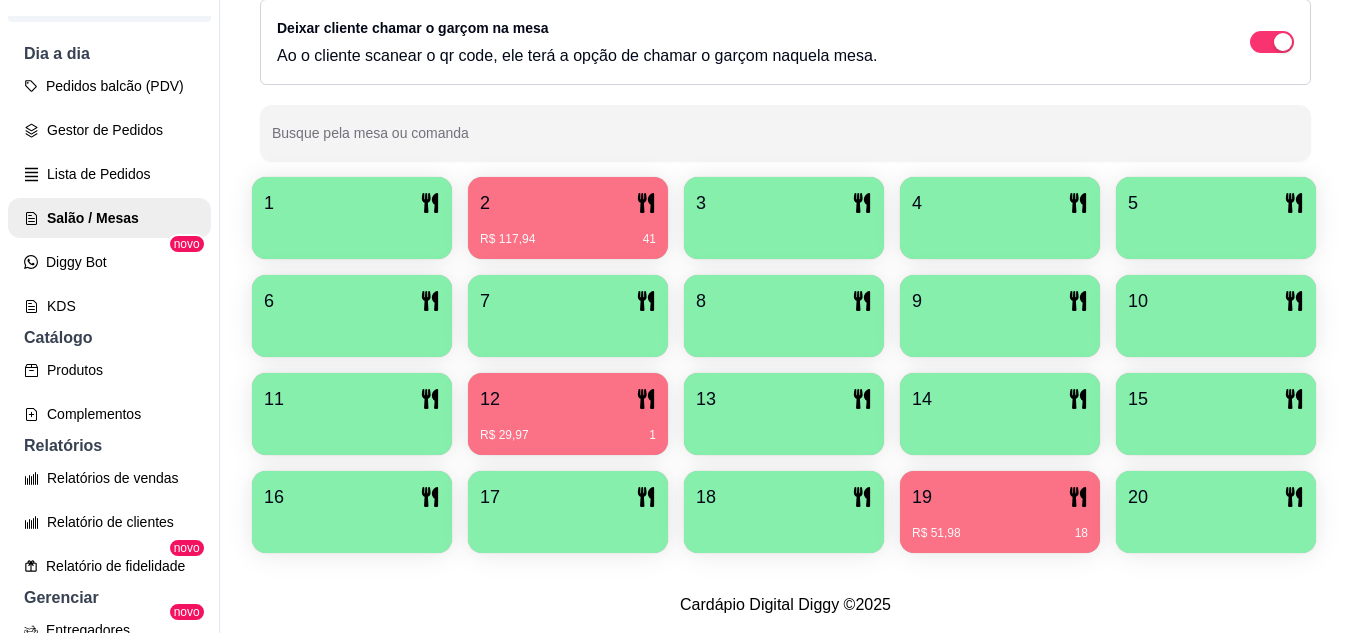 click on "2 R$ 117,94 41" at bounding box center (568, 218) 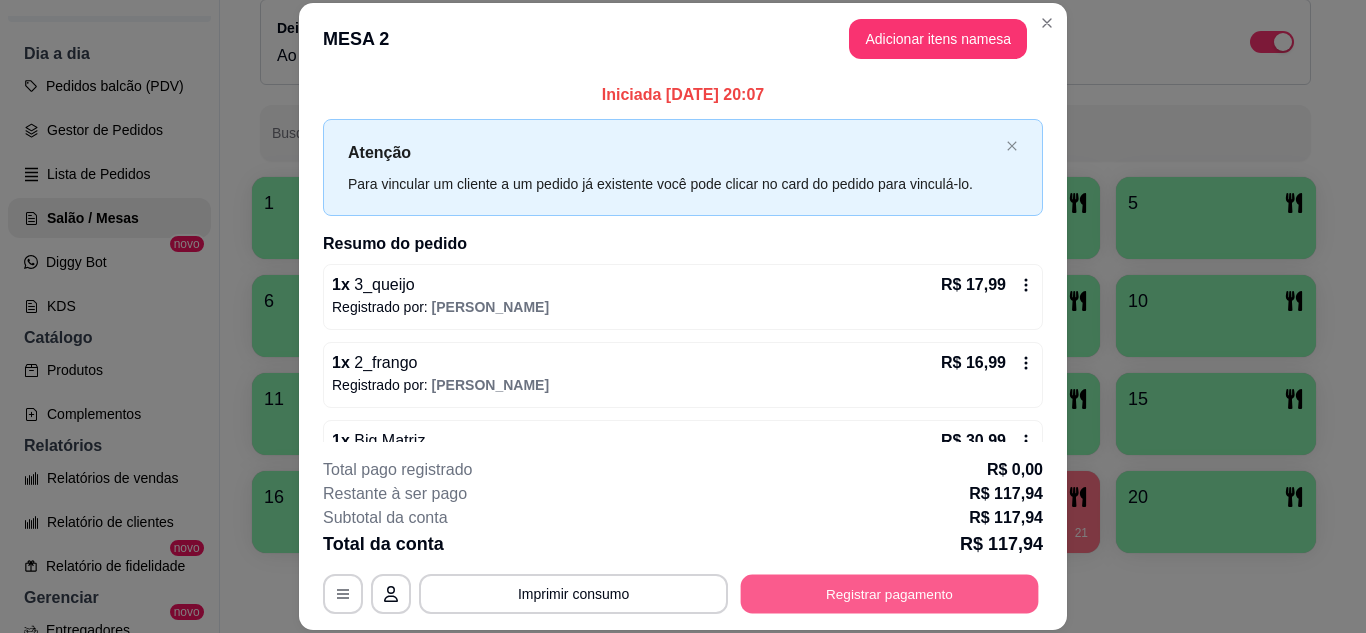 click on "Registrar pagamento" at bounding box center (890, 593) 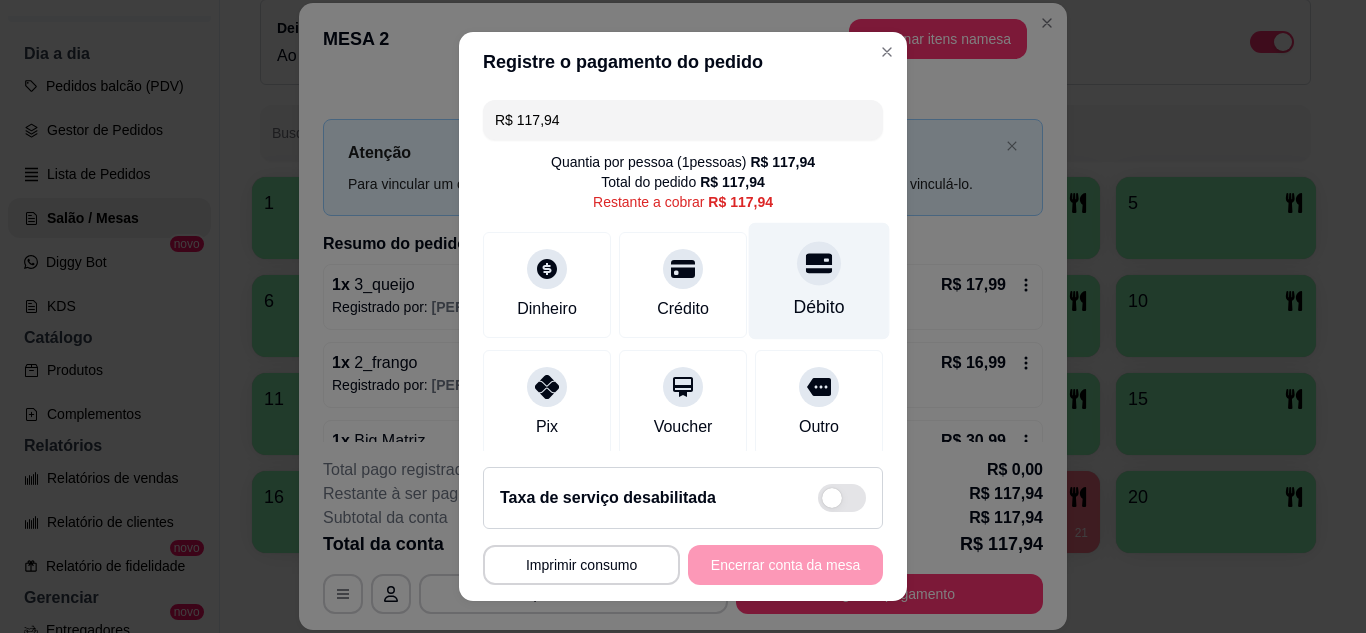 click on "Débito" at bounding box center [819, 280] 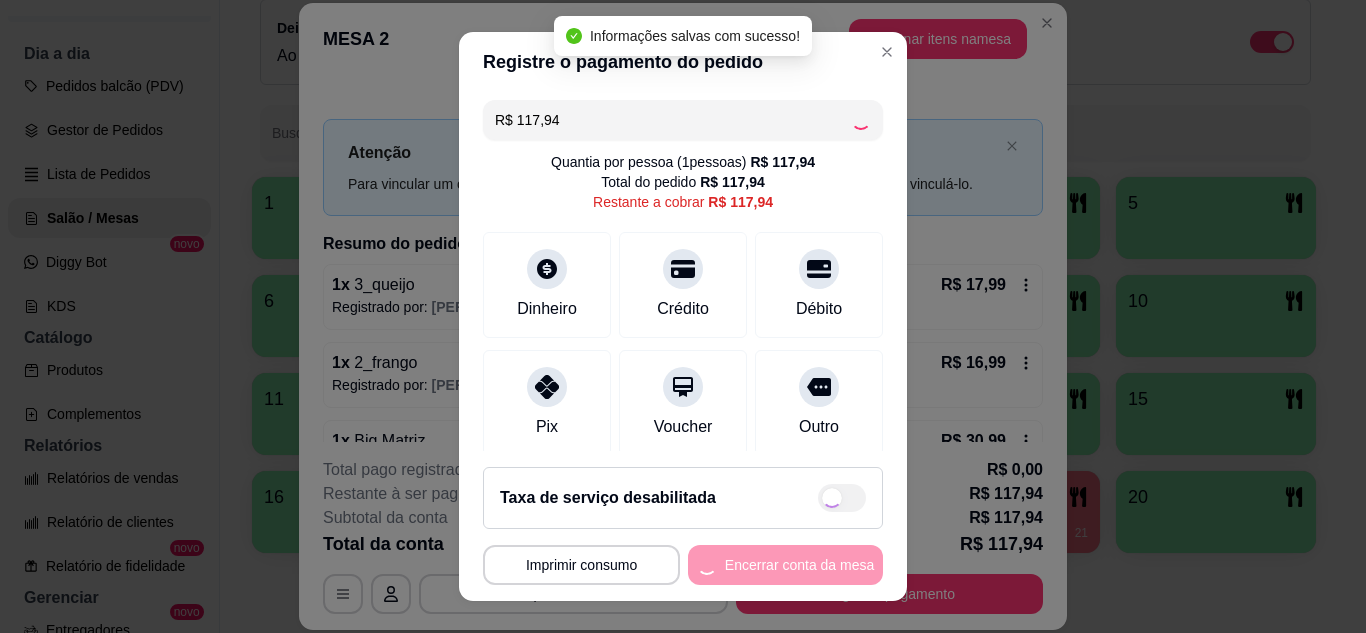 type on "R$ 0,00" 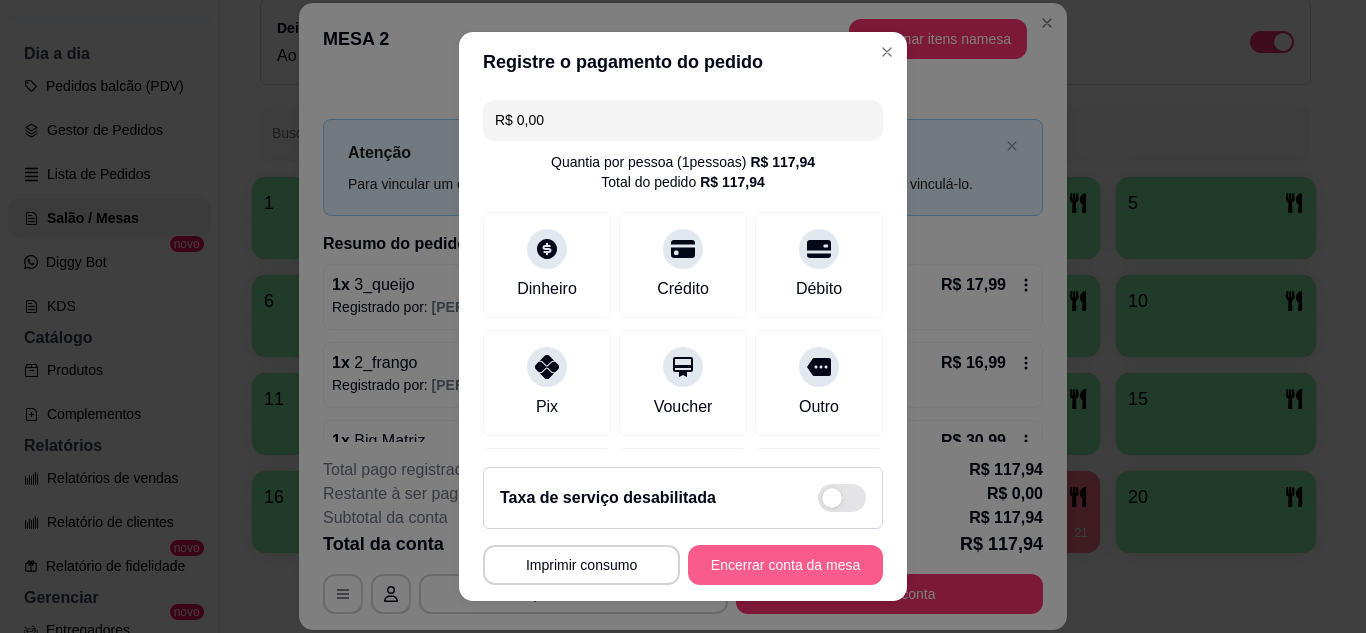 click on "Encerrar conta da mesa" at bounding box center (785, 565) 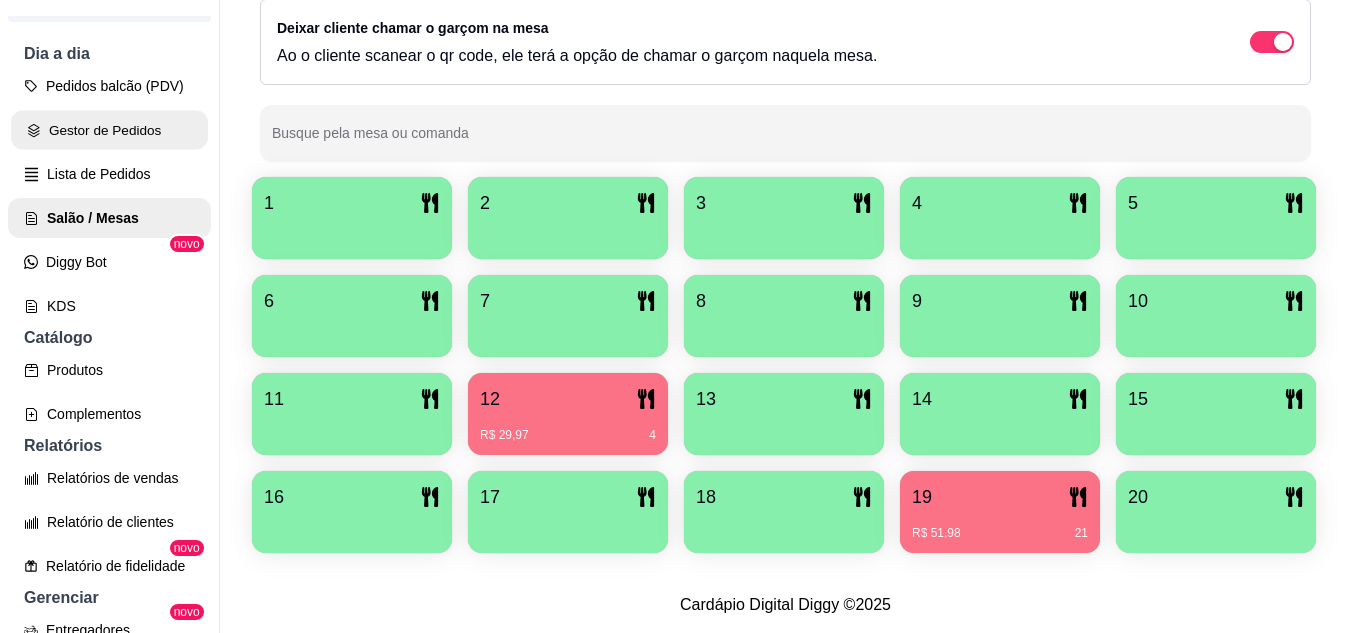 click on "Gestor de Pedidos" at bounding box center (109, 130) 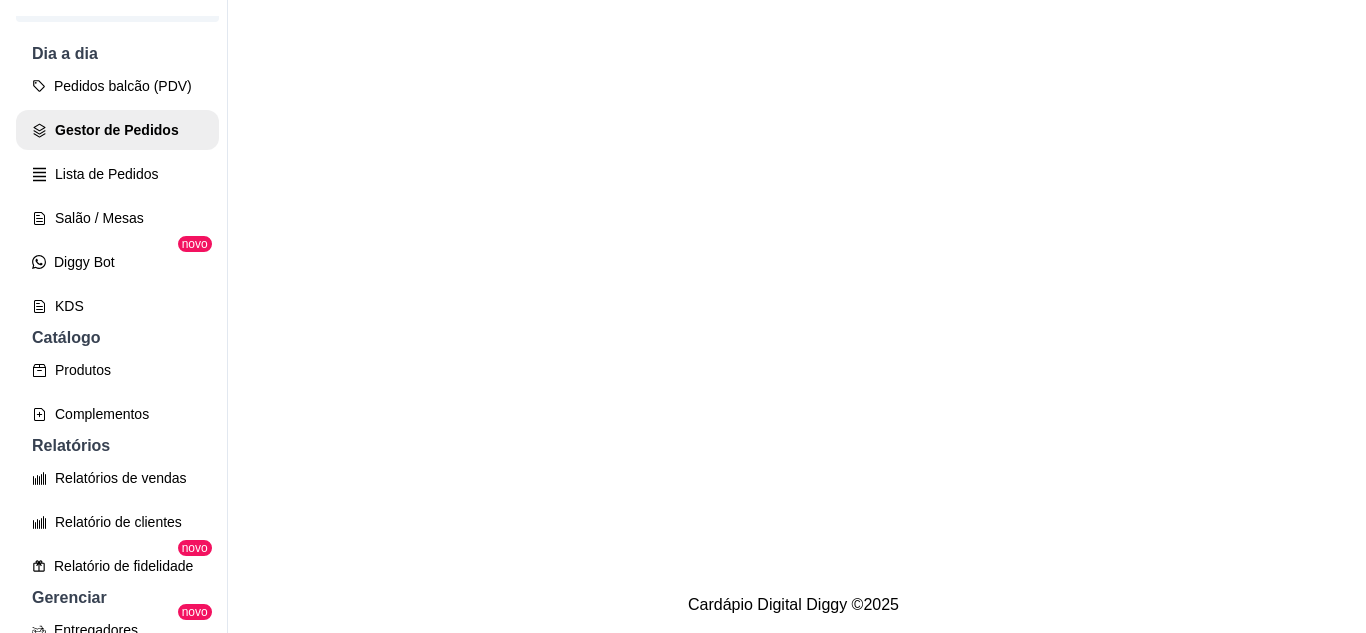 scroll, scrollTop: 0, scrollLeft: 0, axis: both 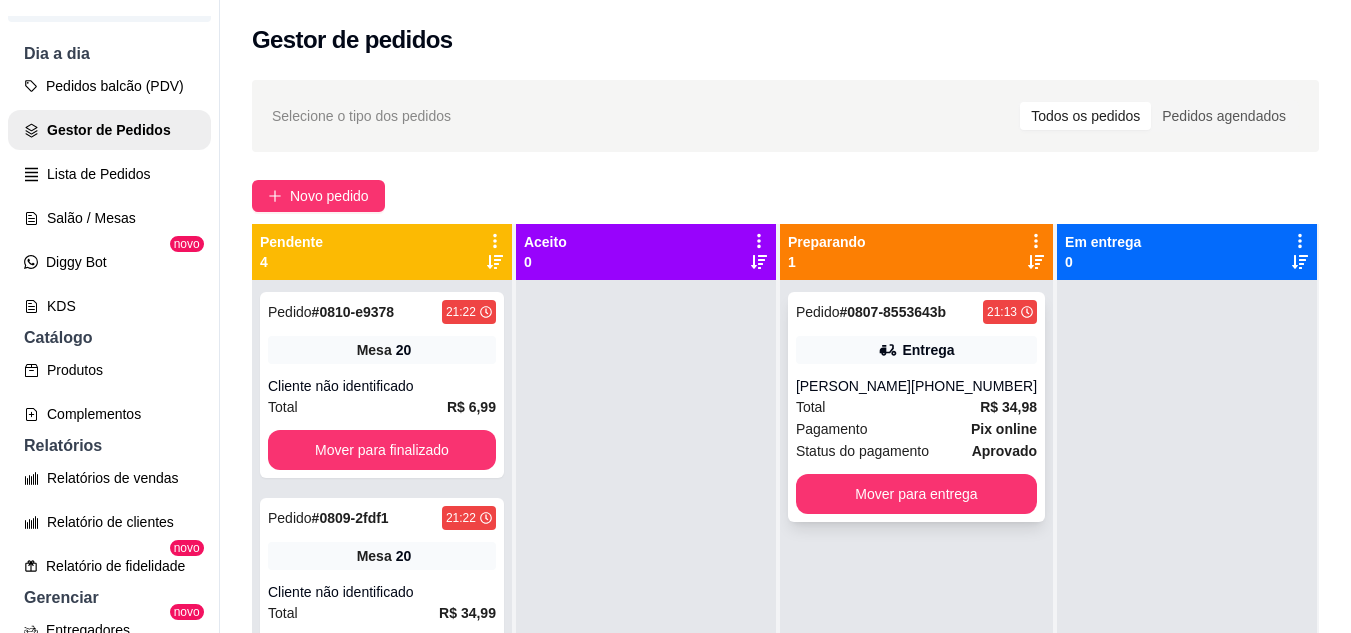 click on "Pedido  # 0807-8553643b 21:13 Entrega [PERSON_NAME]  [PHONE_NUMBER] Total R$ 34,98 Pagamento Pix online Status do pagamento aprovado Mover para entrega" at bounding box center [916, 407] 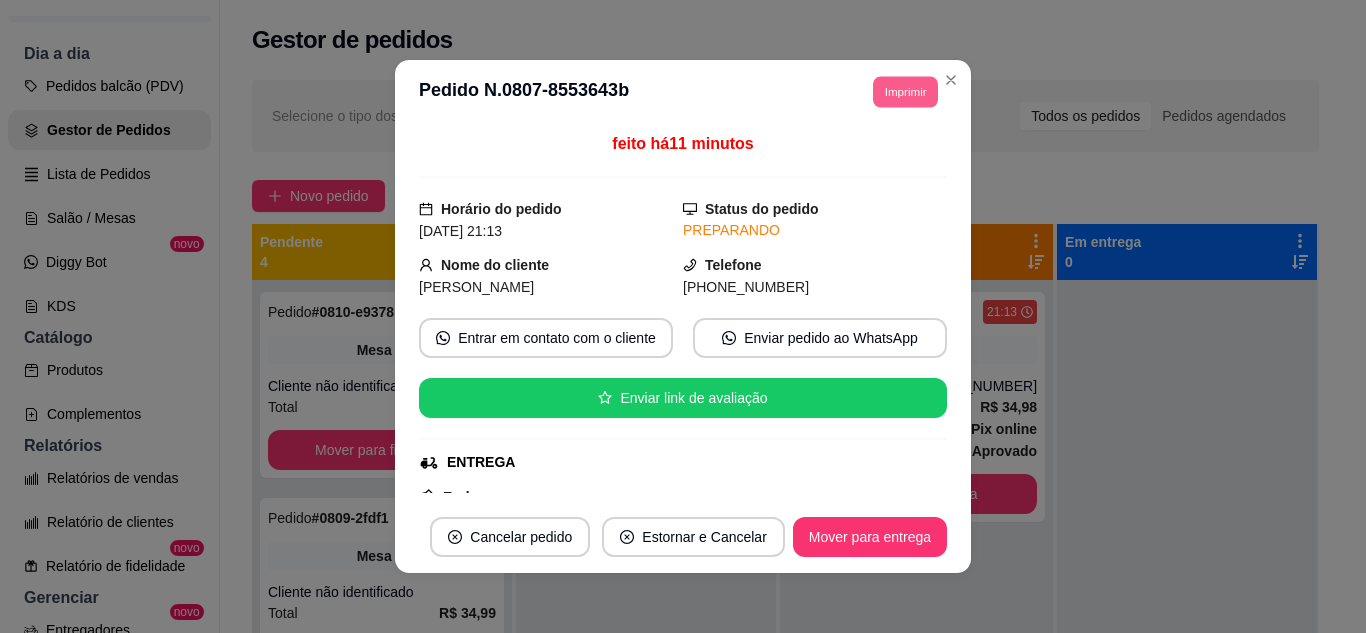 click on "Imprimir" at bounding box center (905, 91) 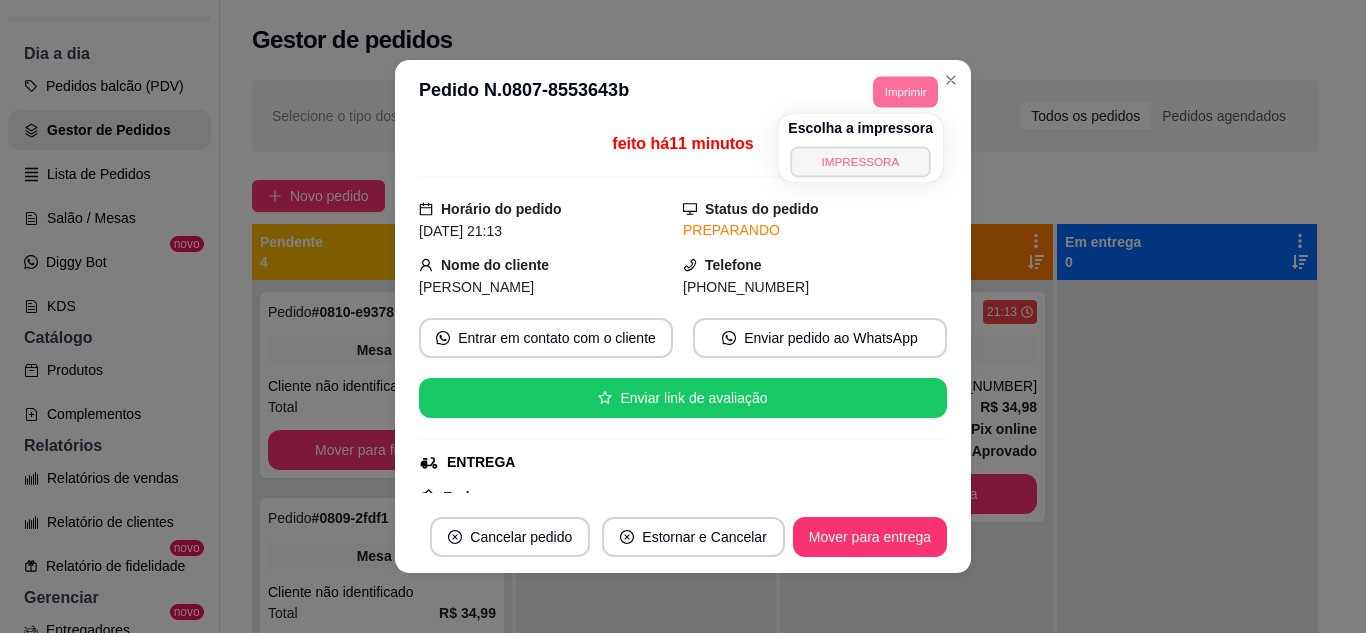 click on "IMPRESSORA" at bounding box center [861, 161] 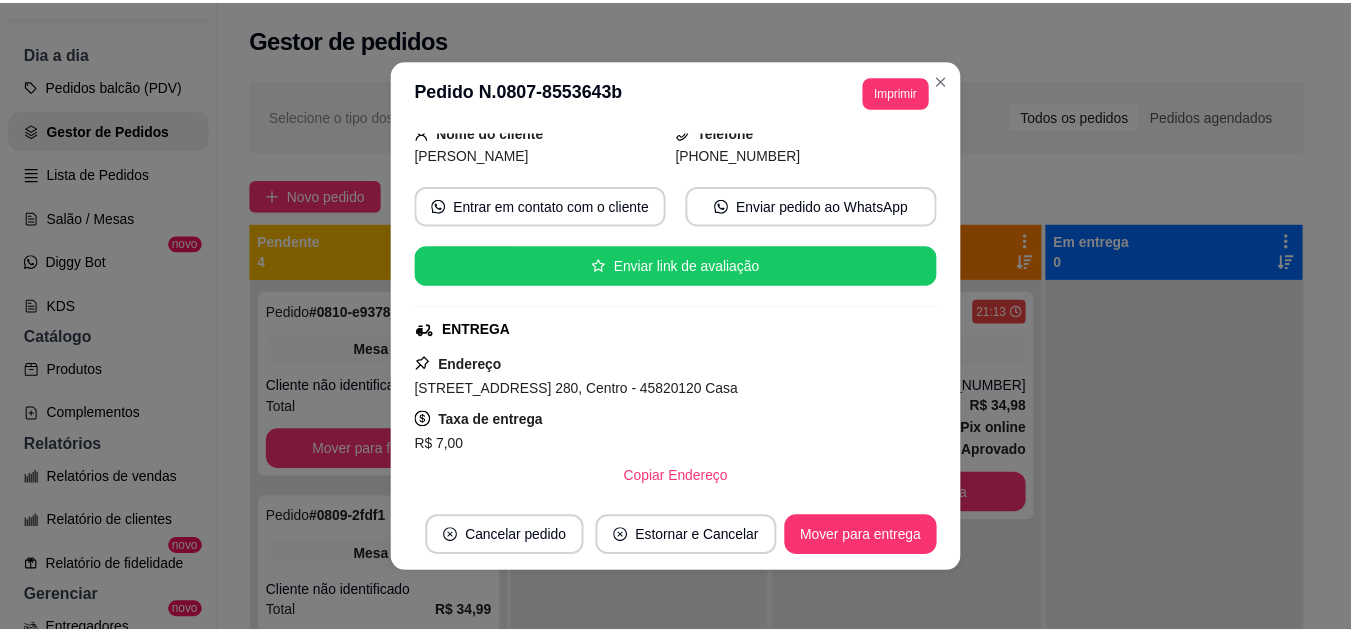 scroll, scrollTop: 300, scrollLeft: 0, axis: vertical 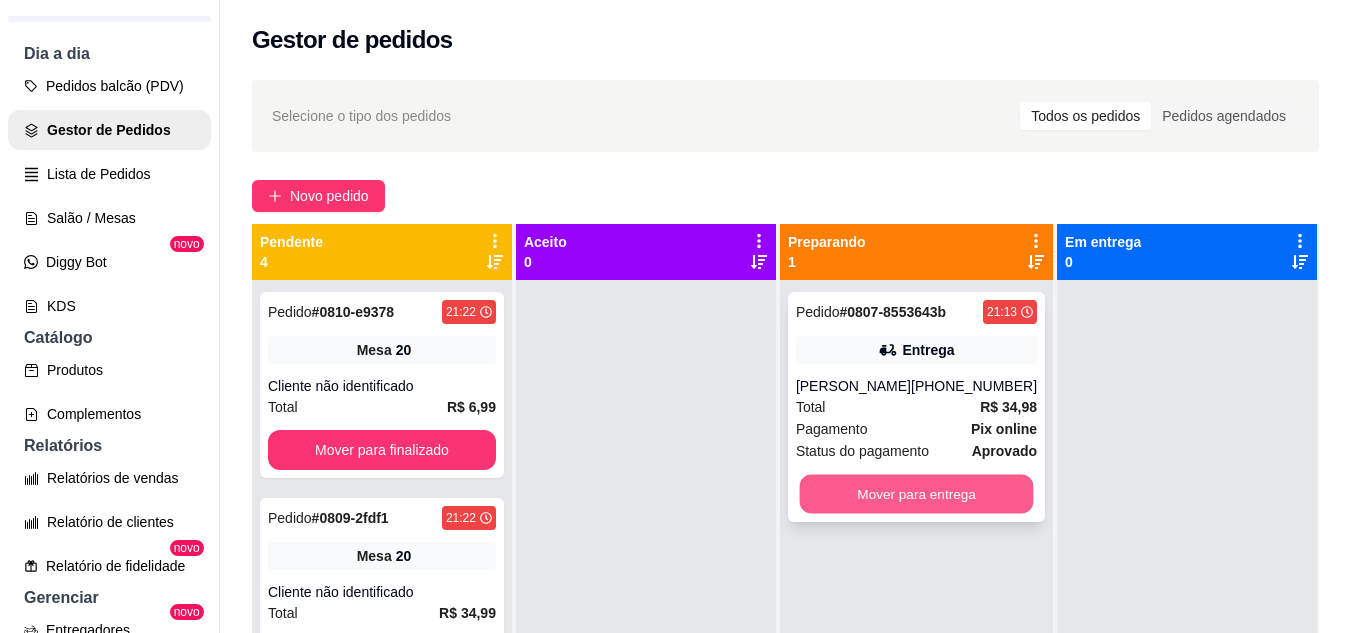 click on "Mover para entrega" at bounding box center (916, 494) 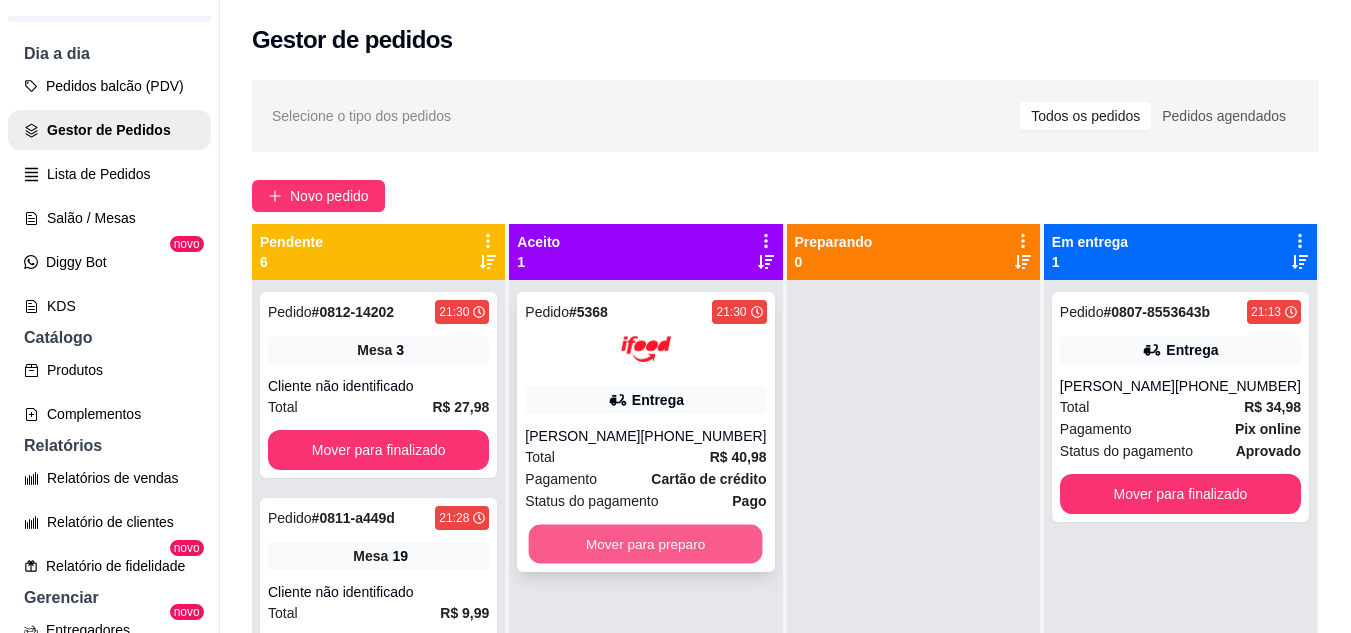 click on "Mover para preparo" at bounding box center (646, 544) 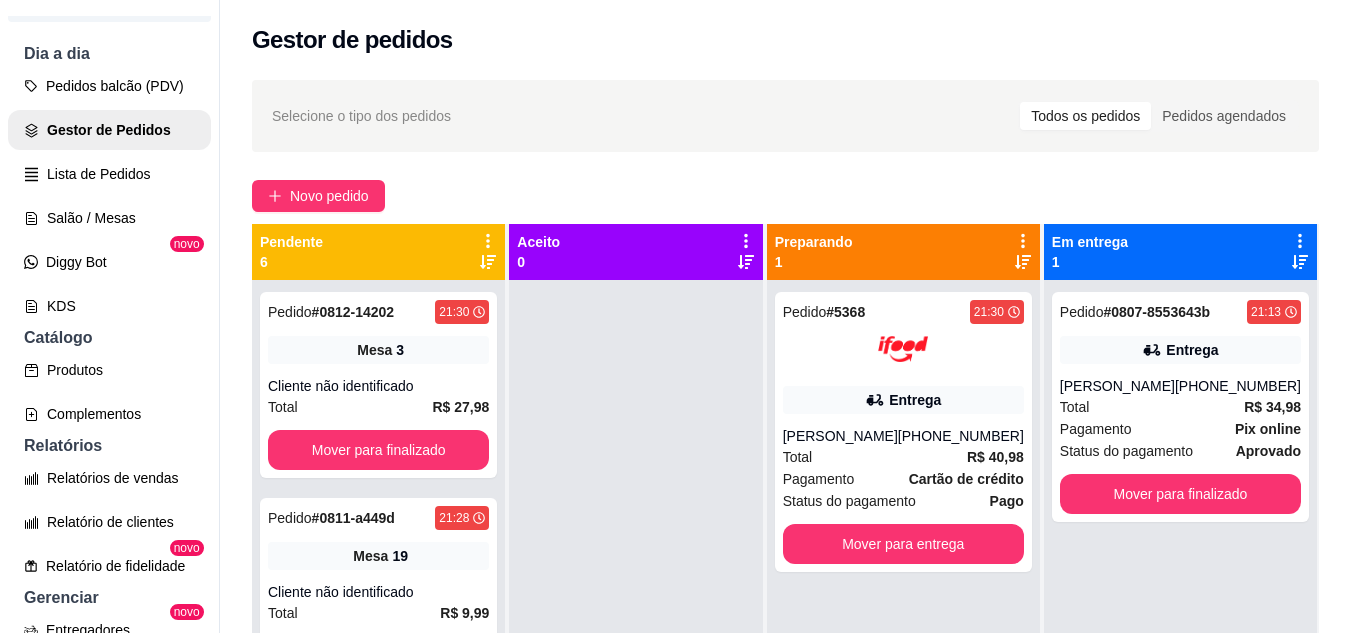 click on "Pedidos balcão (PDV) Gestor de Pedidos Lista de Pedidos Salão / Mesas Diggy Bot novo KDS" at bounding box center [109, 196] 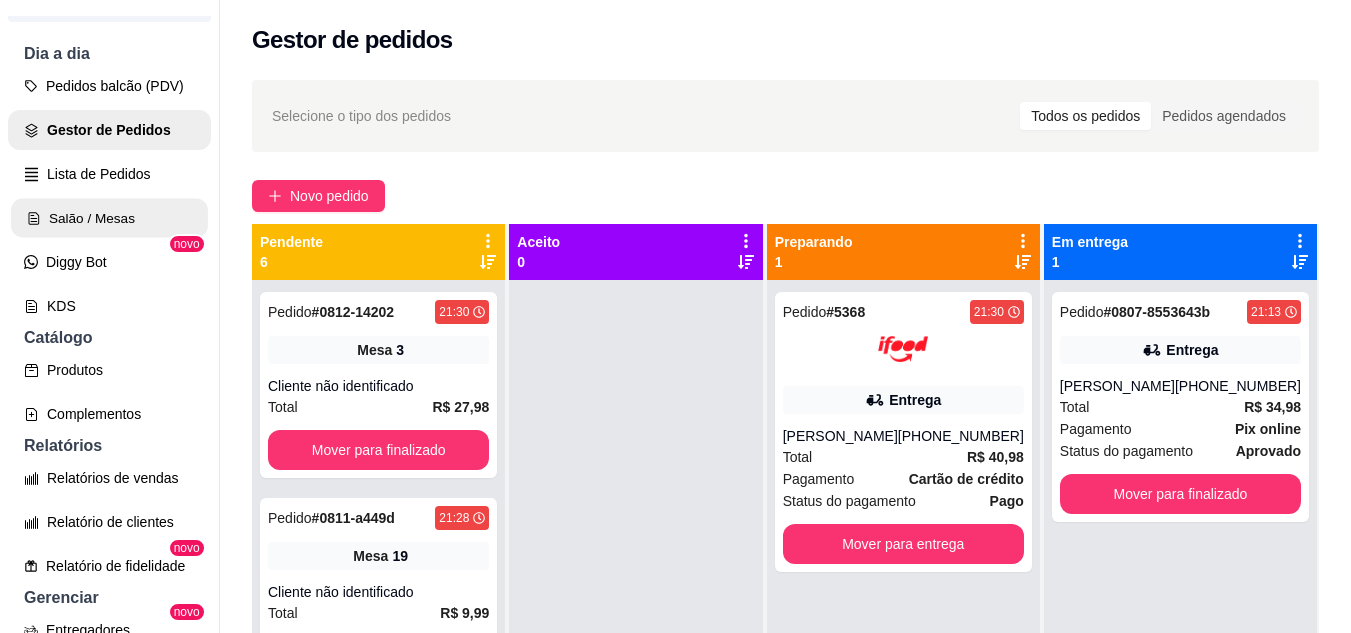 click on "Salão / Mesas" at bounding box center (109, 218) 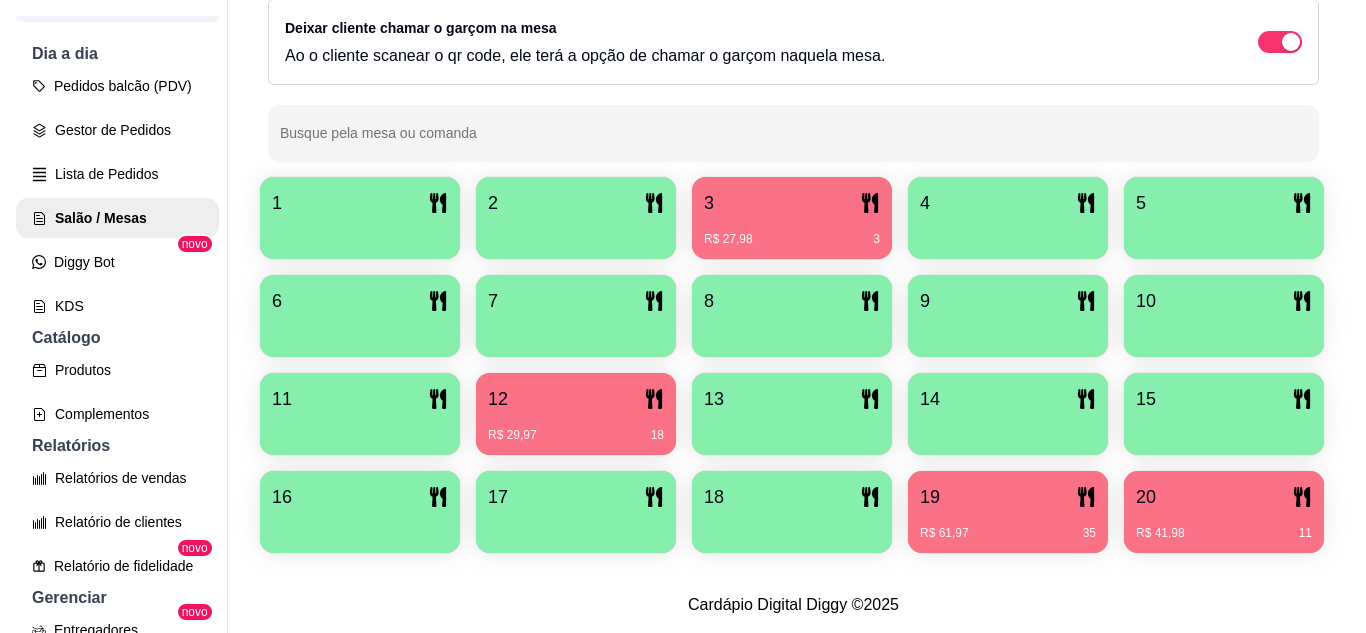 scroll, scrollTop: 425, scrollLeft: 0, axis: vertical 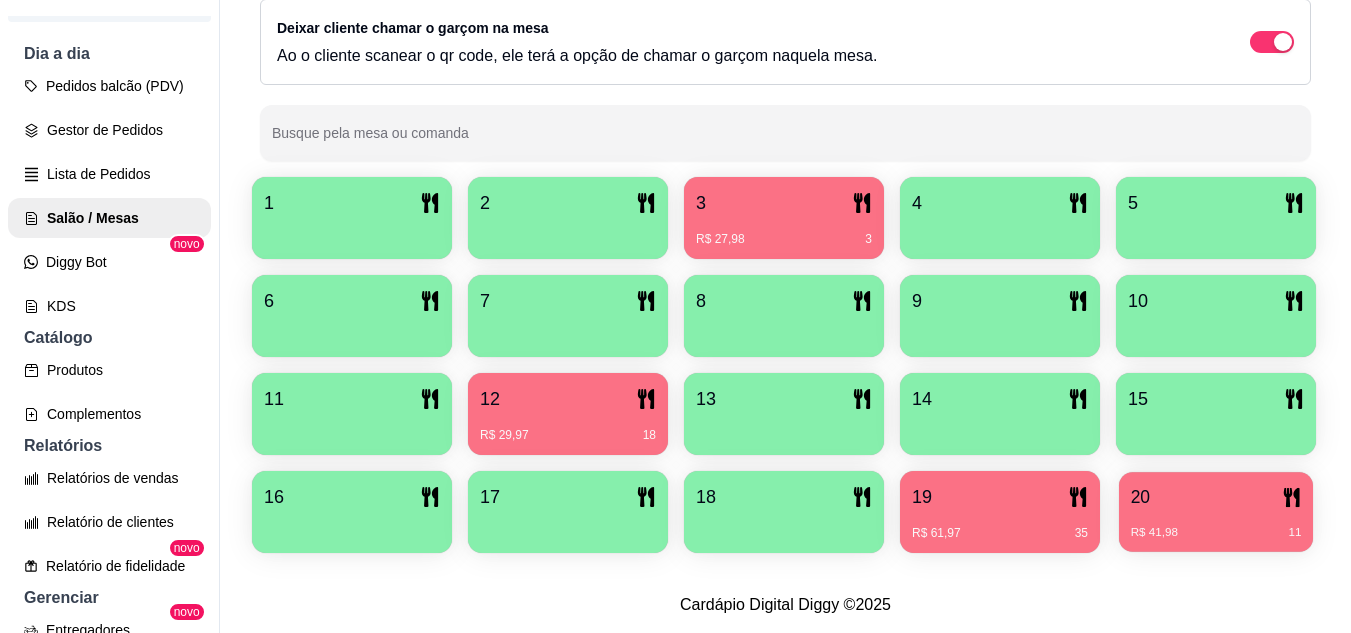 click on "R$ 41,98 11" at bounding box center [1216, 533] 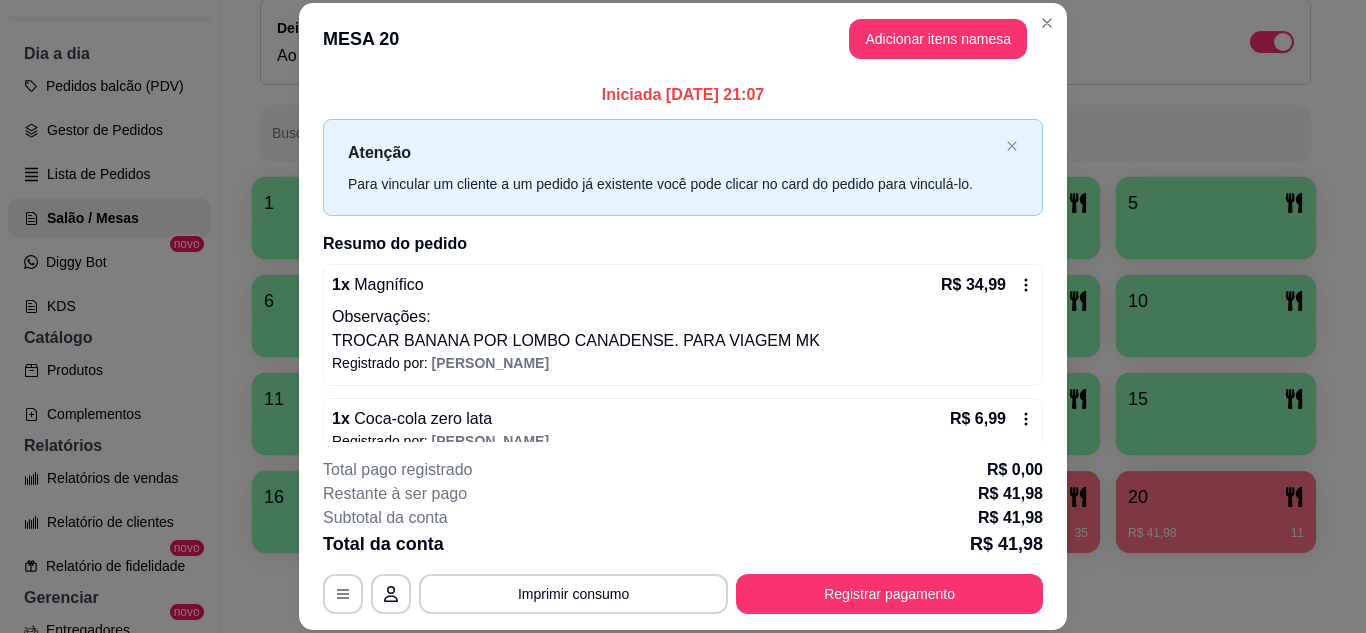 scroll, scrollTop: 30, scrollLeft: 0, axis: vertical 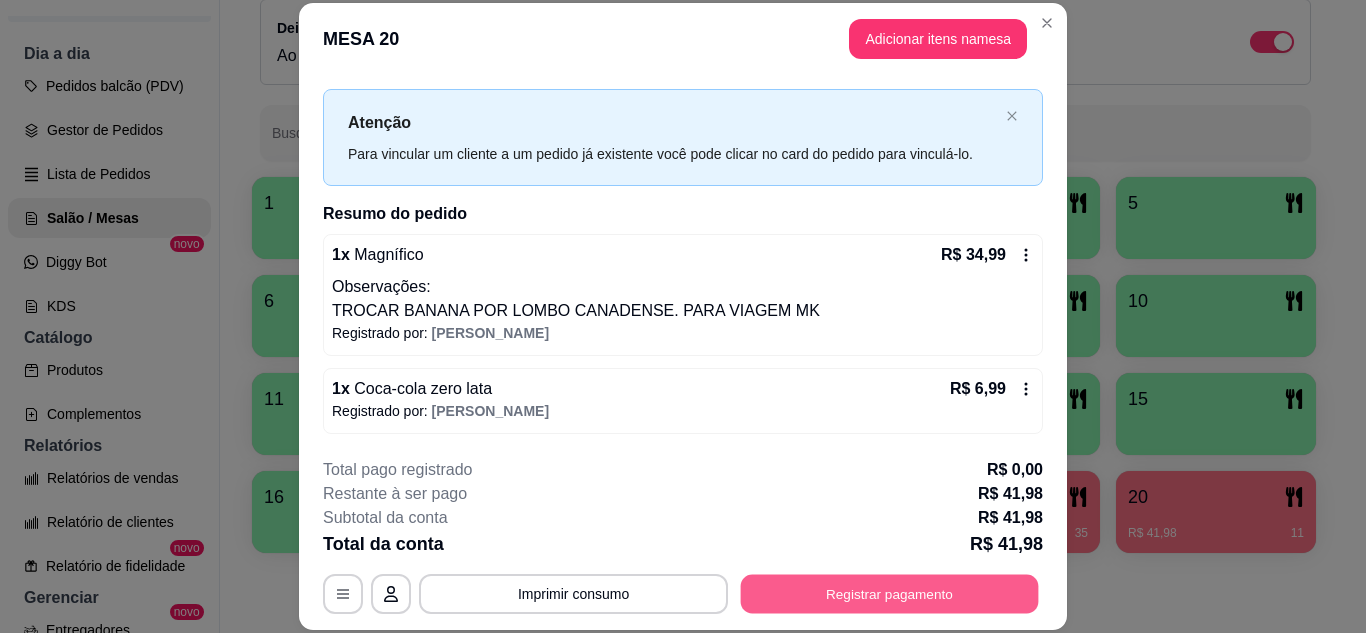 click on "Registrar pagamento" at bounding box center [890, 593] 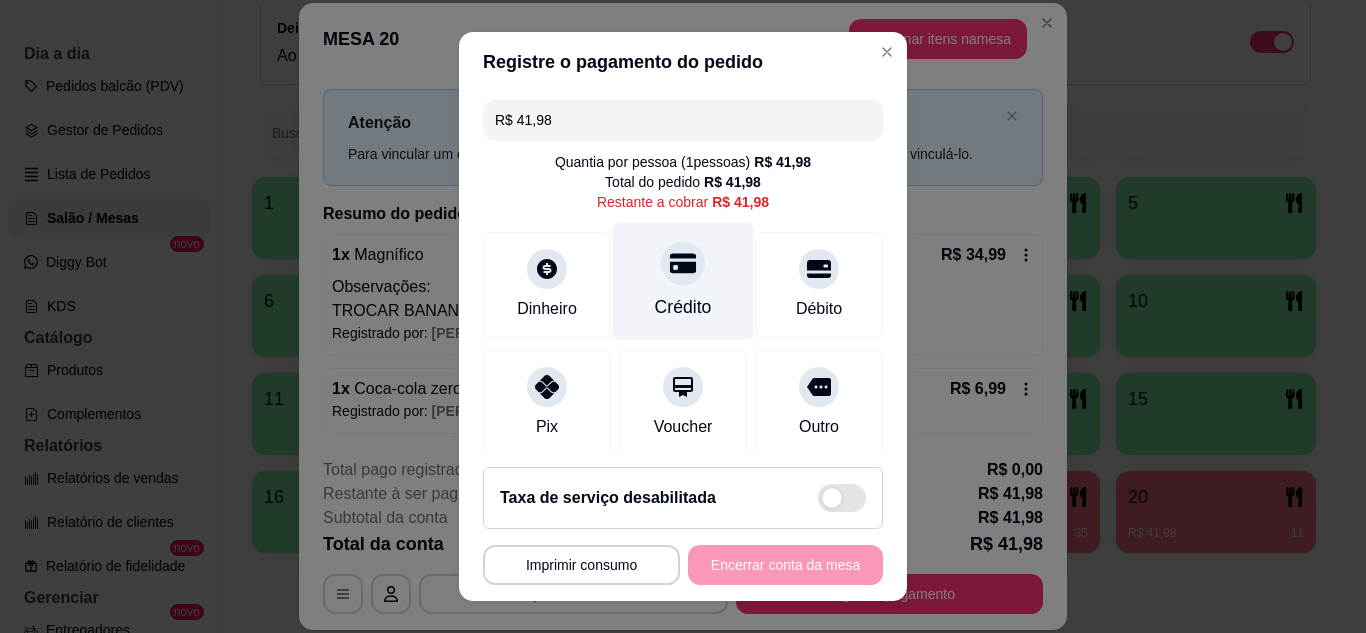 click on "Crédito" at bounding box center (683, 280) 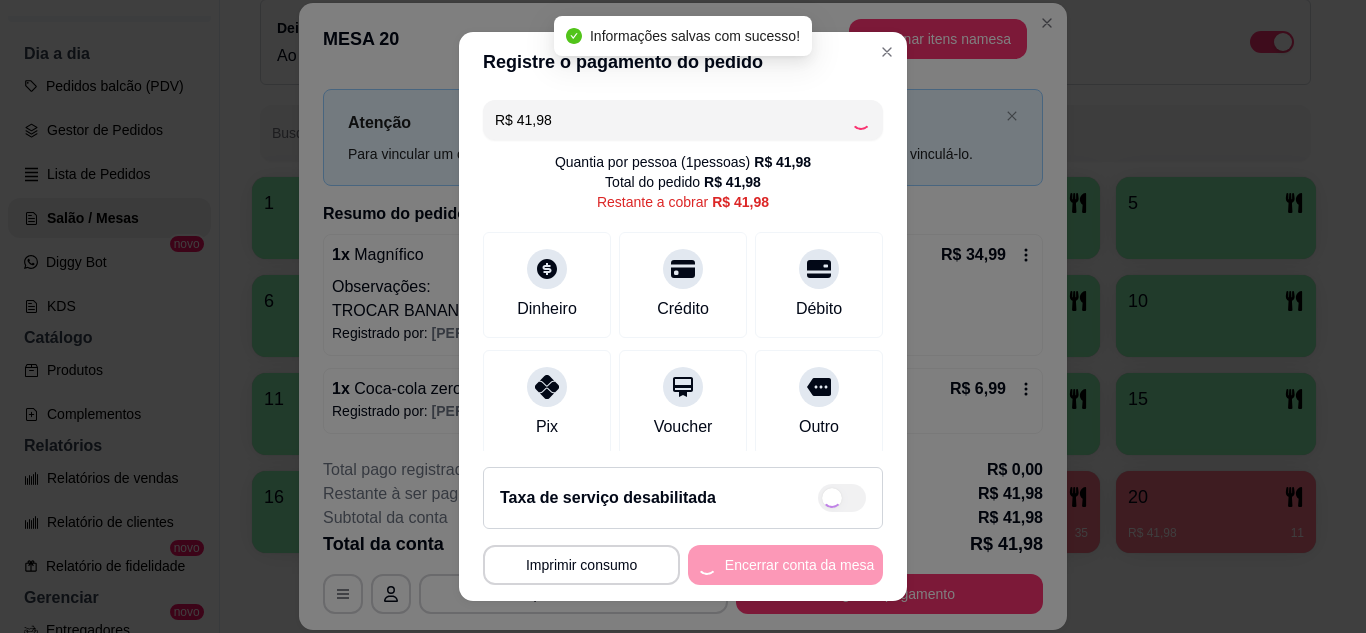 type on "R$ 0,00" 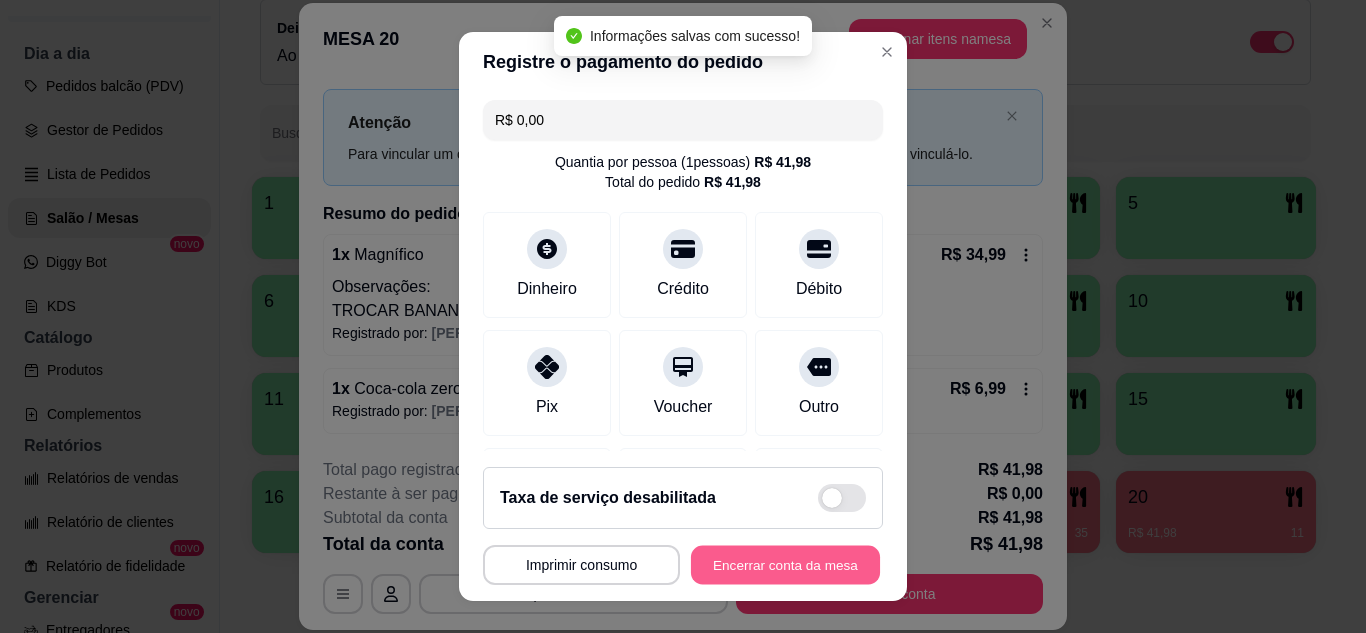 click on "Encerrar conta da mesa" at bounding box center (785, 565) 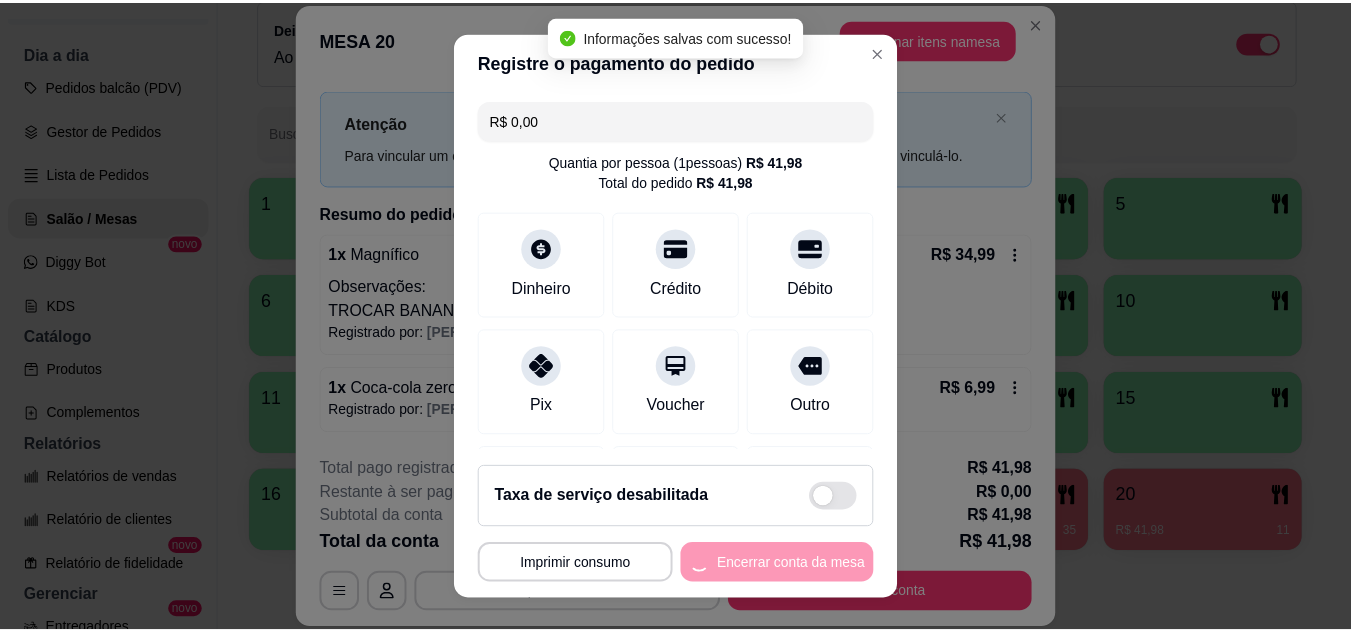 scroll, scrollTop: 0, scrollLeft: 0, axis: both 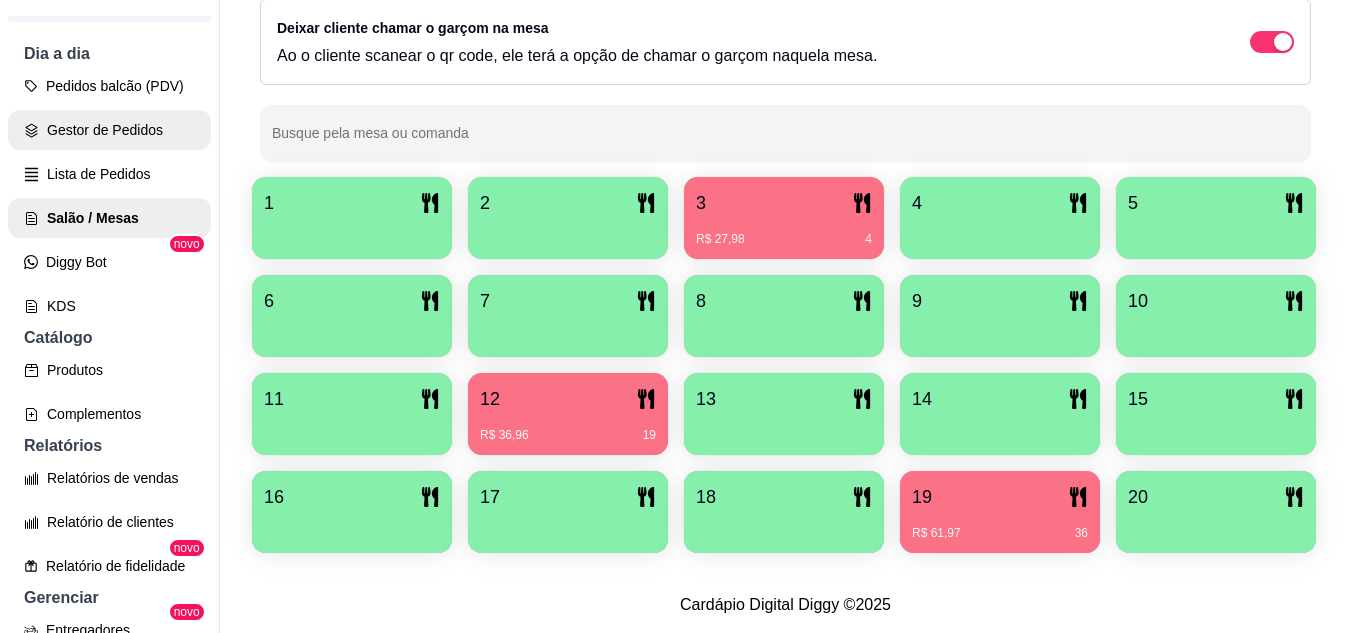 click on "Gestor de Pedidos" at bounding box center (109, 130) 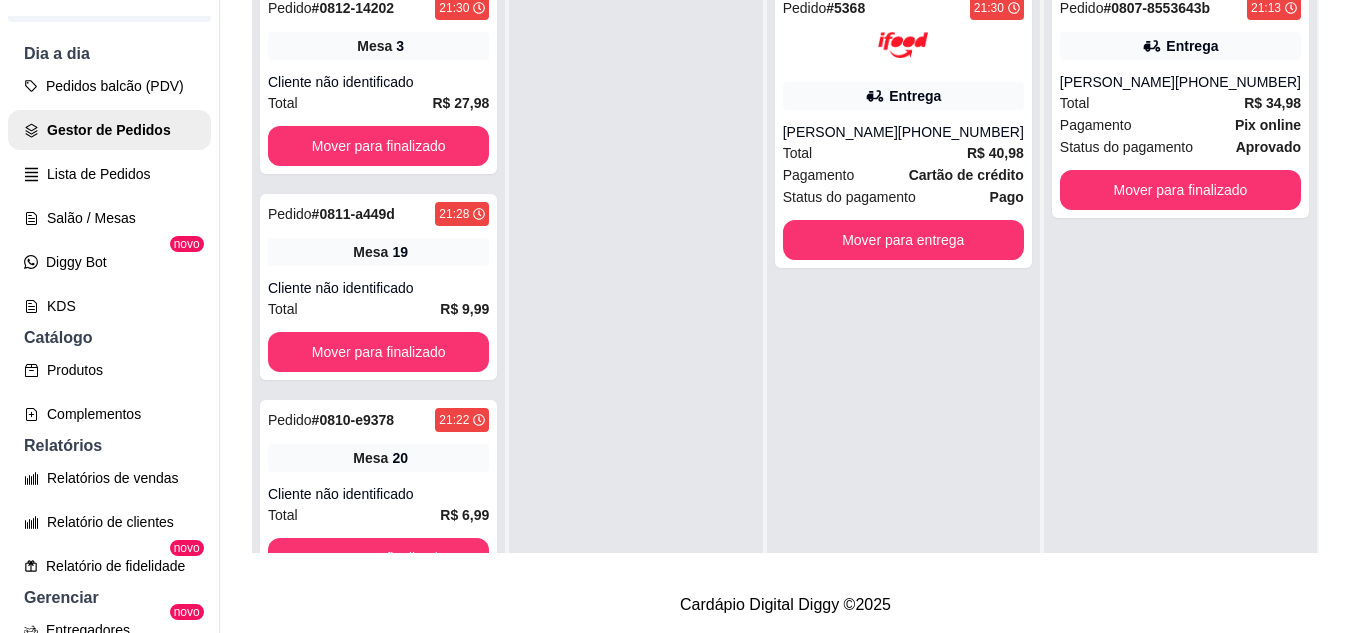 scroll, scrollTop: 0, scrollLeft: 0, axis: both 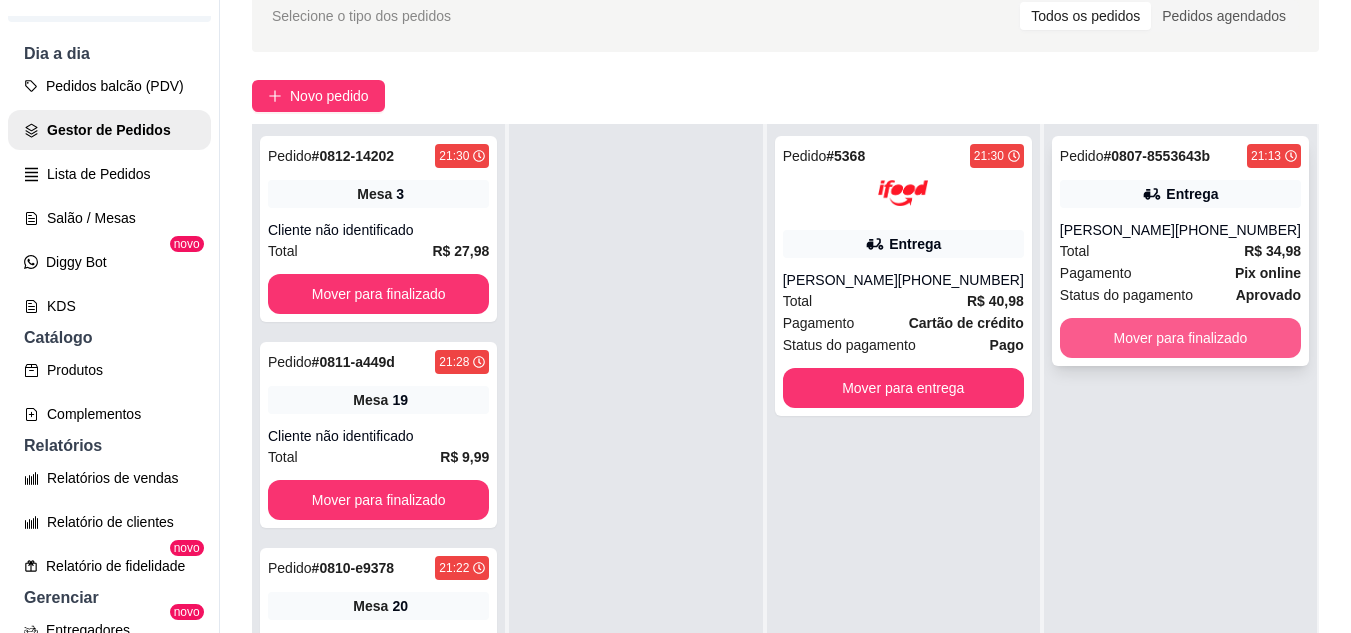 click on "Mover para finalizado" at bounding box center [1180, 338] 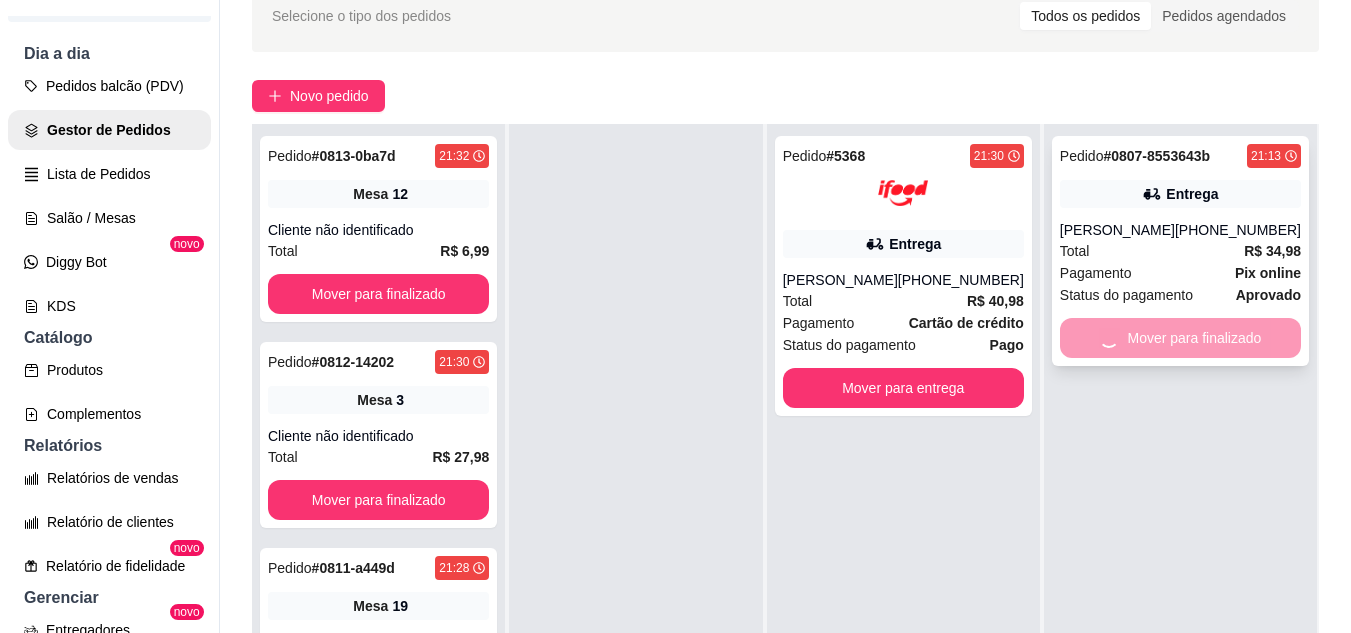 click on "Pagamento Pix online" at bounding box center [1180, 273] 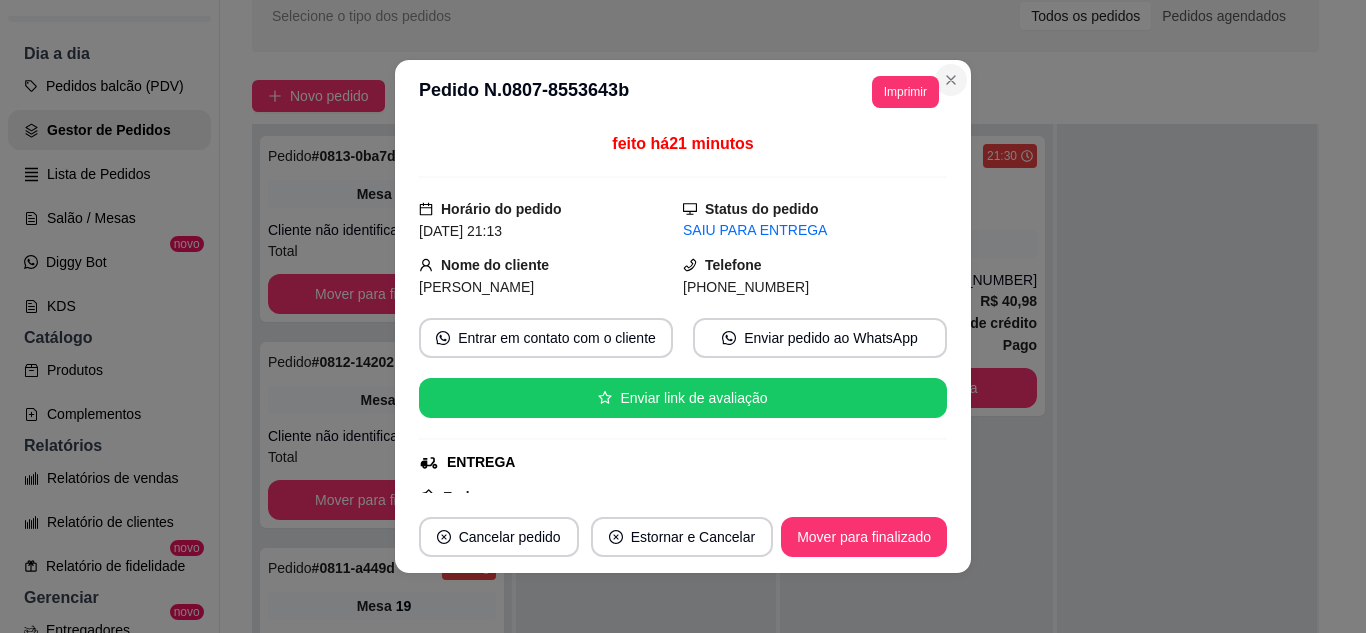 click on "**********" at bounding box center (683, 316) 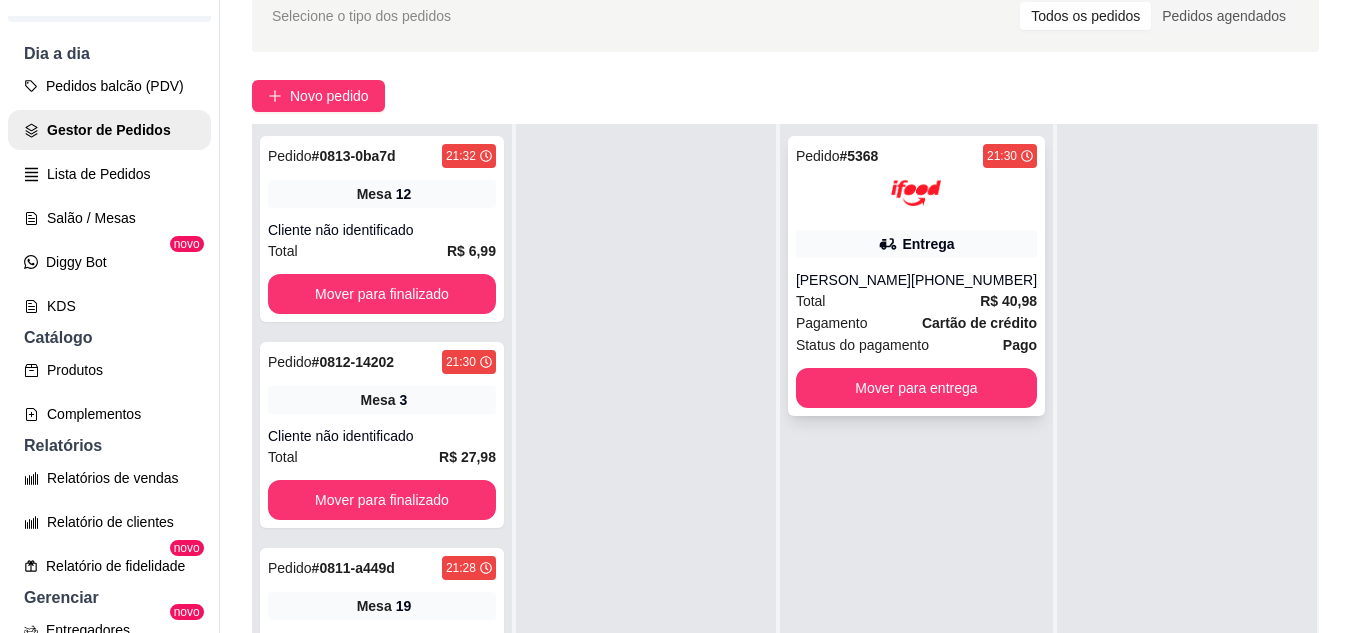 click on "Entrega" at bounding box center (916, 244) 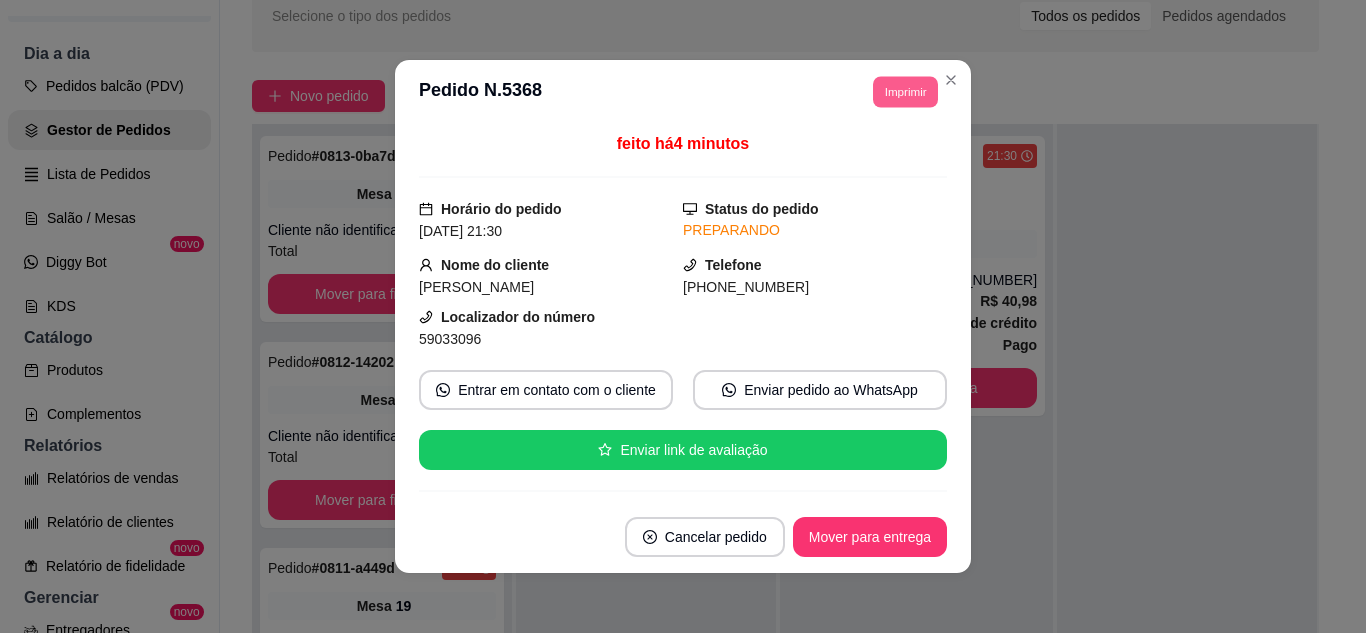 click on "Imprimir" at bounding box center (905, 91) 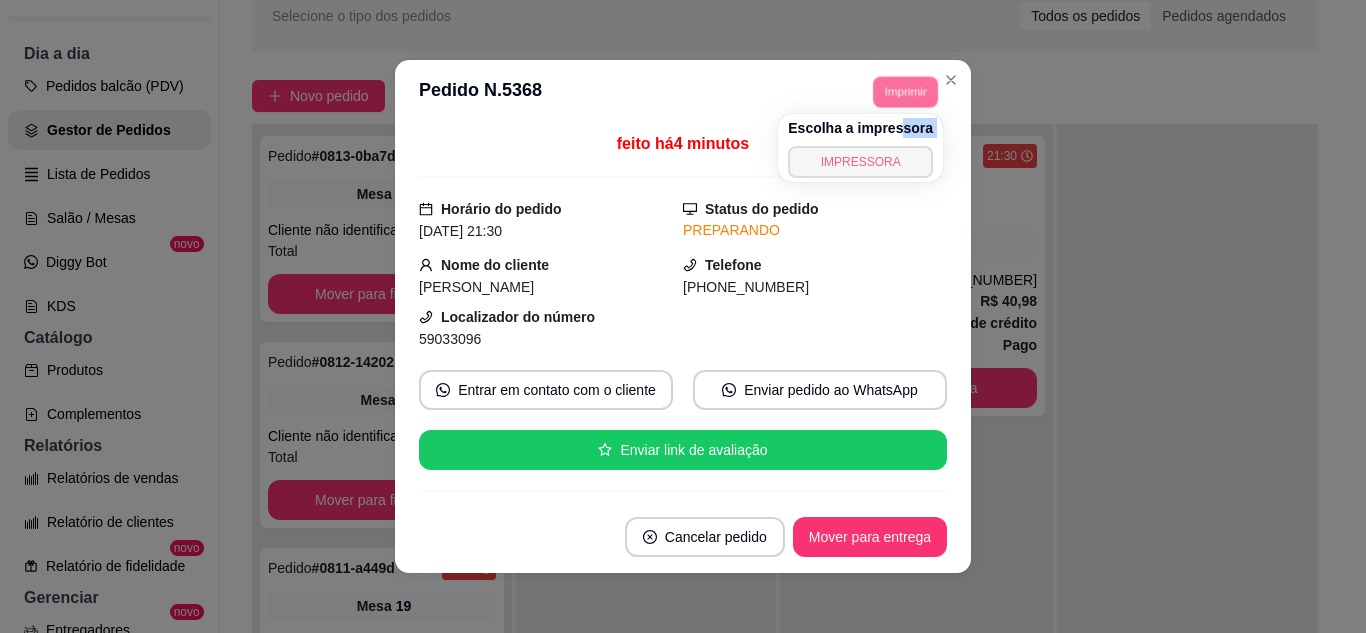 drag, startPoint x: 892, startPoint y: 146, endPoint x: 895, endPoint y: 164, distance: 18.248287 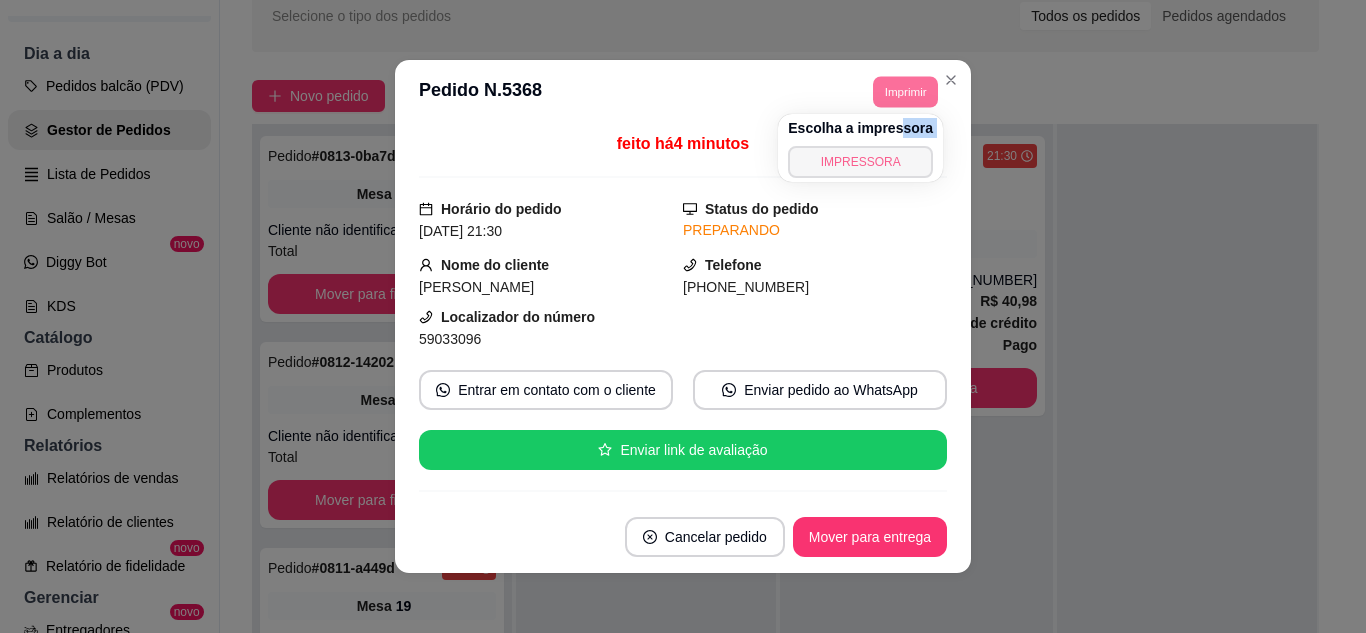 click on "IMPRESSORA" at bounding box center [860, 162] 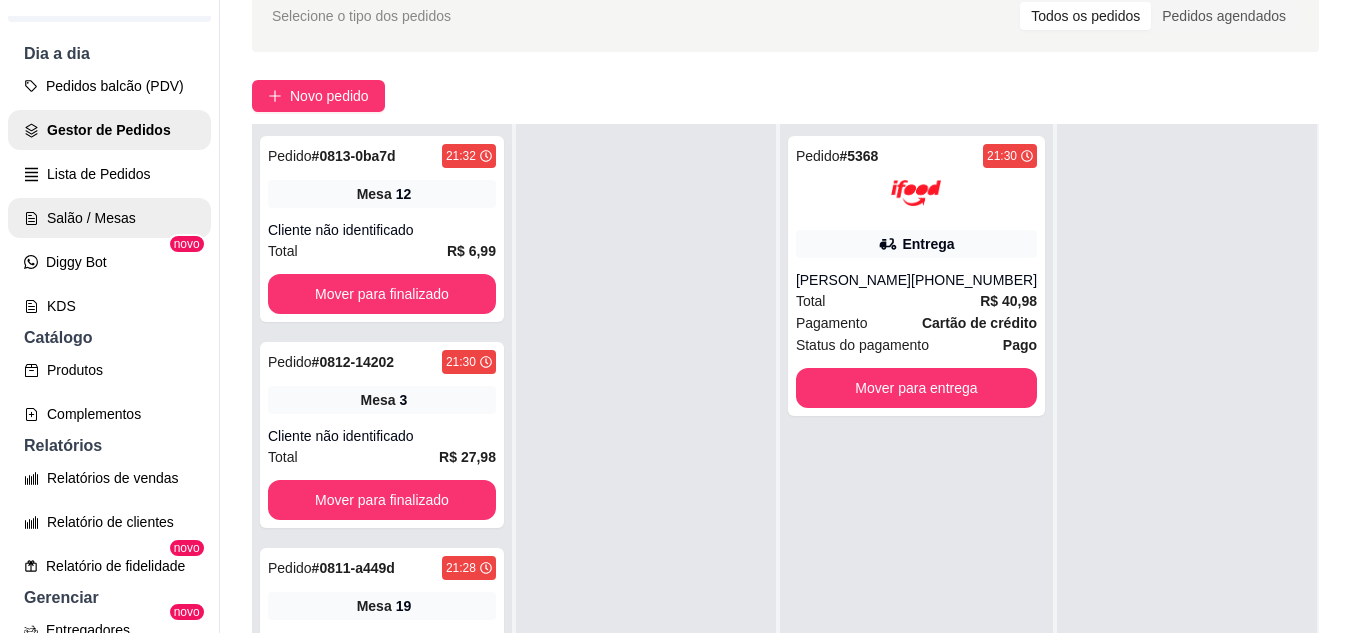 click on "Salão / Mesas" at bounding box center (109, 218) 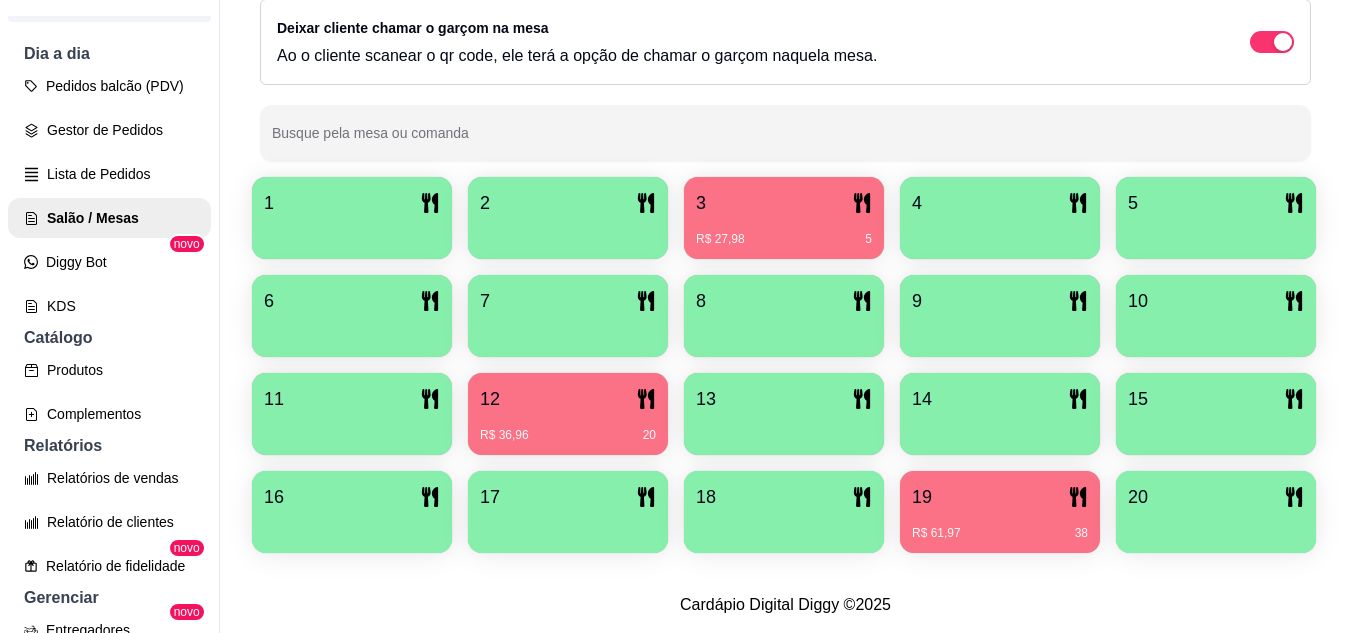 scroll, scrollTop: 425, scrollLeft: 0, axis: vertical 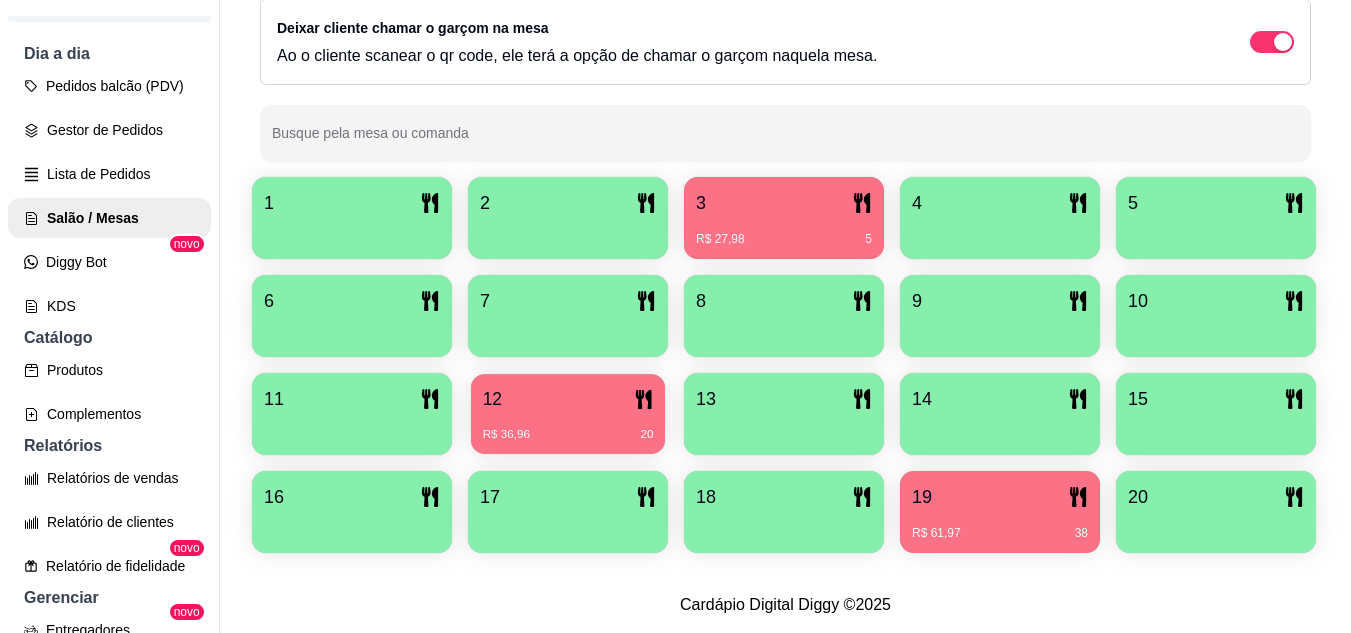 click on "R$ 36,96 20" at bounding box center (568, 435) 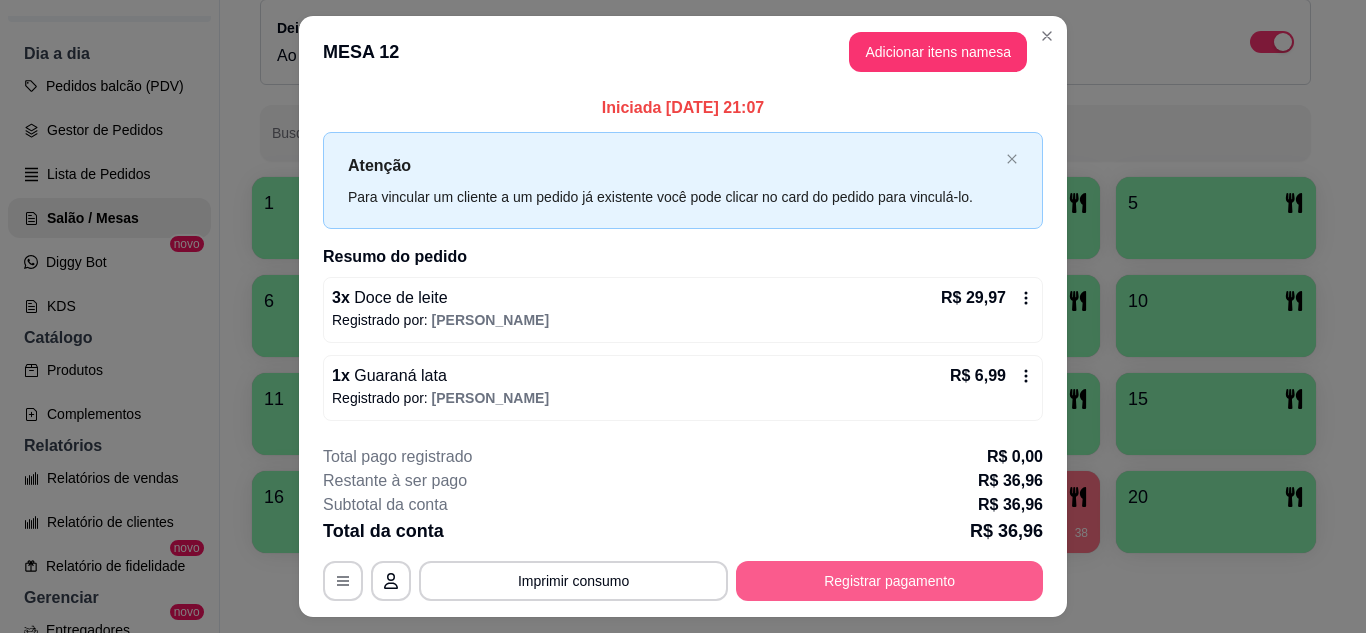 click on "Registrar pagamento" at bounding box center [889, 581] 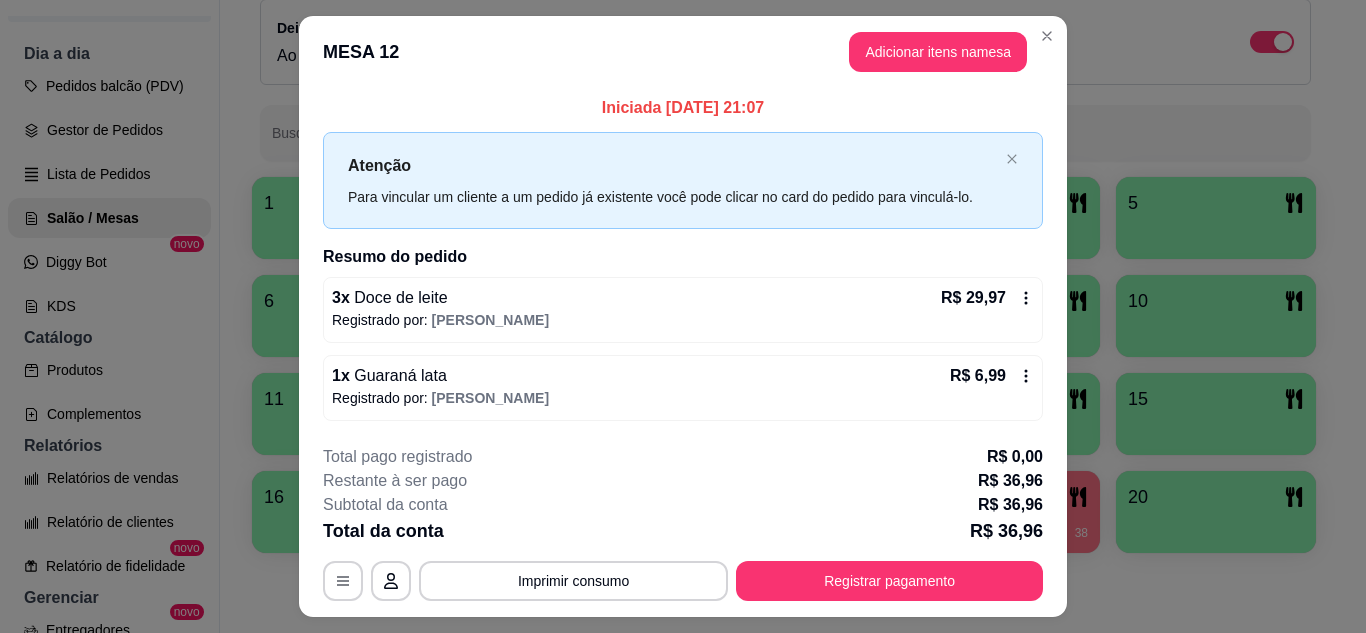 click on "Débito" at bounding box center (819, 307) 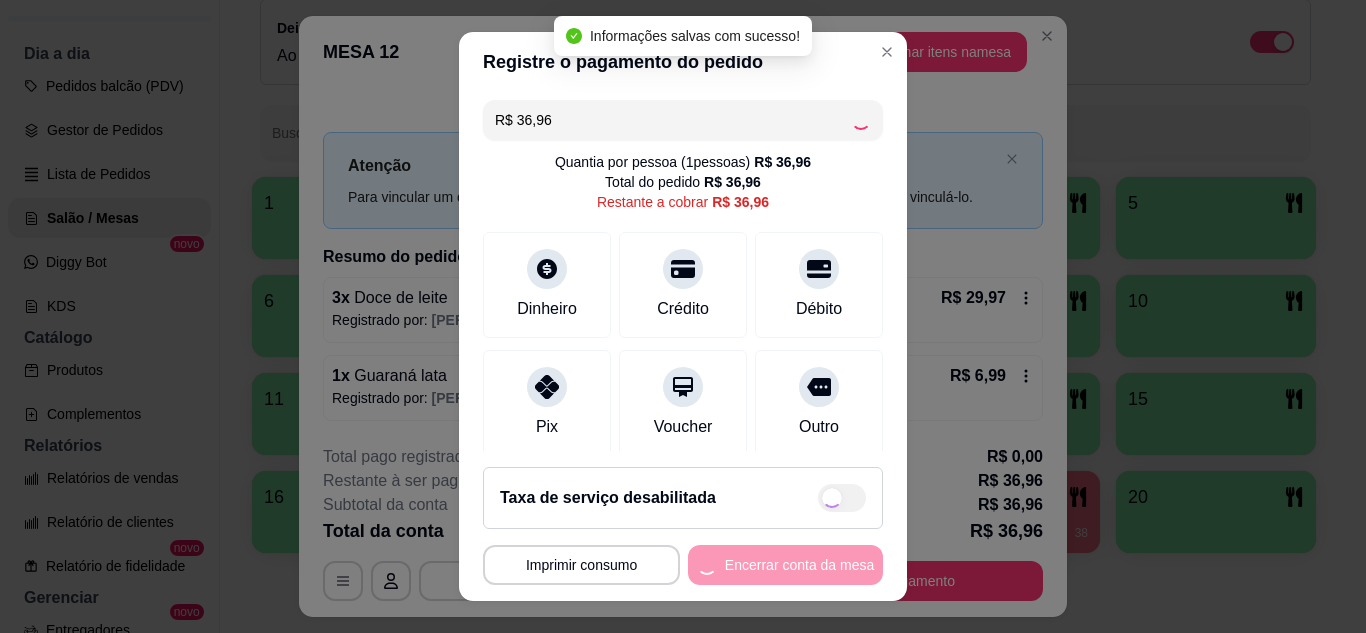 type on "R$ 0,00" 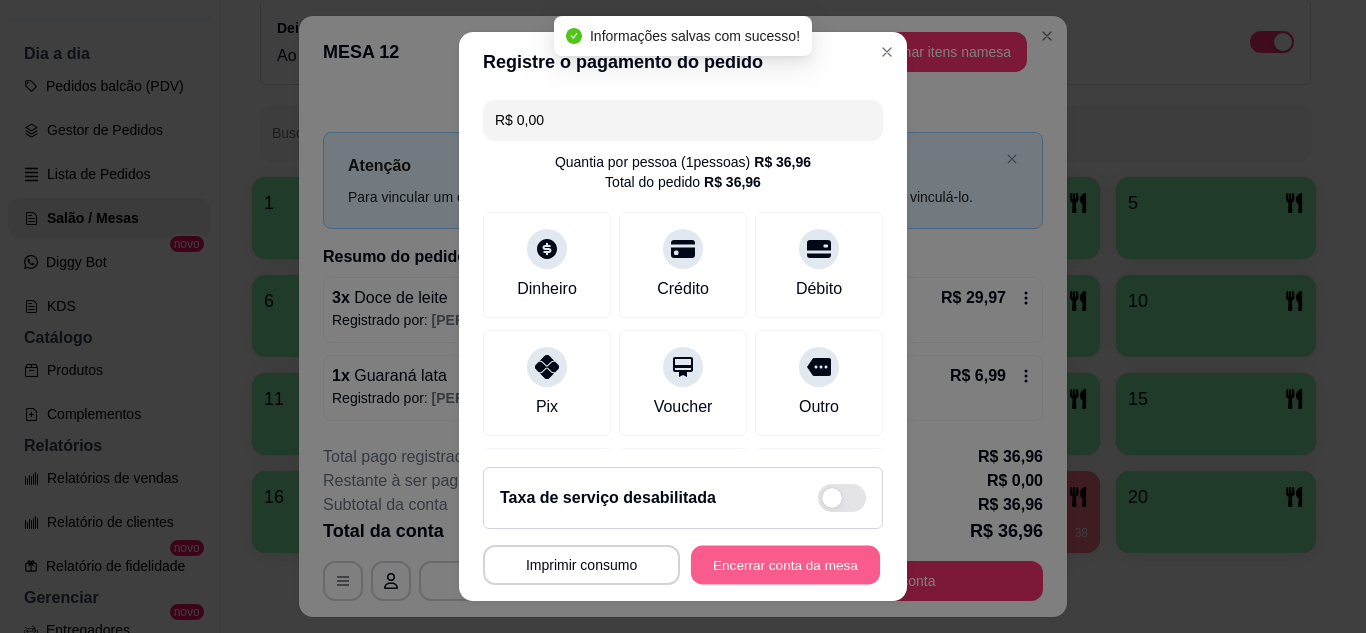 click on "Encerrar conta da mesa" at bounding box center [785, 565] 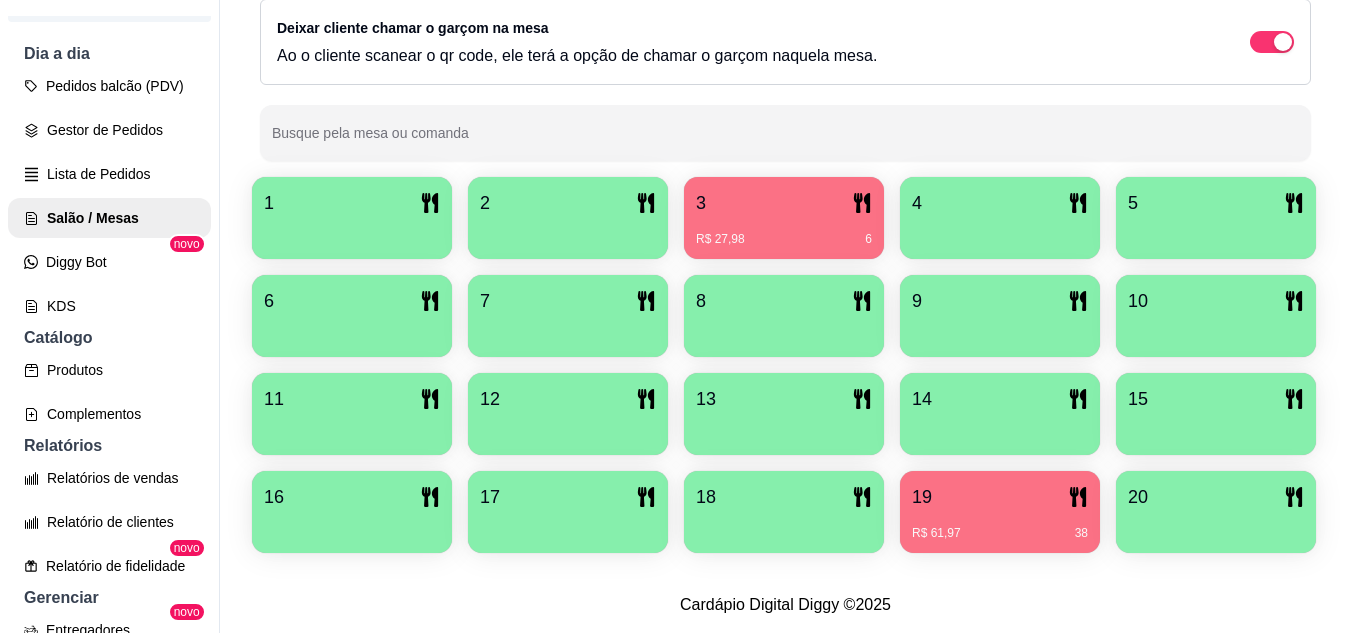 click on "R$ 61,97 38" at bounding box center (1000, 526) 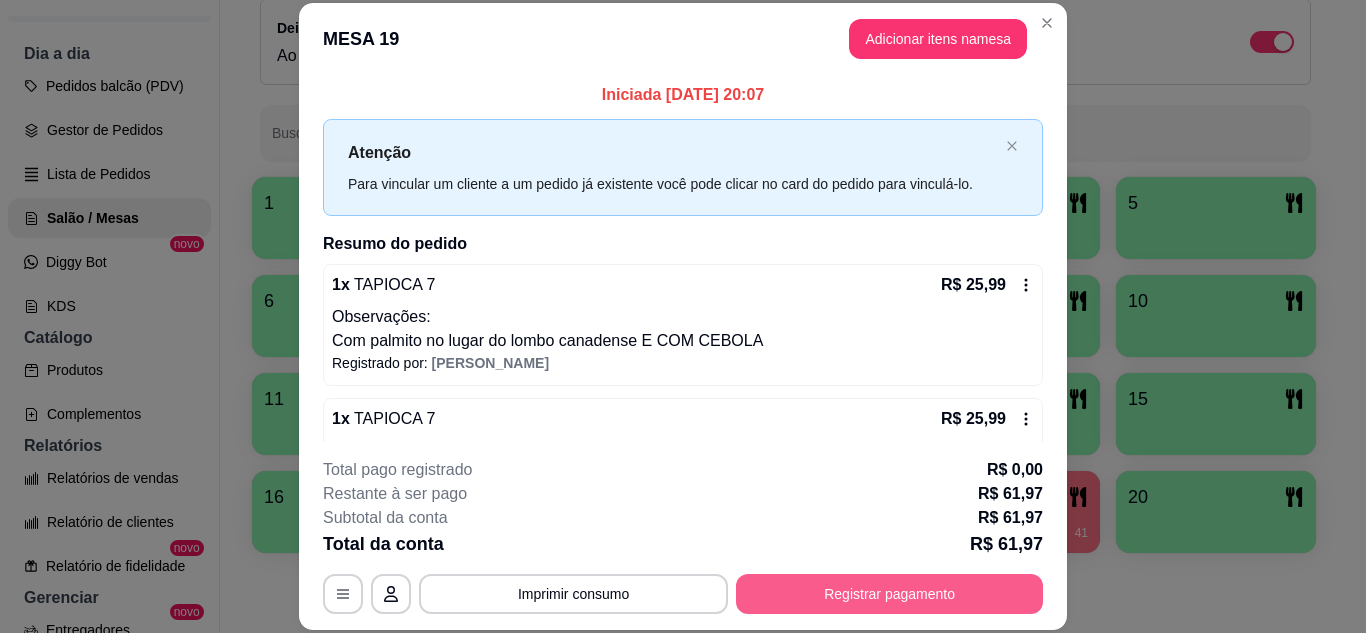 click on "Registrar pagamento" at bounding box center [889, 594] 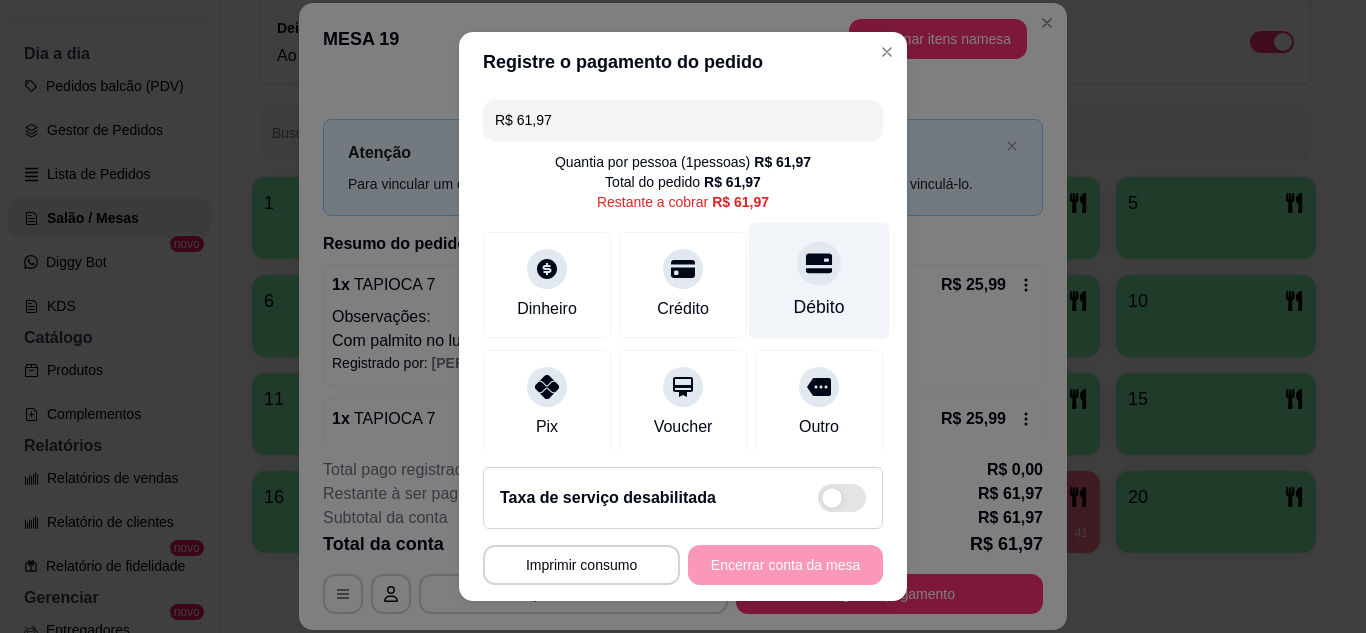 click on "Débito" at bounding box center [819, 307] 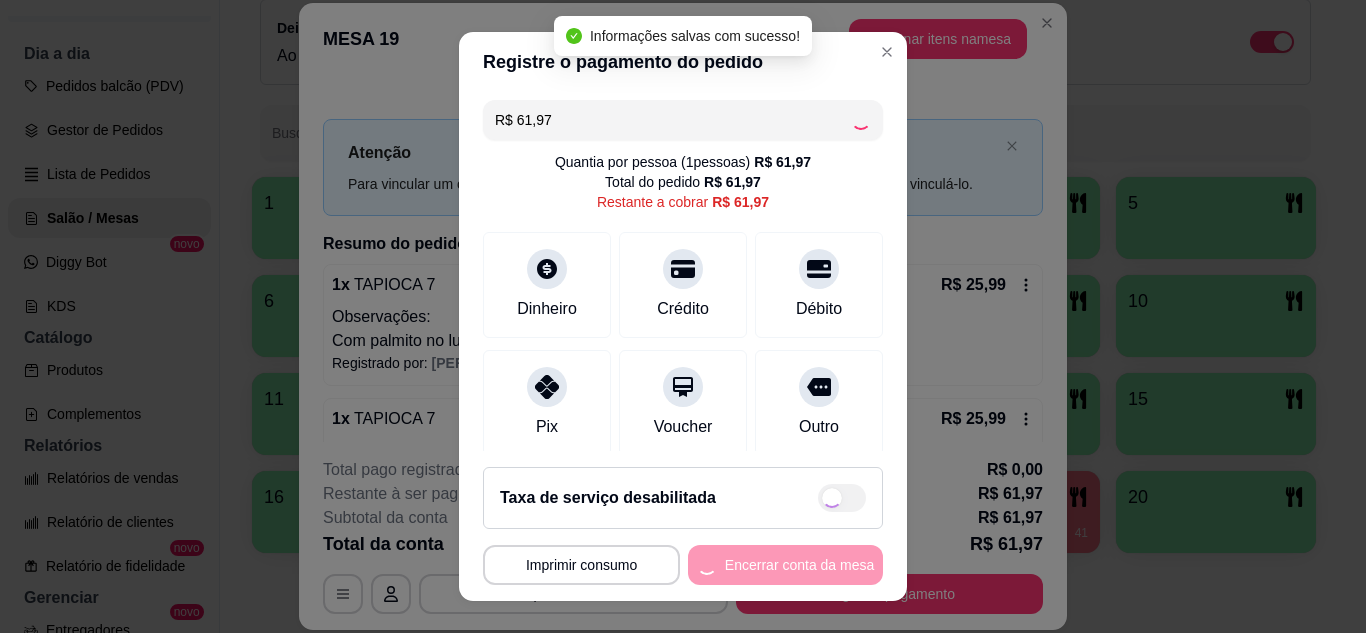 type on "R$ 0,00" 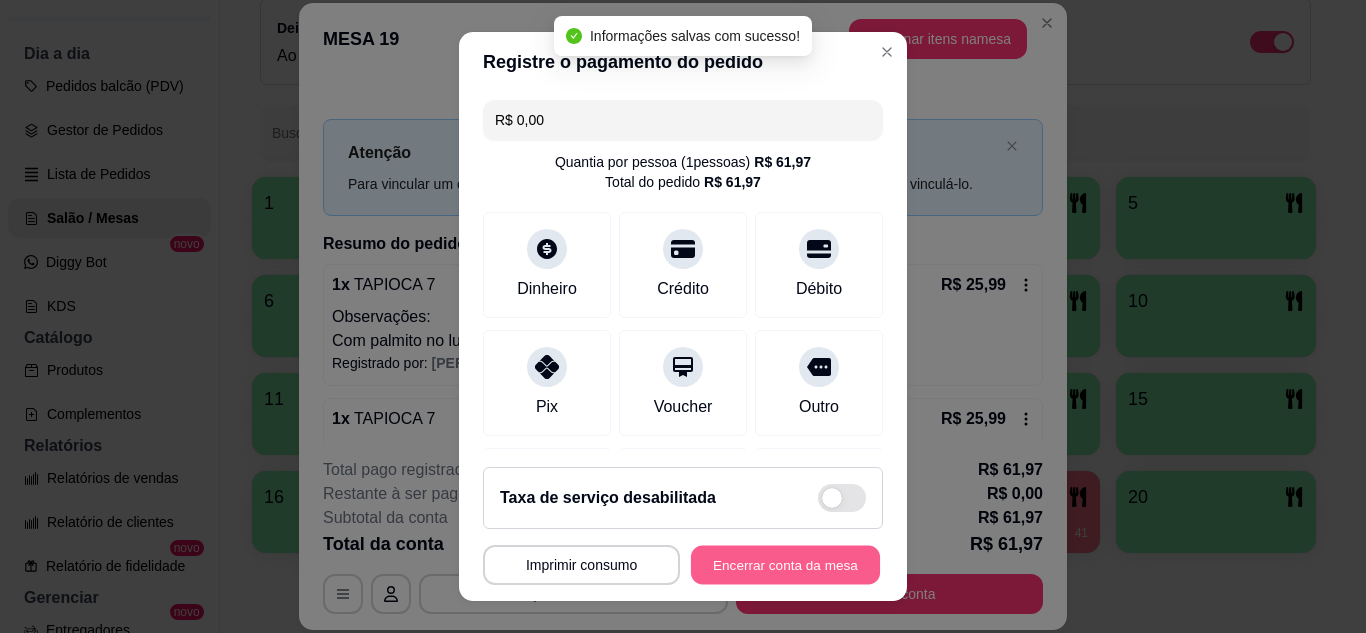 click on "Encerrar conta da mesa" at bounding box center (785, 565) 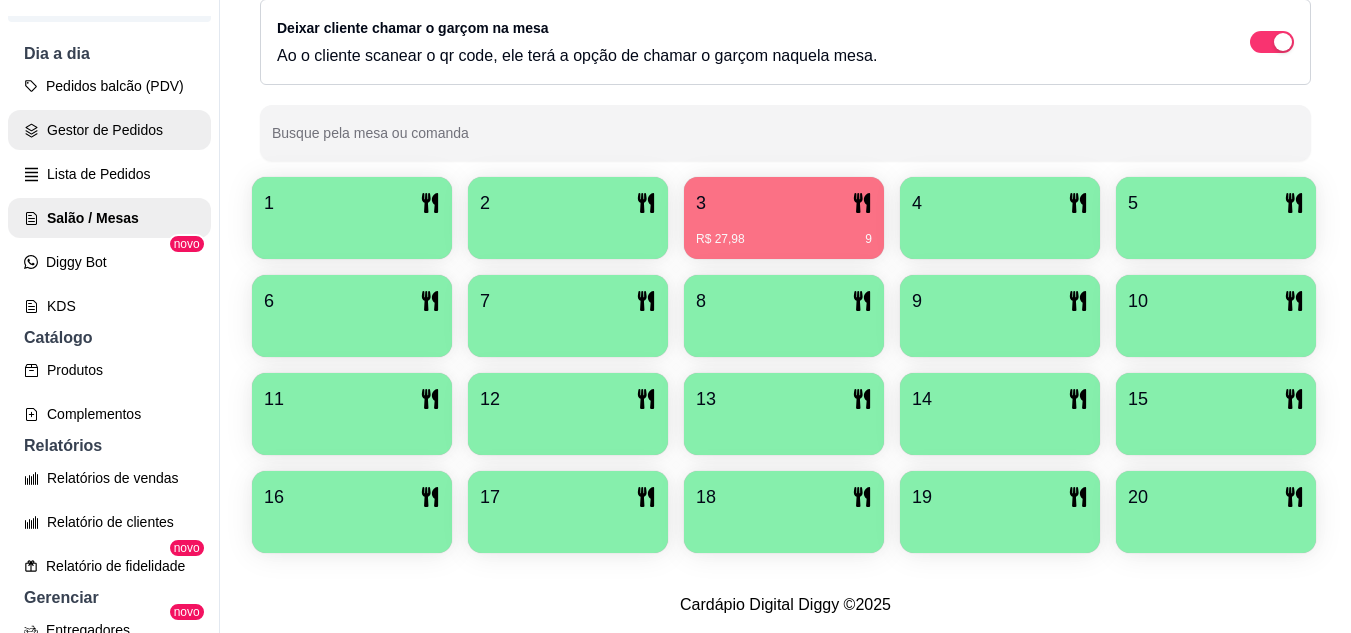 click on "Gestor de Pedidos" at bounding box center [109, 130] 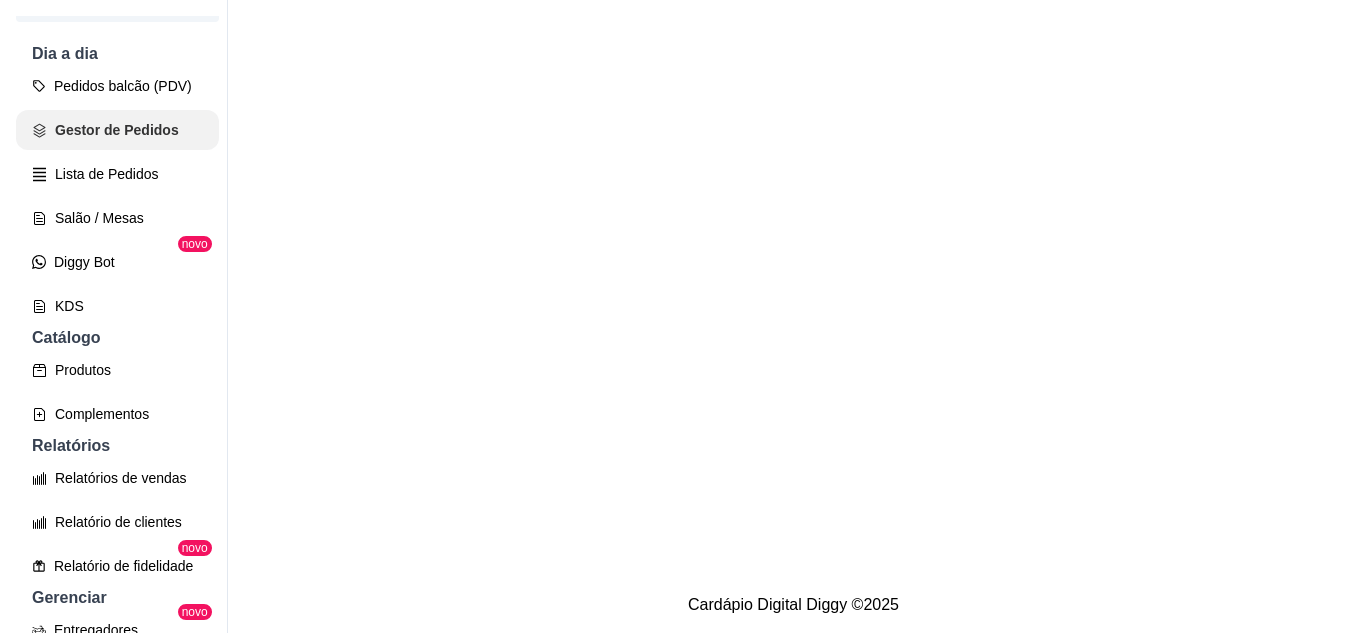 scroll, scrollTop: 0, scrollLeft: 0, axis: both 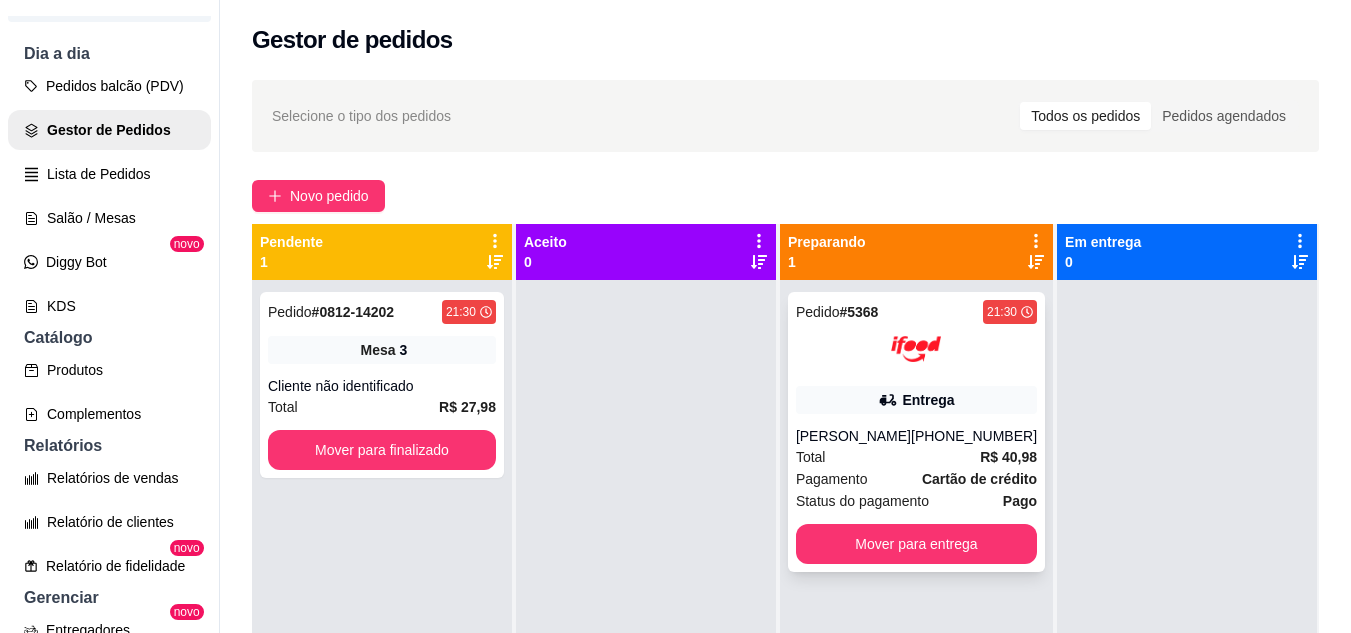 drag, startPoint x: 815, startPoint y: 346, endPoint x: 907, endPoint y: 343, distance: 92.0489 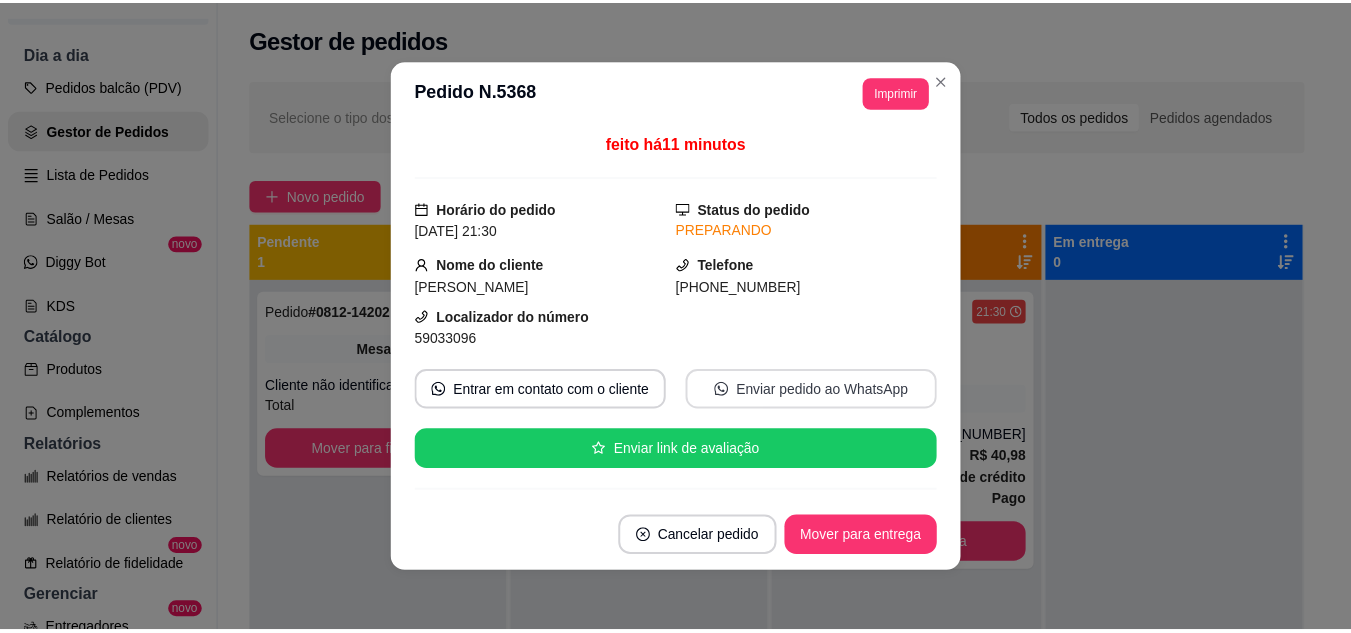 scroll, scrollTop: 100, scrollLeft: 0, axis: vertical 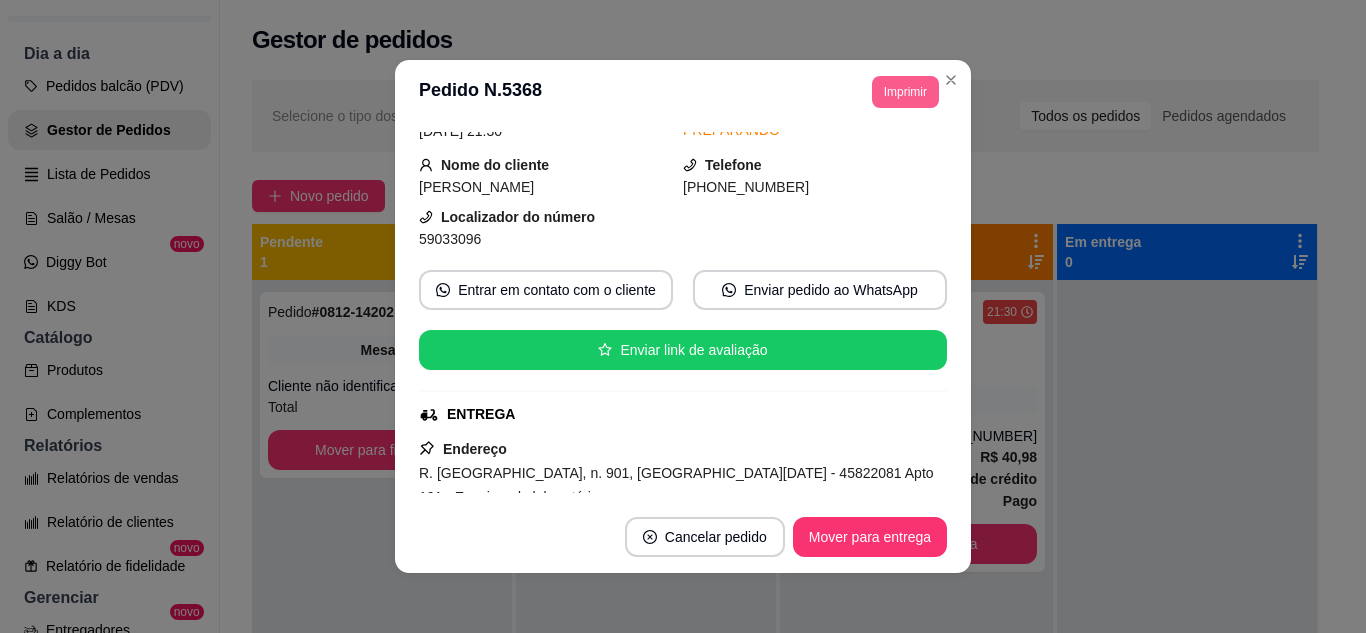 click on "Imprimir" at bounding box center [905, 92] 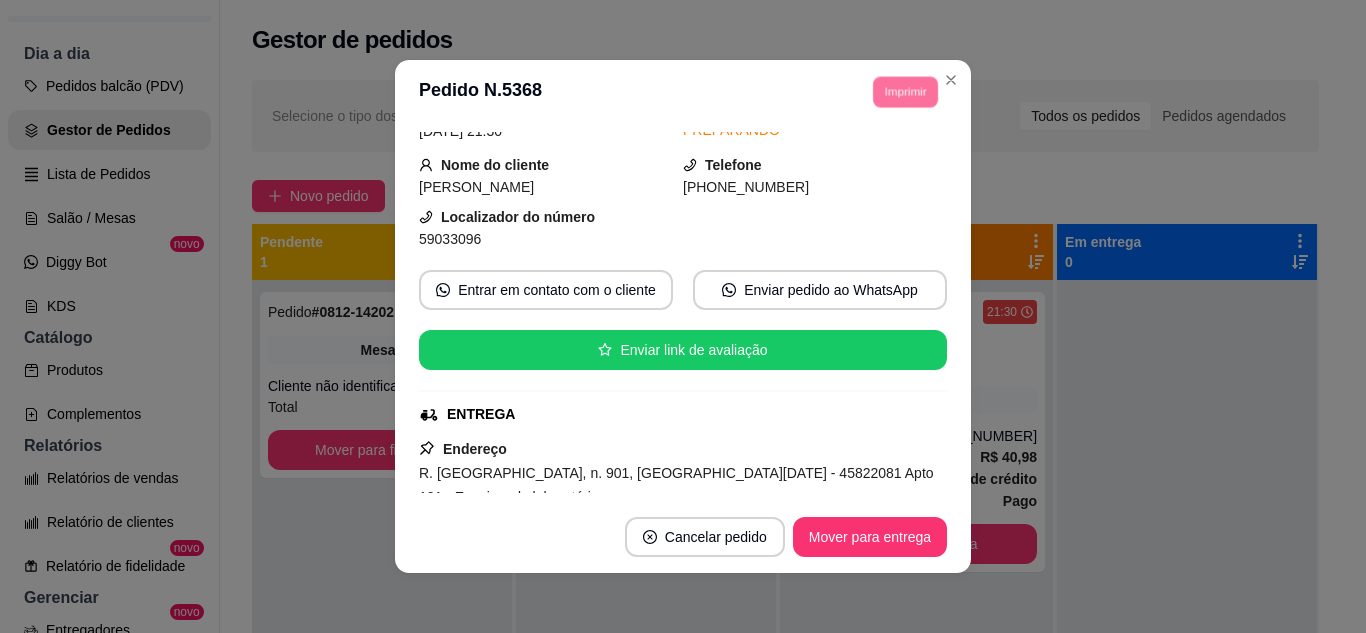 click on "IMPRESSORA" at bounding box center [878, 153] 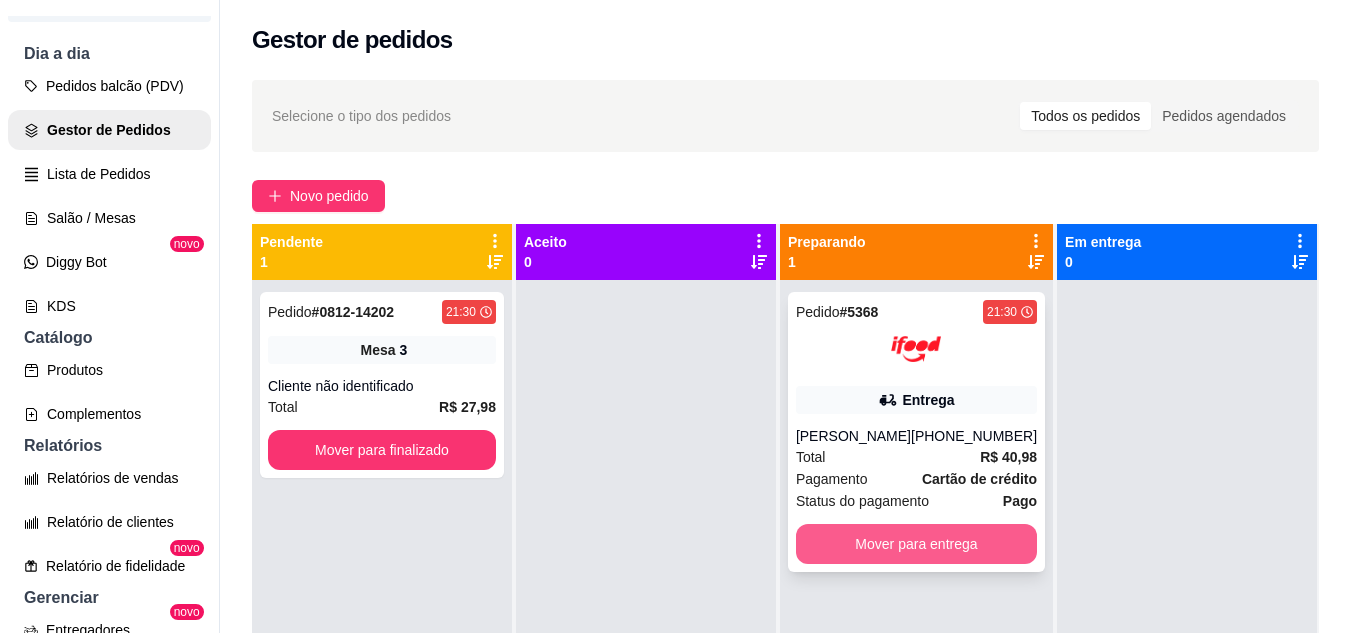 click on "Mover para entrega" at bounding box center (916, 544) 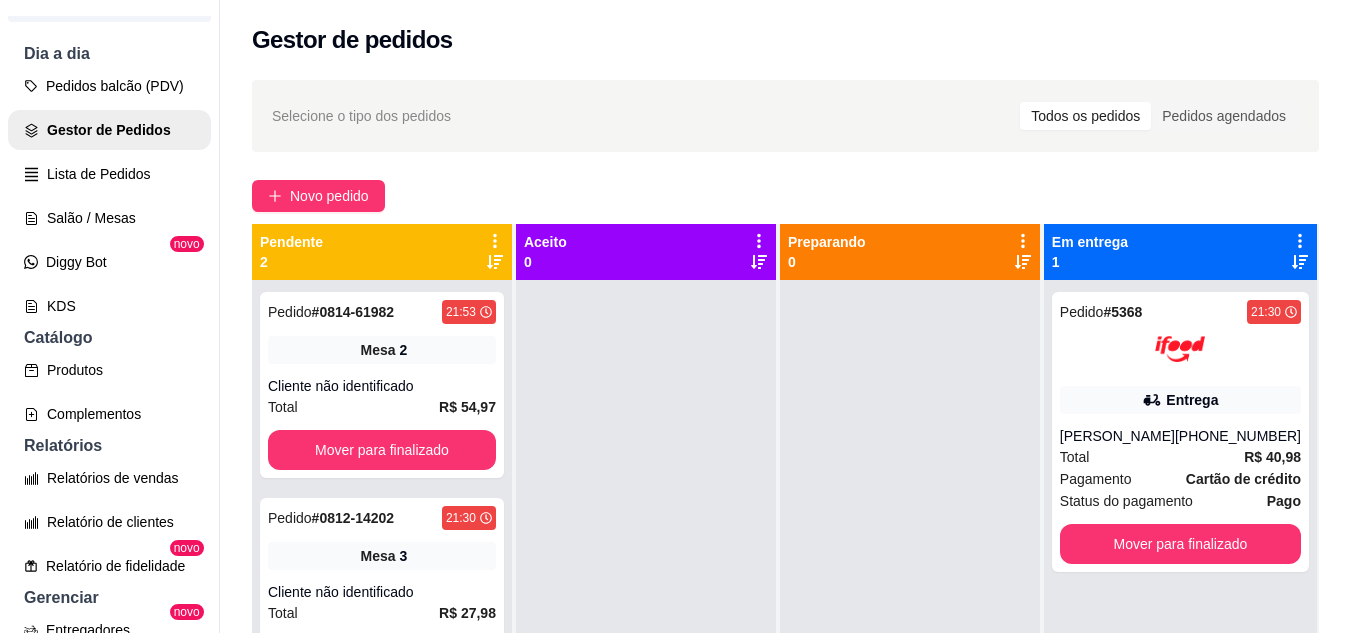 click on "Salão / Mesas" at bounding box center (109, 218) 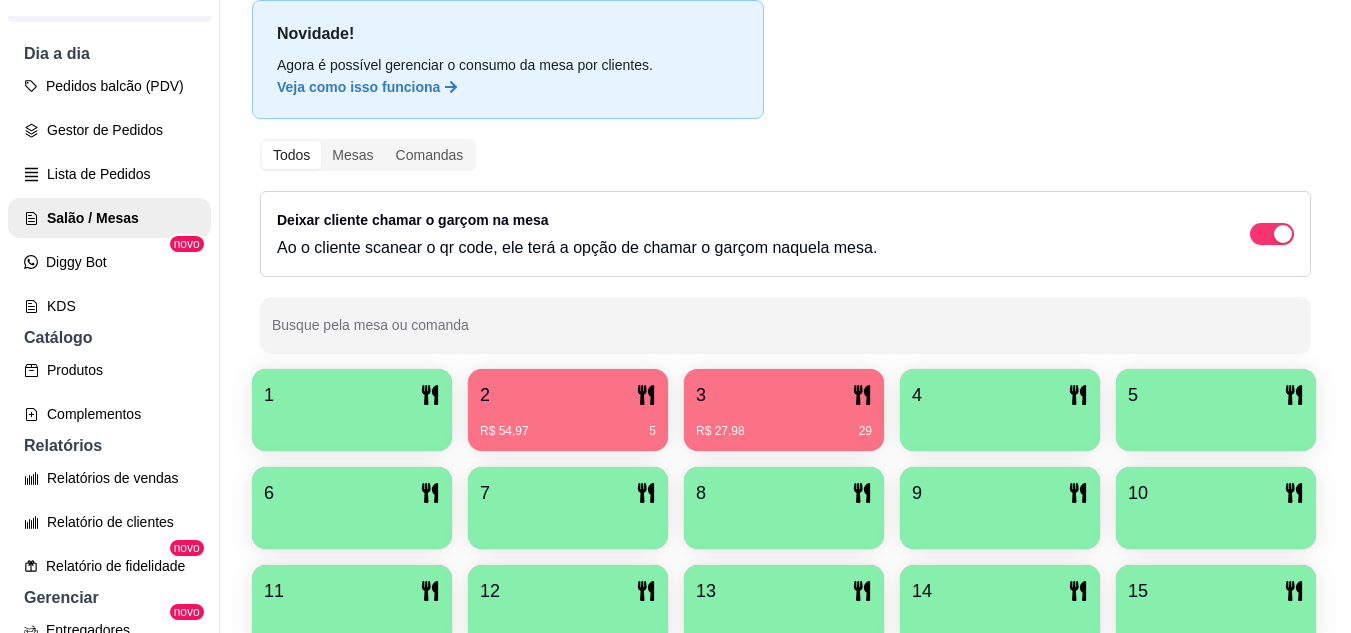 scroll, scrollTop: 400, scrollLeft: 0, axis: vertical 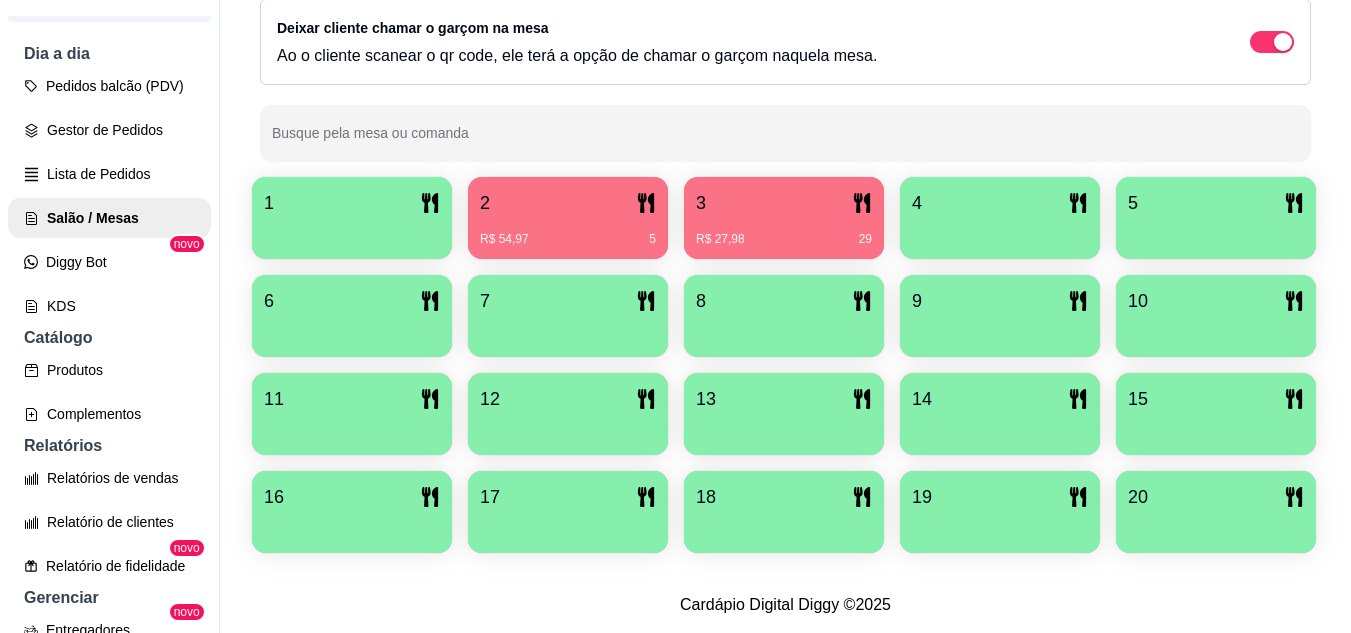 click on "R$ 27,98 29" at bounding box center [784, 232] 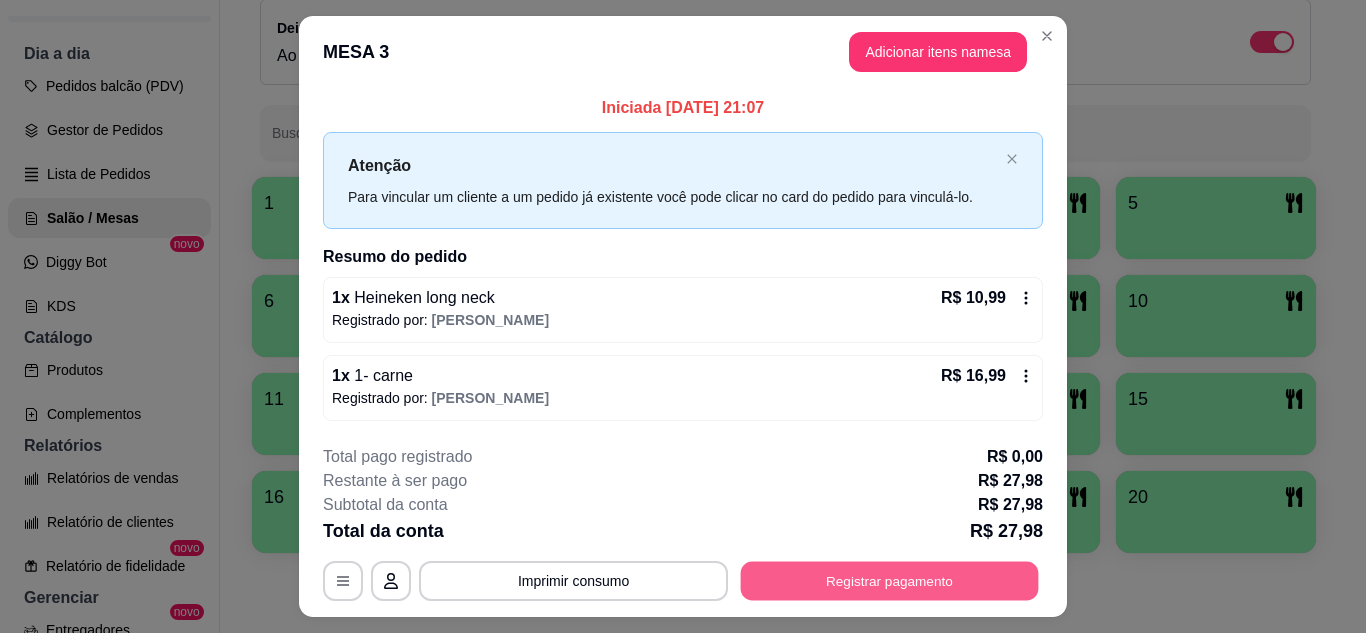 click on "Registrar pagamento" at bounding box center (890, 581) 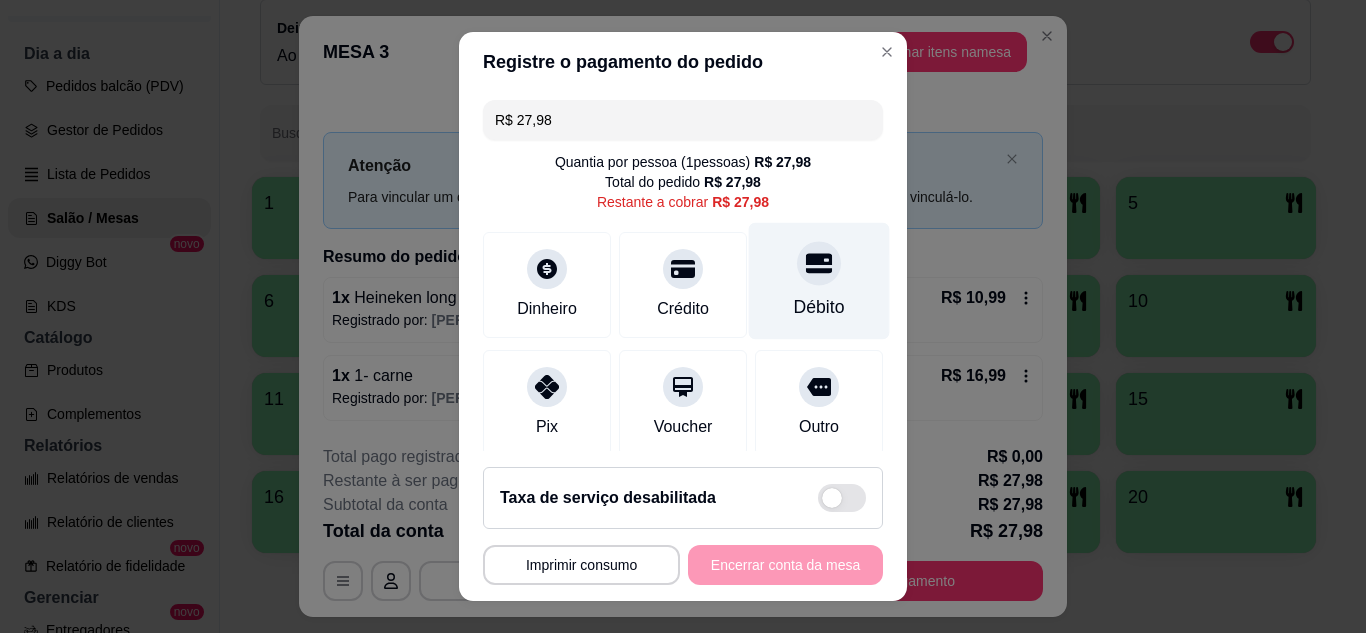 click 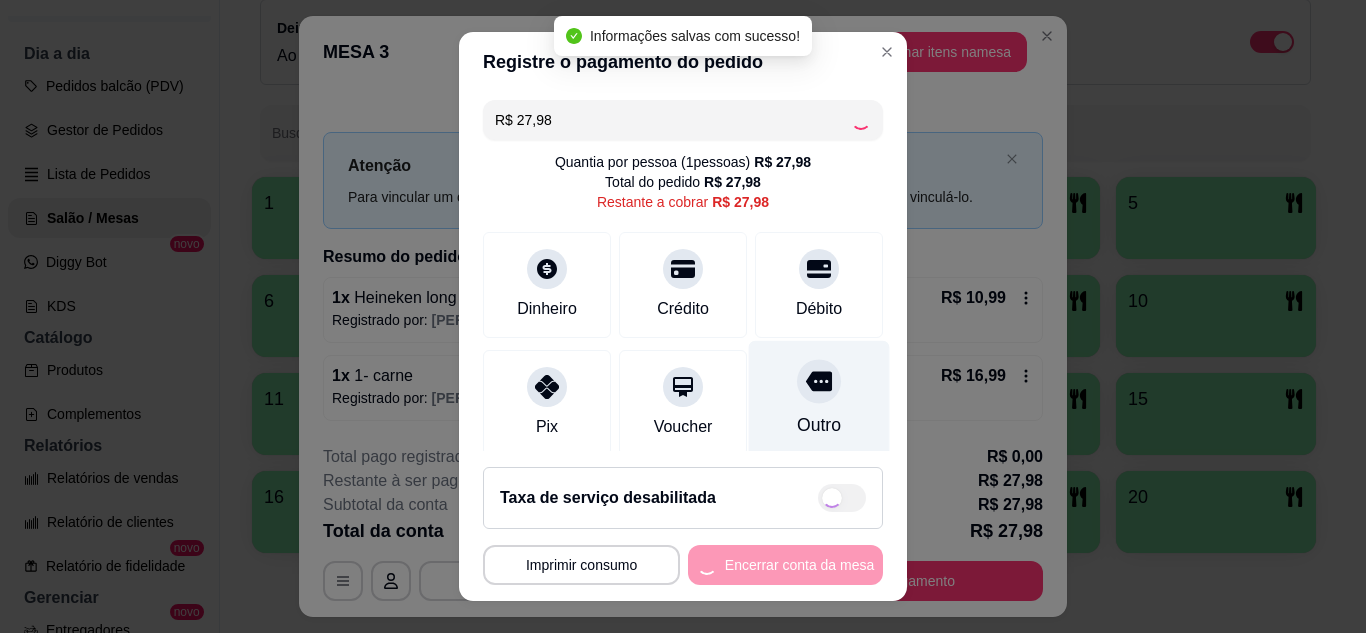 type on "R$ 0,00" 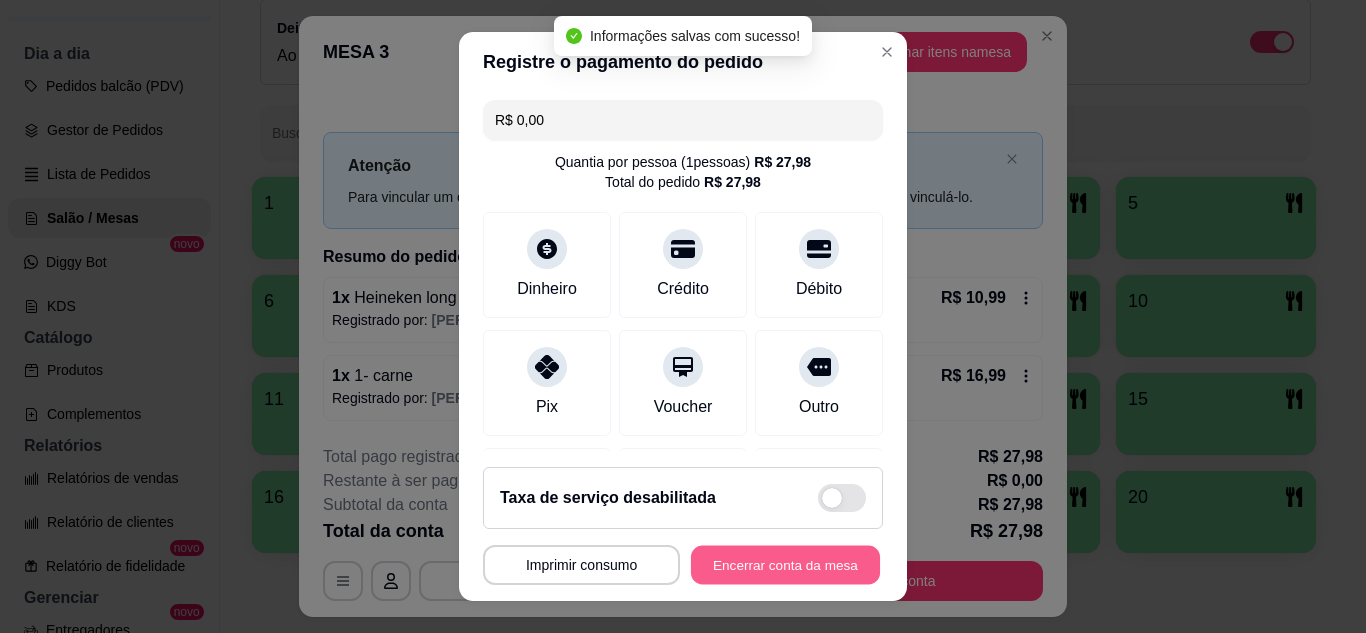 click on "Encerrar conta da mesa" at bounding box center (785, 565) 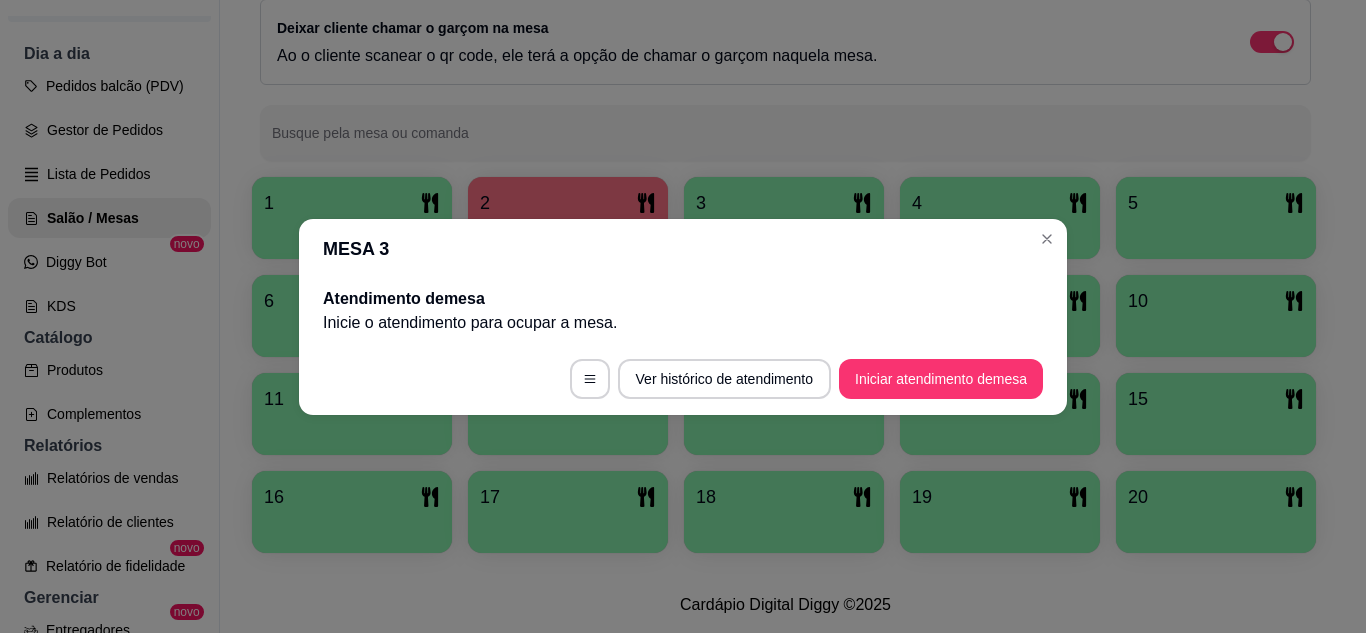 click on "MESA 3" at bounding box center (683, 249) 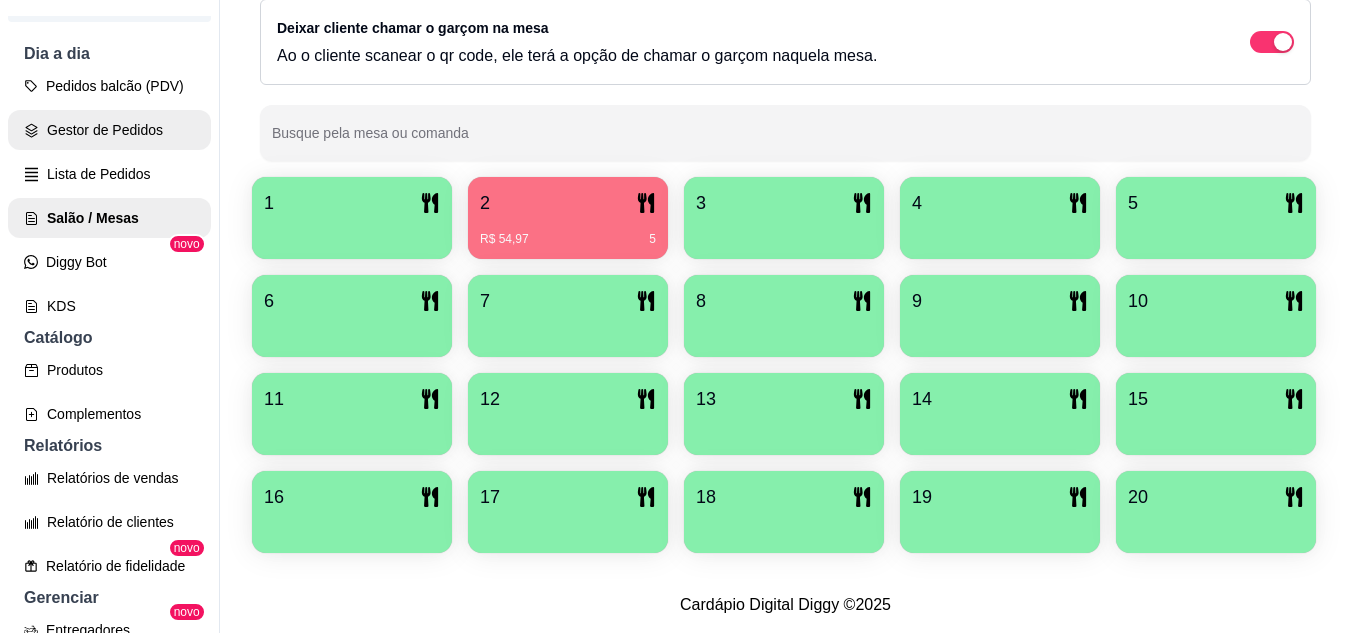 click on "Gestor de Pedidos" at bounding box center [109, 130] 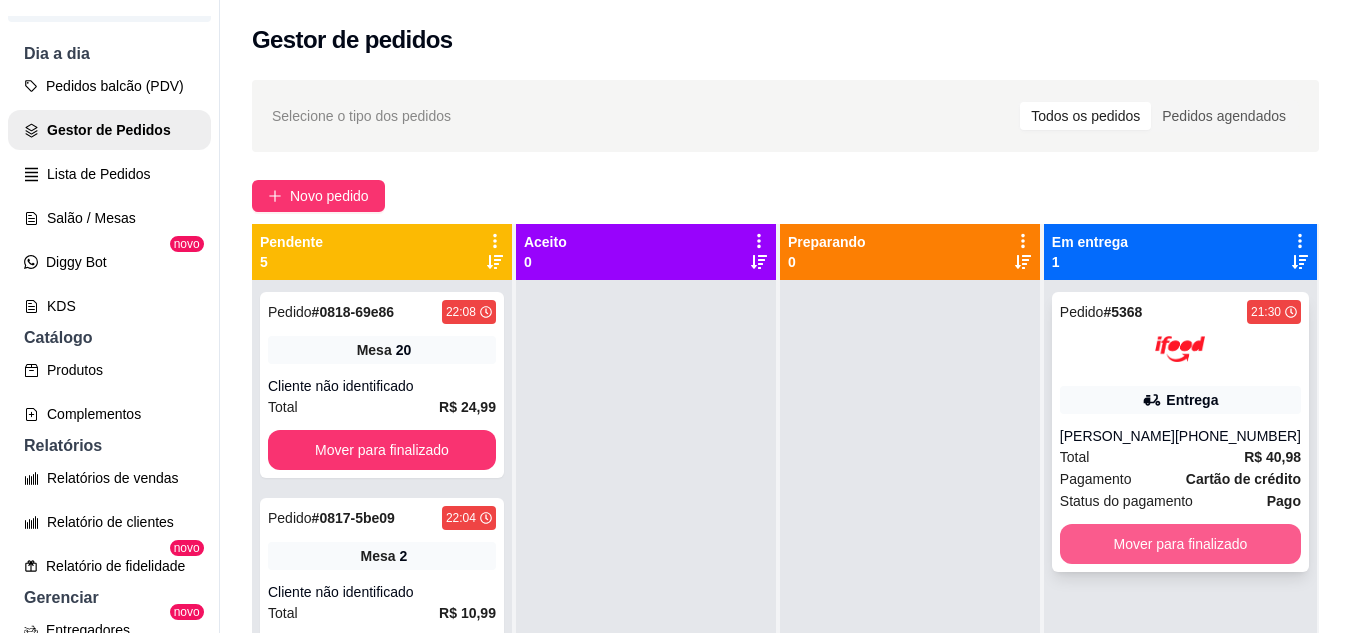 click on "Mover para finalizado" at bounding box center [1180, 544] 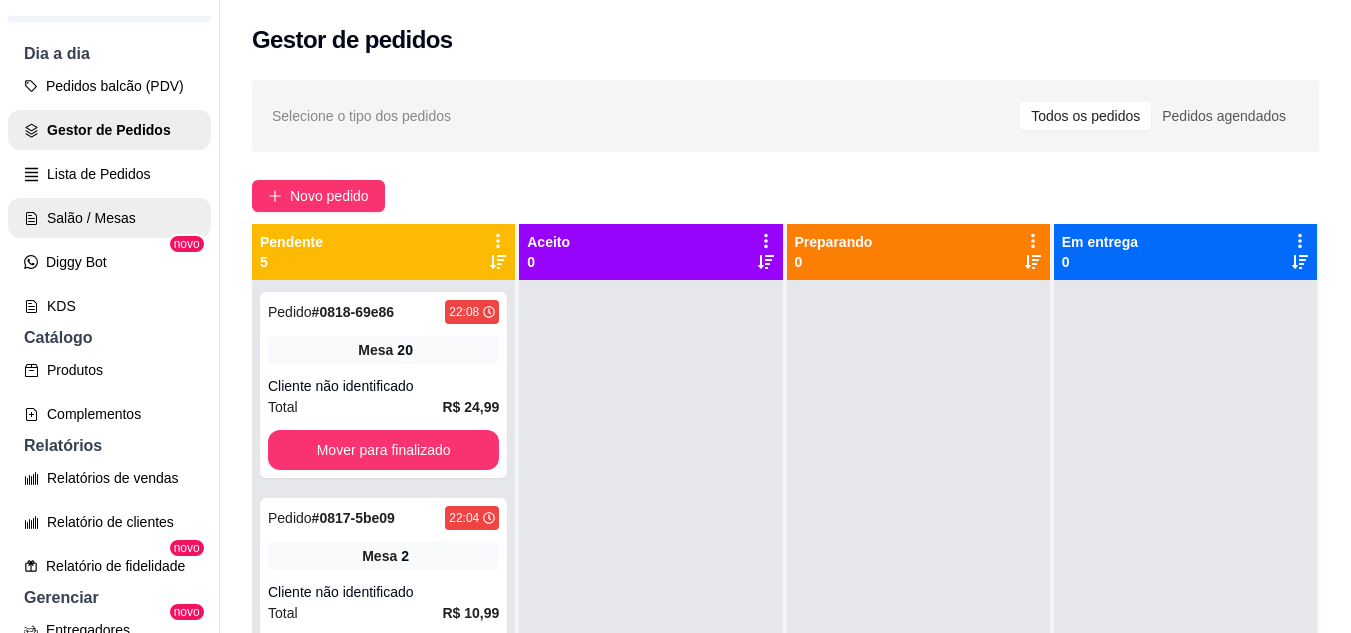 click on "Salão / Mesas" at bounding box center [109, 218] 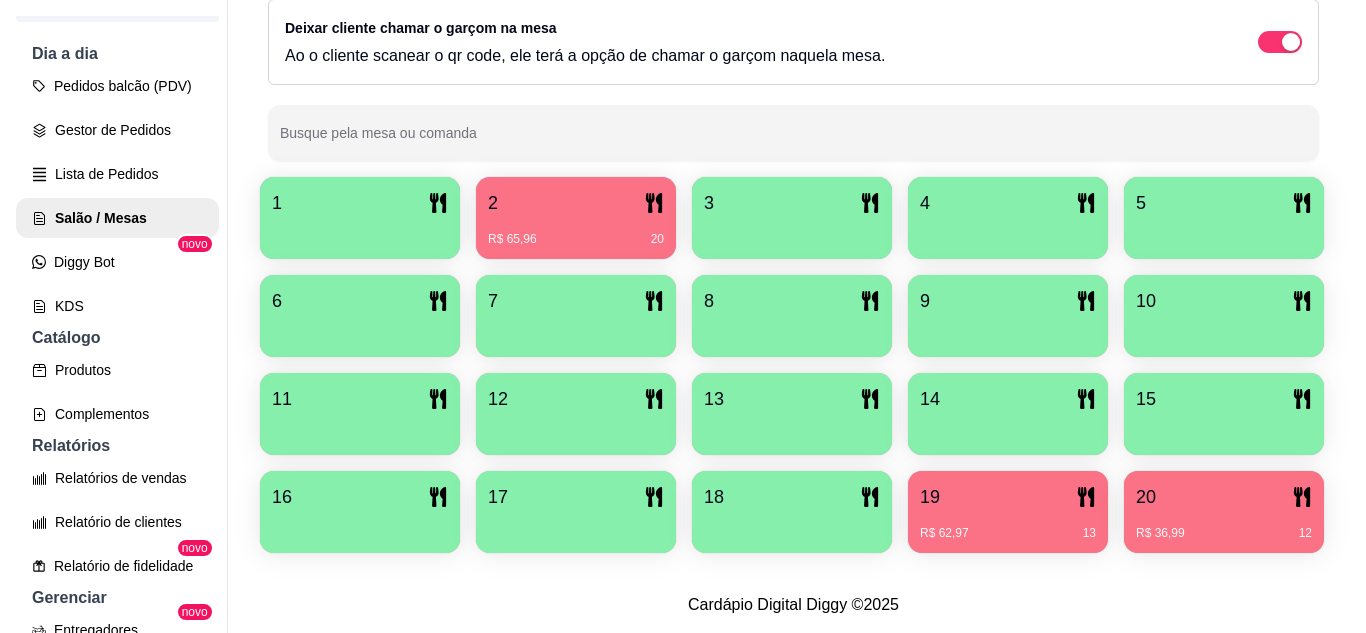 scroll, scrollTop: 425, scrollLeft: 0, axis: vertical 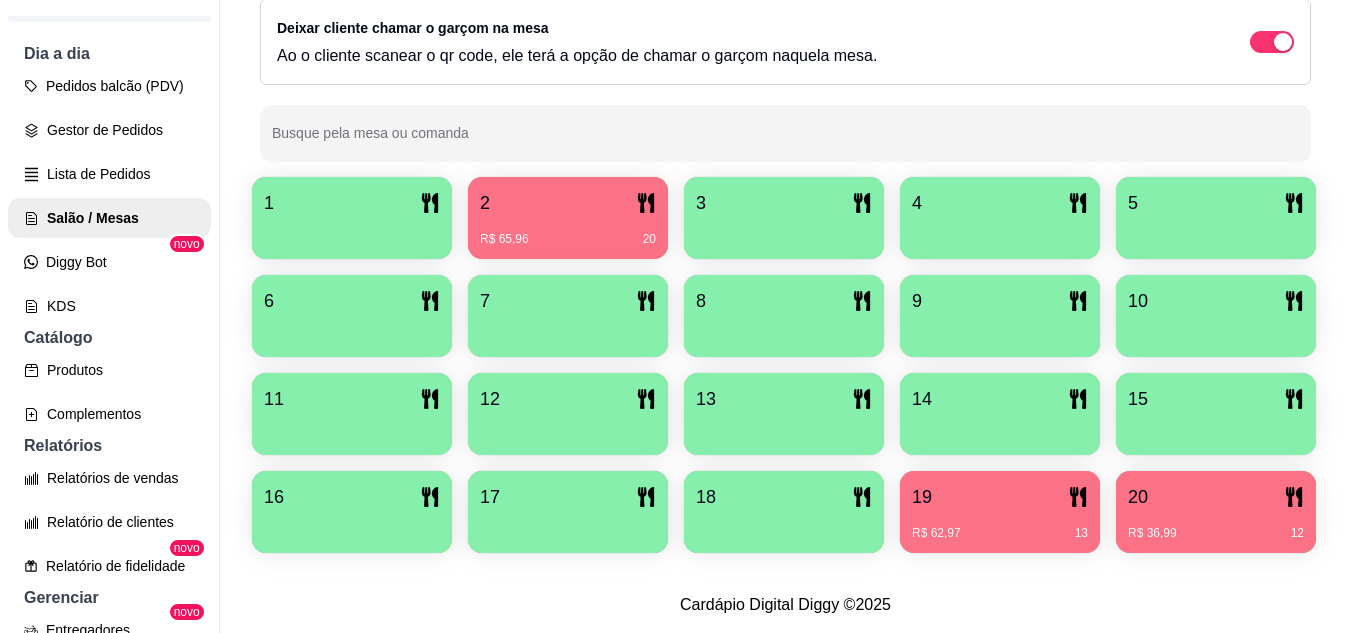 click on "2" at bounding box center [568, 203] 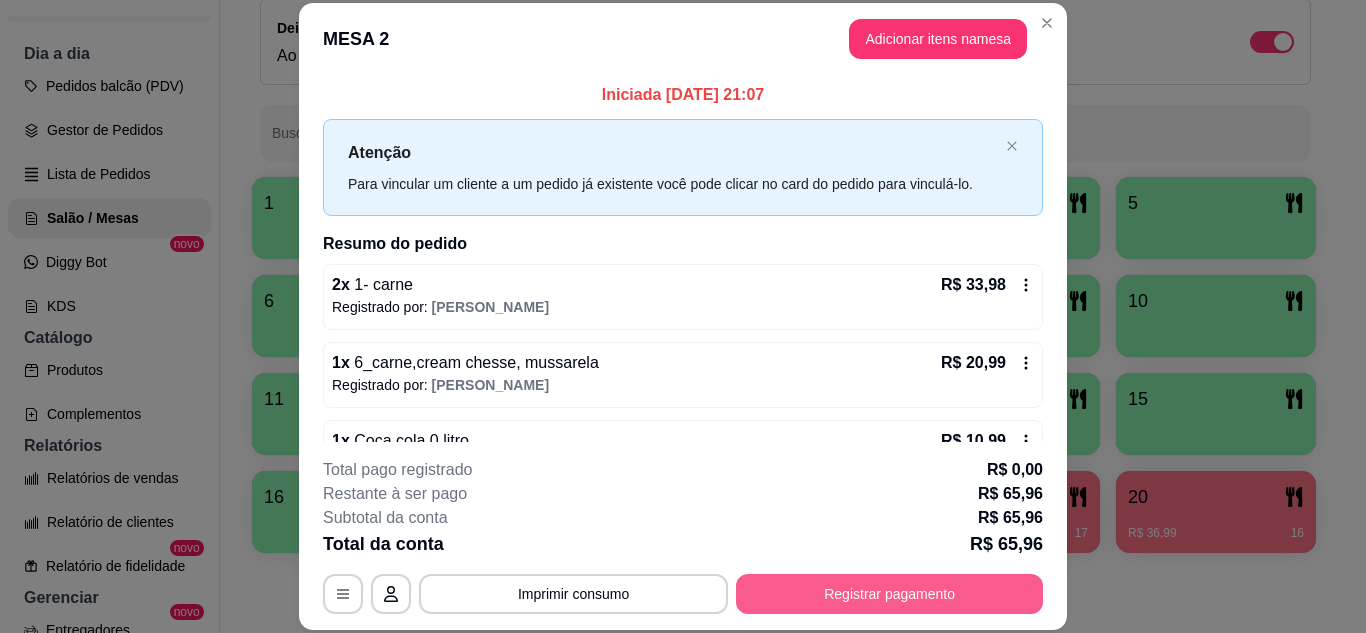 click on "Registrar pagamento" at bounding box center (889, 594) 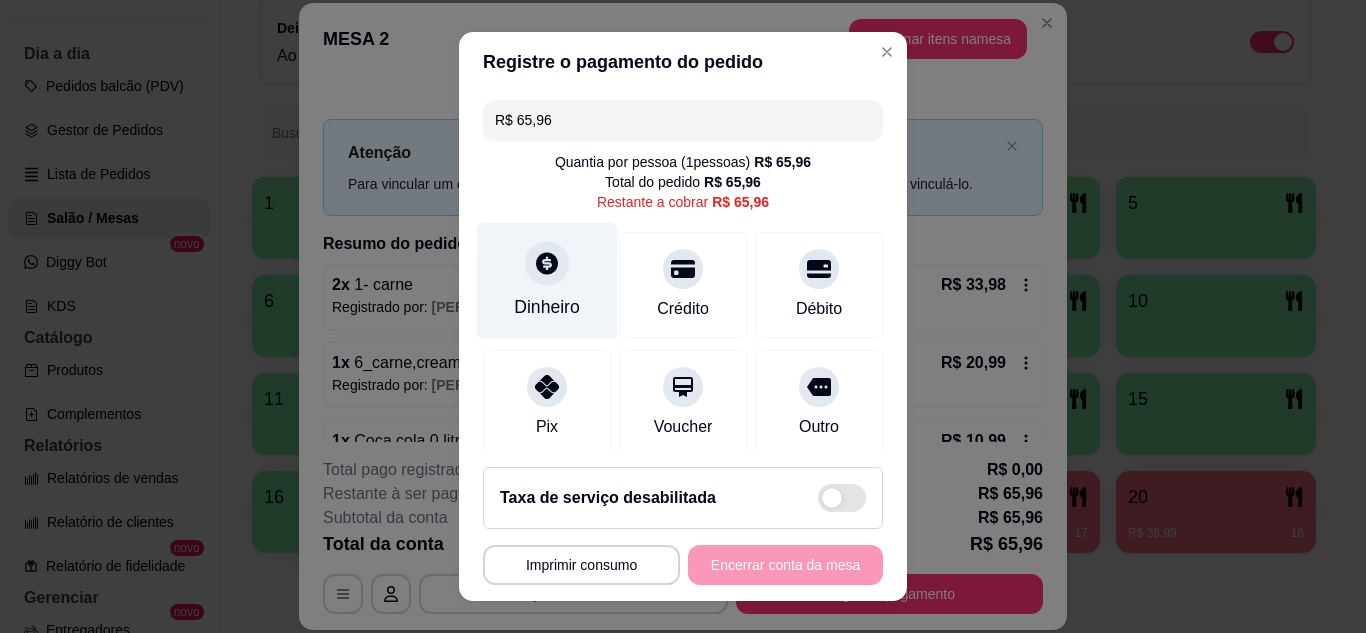 click 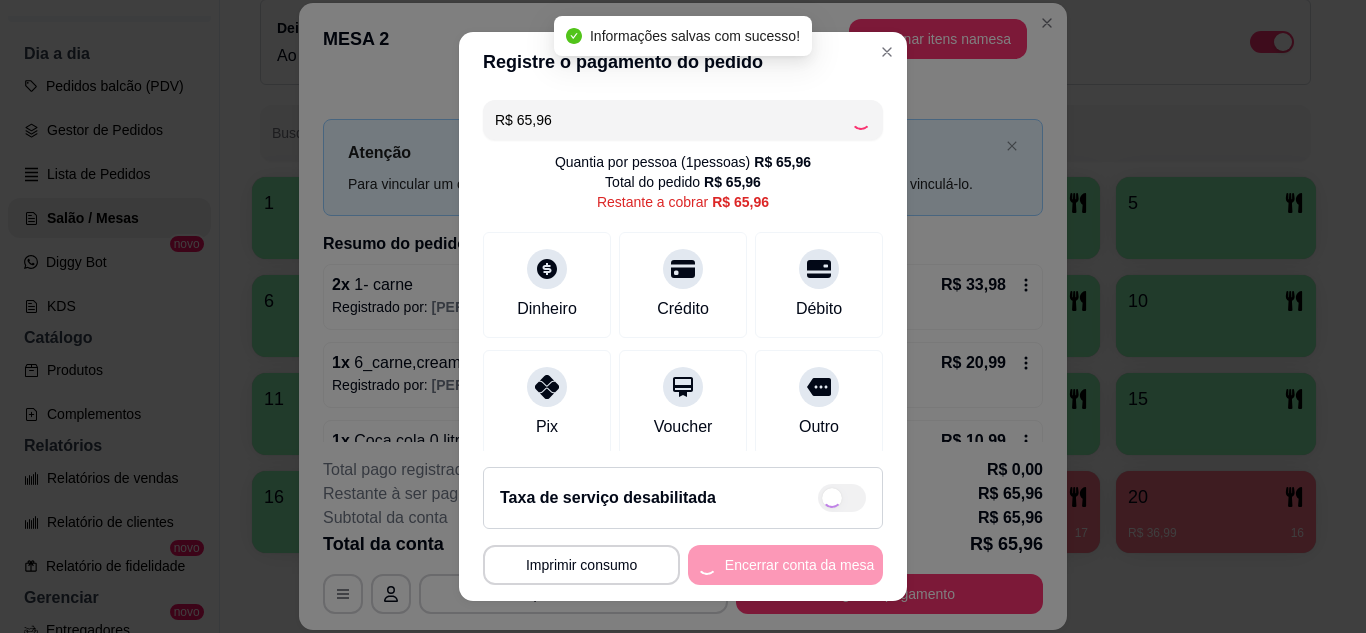 type on "R$ 0,00" 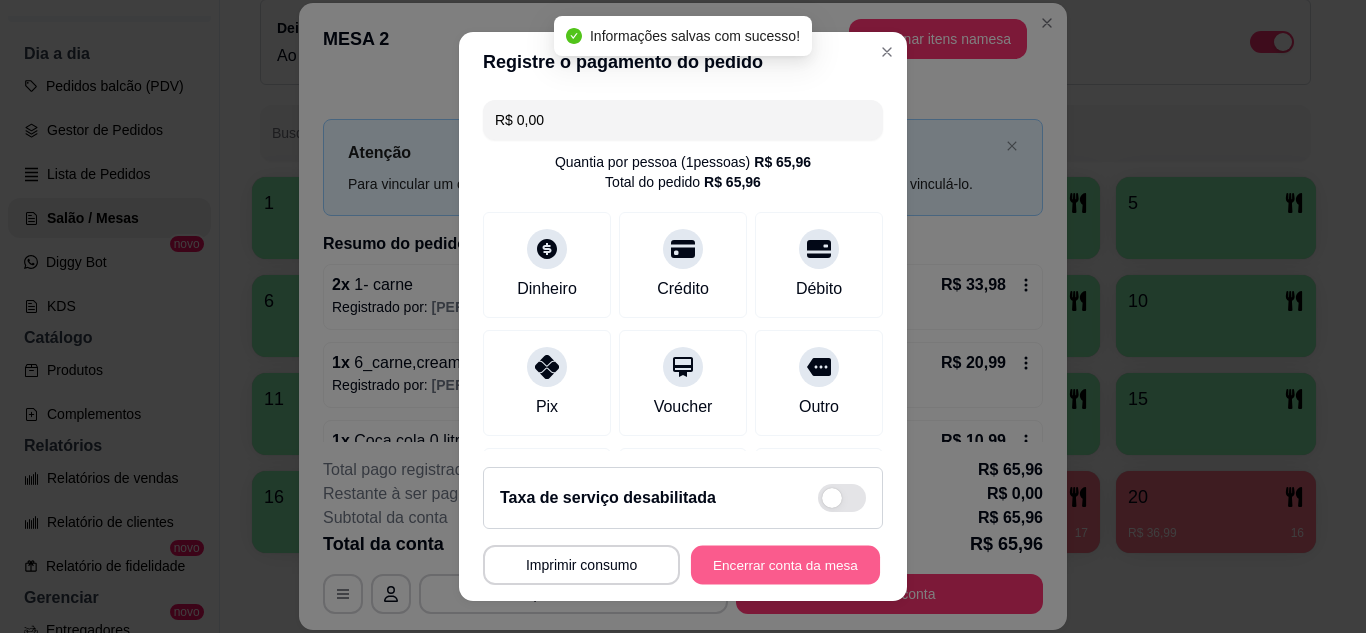 click on "Encerrar conta da mesa" at bounding box center (785, 565) 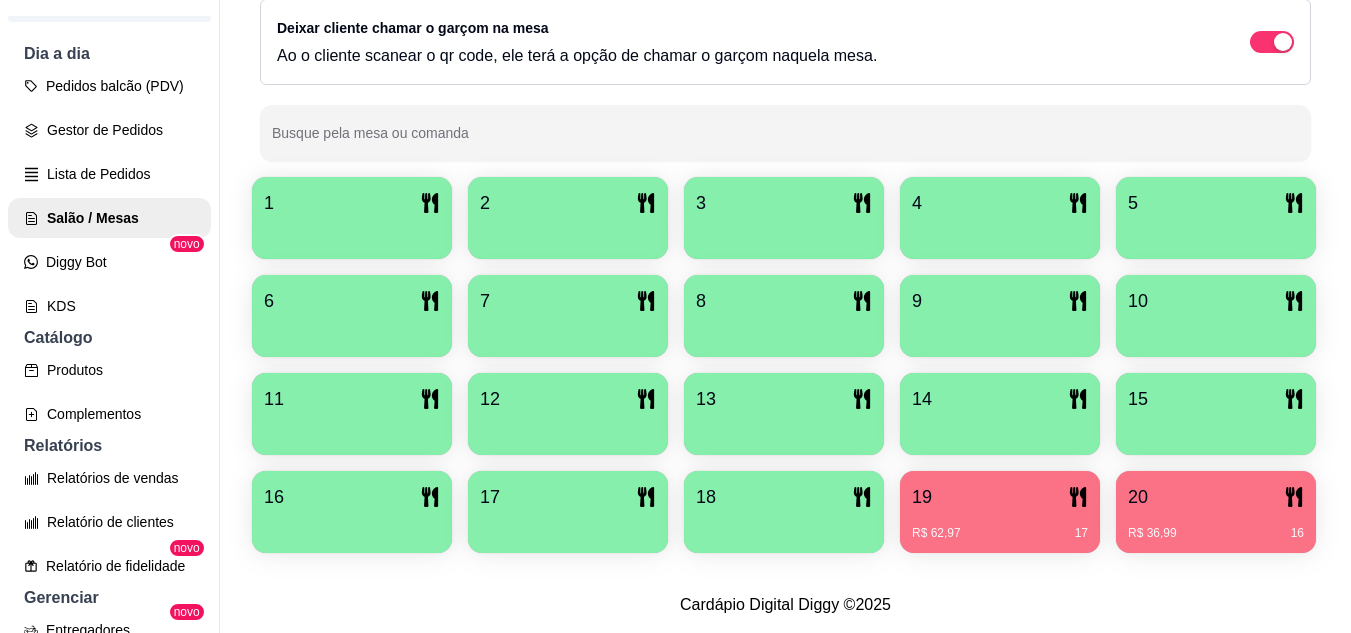 click on "18" at bounding box center (784, 512) 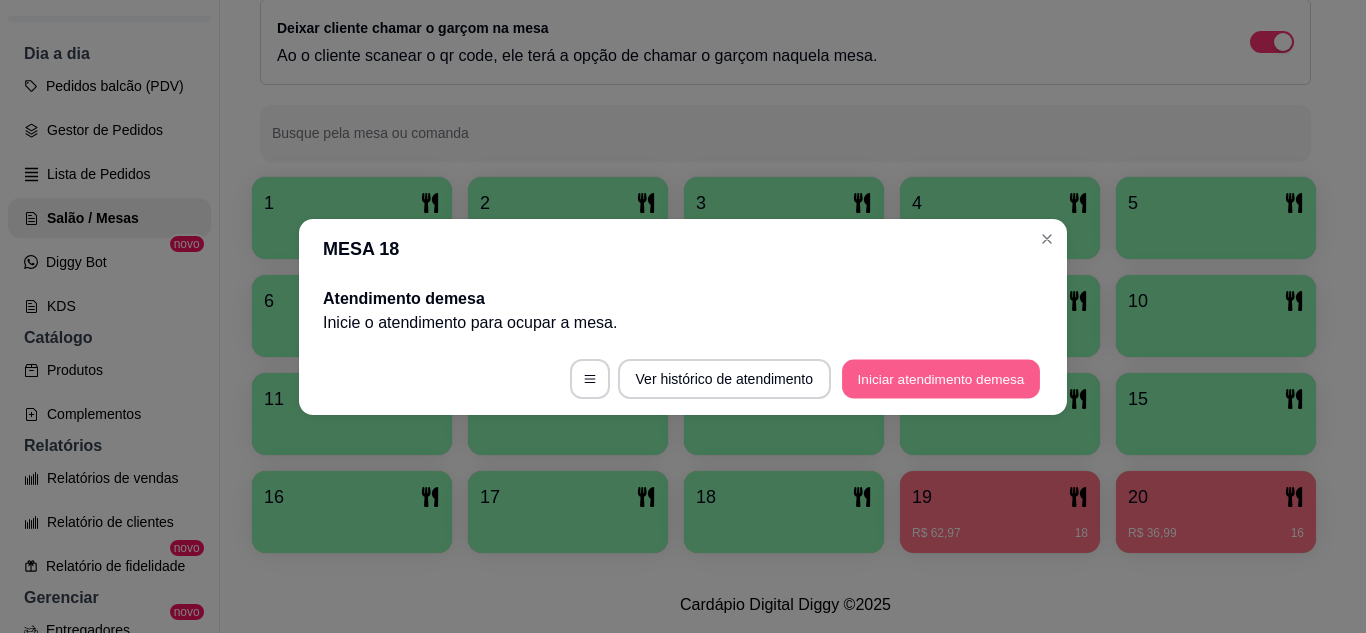 click on "Iniciar atendimento de  mesa" at bounding box center (941, 378) 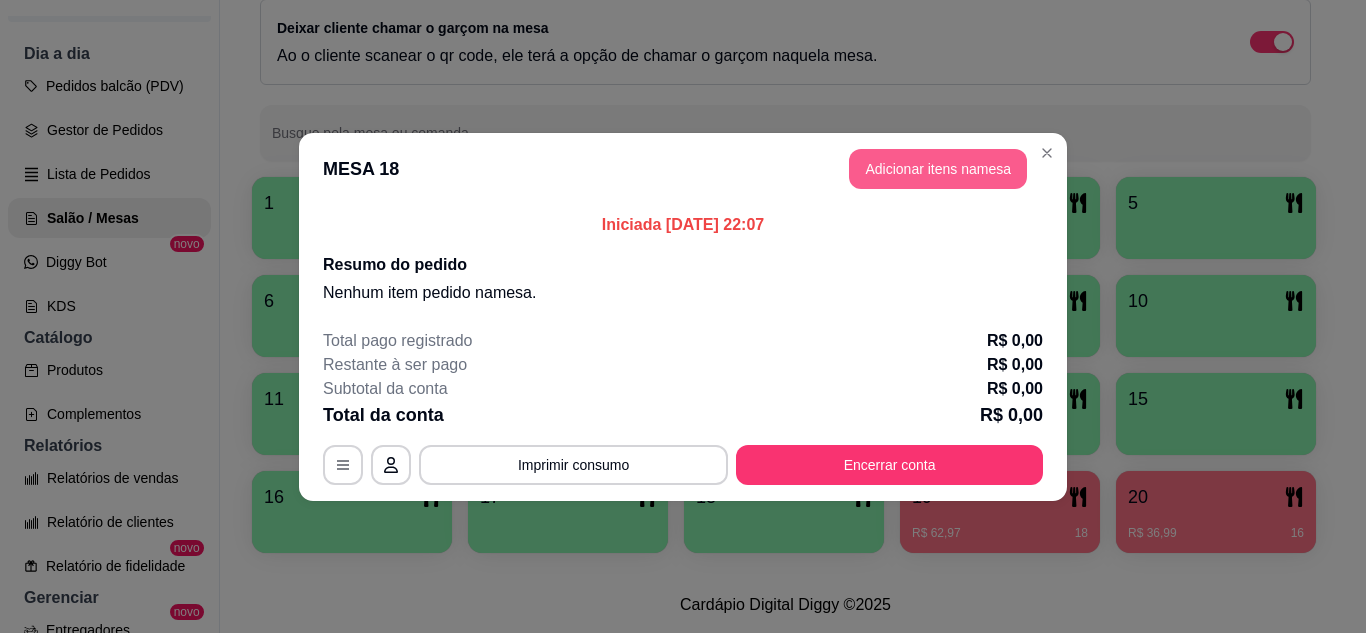click on "Adicionar itens na  mesa" at bounding box center (938, 169) 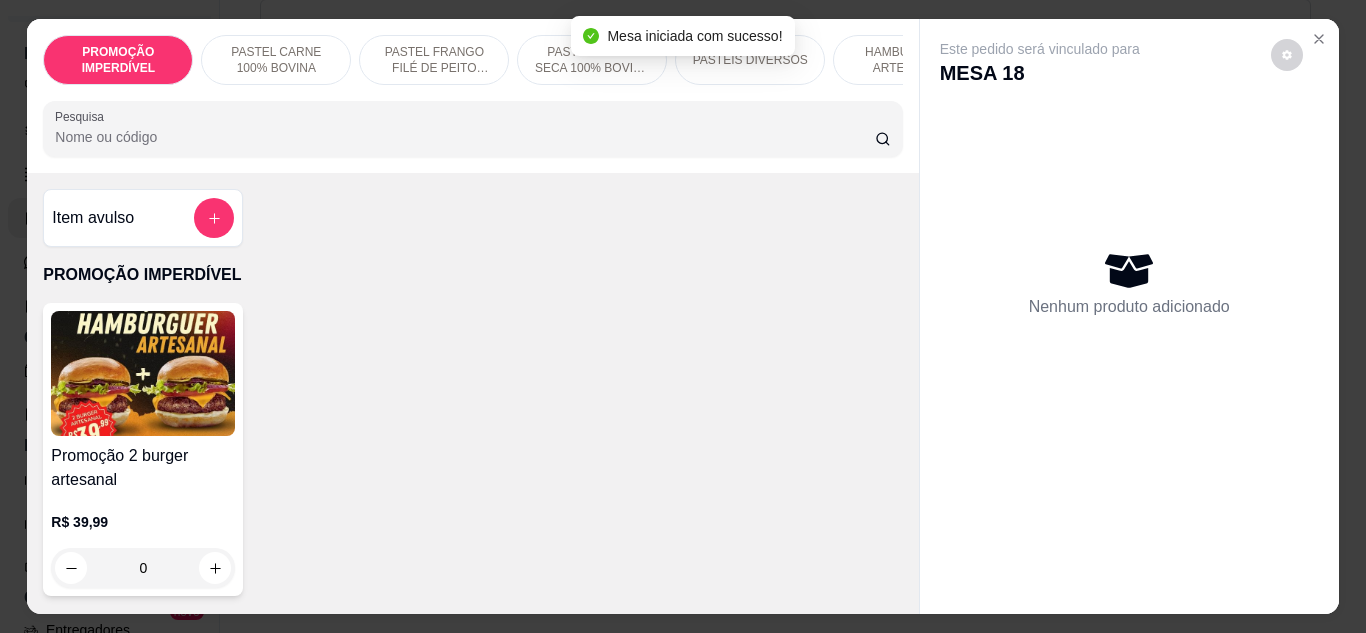 click on "Pesquisa" at bounding box center [465, 137] 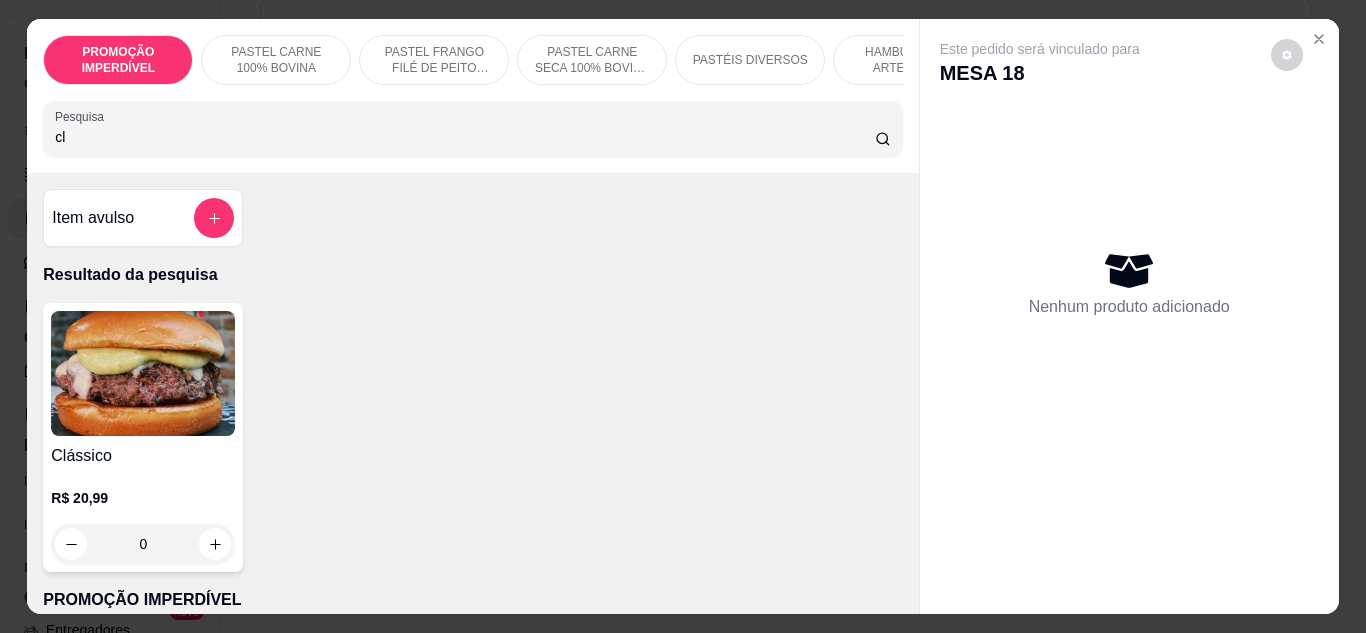 type on "cl" 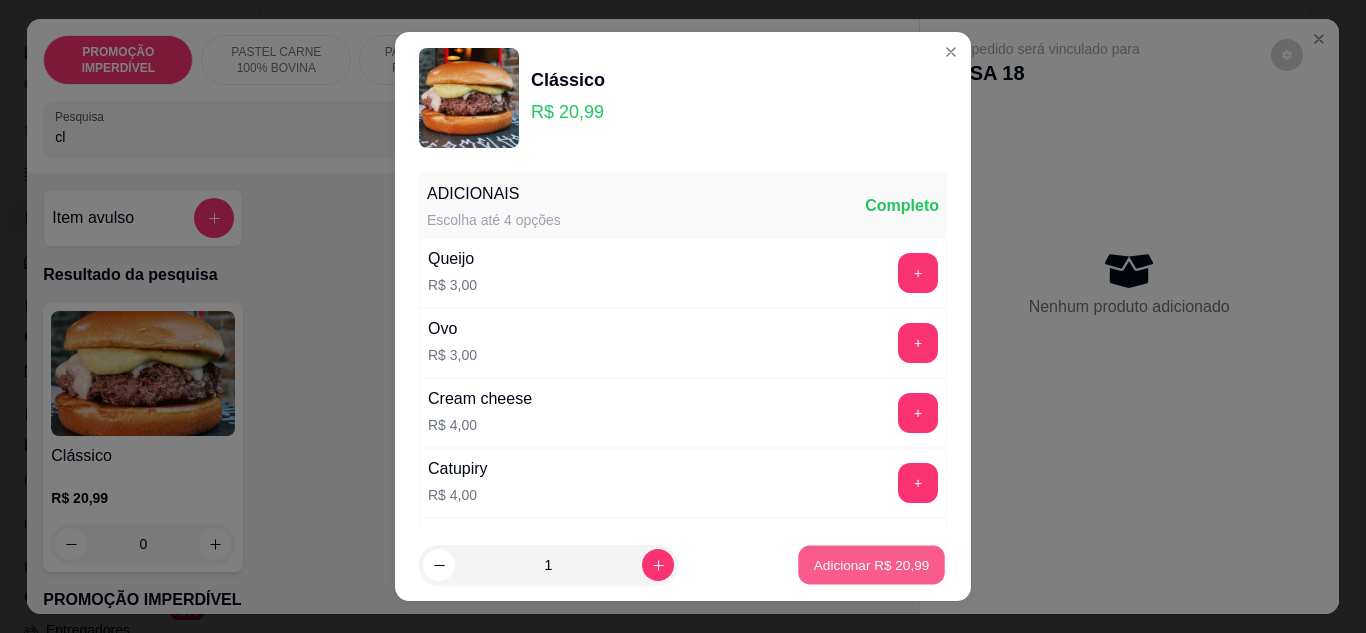 click on "Adicionar   R$ 20,99" at bounding box center [871, 565] 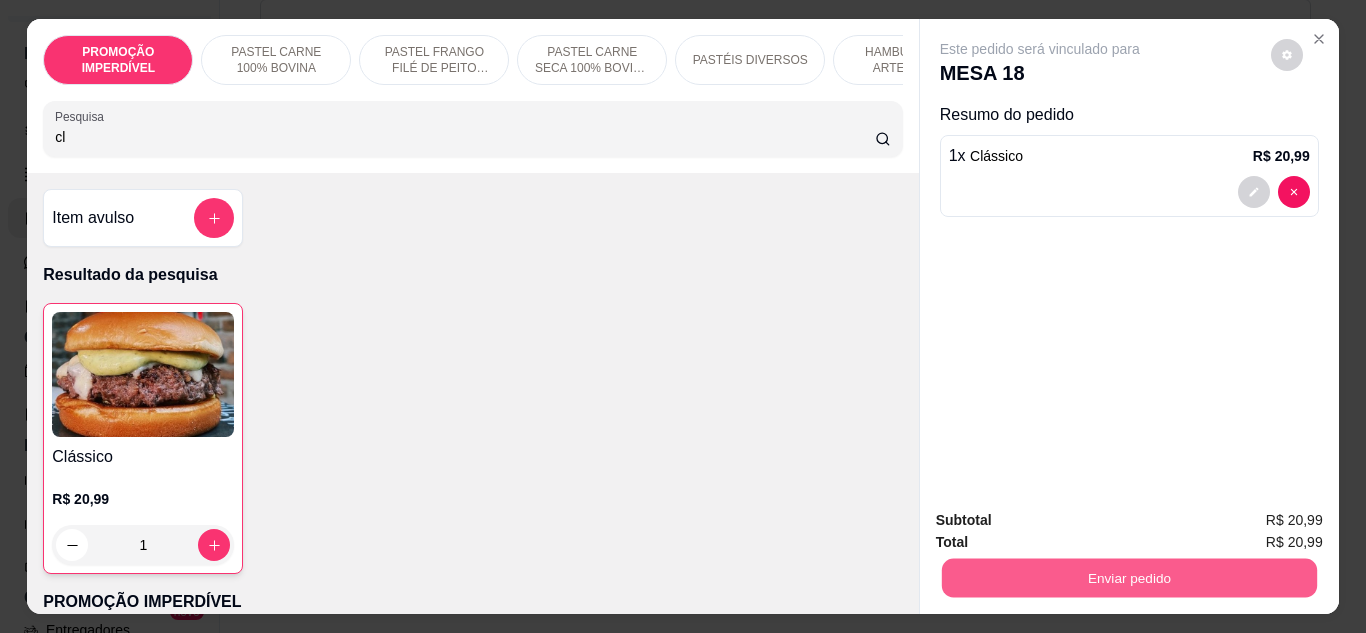 click on "Enviar pedido" at bounding box center (1128, 578) 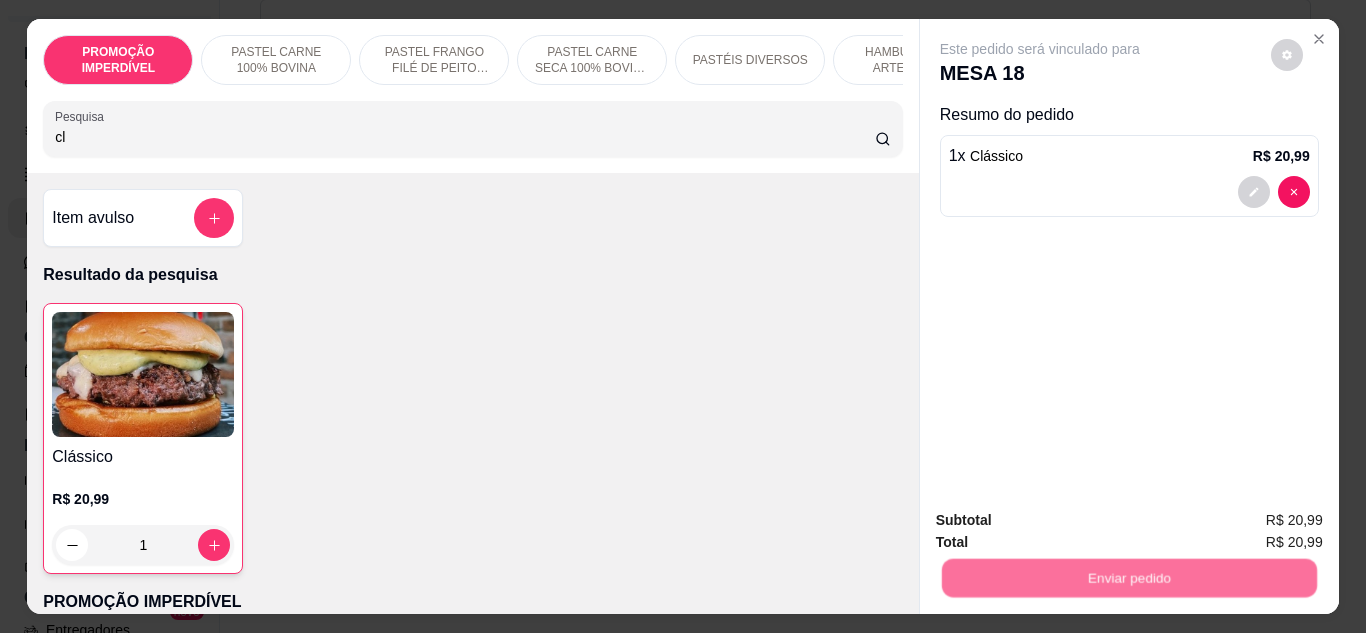 click on "Não registrar e enviar pedido" at bounding box center [1063, 522] 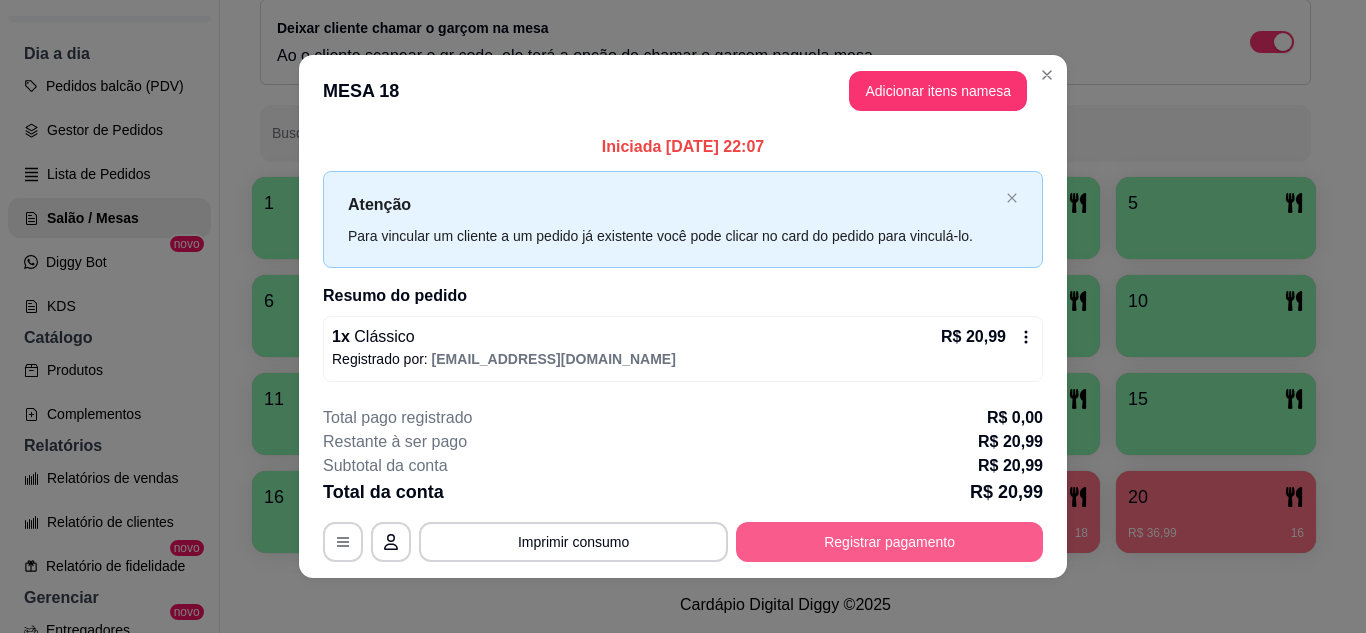 click on "Registrar pagamento" at bounding box center (889, 542) 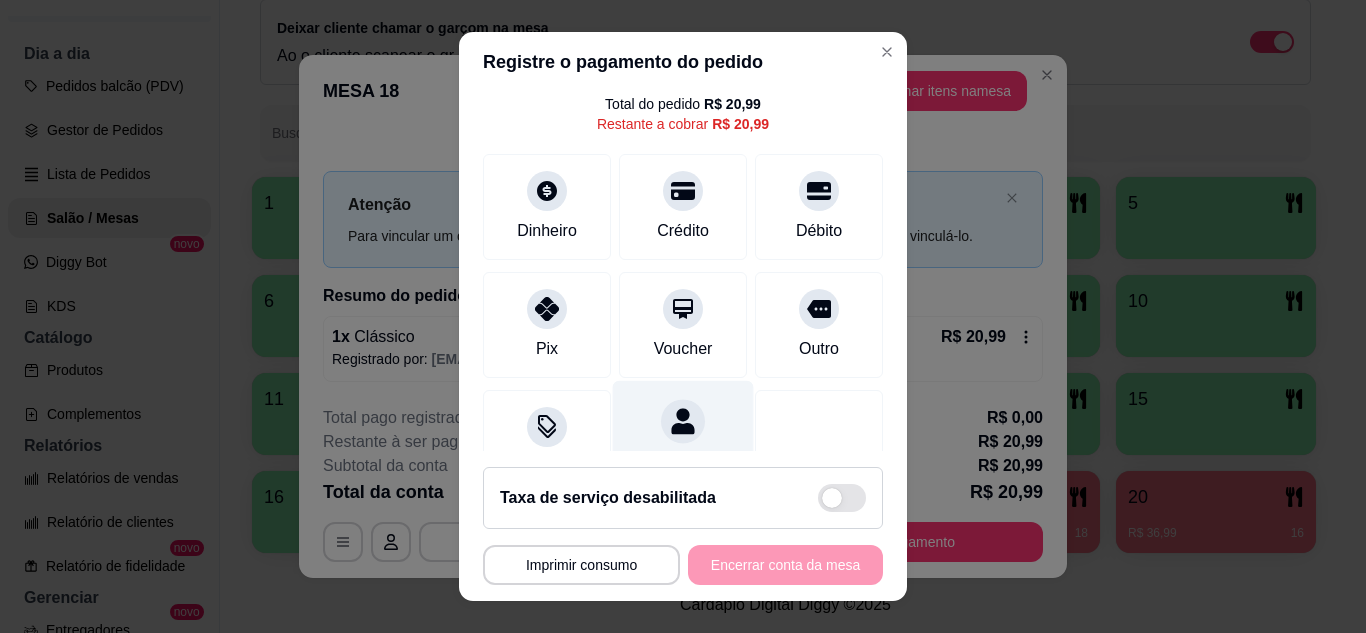 scroll, scrollTop: 154, scrollLeft: 0, axis: vertical 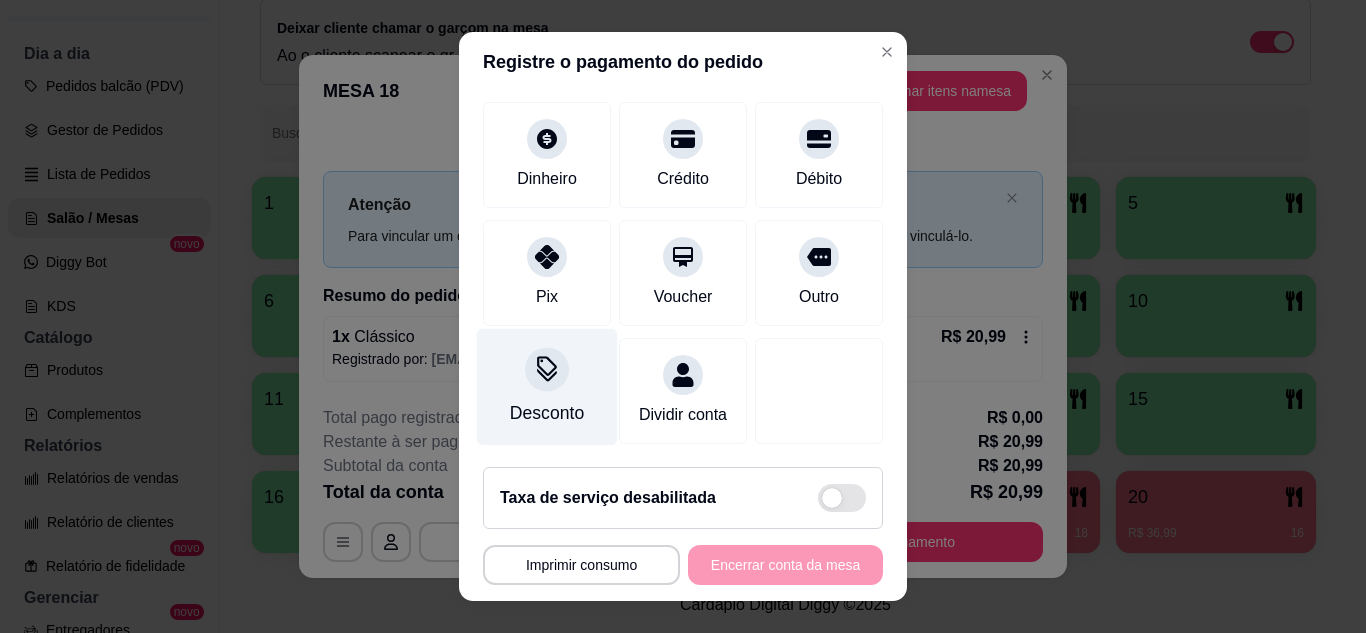 click on "Desconto" at bounding box center (547, 413) 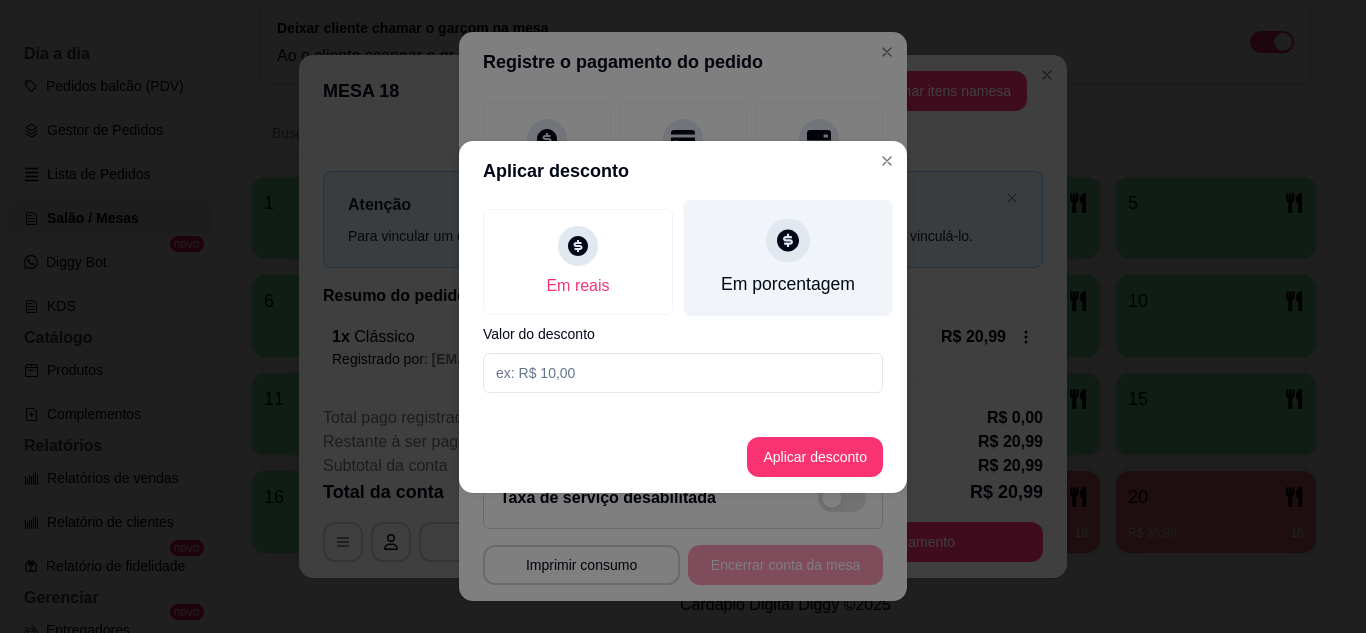click on "Em porcentagem" at bounding box center [788, 284] 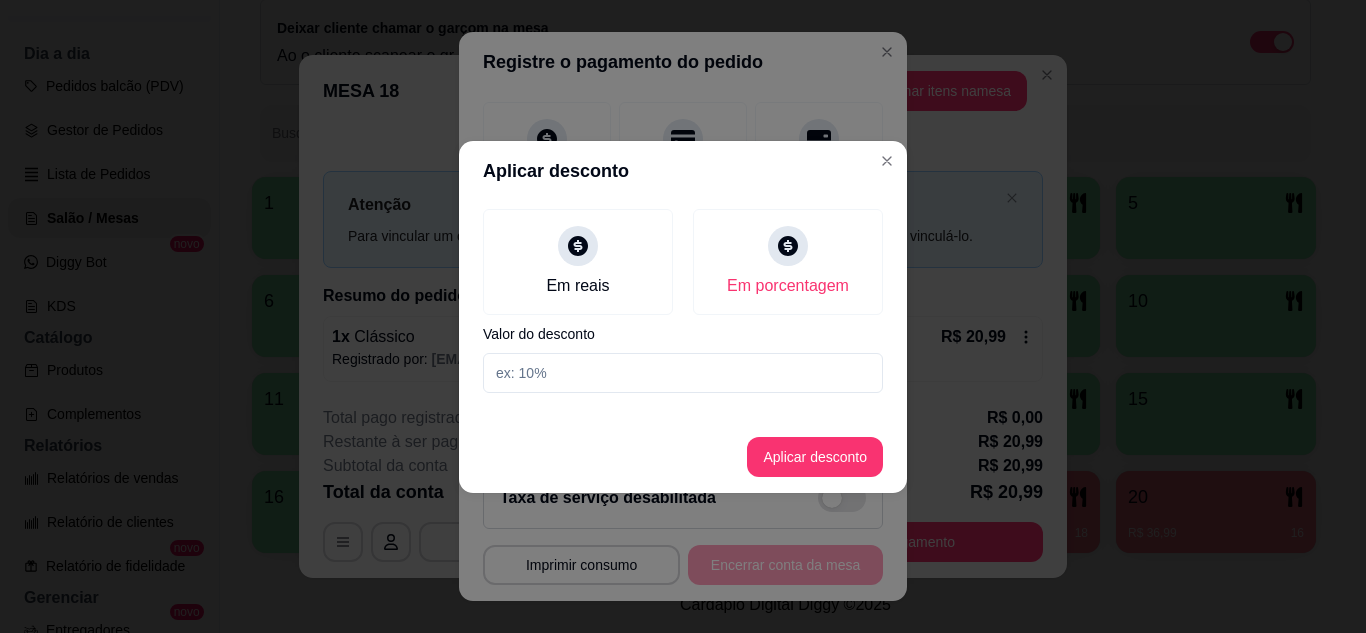 click at bounding box center (683, 373) 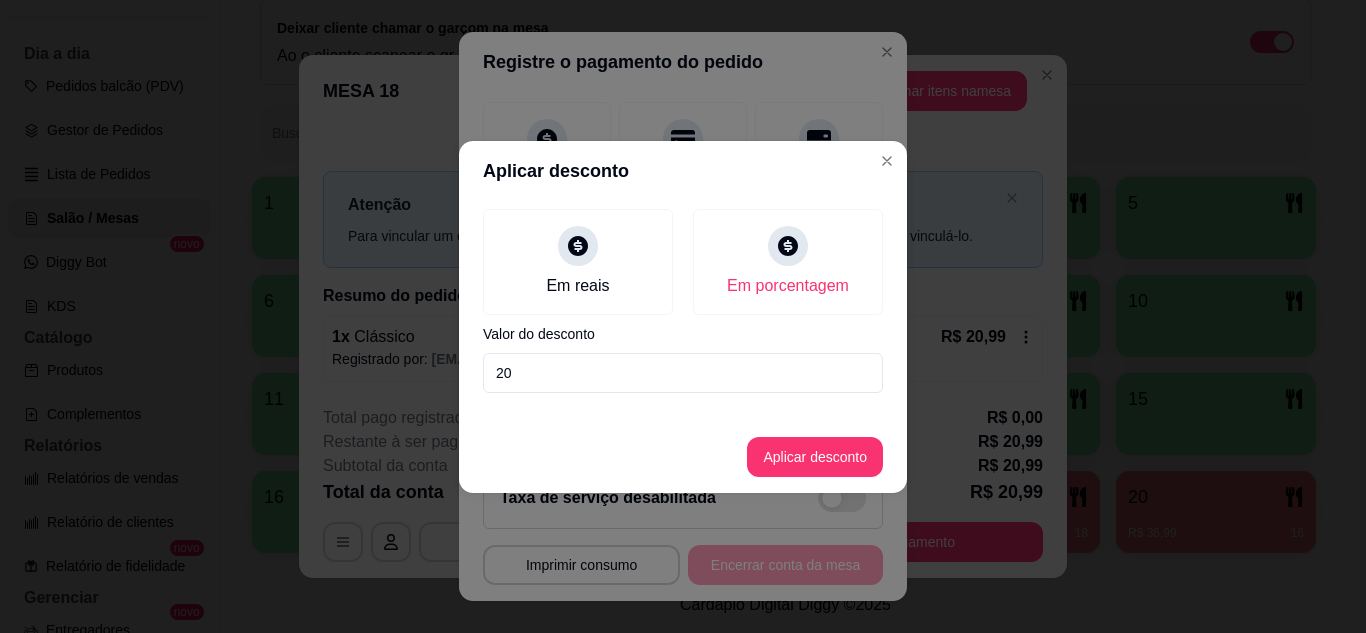 type on "20" 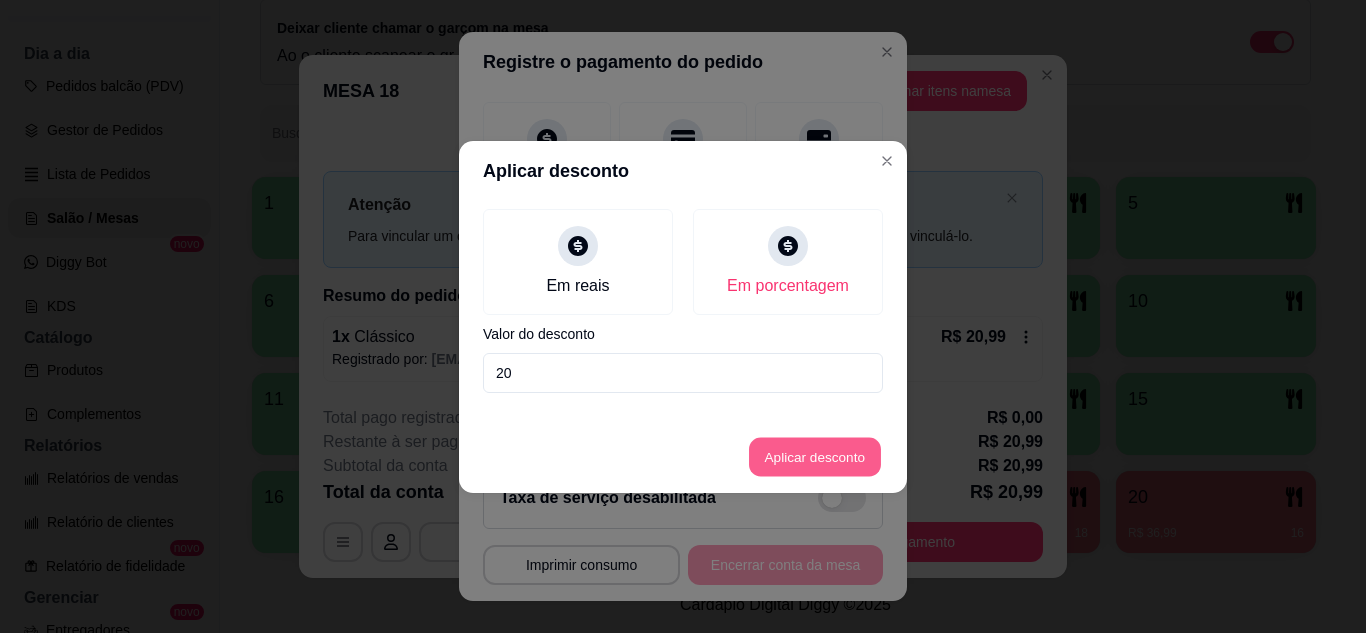 click on "Aplicar desconto" at bounding box center [815, 456] 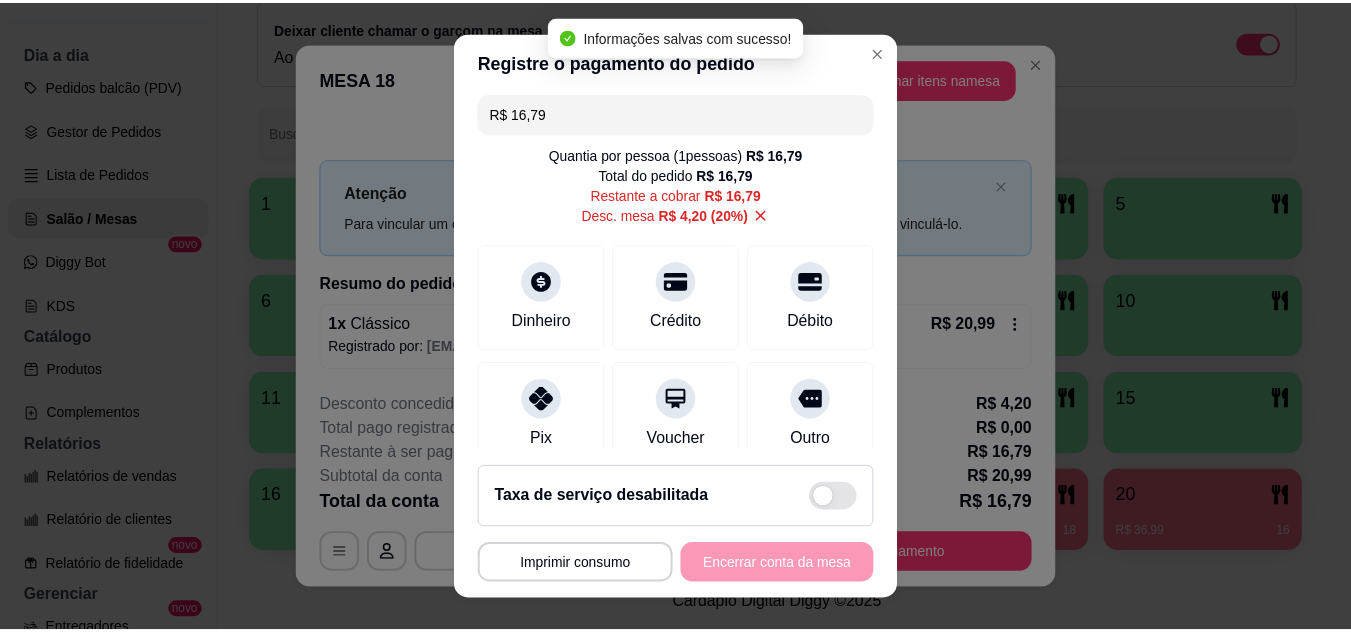 scroll, scrollTop: 0, scrollLeft: 0, axis: both 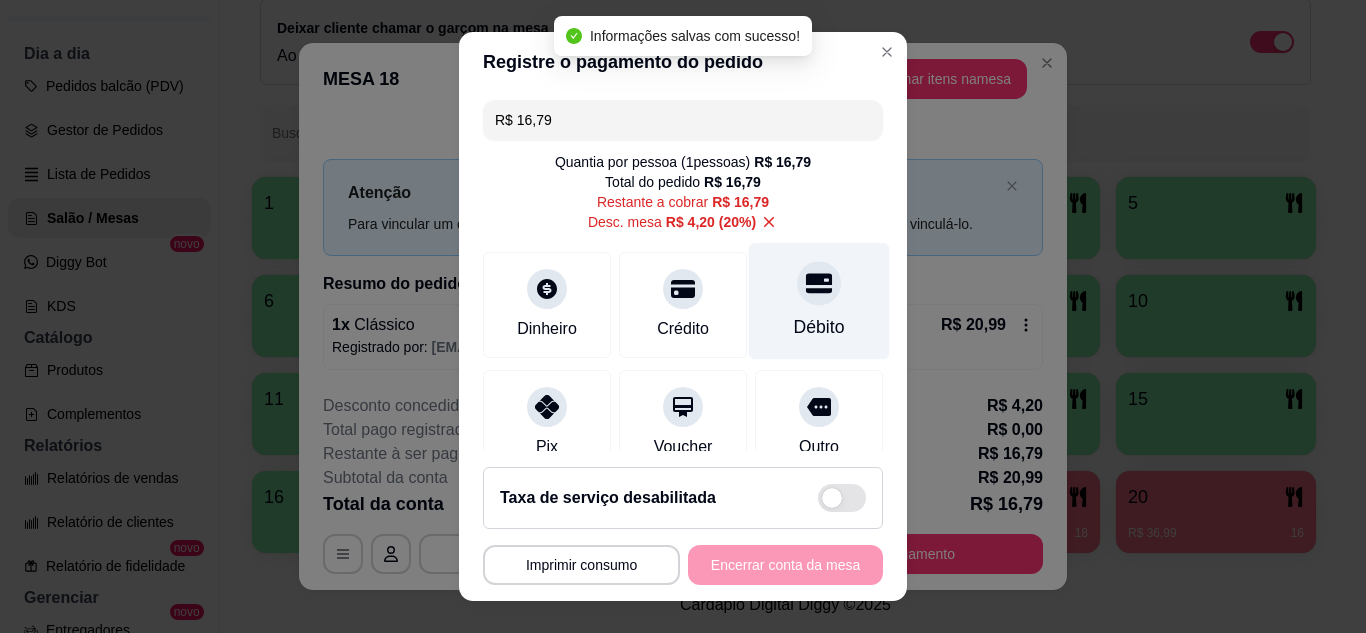 click at bounding box center [819, 283] 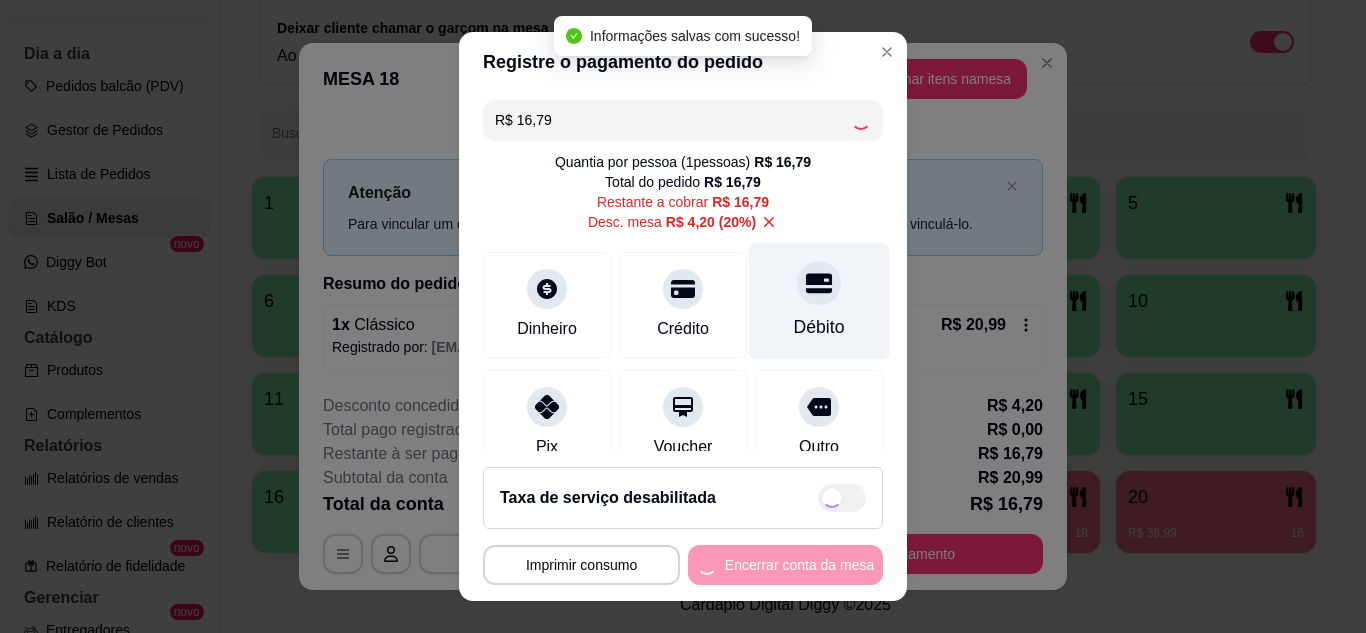 type on "R$ 0,00" 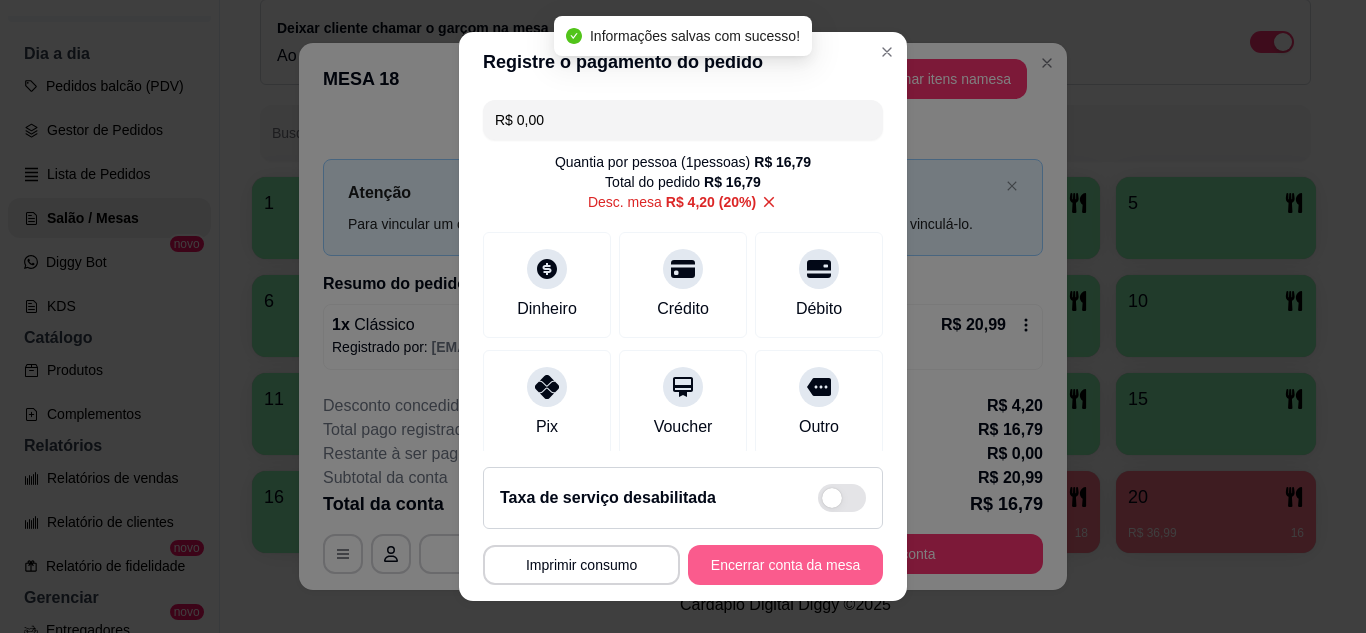 click on "Encerrar conta da mesa" at bounding box center [785, 565] 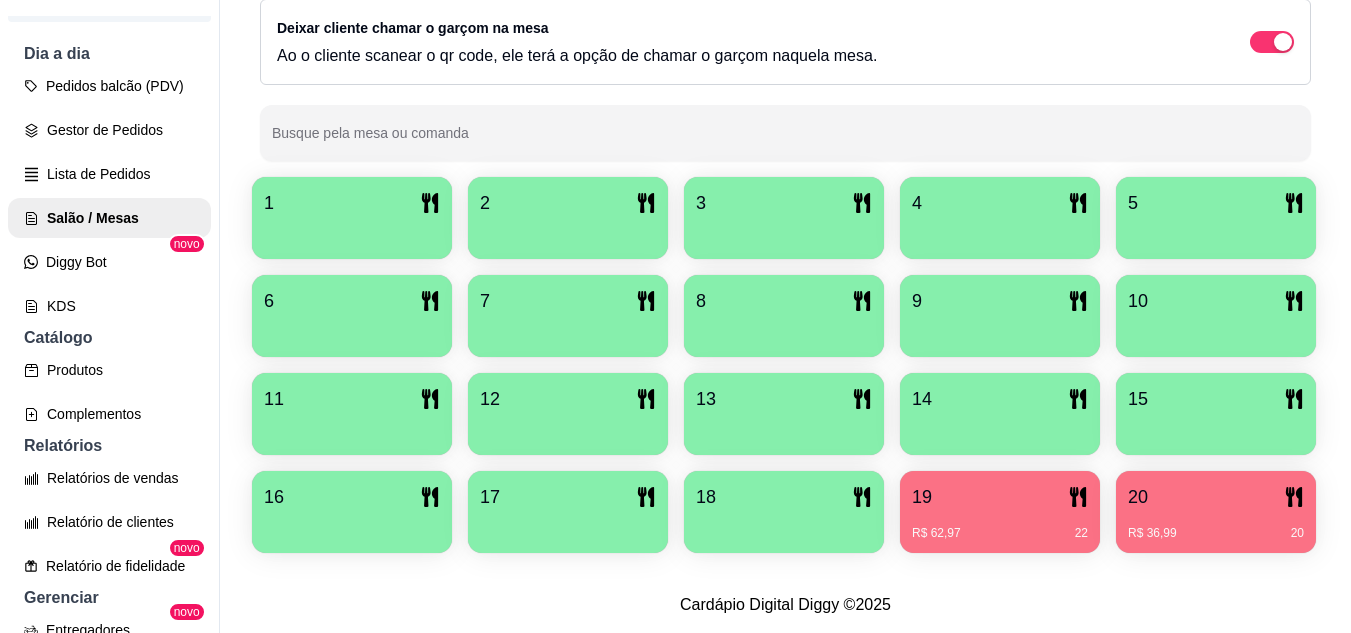 click on "19" at bounding box center [1000, 497] 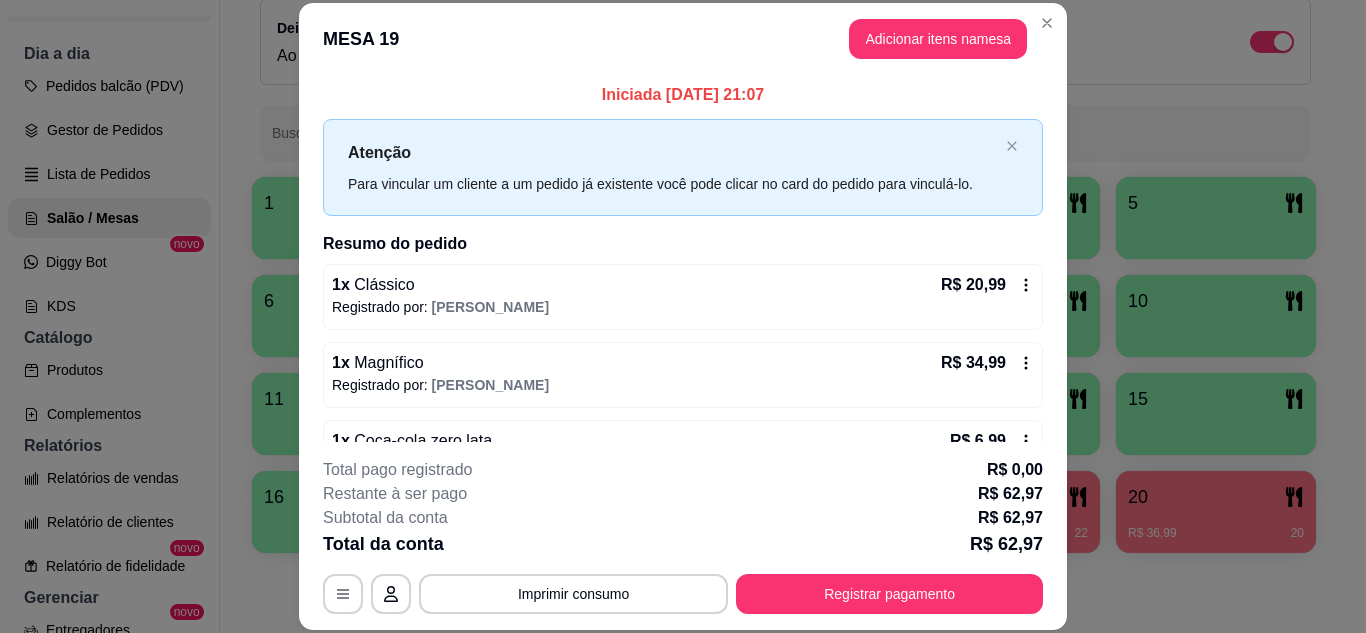 click on "Registrar pagamento" at bounding box center (889, 594) 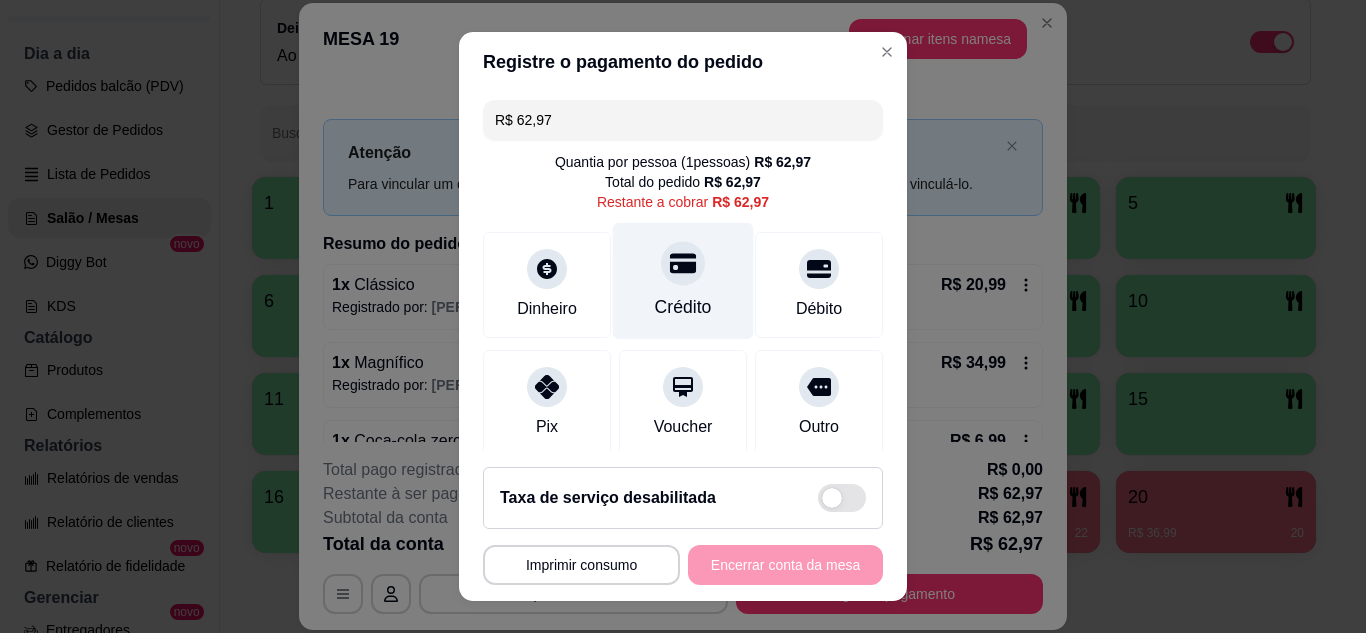 click on "Crédito" at bounding box center [683, 280] 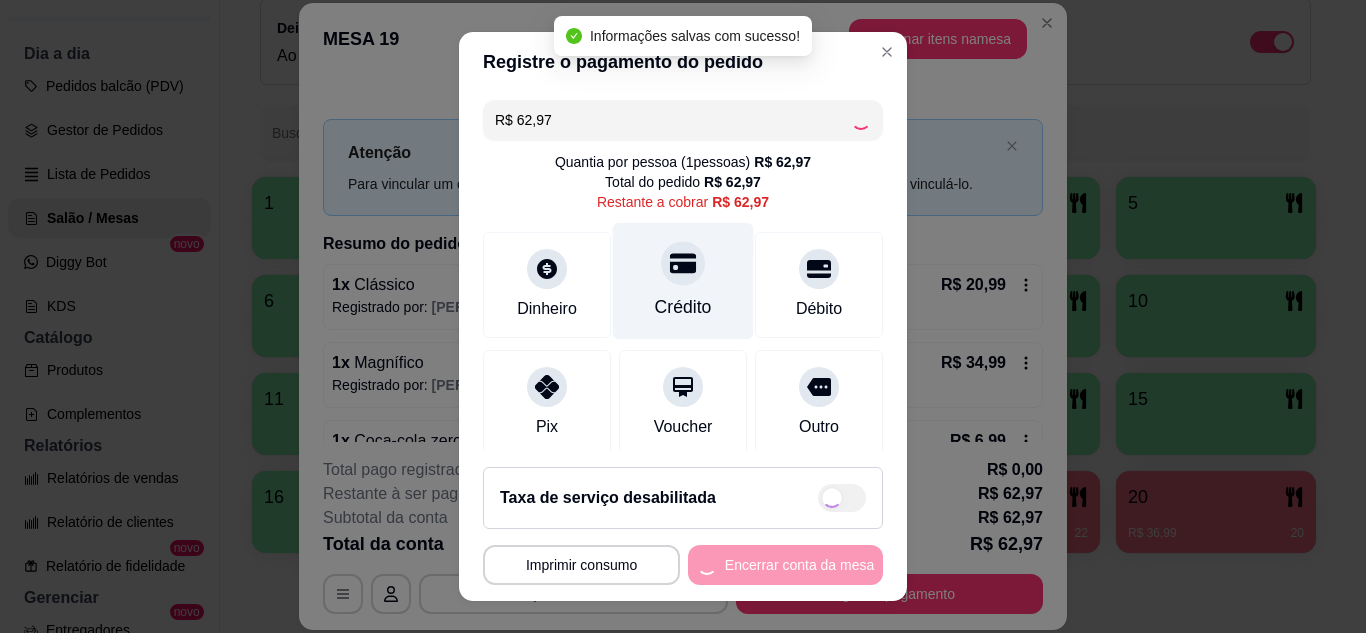 type on "R$ 0,00" 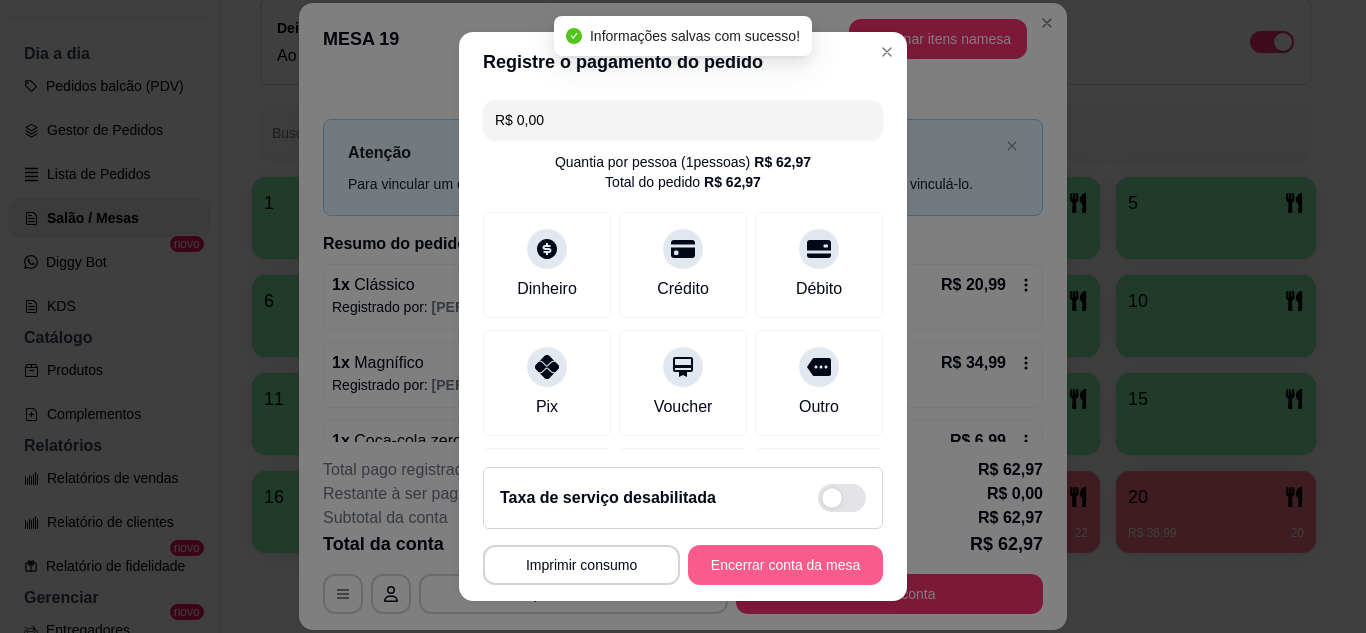 click on "Encerrar conta da mesa" at bounding box center [785, 565] 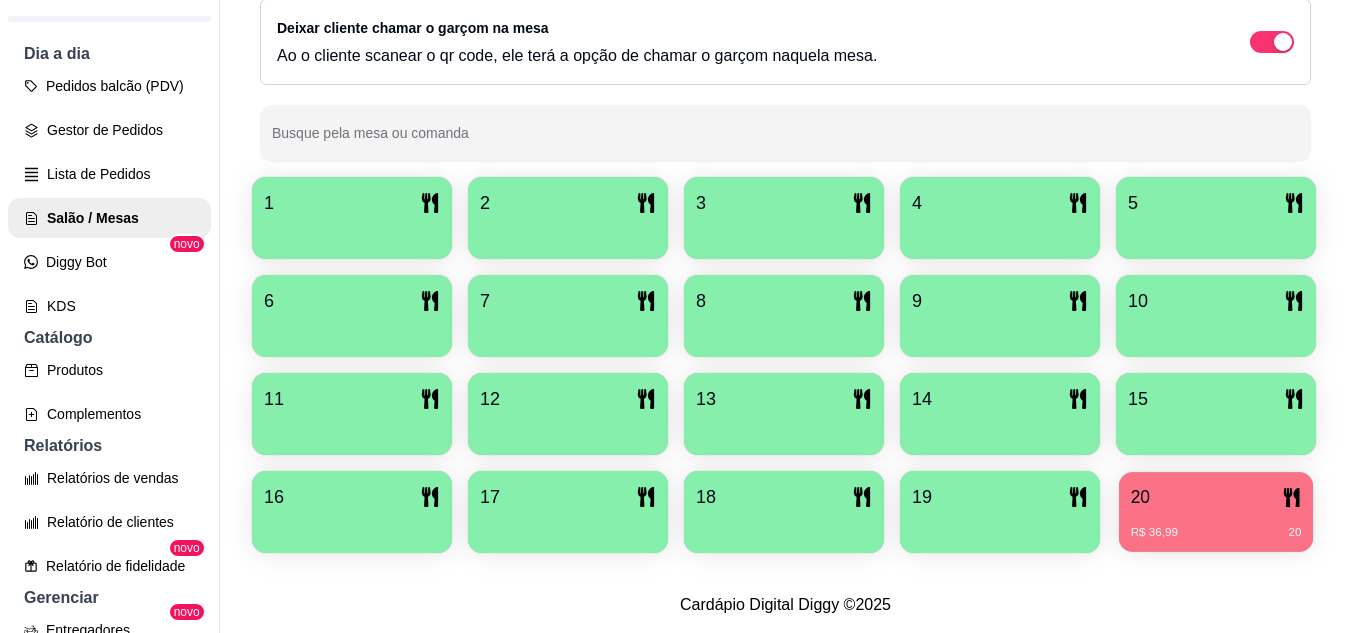 click on "R$ 36,99 20" at bounding box center [1216, 525] 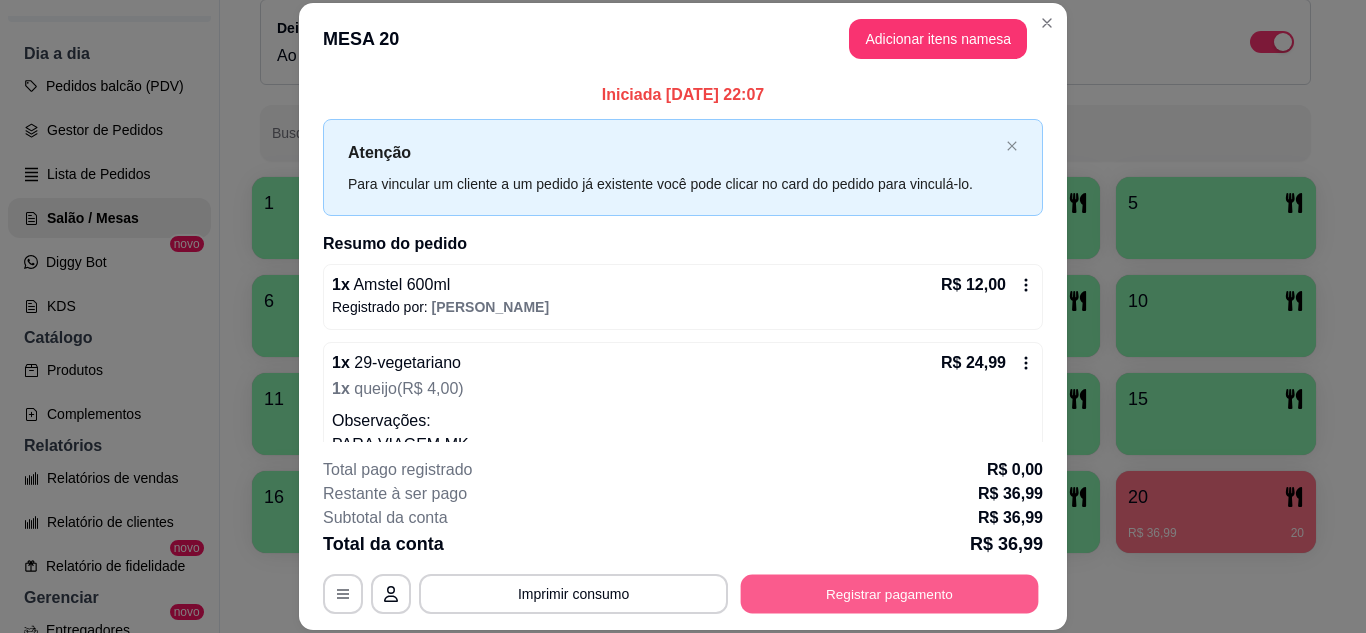 click on "Registrar pagamento" at bounding box center [890, 593] 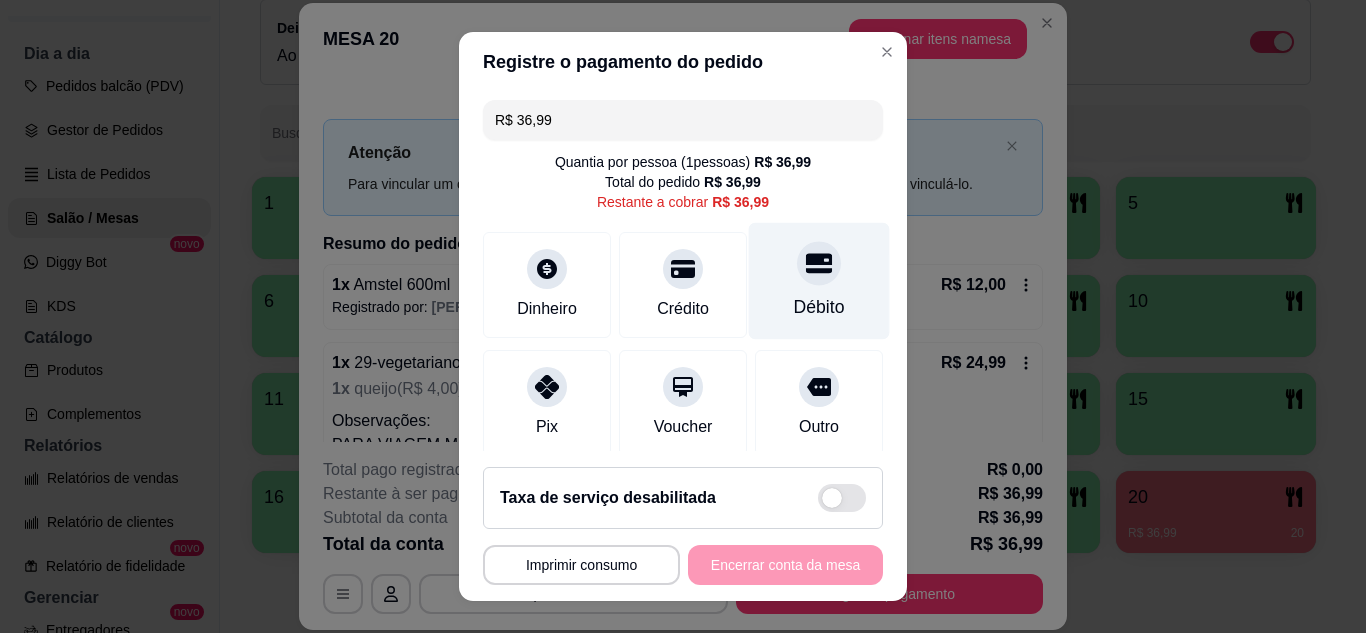 click on "Débito" at bounding box center (819, 280) 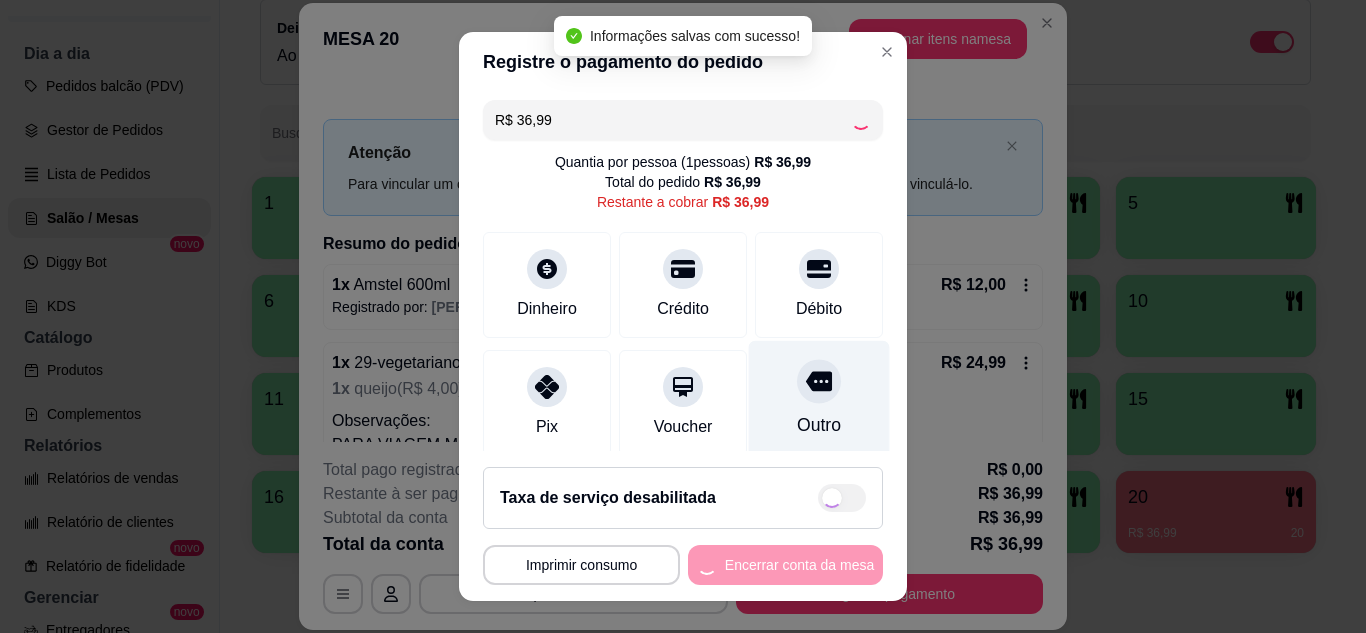 type on "R$ 0,00" 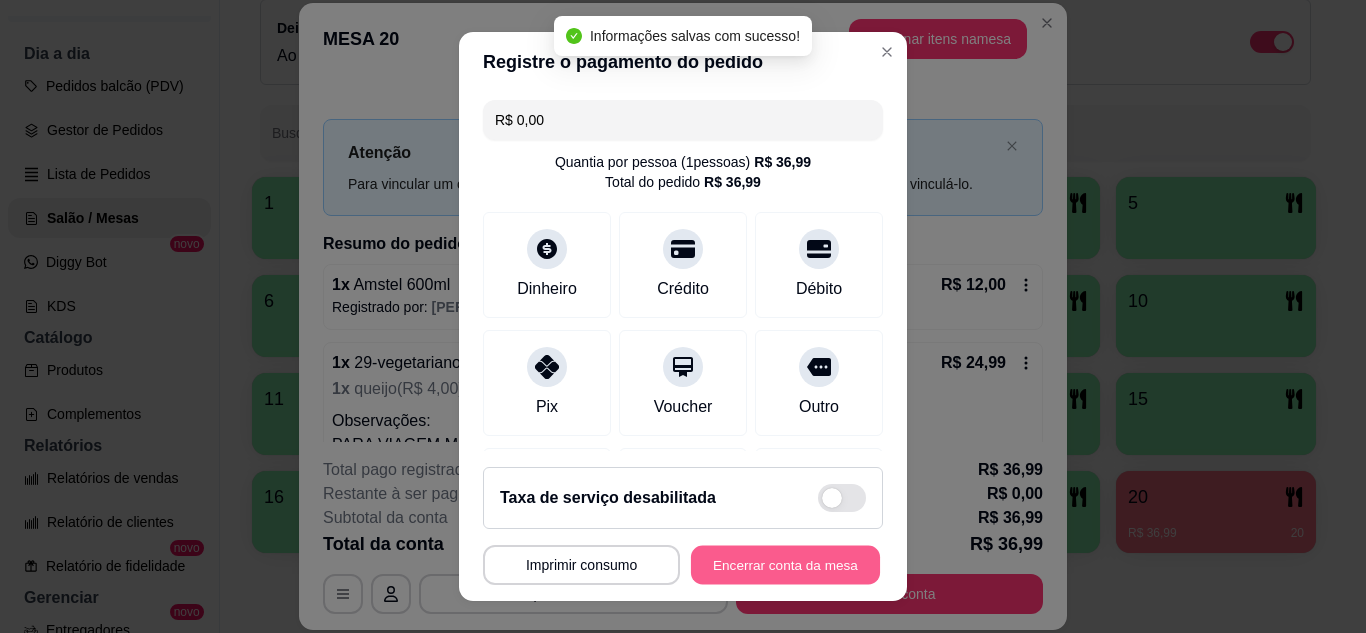 click on "Encerrar conta da mesa" at bounding box center (785, 565) 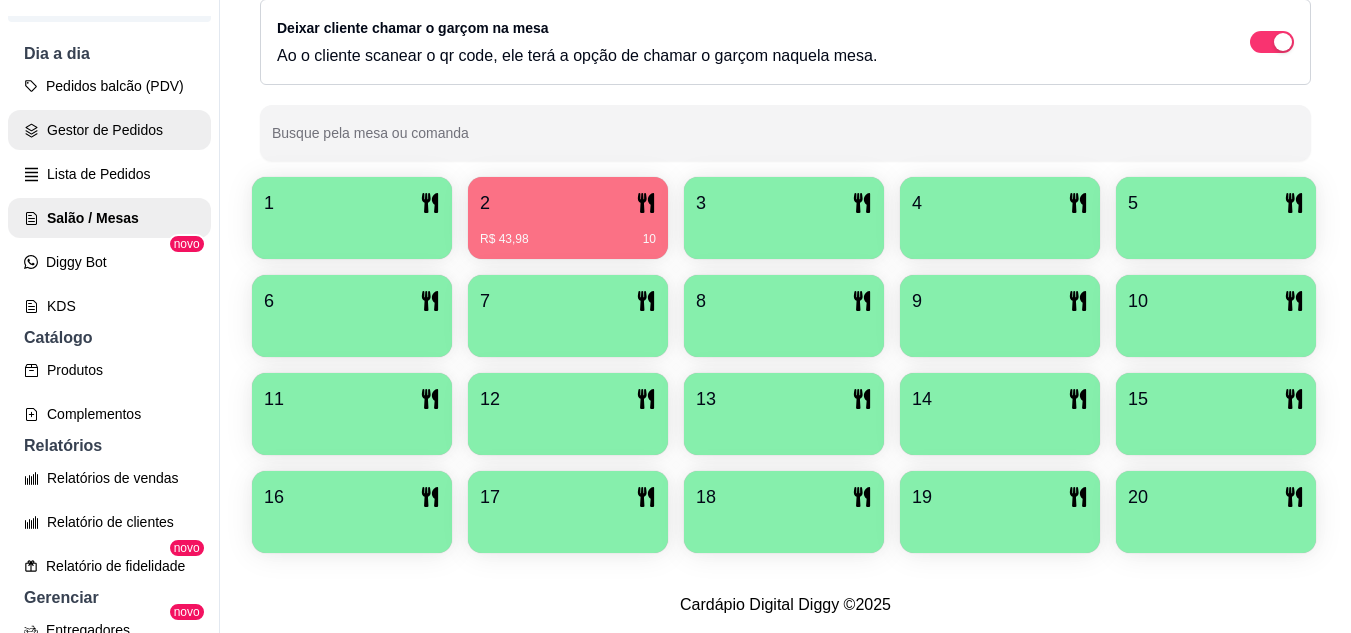 click on "Gestor de Pedidos" at bounding box center [109, 130] 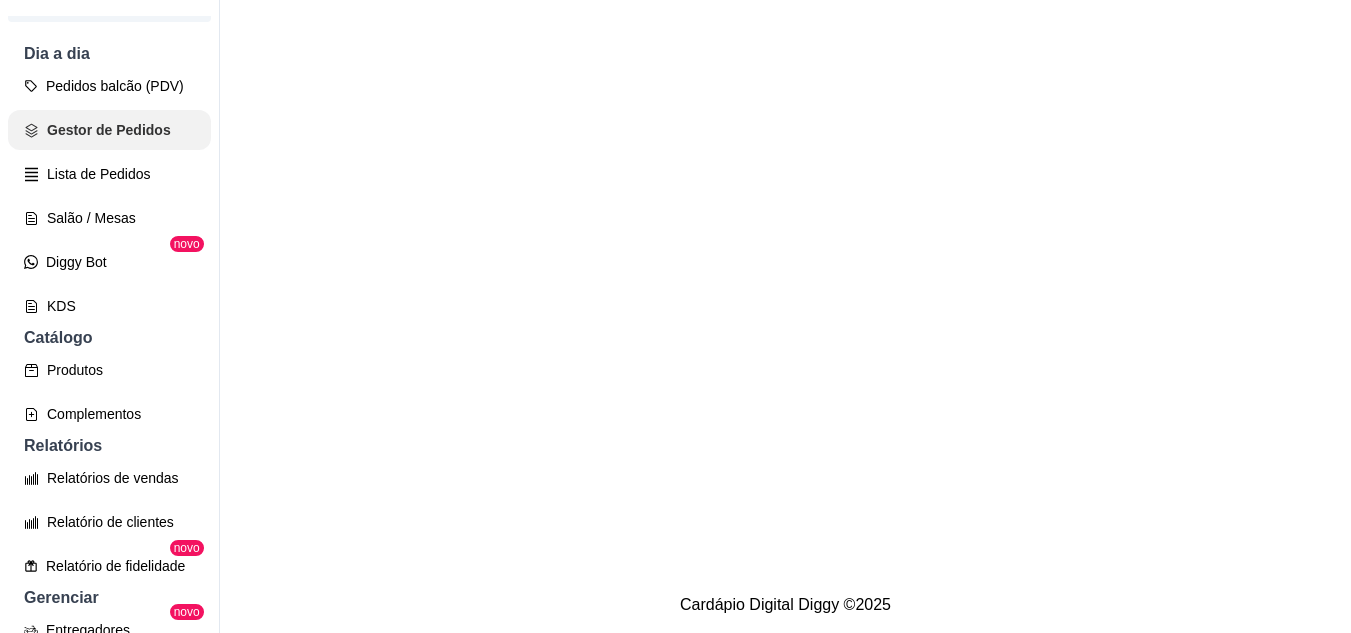 scroll, scrollTop: 0, scrollLeft: 0, axis: both 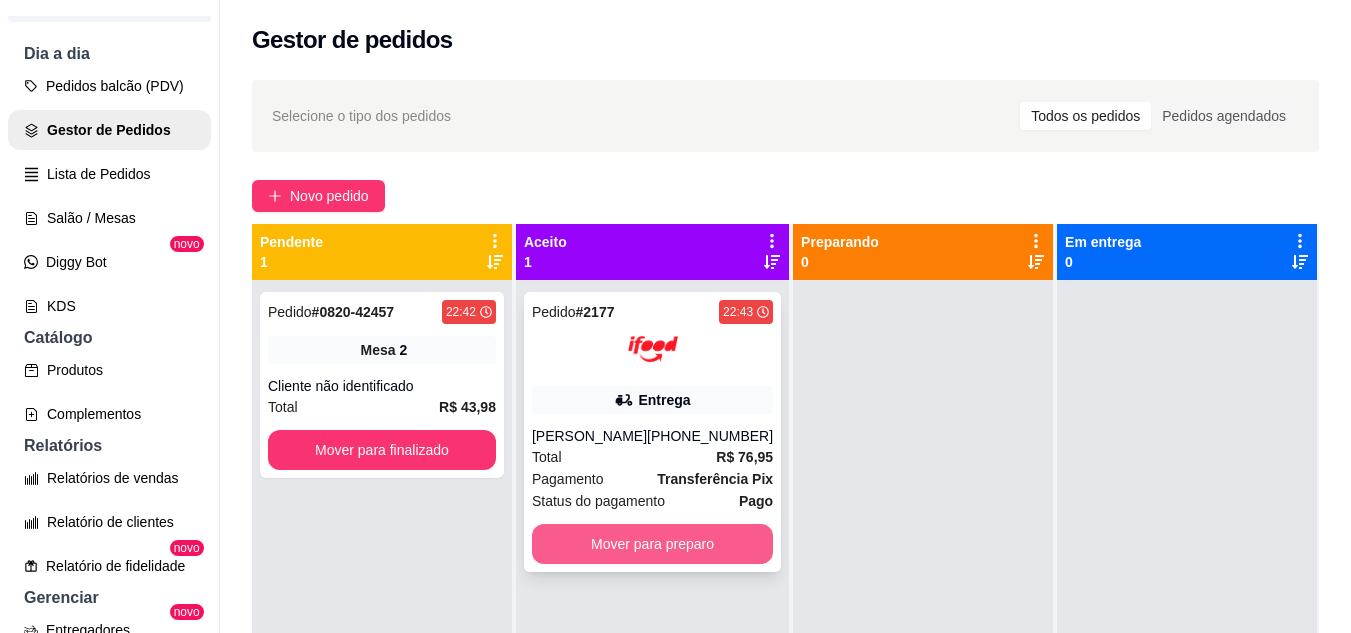 click on "Mover para preparo" at bounding box center [652, 544] 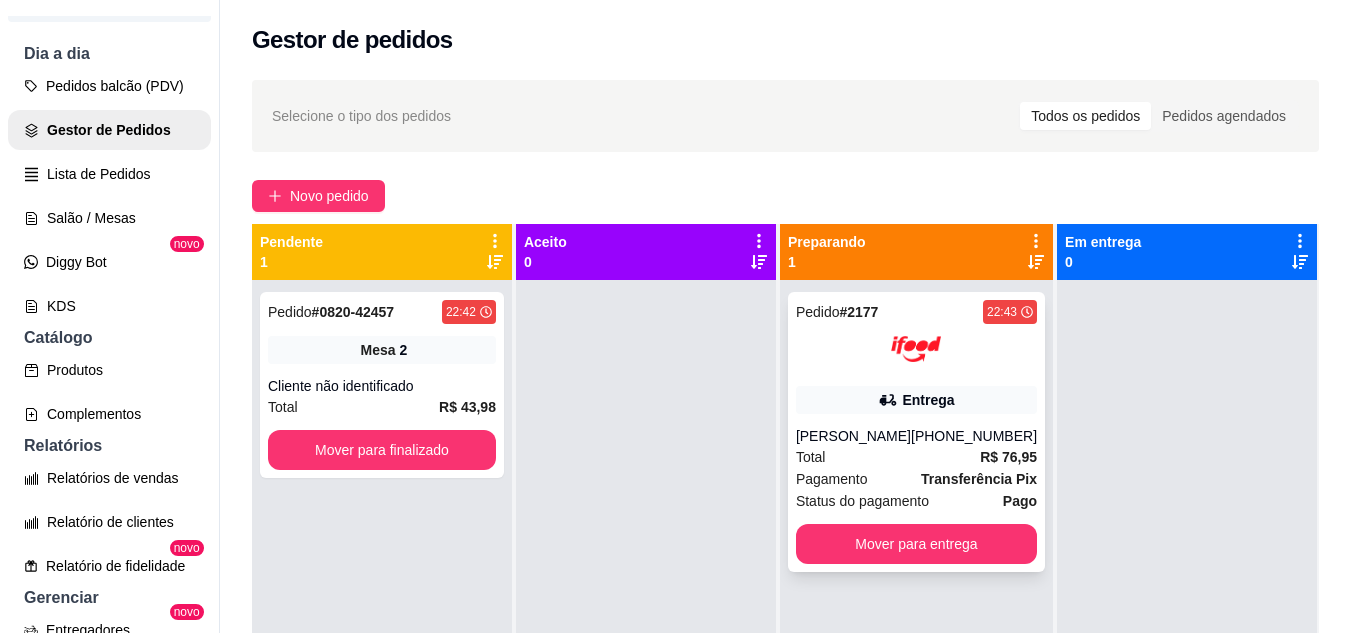 click on "Pedido  # 2177 22:43 Entrega [PERSON_NAME] [PHONE_NUMBER] Total R$ 76,95 Pagamento Transferência Pix Status do pagamento Pago Mover para entrega" at bounding box center [916, 432] 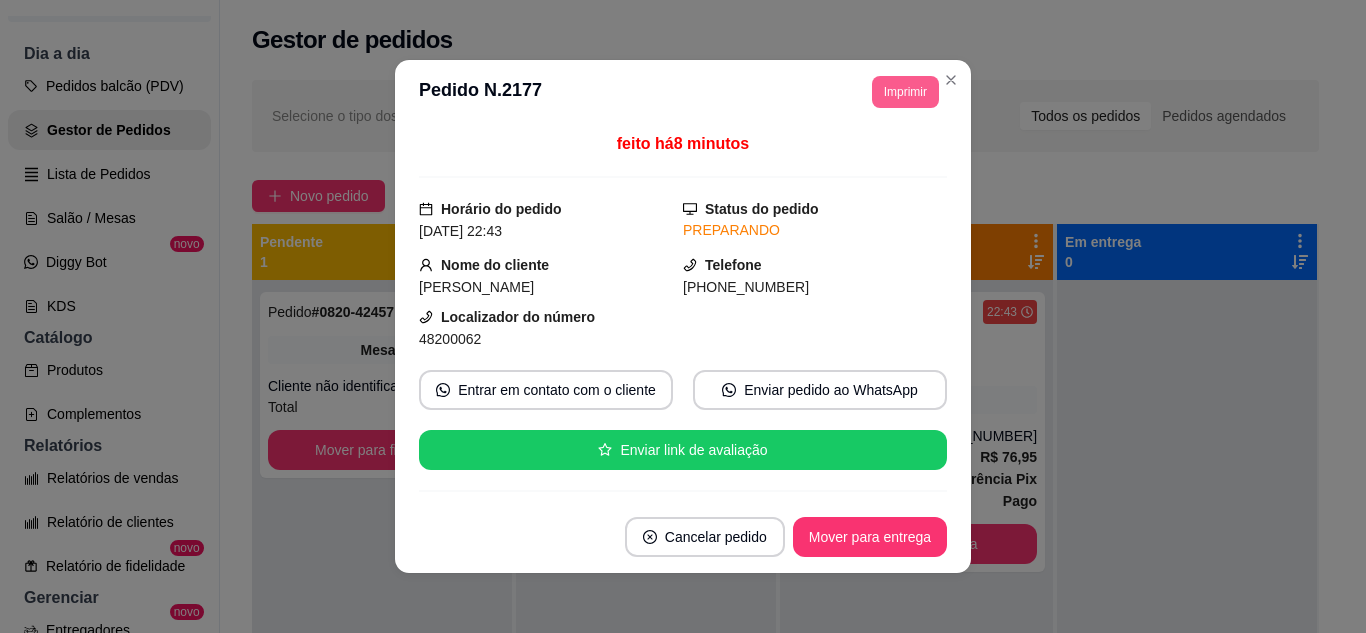 click on "Imprimir" at bounding box center [905, 92] 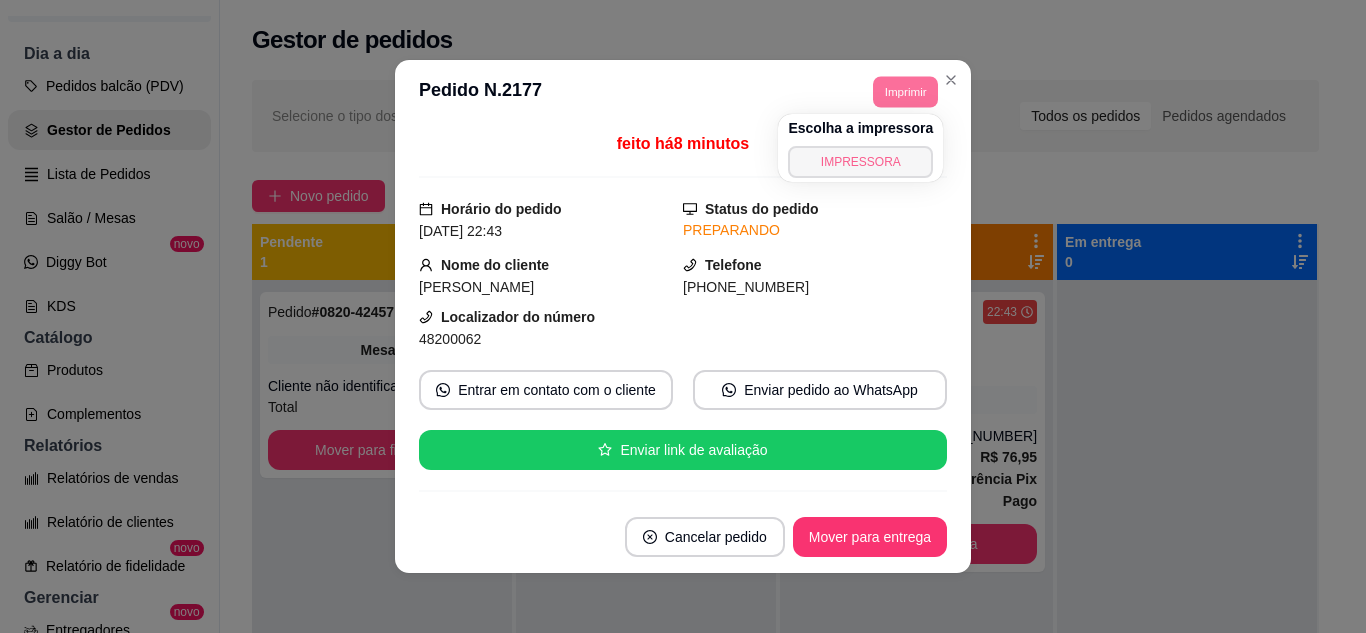 click on "IMPRESSORA" at bounding box center [860, 162] 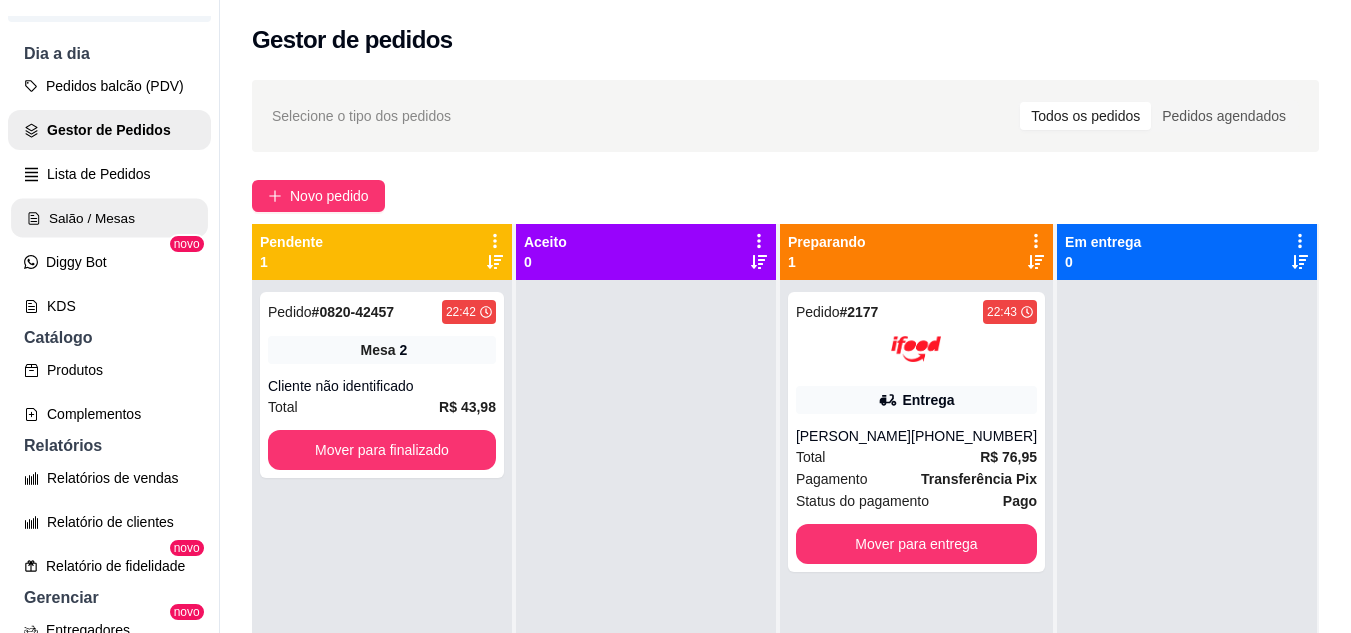 click on "Salão / Mesas" at bounding box center [109, 218] 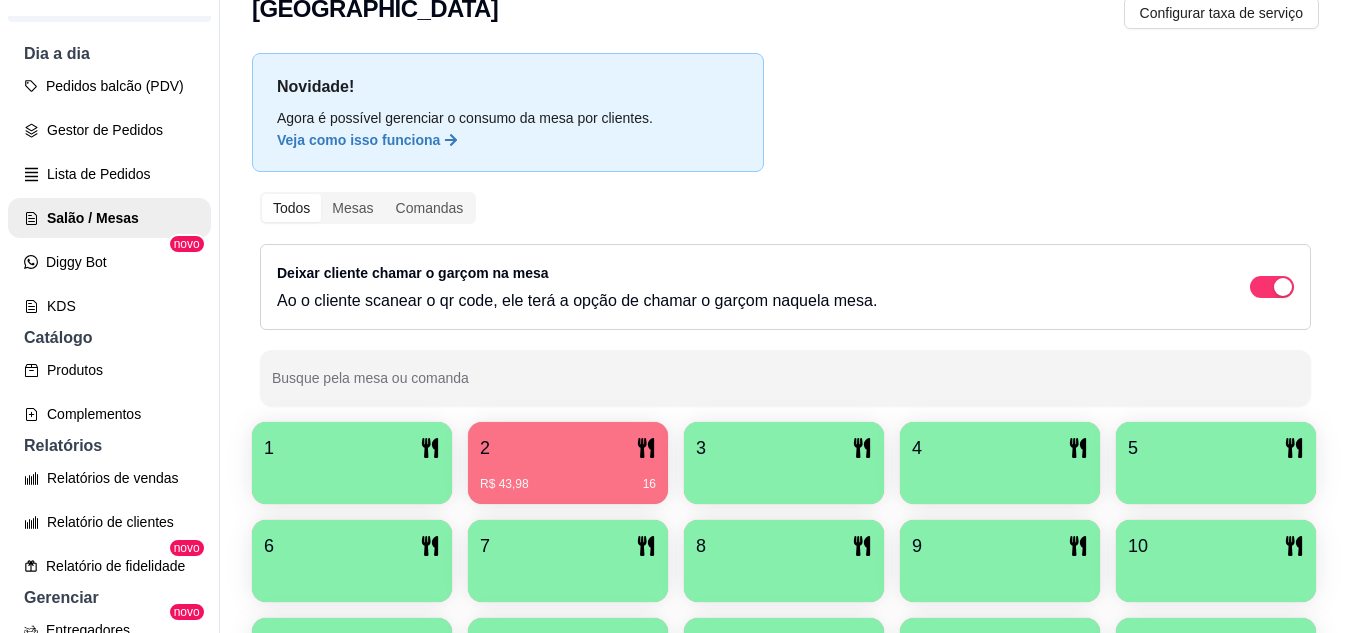 scroll, scrollTop: 100, scrollLeft: 0, axis: vertical 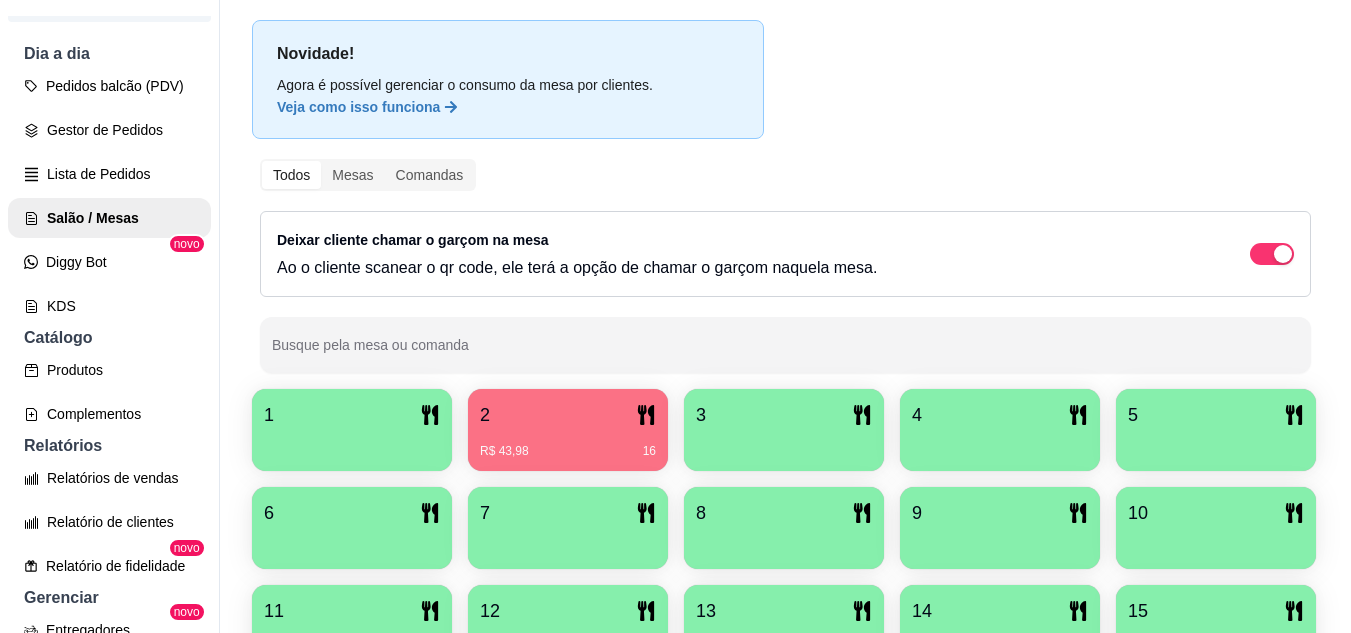 click on "2" at bounding box center [568, 415] 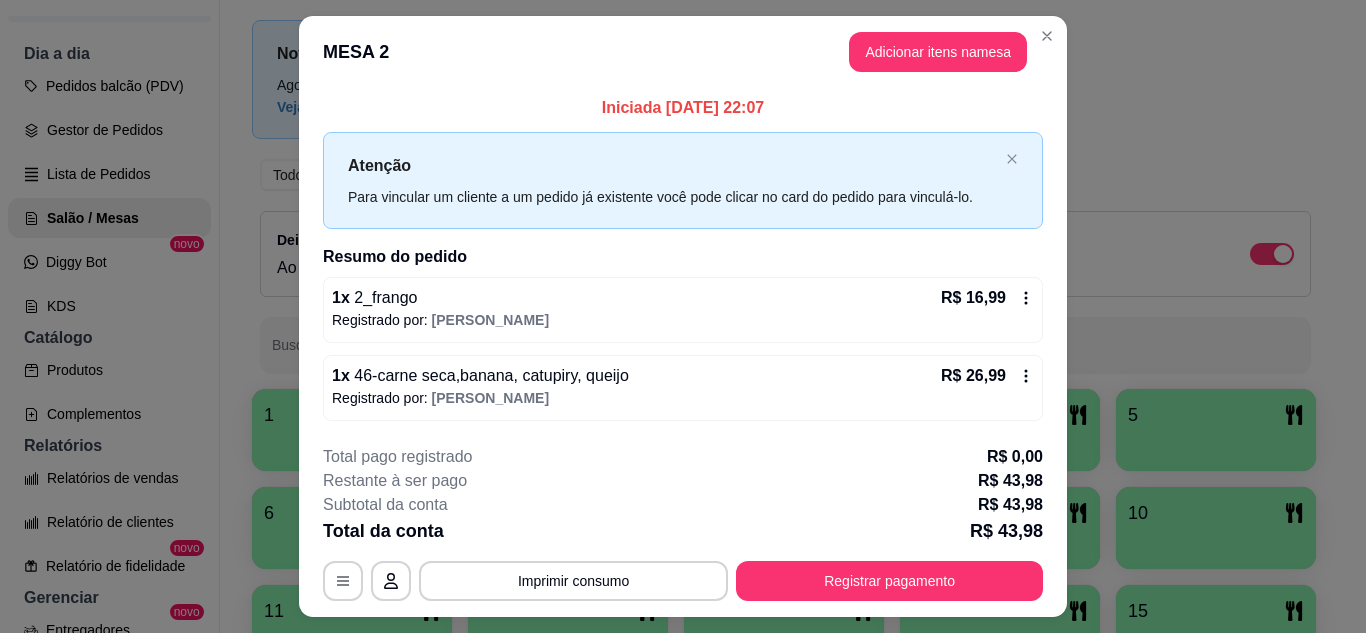 click on "Registrar pagamento" at bounding box center (889, 581) 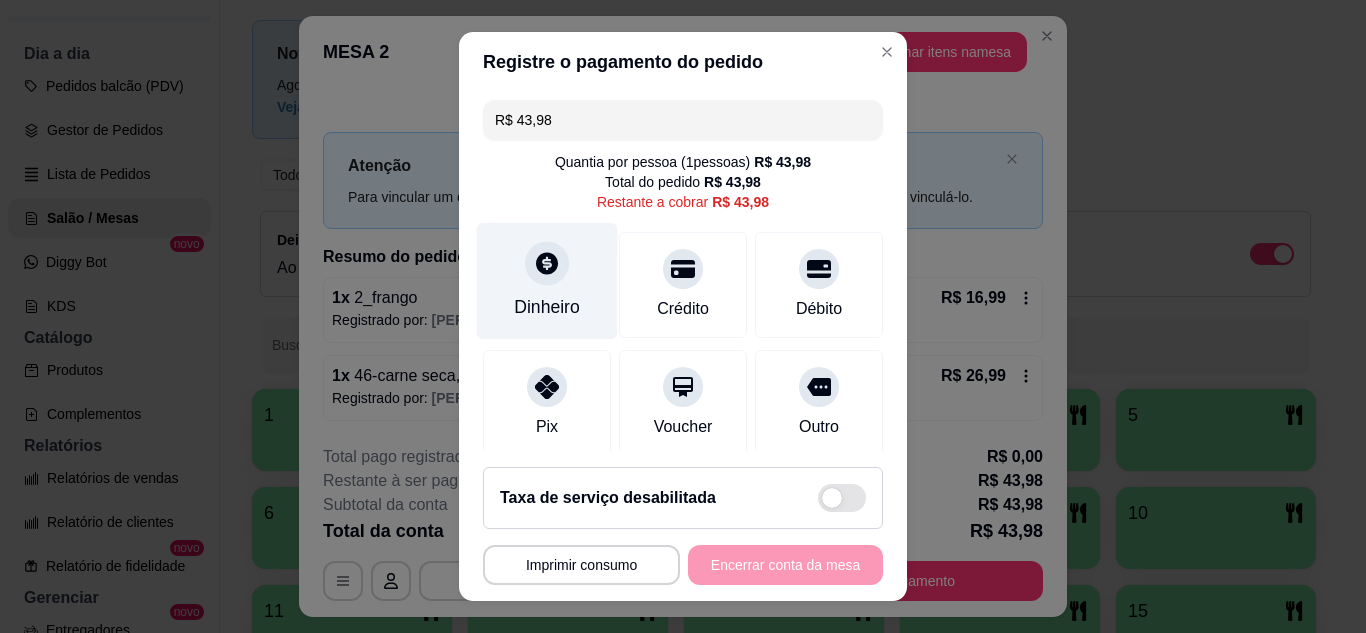 click on "Dinheiro" at bounding box center [547, 280] 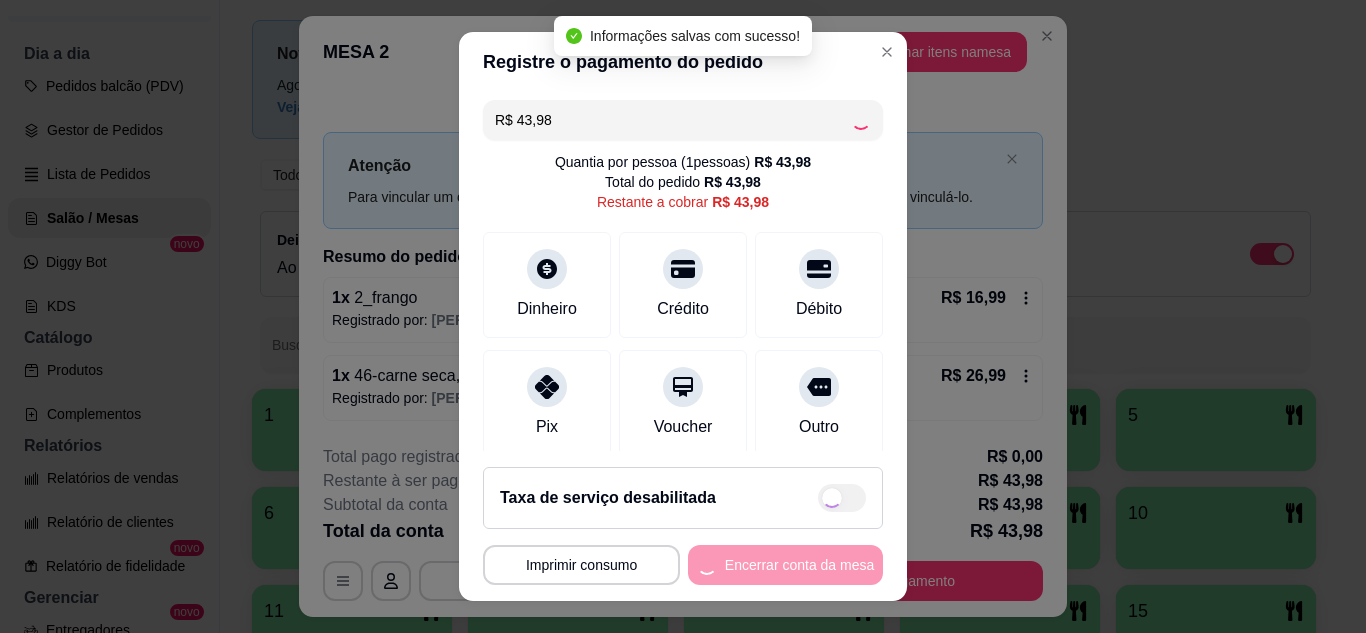 type on "R$ 0,00" 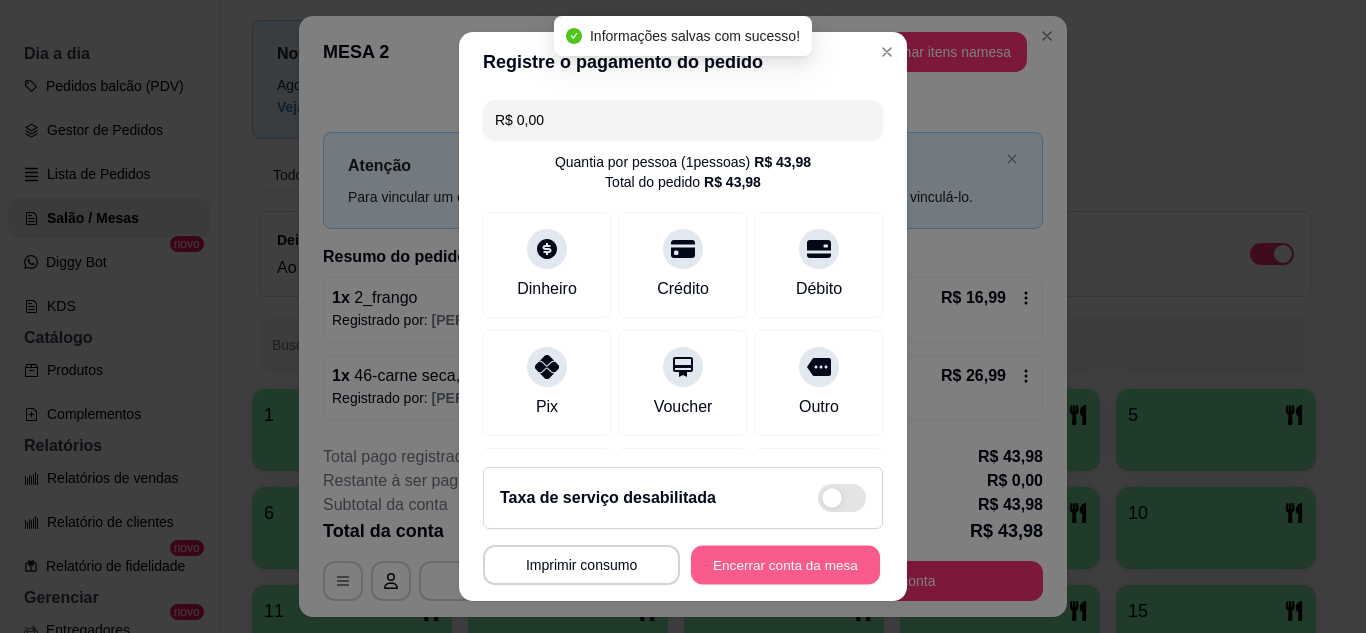 click on "Encerrar conta da mesa" at bounding box center [785, 565] 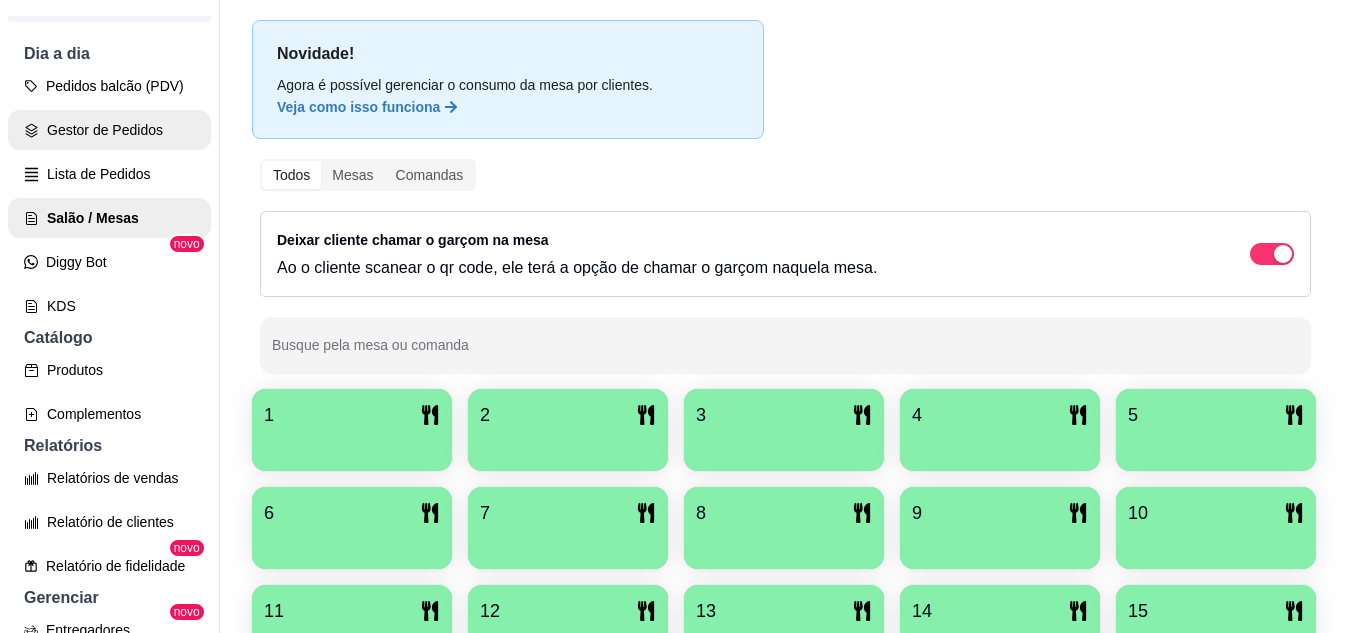 click on "Gestor de Pedidos" at bounding box center (109, 130) 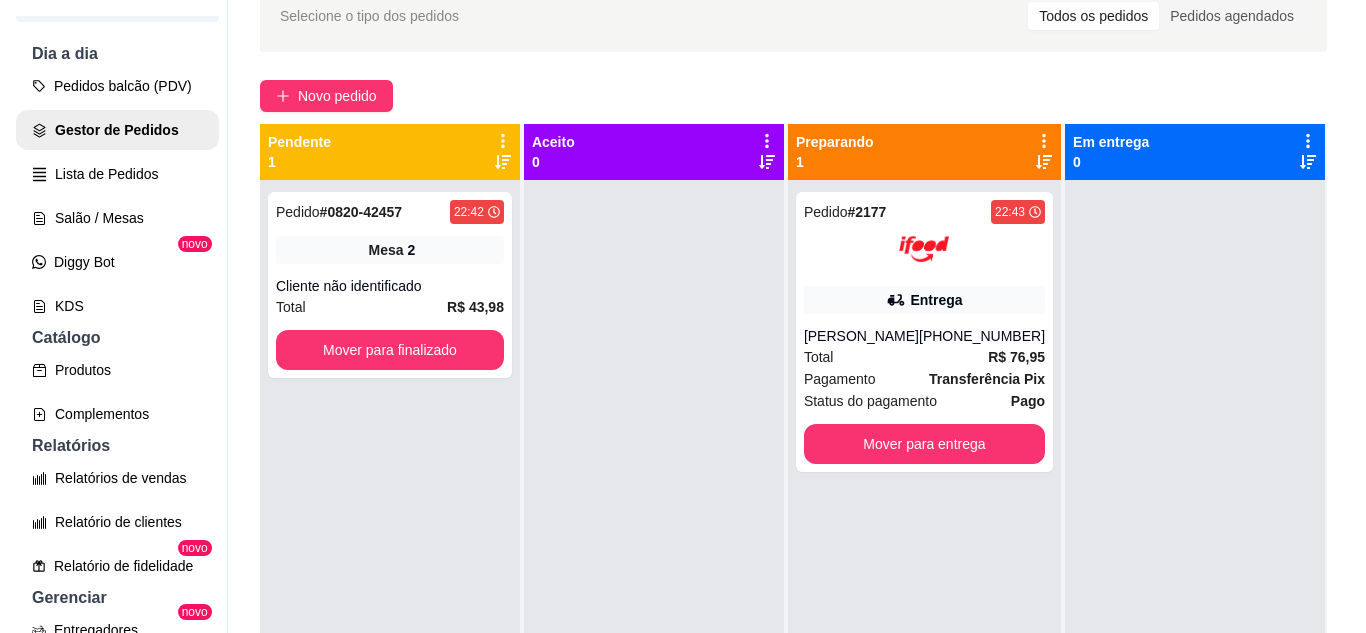 scroll, scrollTop: 0, scrollLeft: 0, axis: both 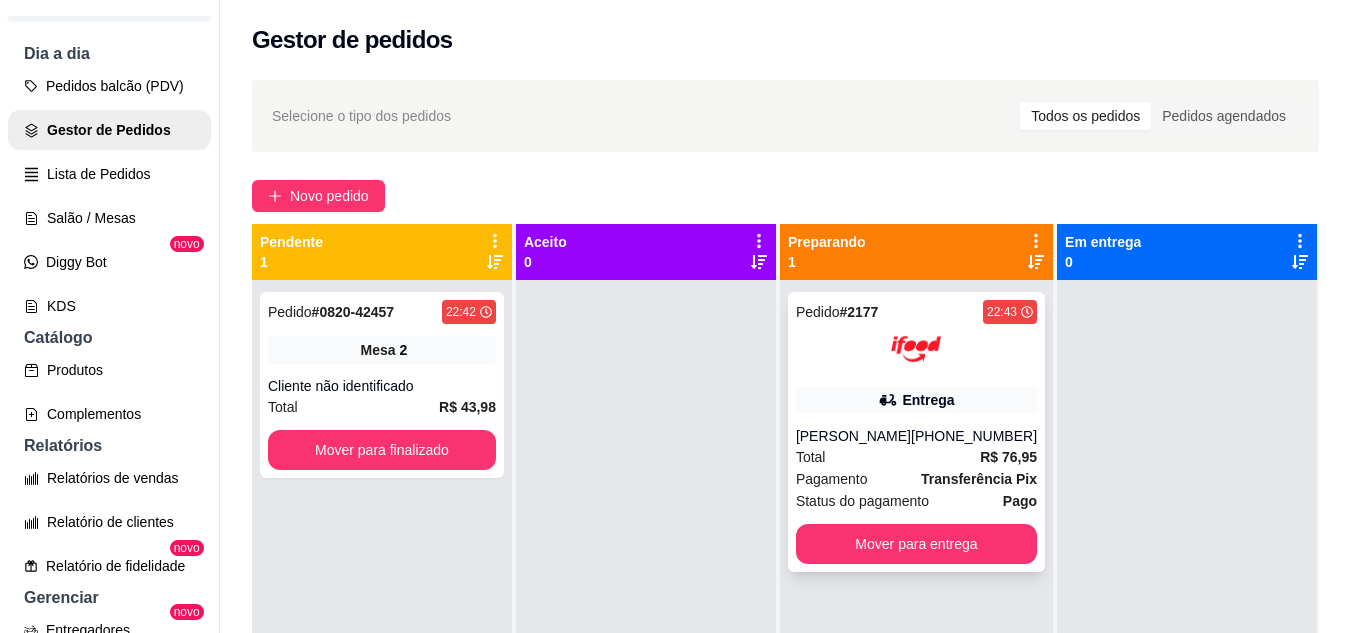 click on "Pedido  # 2177 22:43 Entrega [PERSON_NAME] [PHONE_NUMBER] Total R$ 76,95 Pagamento Transferência Pix Status do pagamento Pago Mover para entrega" at bounding box center [916, 432] 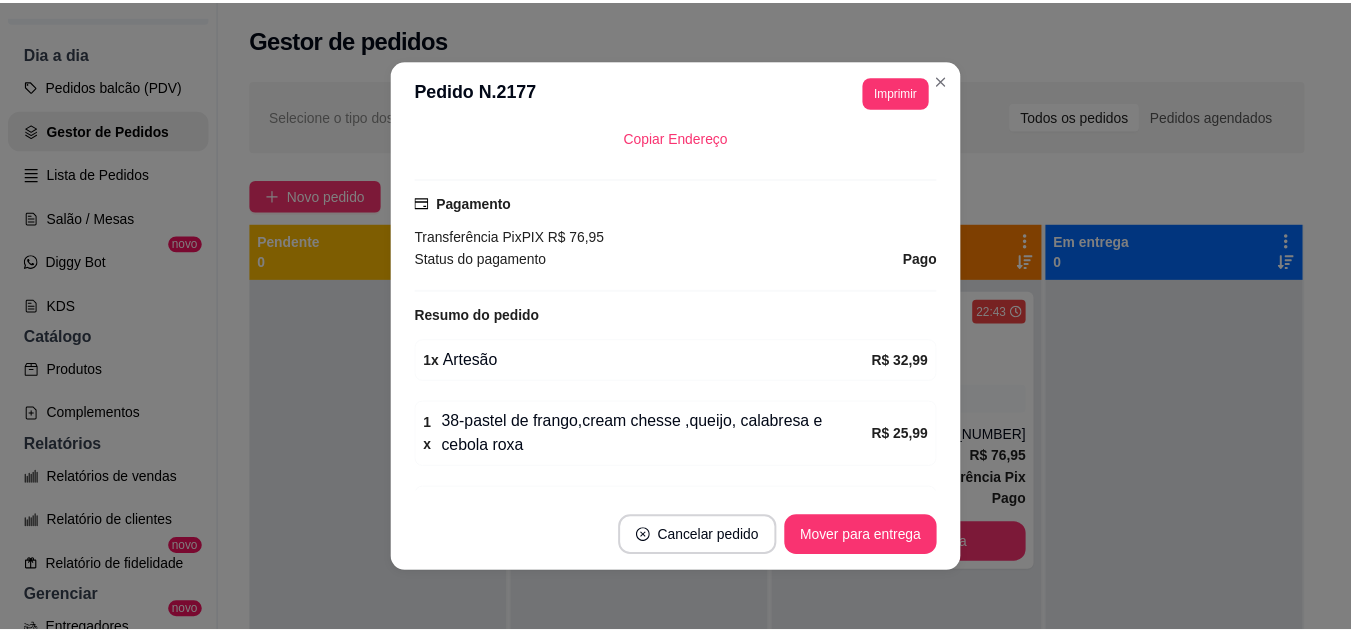 scroll, scrollTop: 638, scrollLeft: 0, axis: vertical 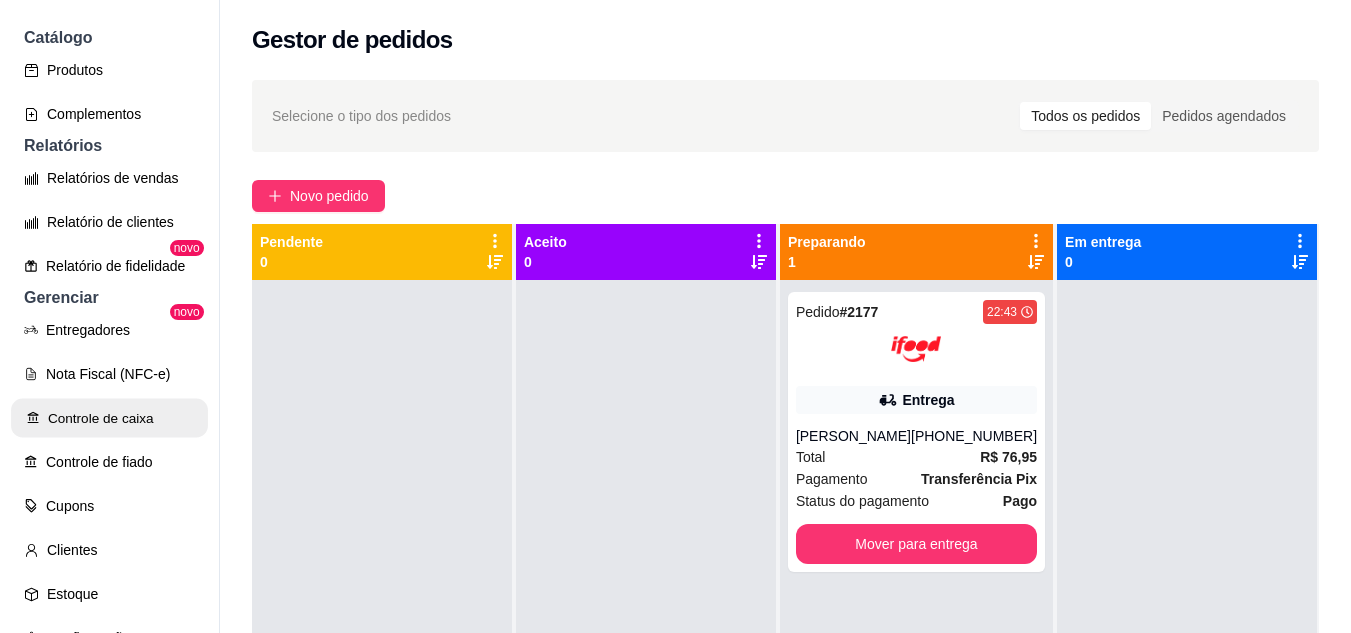 click on "Controle de caixa" at bounding box center (109, 418) 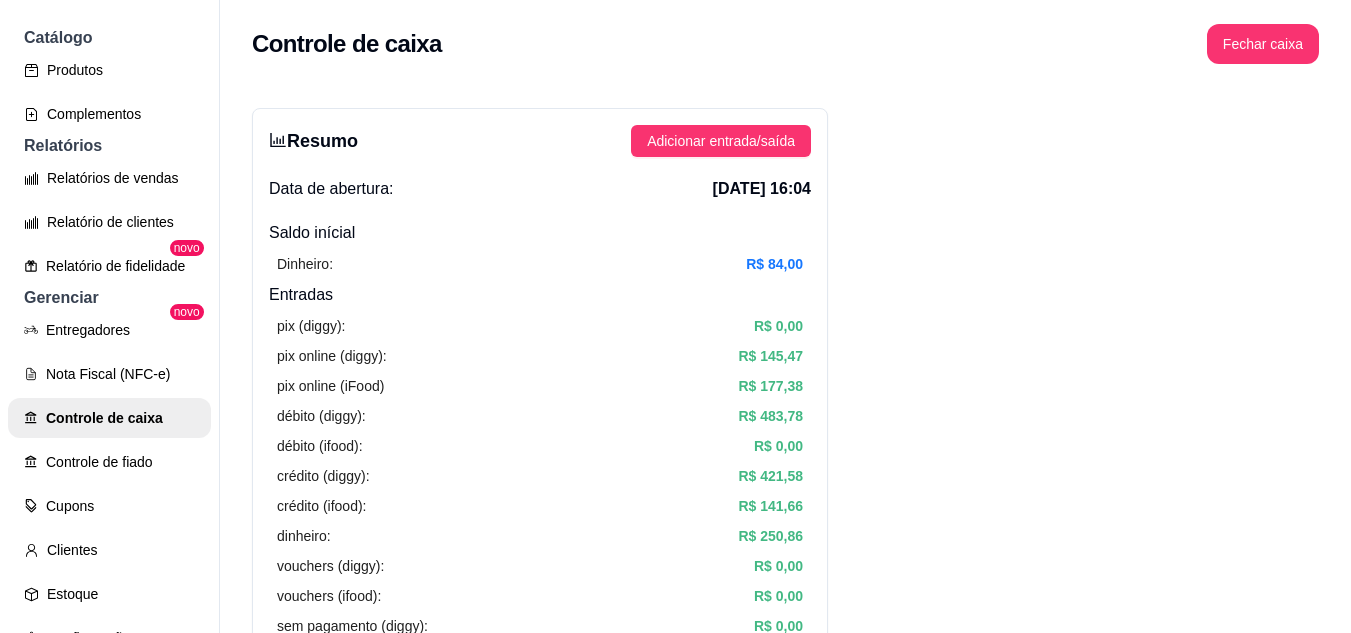 scroll, scrollTop: 300, scrollLeft: 0, axis: vertical 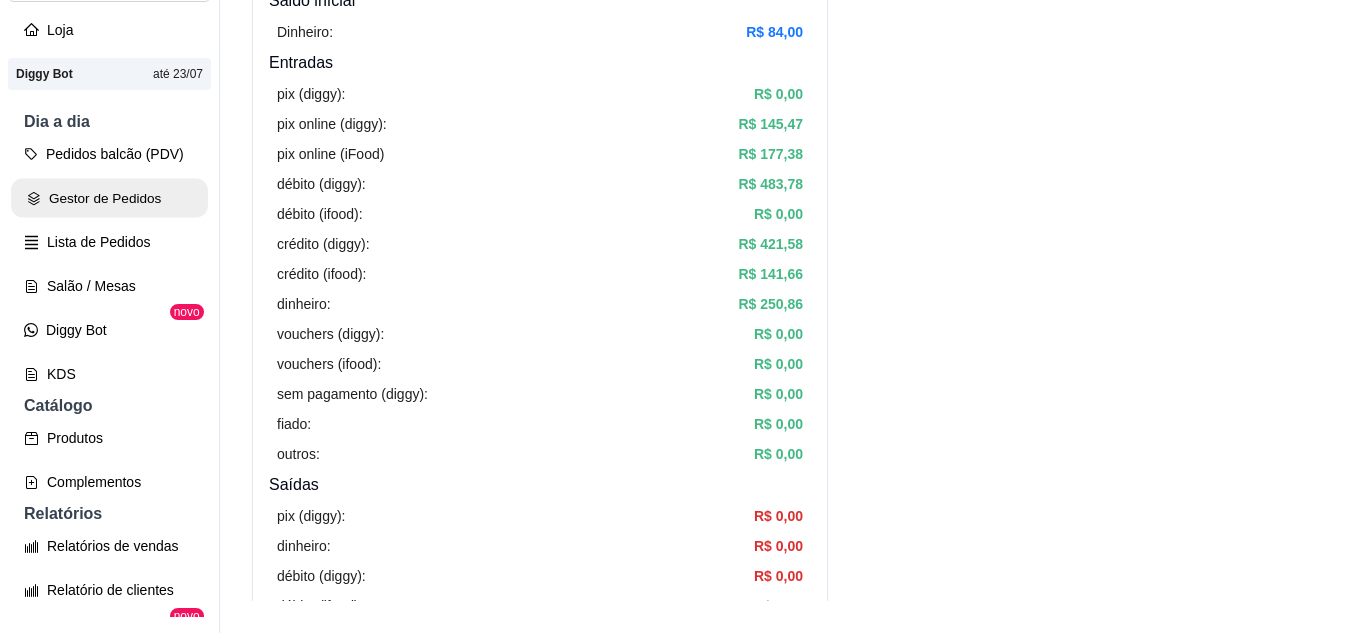 click on "Gestor de Pedidos" at bounding box center (109, 198) 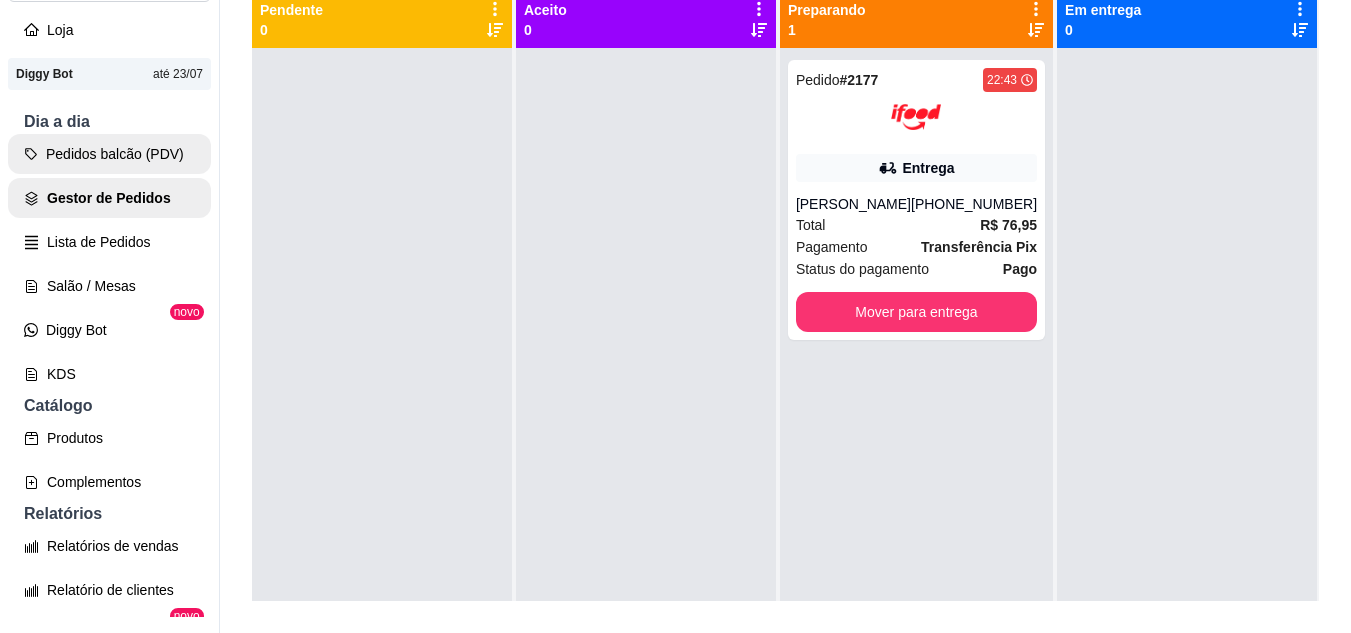 scroll, scrollTop: 0, scrollLeft: 0, axis: both 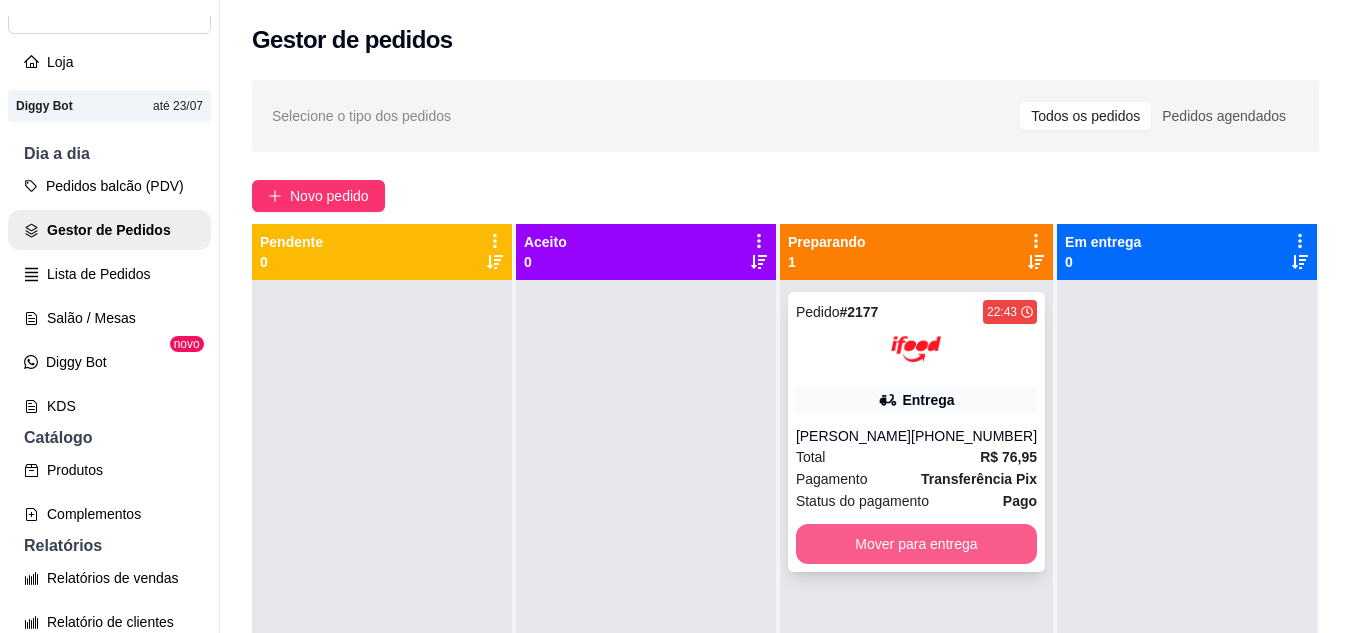 click on "Mover para entrega" at bounding box center (916, 544) 